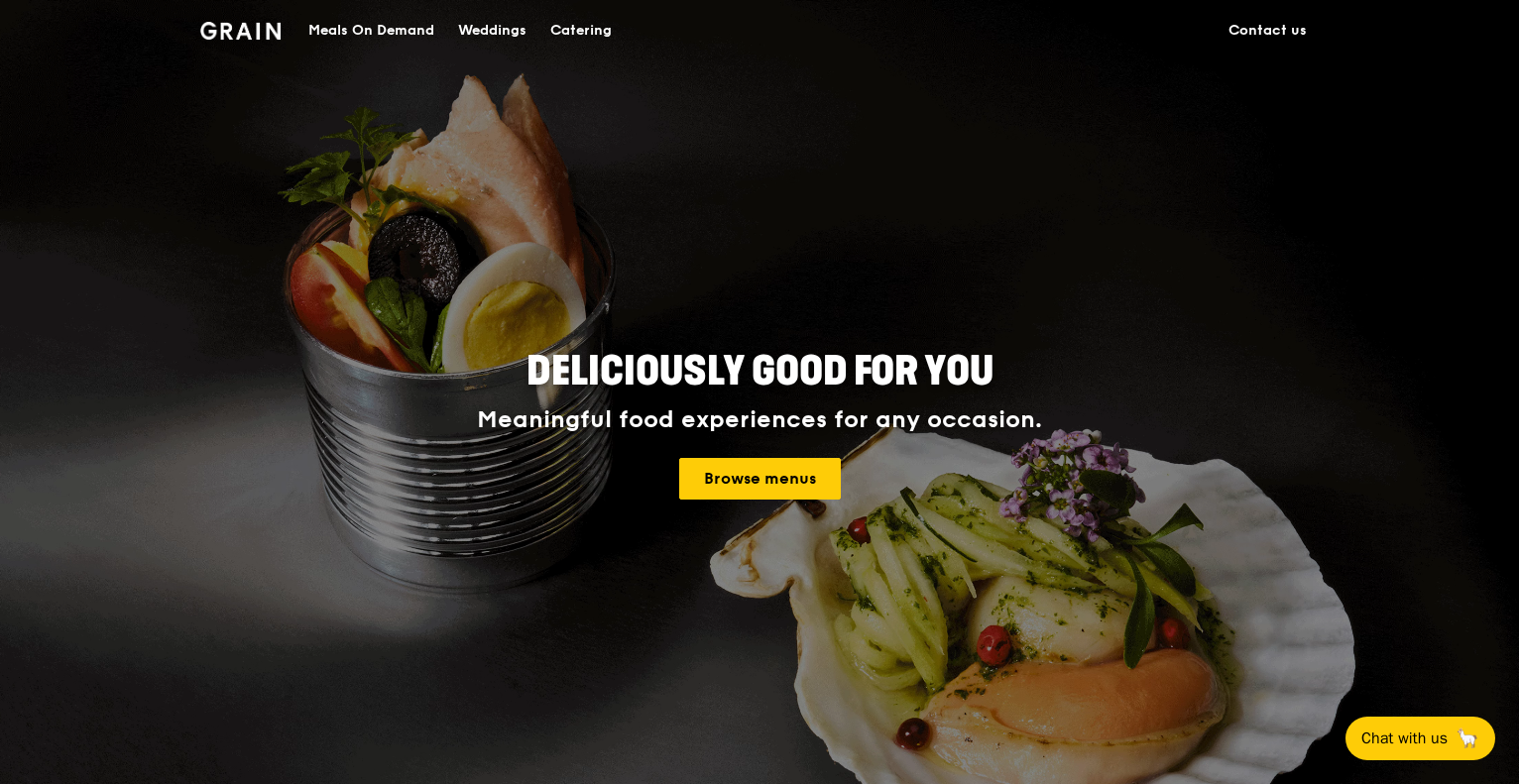 scroll, scrollTop: 0, scrollLeft: 0, axis: both 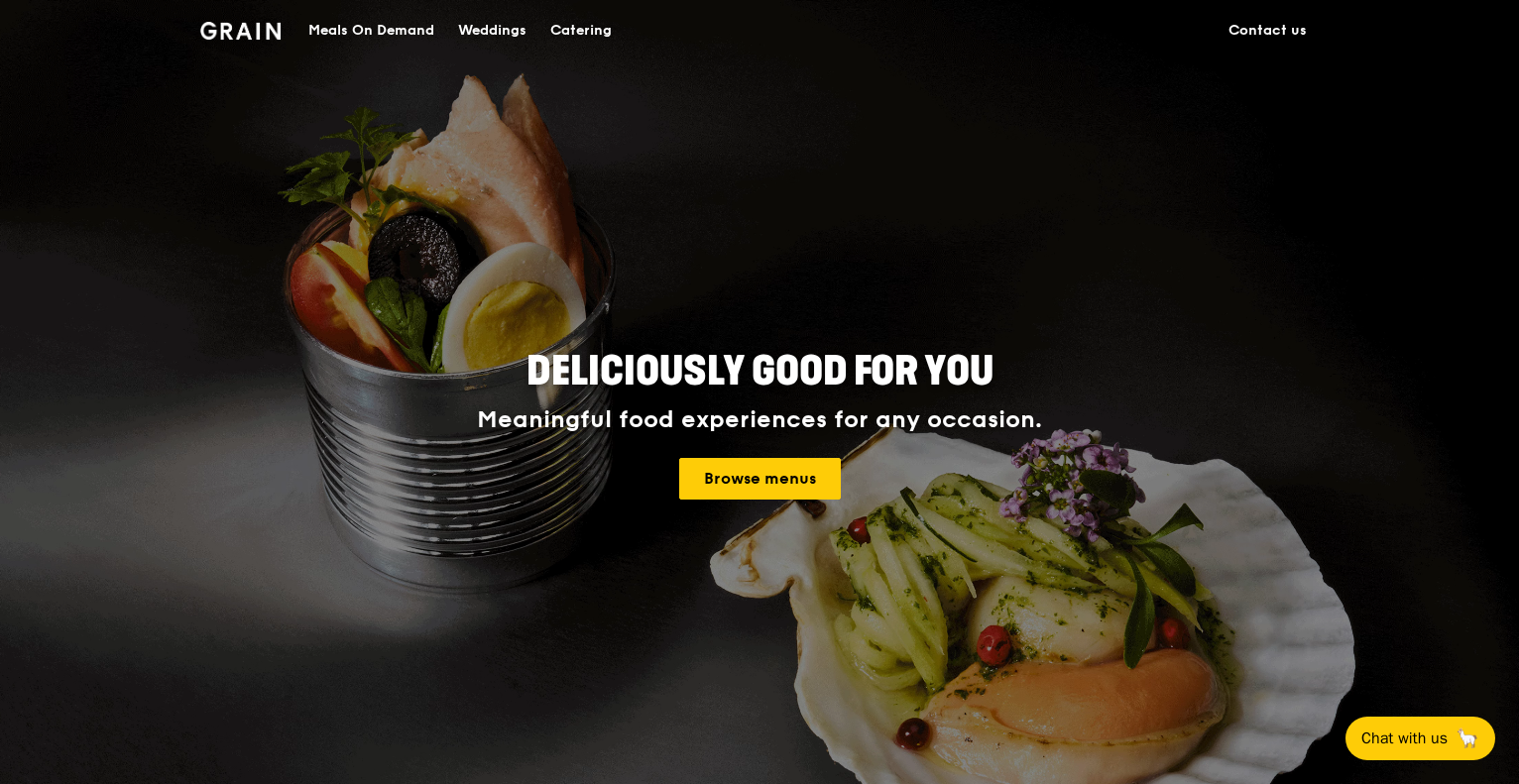 click on "Catering" at bounding box center (581, 31) 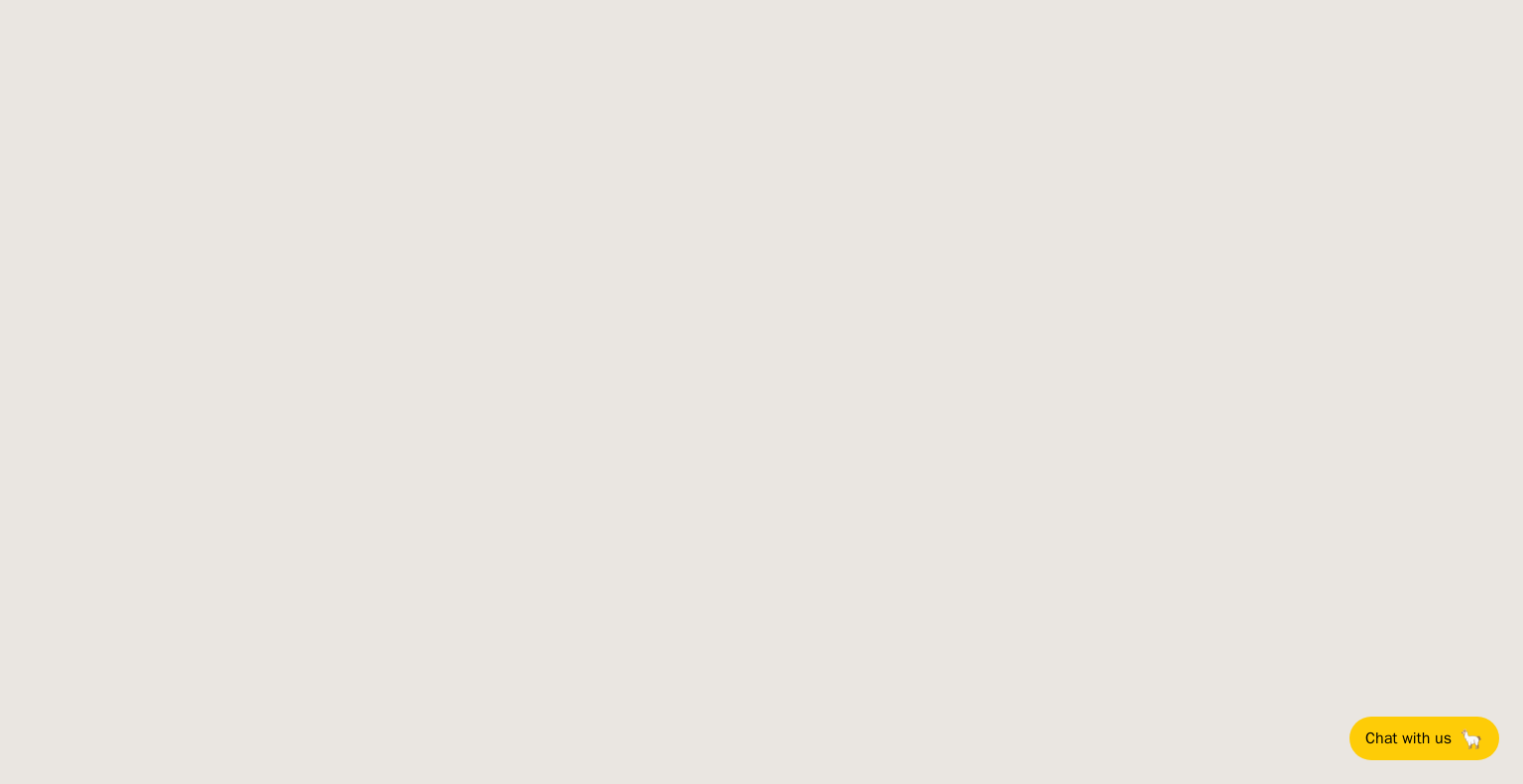 scroll, scrollTop: 0, scrollLeft: 0, axis: both 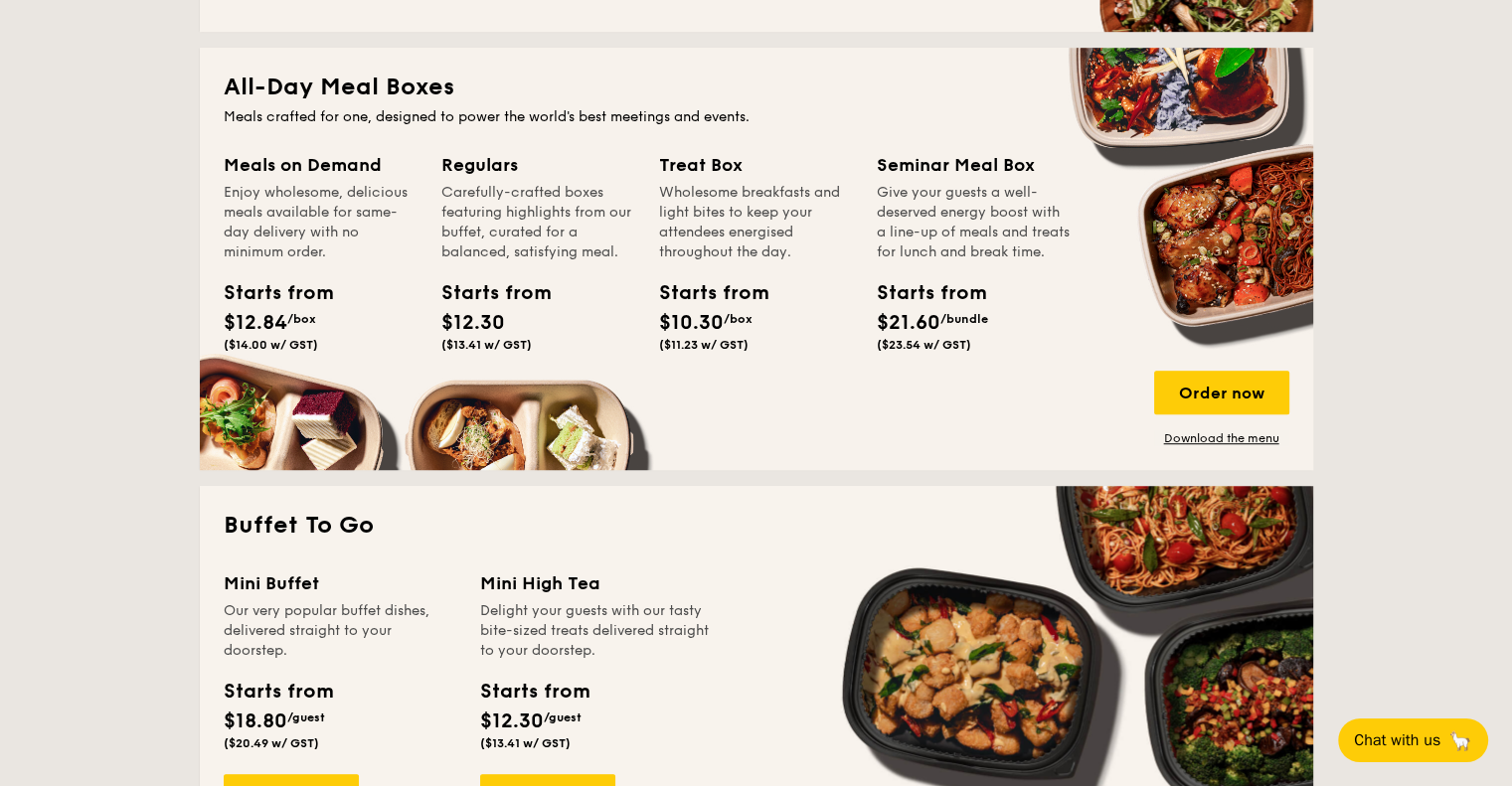 click on "Give your guests a well-deserved energy boost with a line-up of meals and treats for lunch and break time." at bounding box center [973, 223] 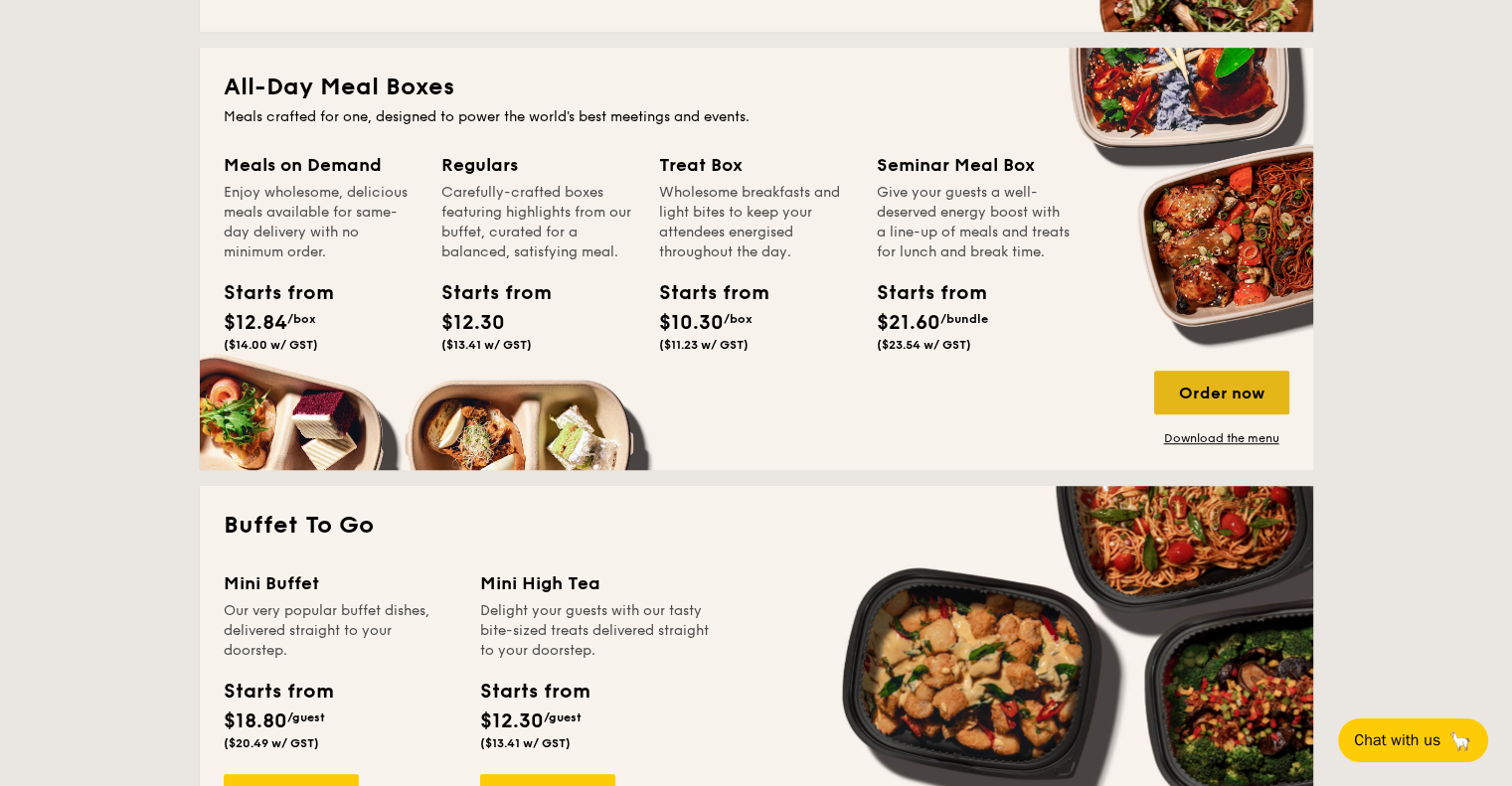 click on "Order now" at bounding box center (1222, 393) 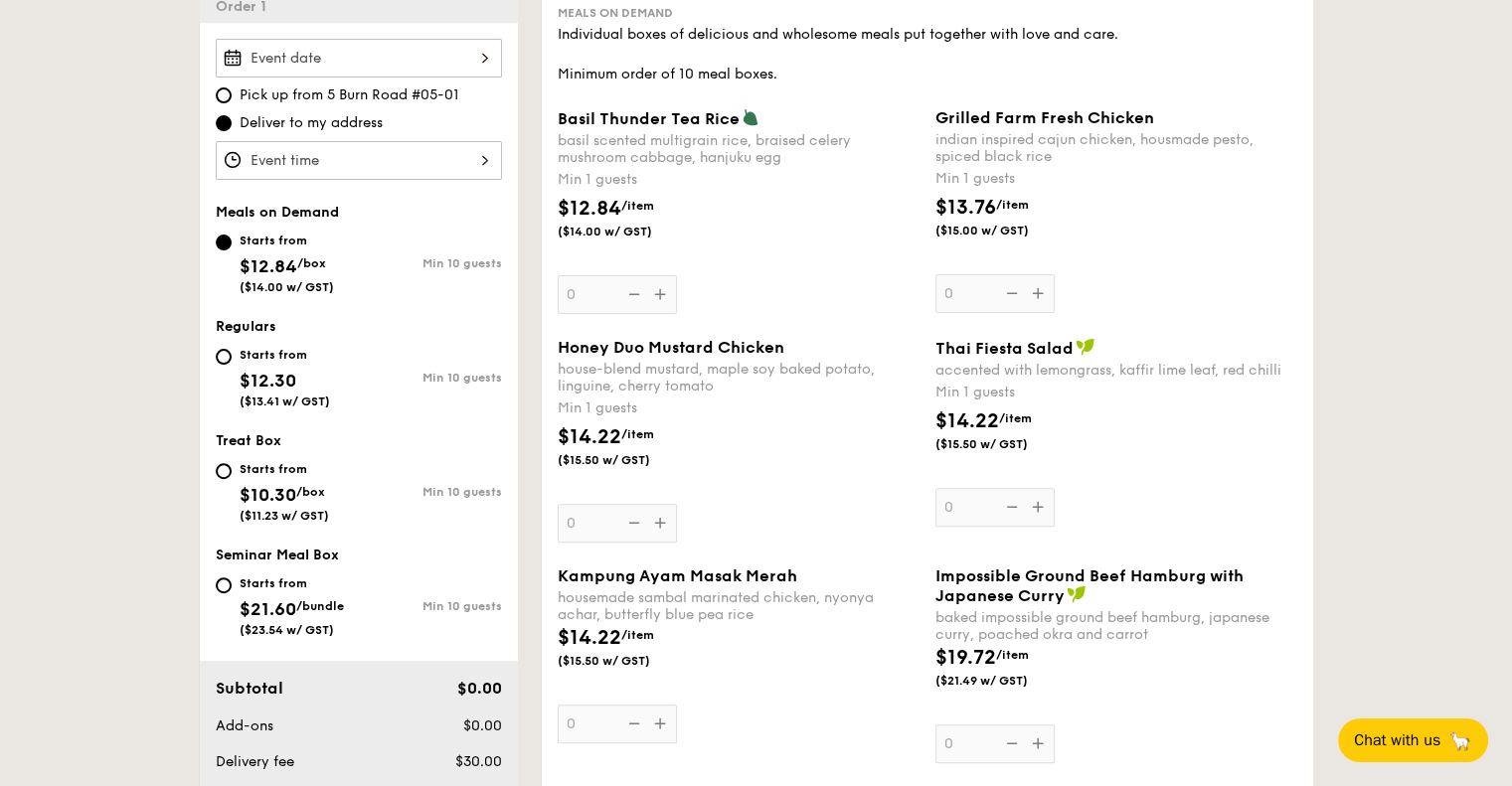 scroll, scrollTop: 596, scrollLeft: 0, axis: vertical 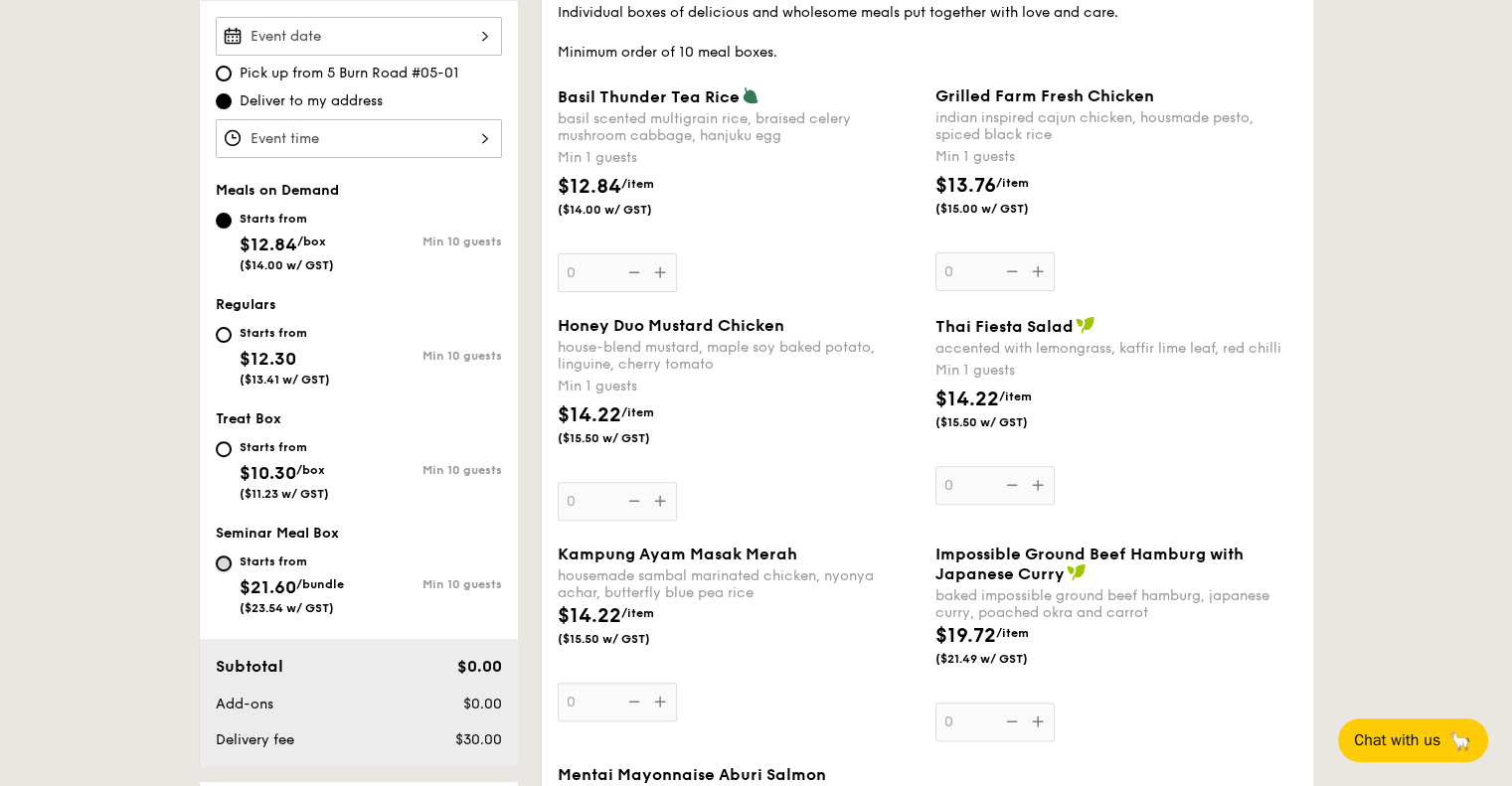 click on "Starts from
$21.60
/bundle
($23.54 w/ GST)
Min 10 guests" at bounding box center (224, 563) 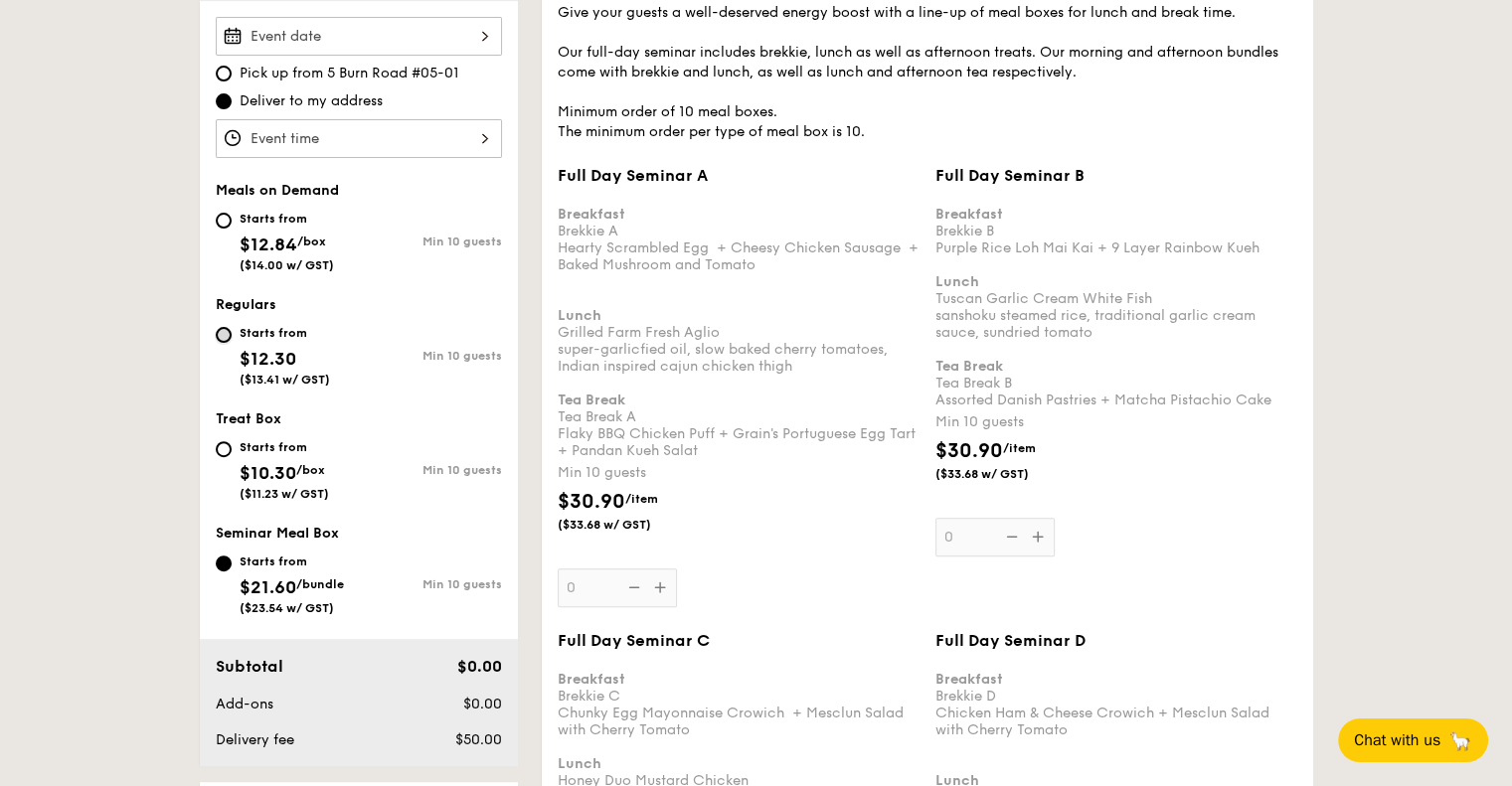 click on "Starts from
$12.30
($13.41 w/ GST)
Min 10 guests" at bounding box center (224, 335) 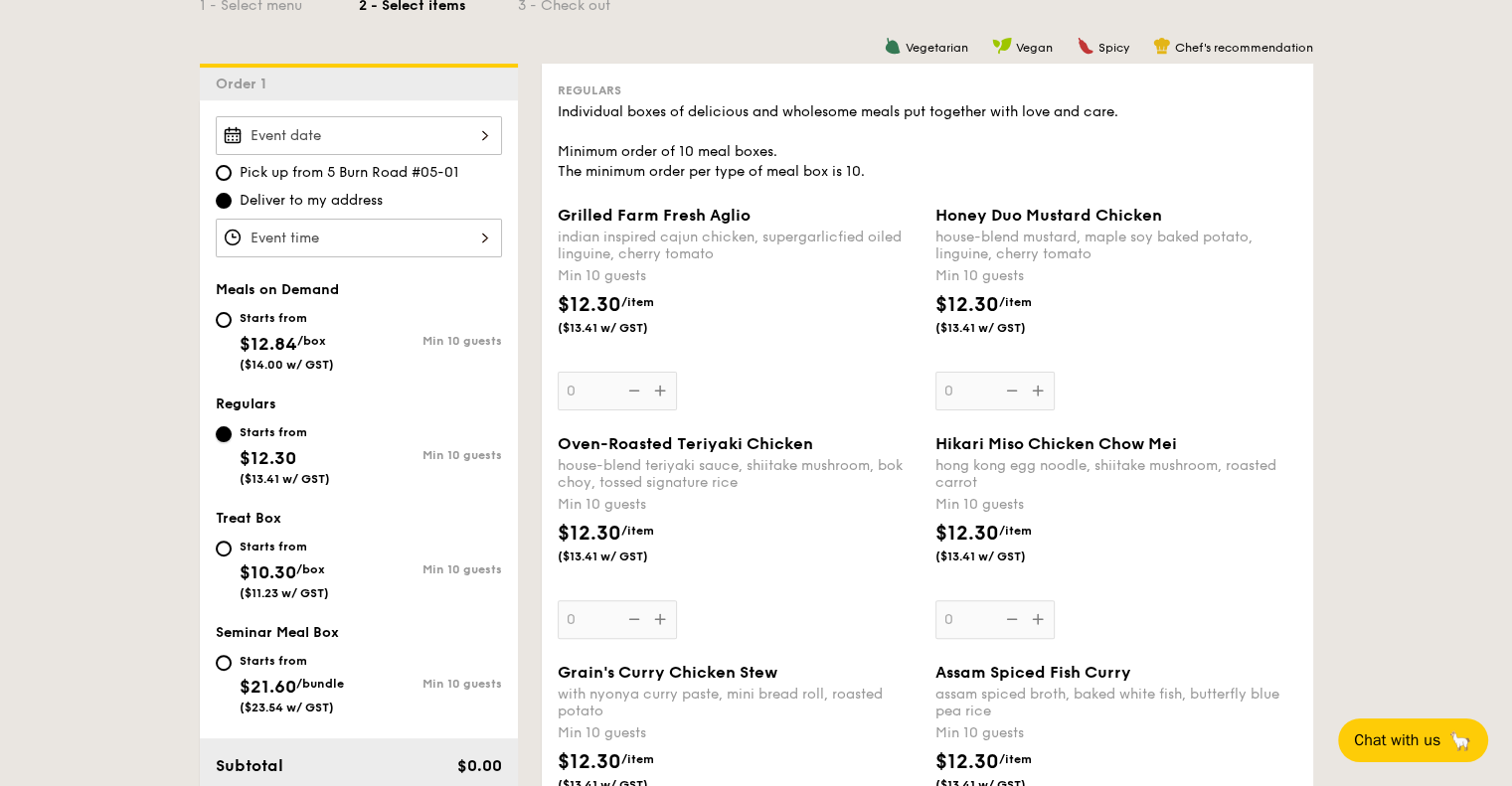 scroll, scrollTop: 596, scrollLeft: 0, axis: vertical 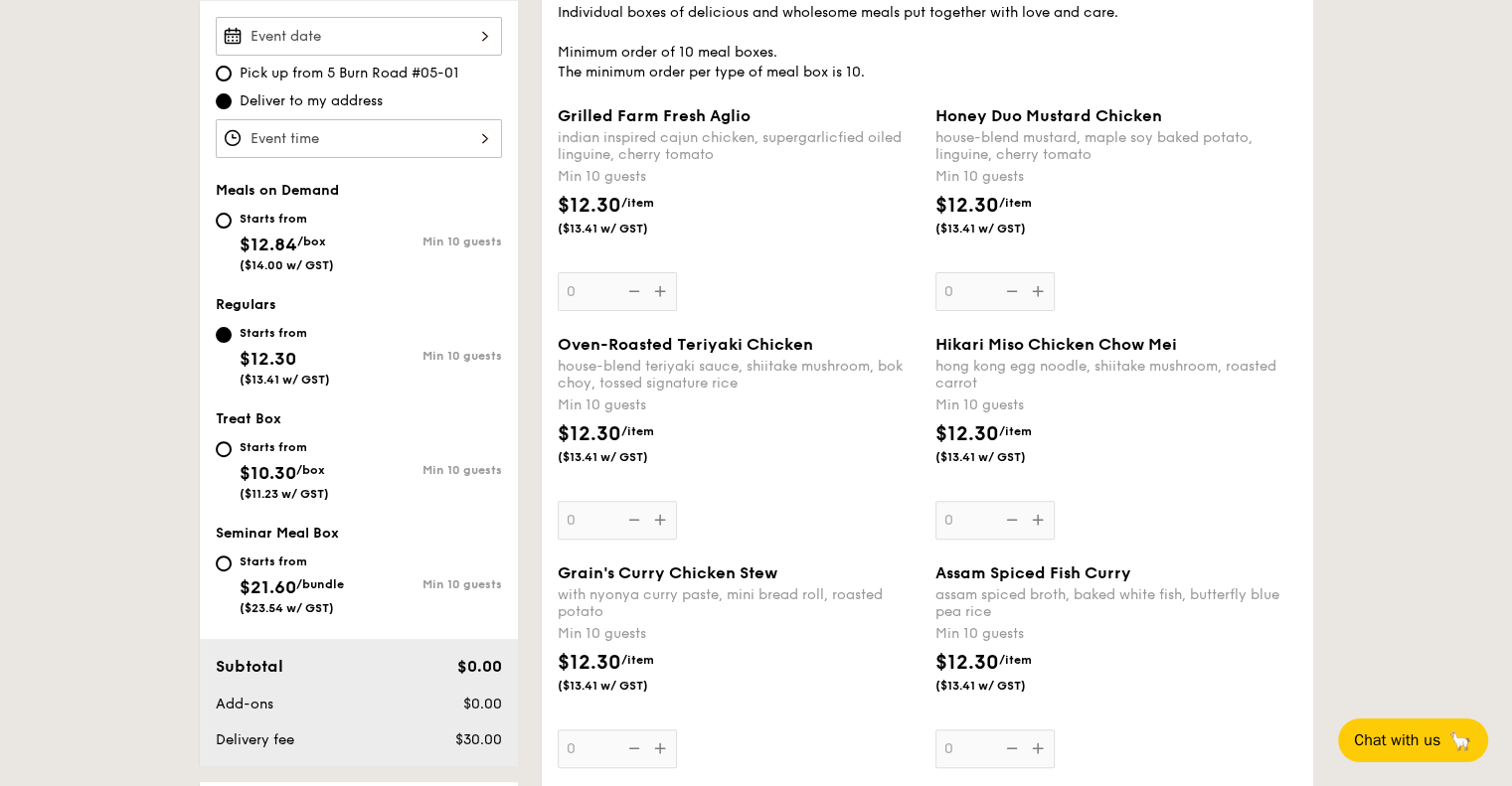 click on "Pick up from [NUMBER] [STREET] #[NUMBER]-[NUMBER]
Deliver to my address
Meals on Demand
Starts from
$12.84
/box
($14.00 w/ GST)
Min 10 guests
Regulars
Starts from
$12.30
($13.41 w/ GST)
Min 10 guests
Treat Box
Starts from
$10.30
/box
($11.23 w/ GST)
Min 10 guests
Seminar Meal Box
Starts from
$21.60
/bundle
($23.54 w/ GST)
Min 10 guests
Subtotal
$0.00
Add-ons
Vegetarian" at bounding box center (756, 2503) 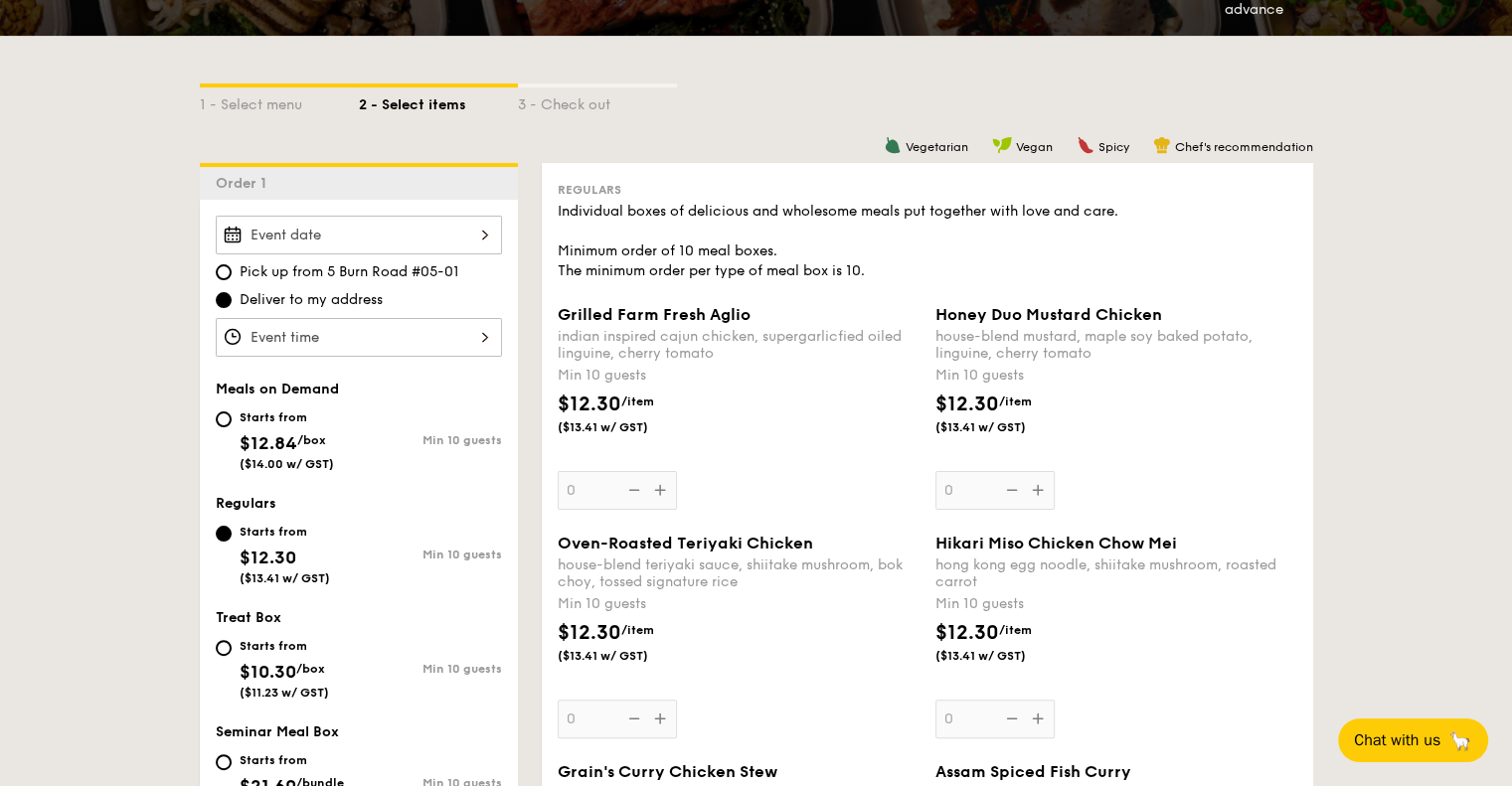 scroll, scrollTop: 298, scrollLeft: 0, axis: vertical 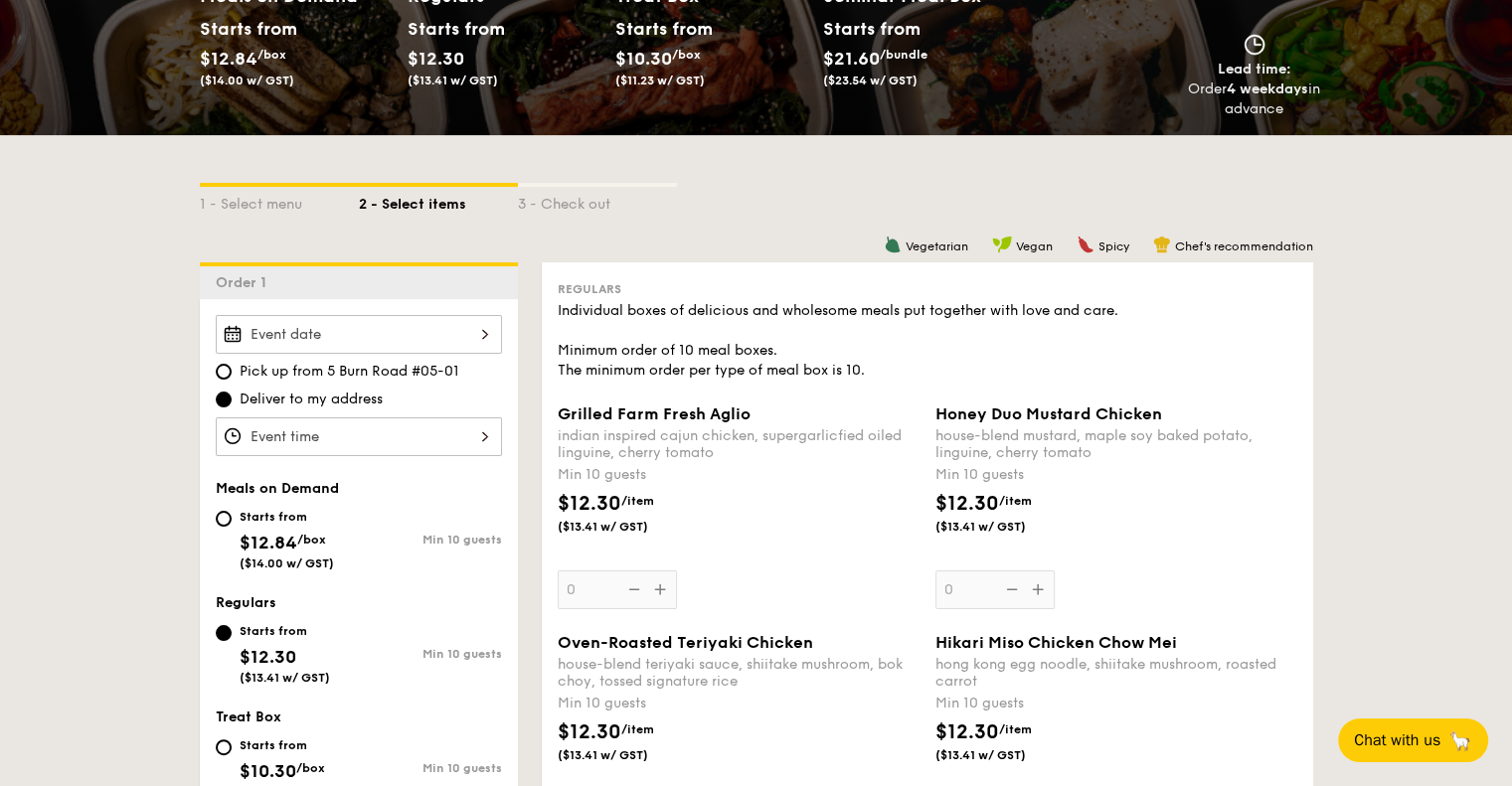click at bounding box center [359, 334] 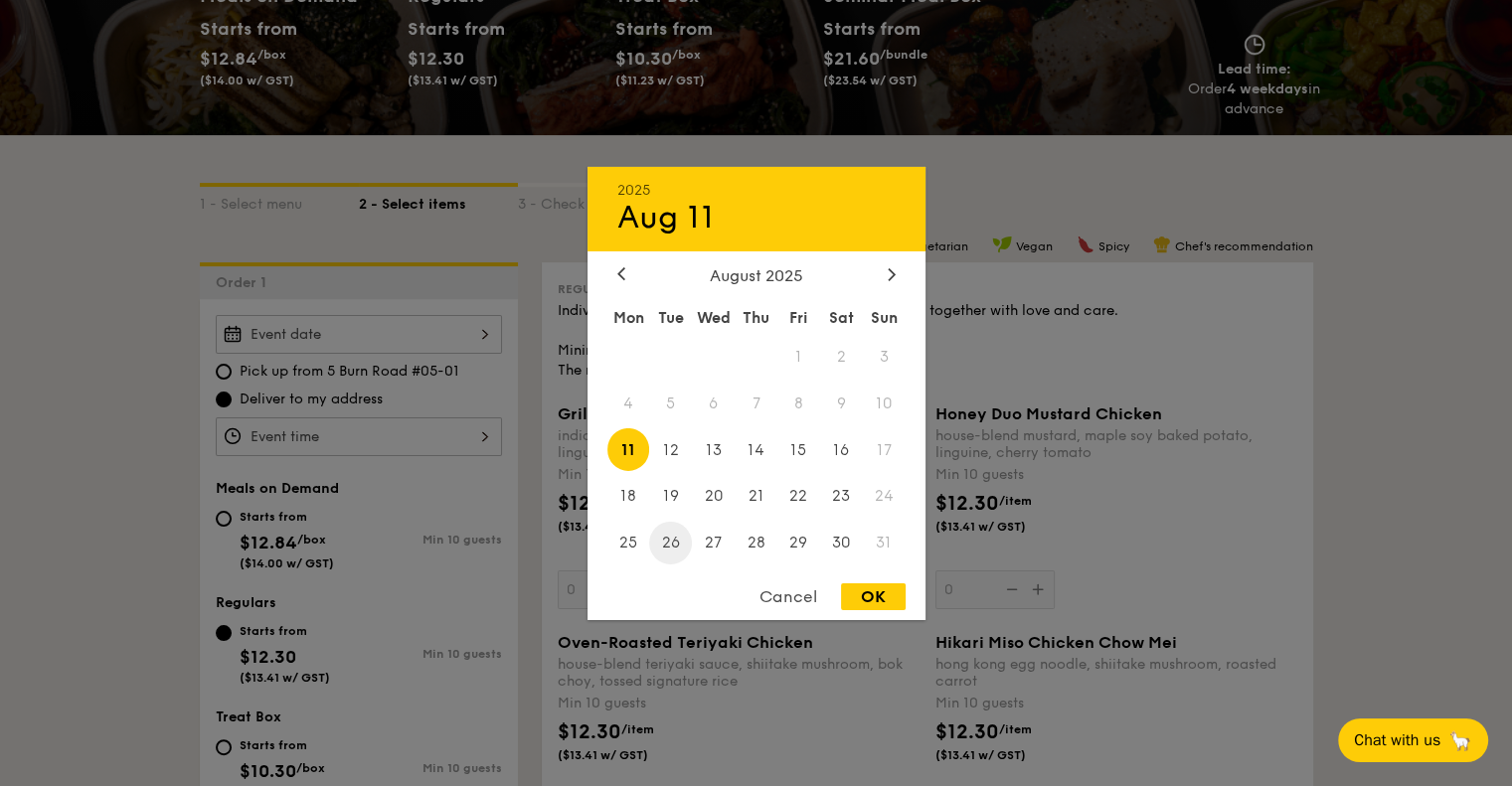 click on "26" at bounding box center (670, 543) 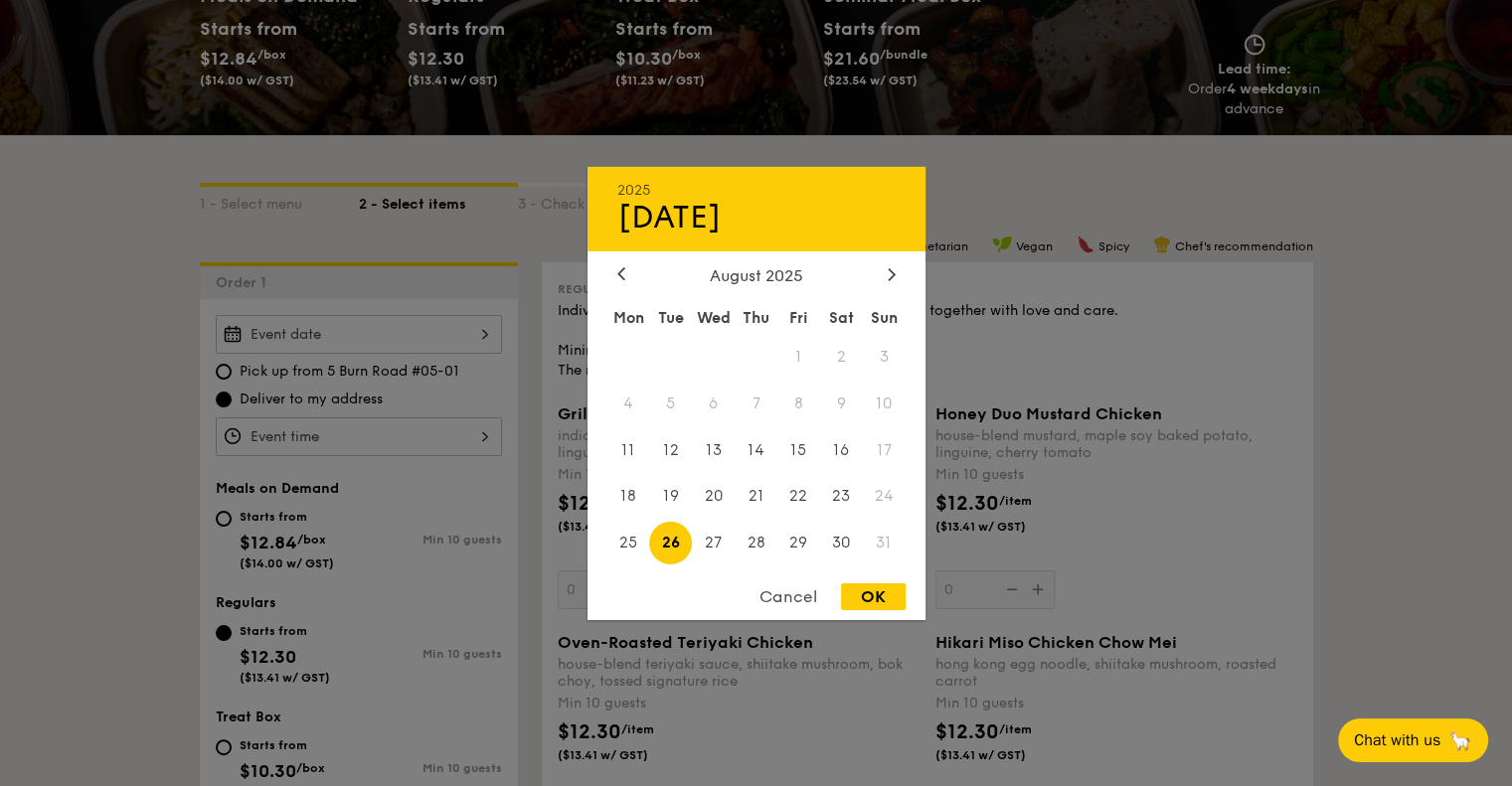 click on "26" at bounding box center (670, 543) 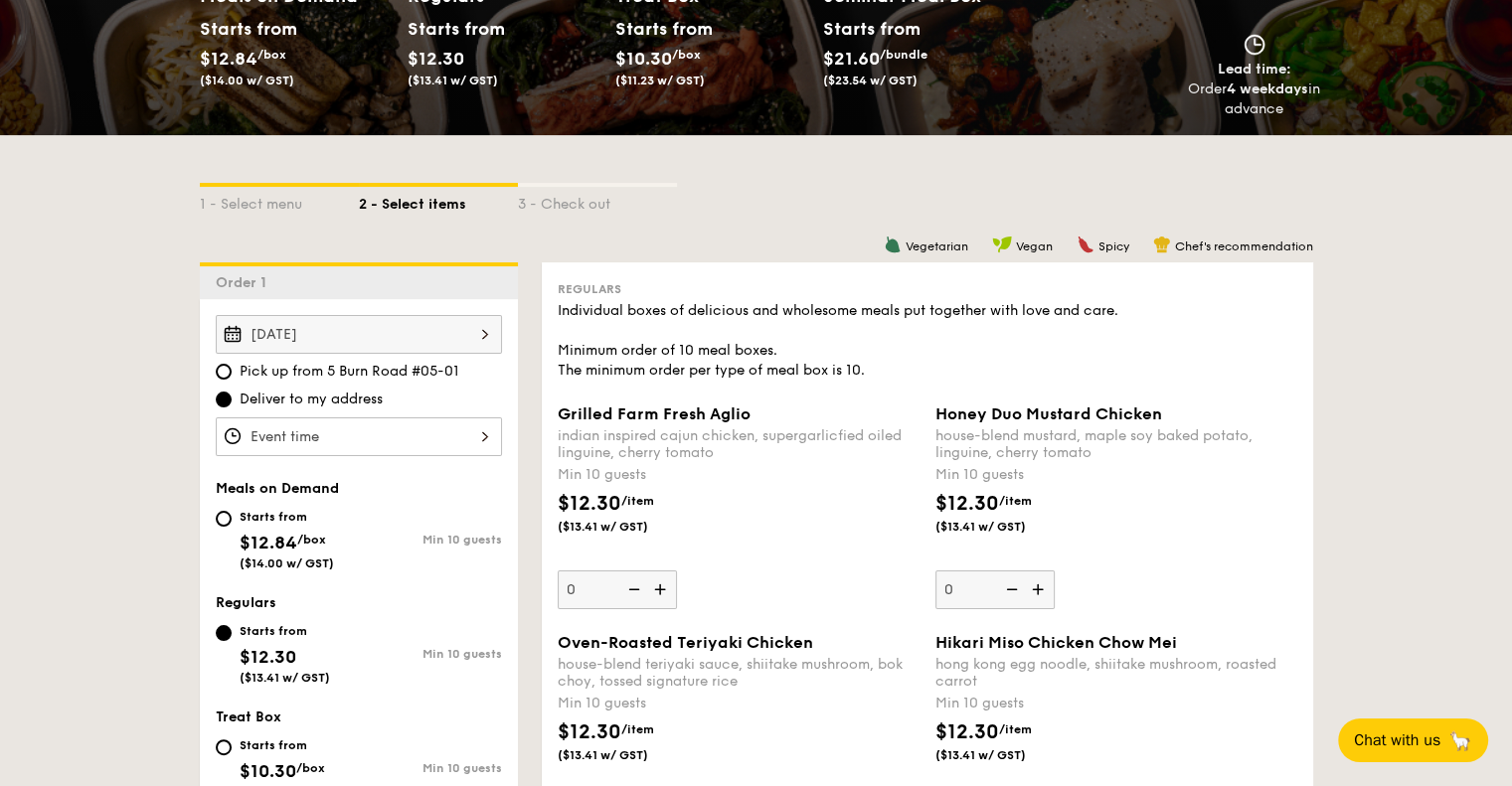 click at bounding box center (359, 436) 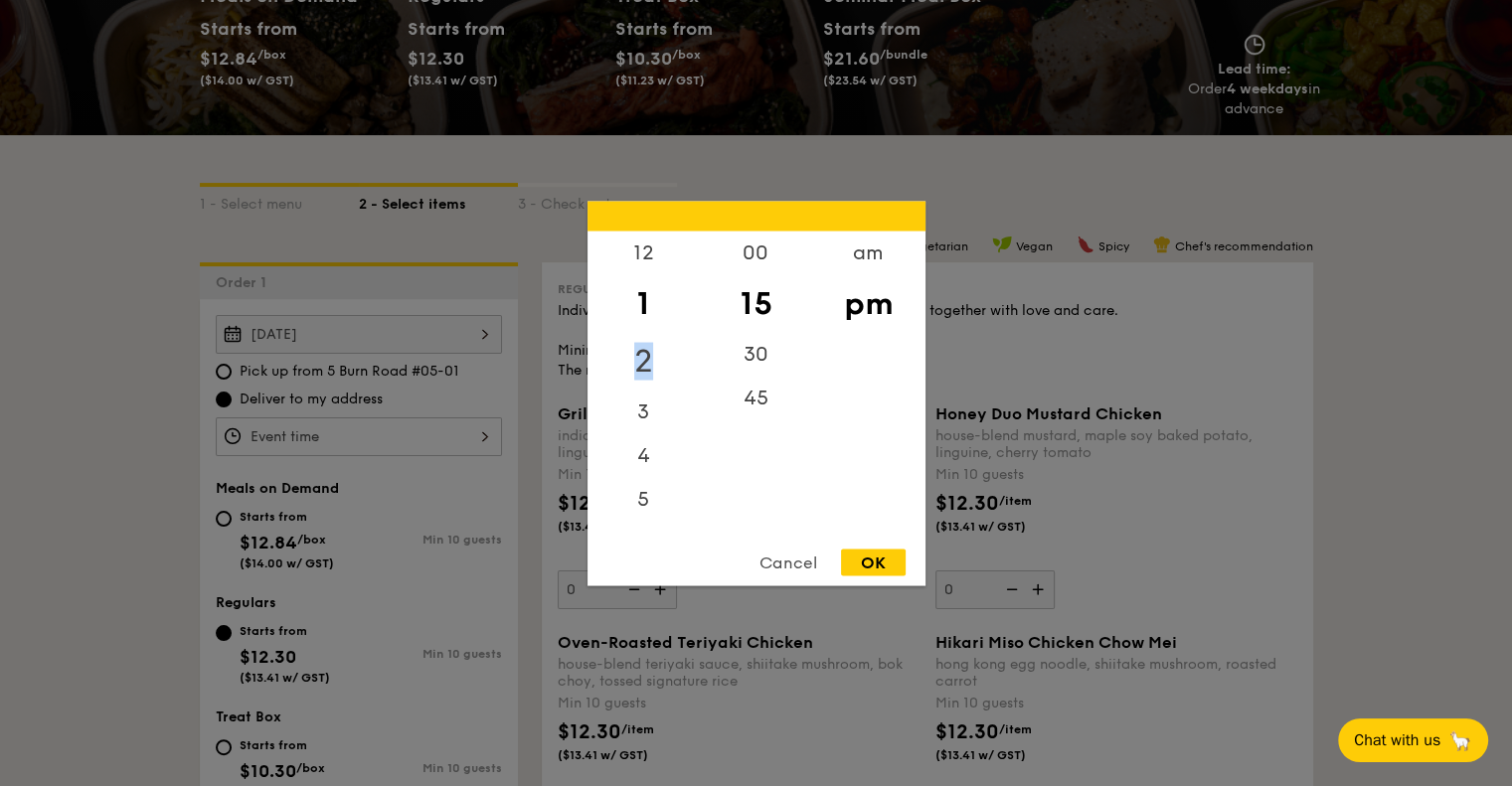 drag, startPoint x: 652, startPoint y: 351, endPoint x: 651, endPoint y: 340, distance: 11.045361 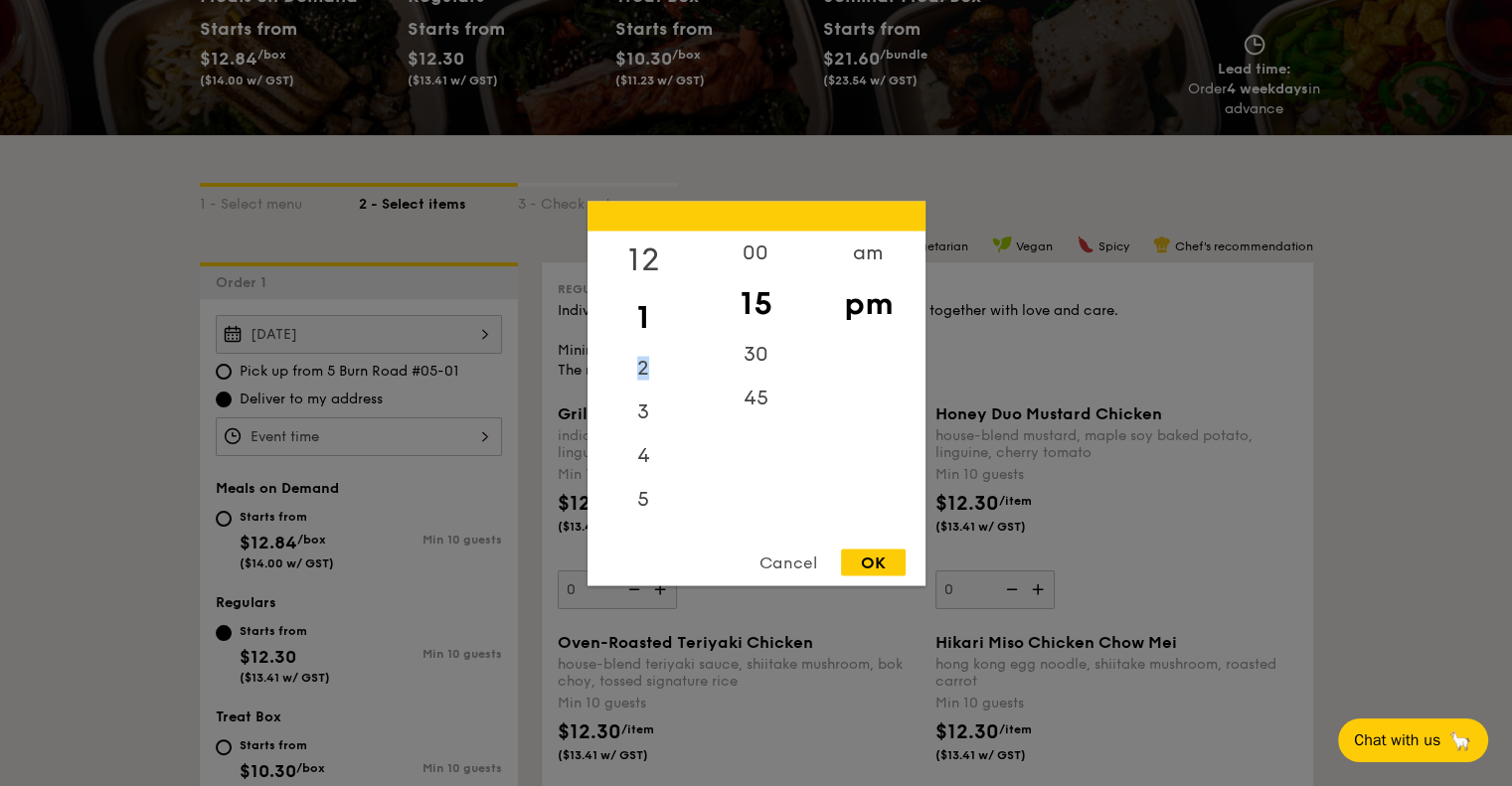 click on "12" at bounding box center [643, 259] 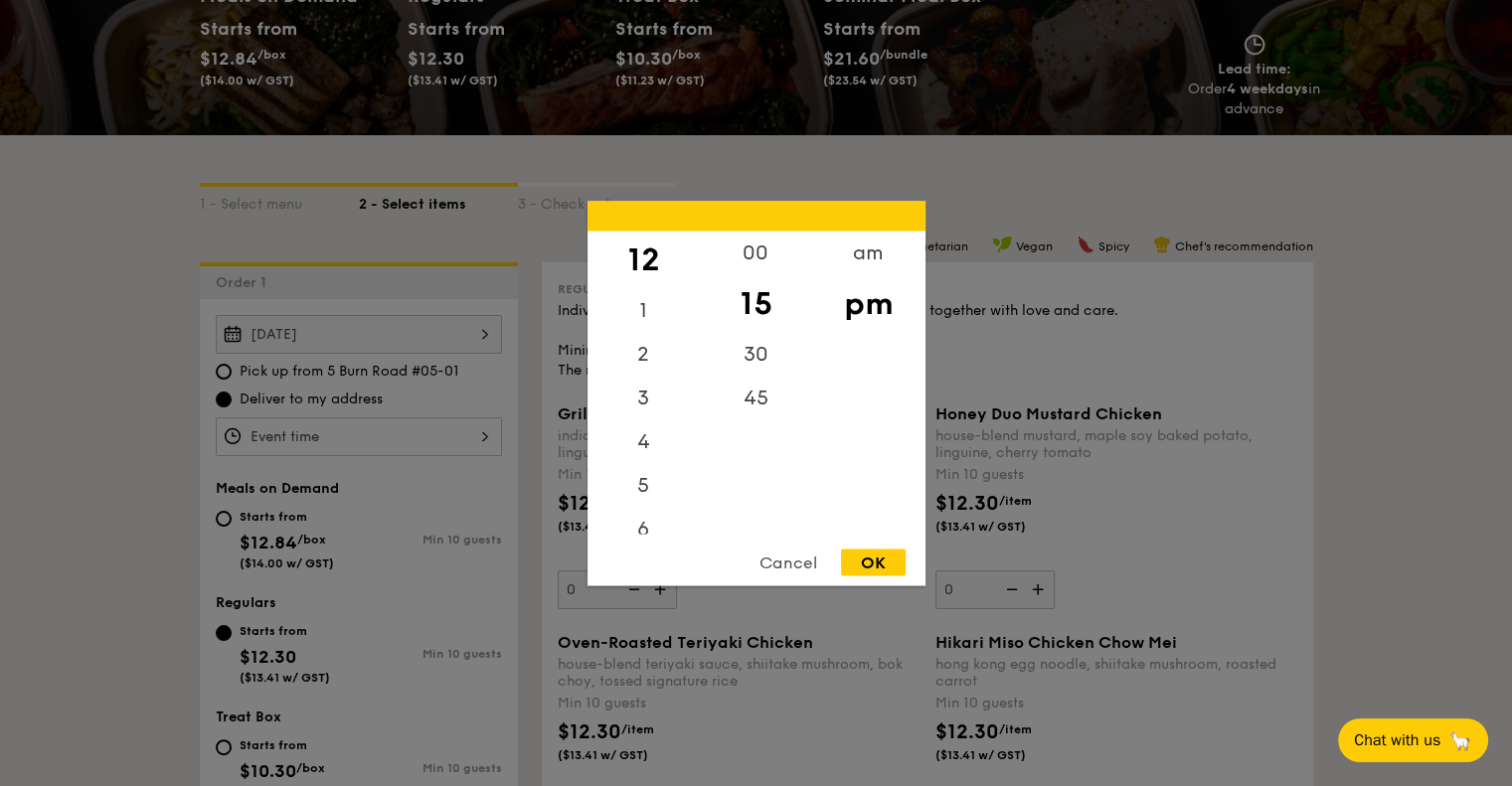 drag, startPoint x: 649, startPoint y: 263, endPoint x: 673, endPoint y: 268, distance: 24.5153 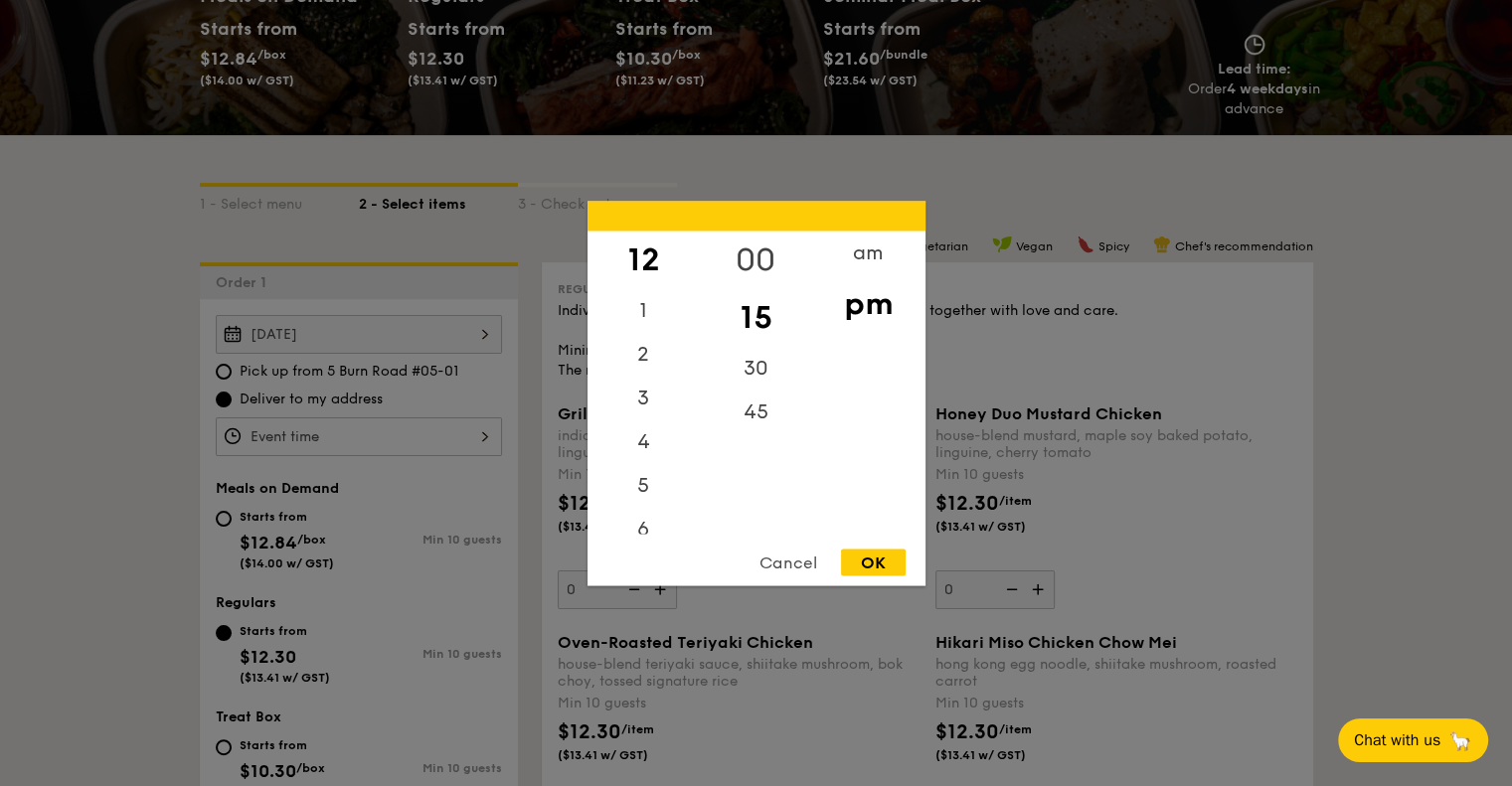 drag, startPoint x: 740, startPoint y: 261, endPoint x: 756, endPoint y: 270, distance: 18.35756 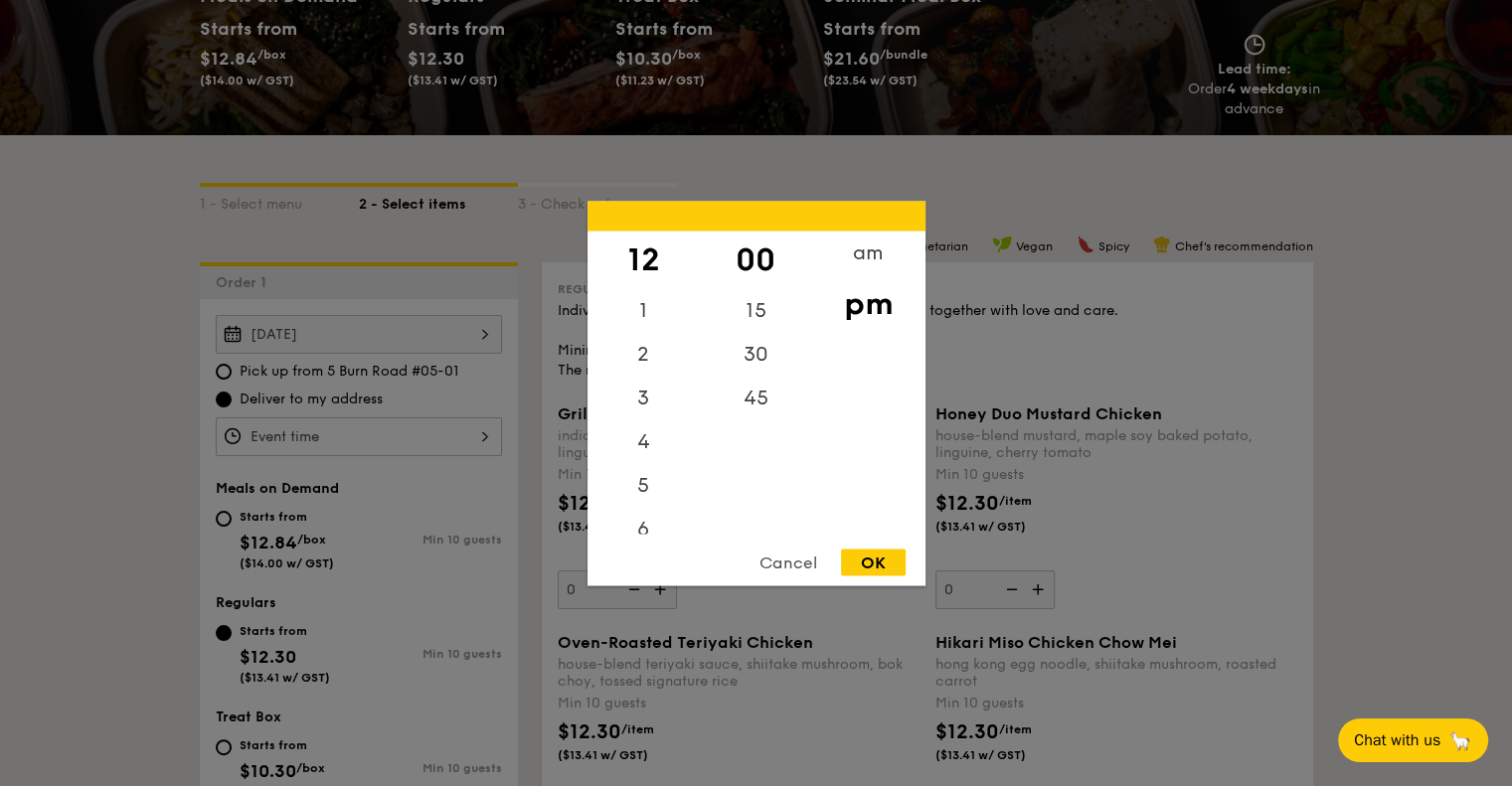 click on "OK" at bounding box center (873, 561) 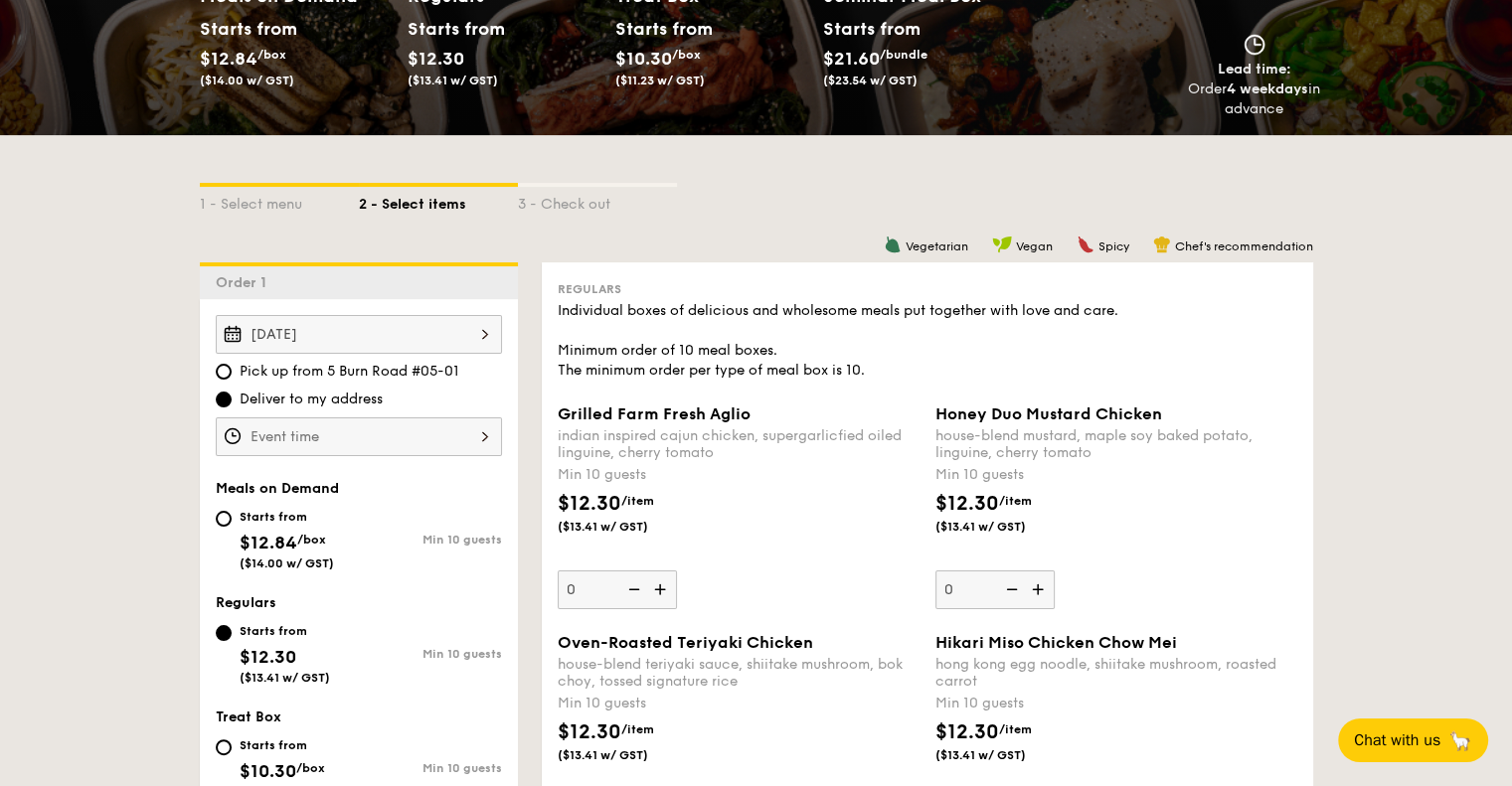 type on "12:00PM" 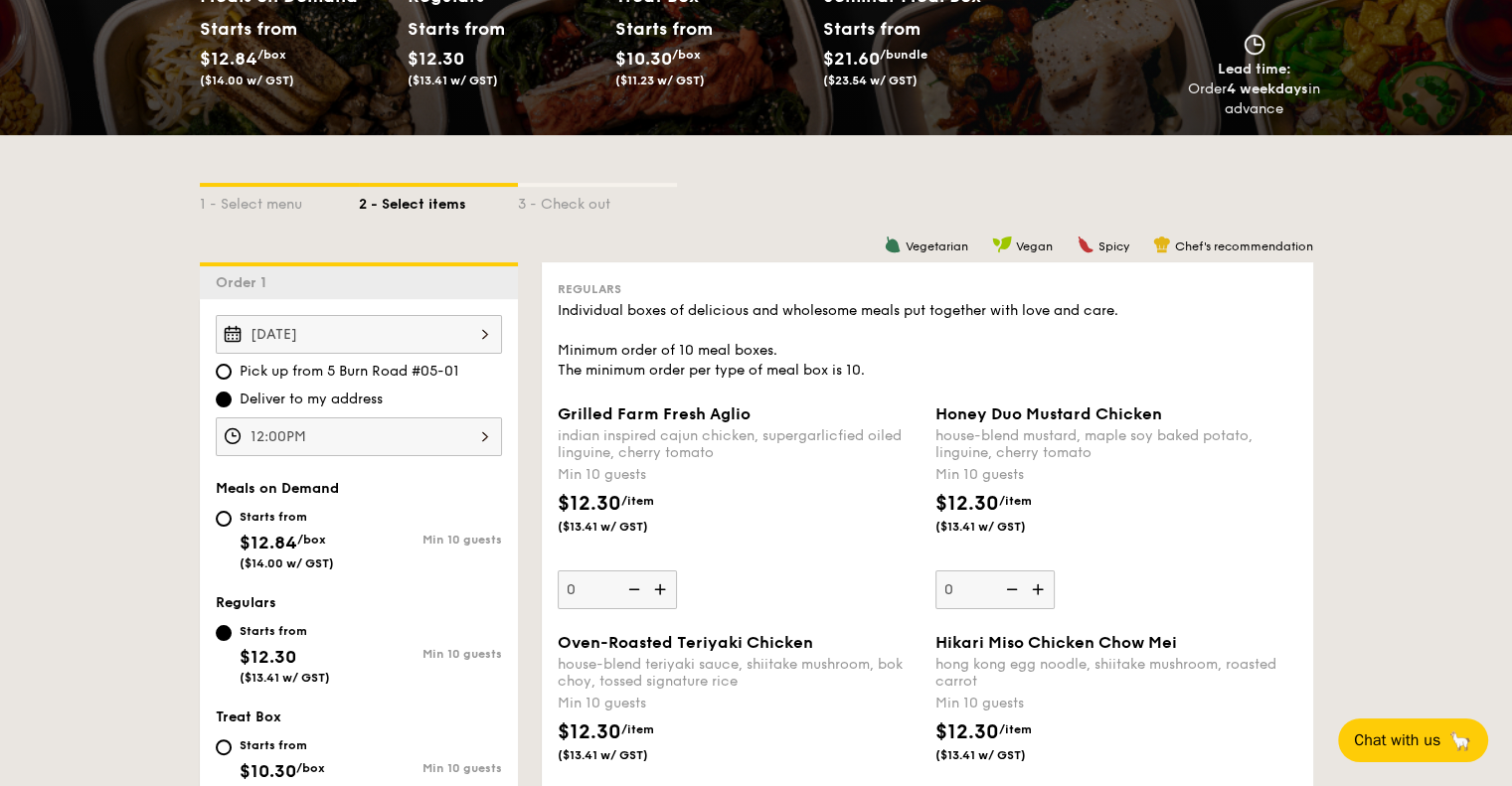 click on "Pick up from [NUMBER] [STREET] #[NUMBER]-[NUMBER]
Deliver to my address
[TIME]
Meals on Demand
Starts from
$12.84
/box
($14.00 w/ GST)
Min 10 guests
Regulars
Starts from
$12.30
($13.41 w/ GST)
Min 10 guests
Treat Box
Starts from
$10.30
/box
($11.23 w/ GST)
Min 10 guests
Seminar Meal Box
Starts from
$21.60
/bundle
($23.54 w/ GST)
Min 10 guests
Subtotal
$0.00
[TIME] ,  ." at bounding box center (756, 2801) 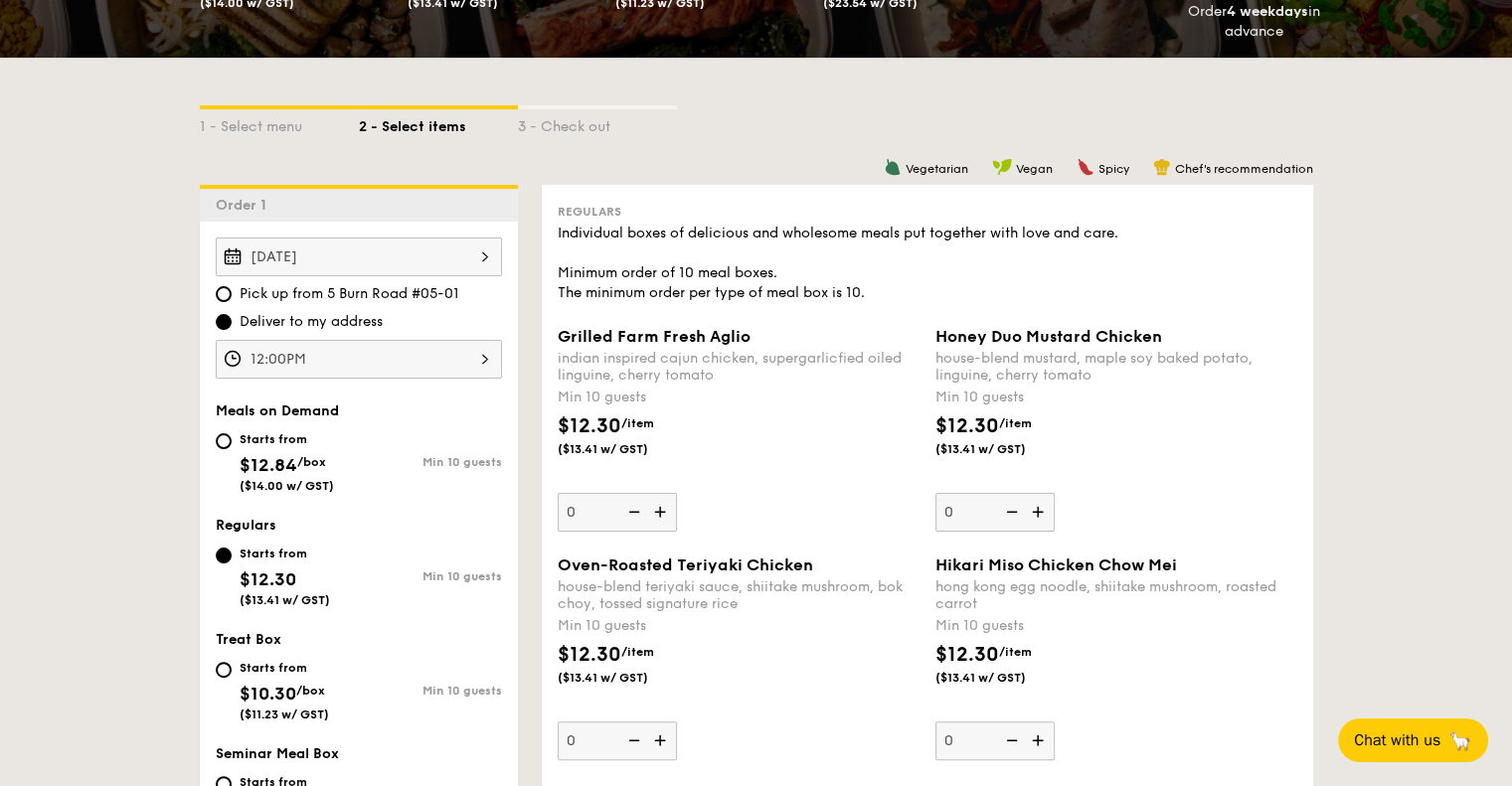 scroll, scrollTop: 397, scrollLeft: 0, axis: vertical 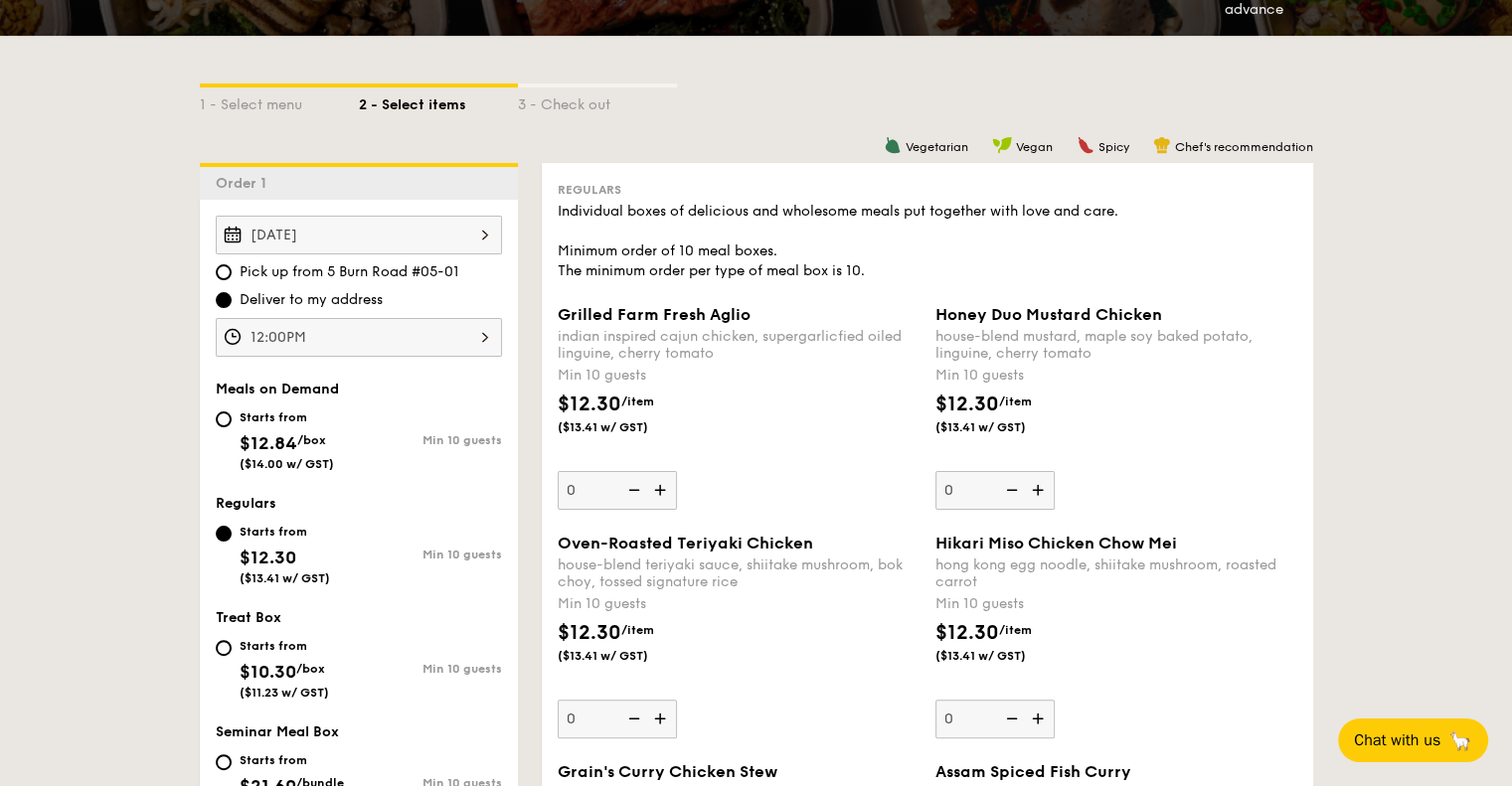 click on "Pick up from [NUMBER] [STREET] #[NUMBER]-[NUMBER]
Deliver to my address
[TIME]
Meals on Demand
Starts from
$12.84
/box
($14.00 w/ GST)
Min 10 guests
Regulars
Starts from
$12.30
($13.41 w/ GST)
Min 10 guests
Treat Box
Starts from
$10.30
/box
($11.23 w/ GST)
Min 10 guests
Seminar Meal Box
Starts from
$21.60
/bundle
($23.54 w/ GST)
Min 10 guests
Subtotal
$0.00
[TIME] ,  ." at bounding box center (756, 2702) 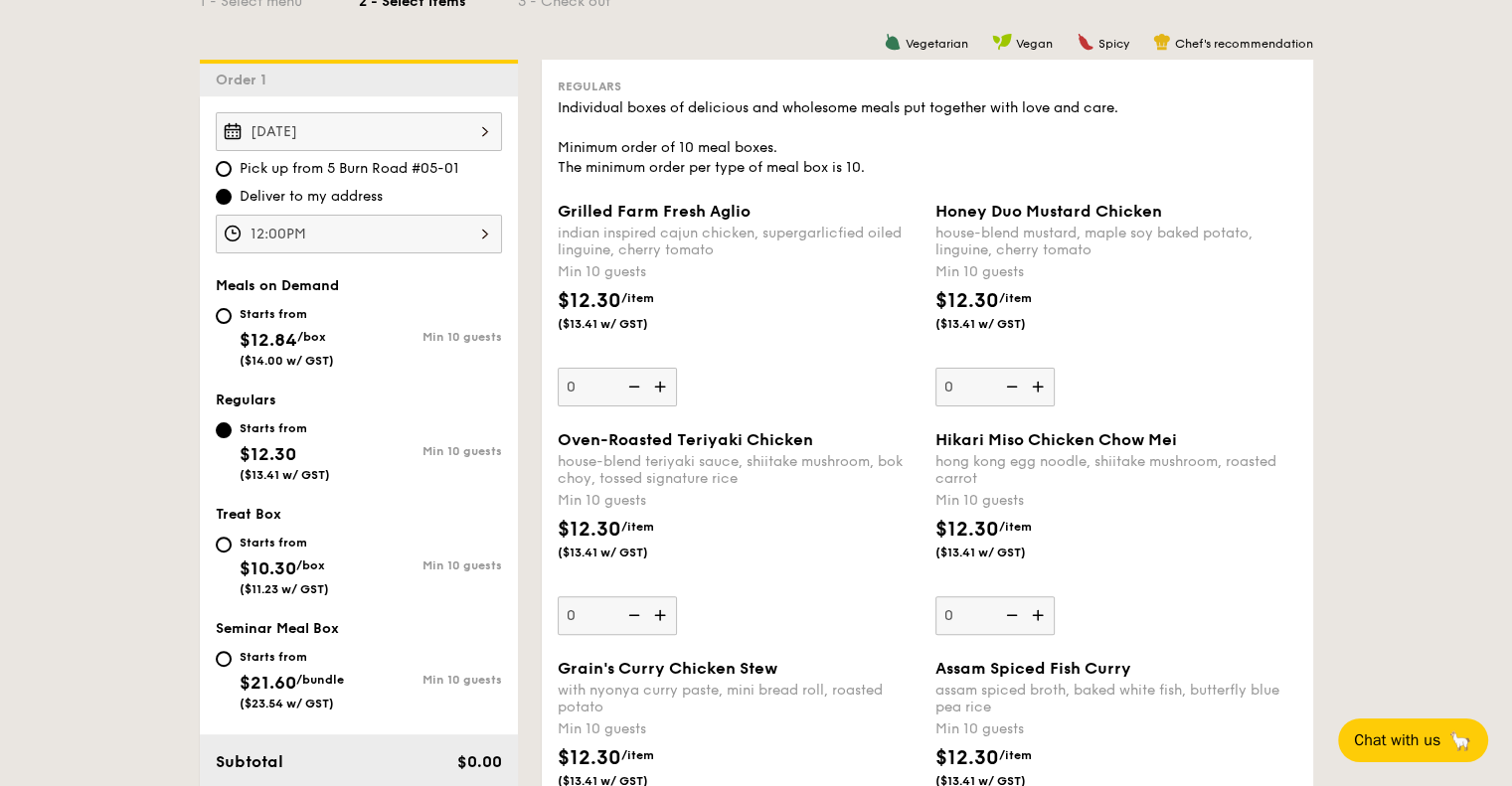 scroll, scrollTop: 497, scrollLeft: 0, axis: vertical 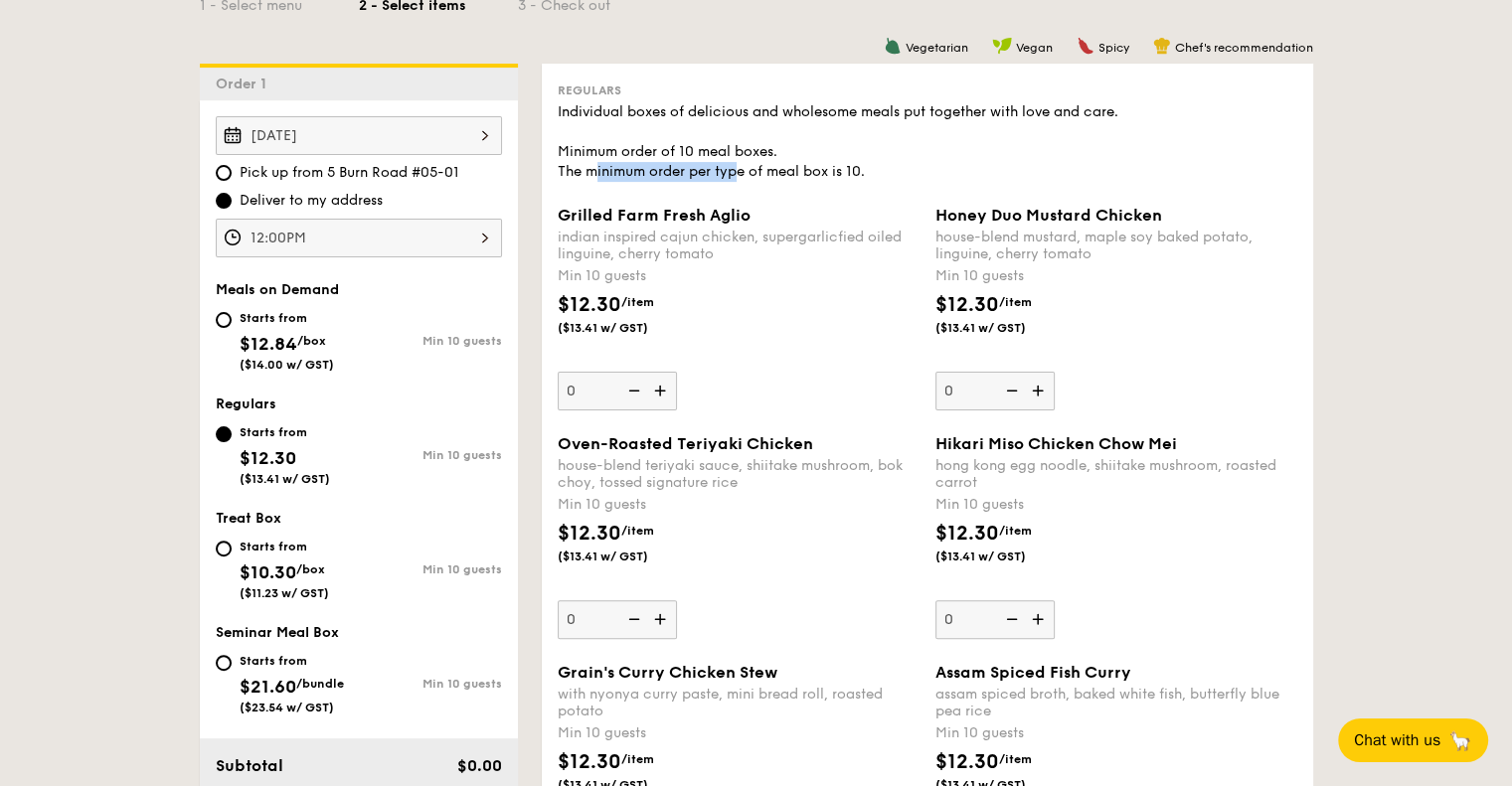 drag, startPoint x: 637, startPoint y: 175, endPoint x: 740, endPoint y: 176, distance: 103.00485 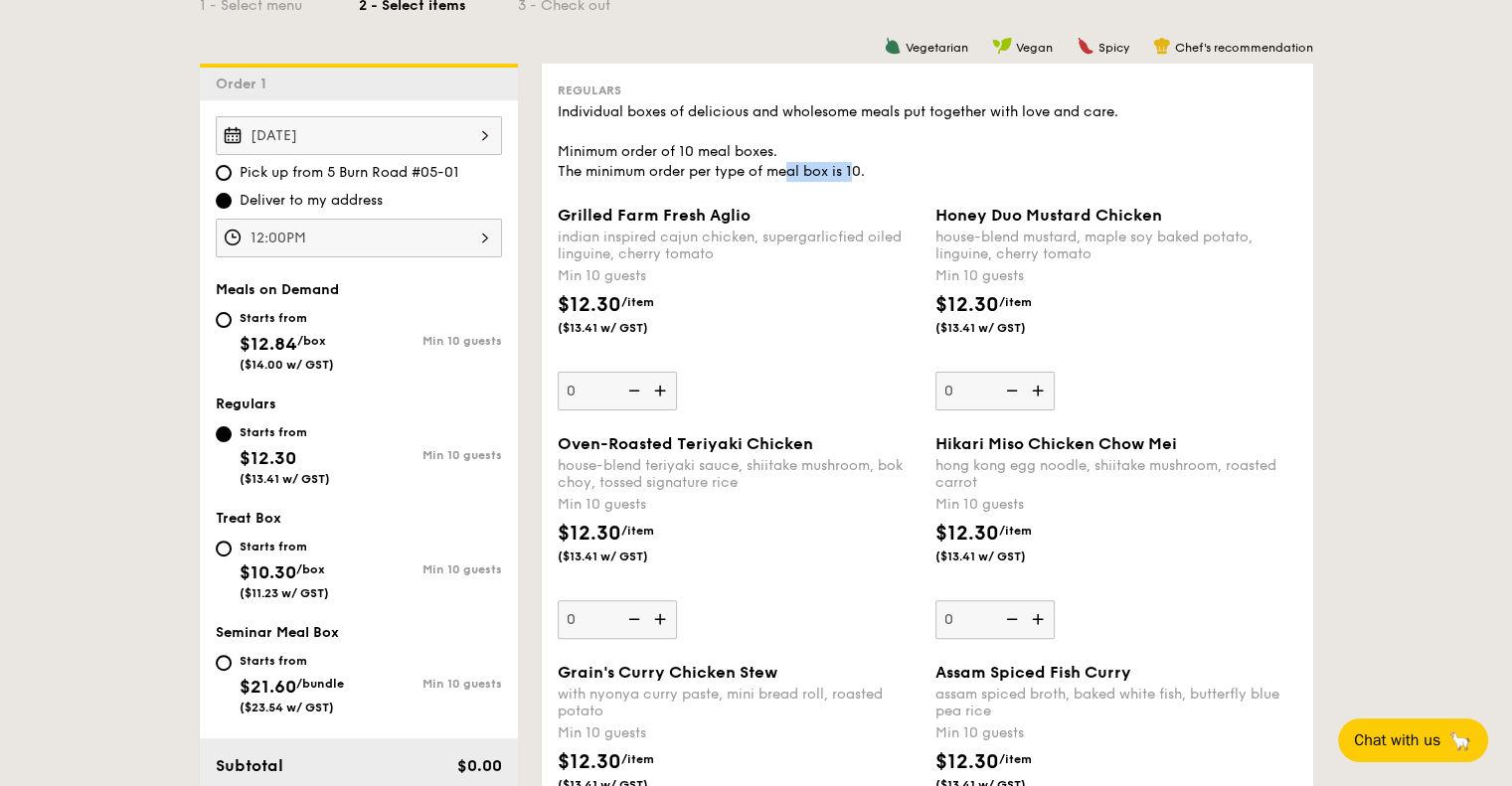 drag, startPoint x: 858, startPoint y: 176, endPoint x: 785, endPoint y: 175, distance: 73.00685 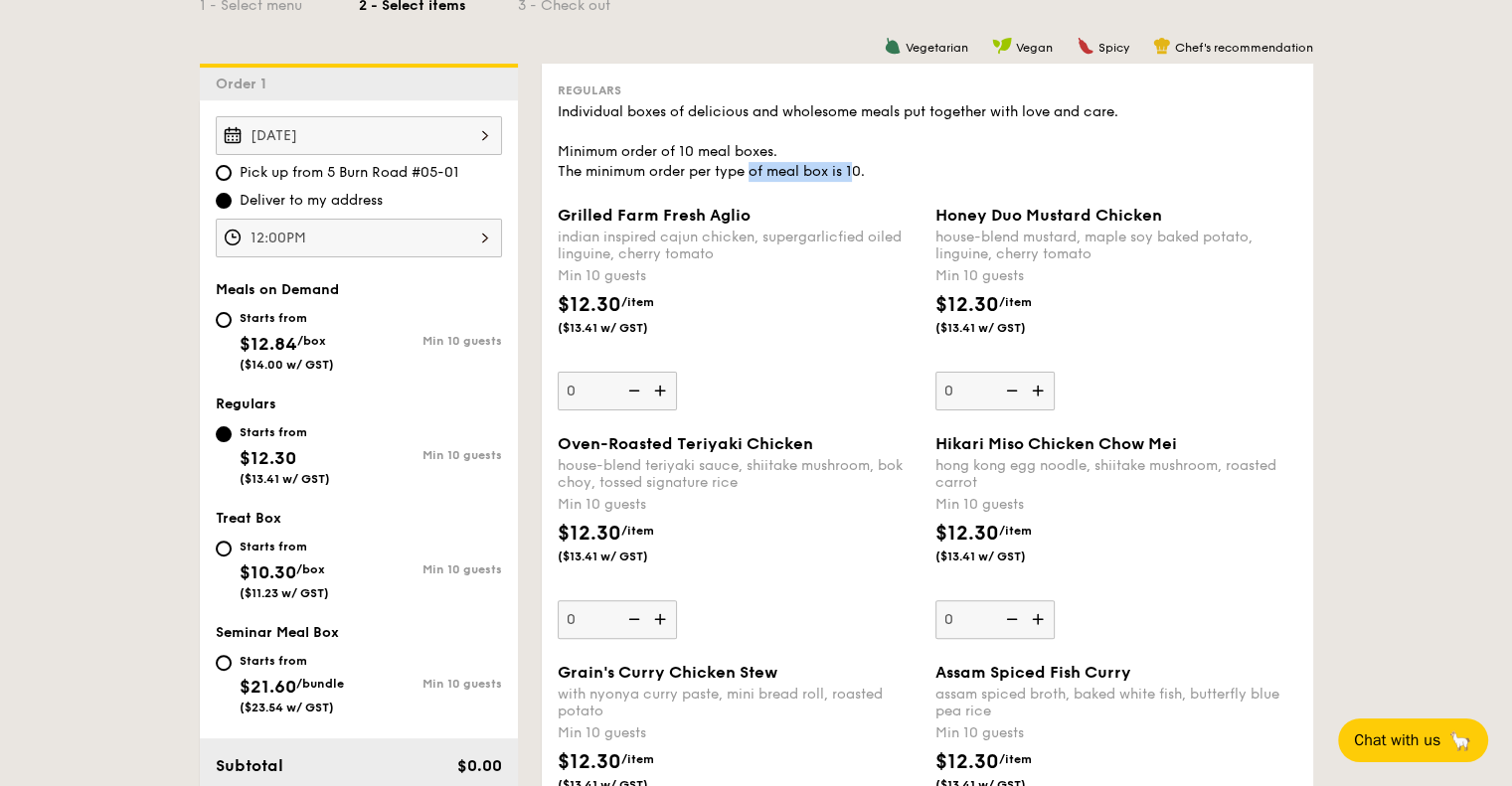 drag, startPoint x: 859, startPoint y: 169, endPoint x: 754, endPoint y: 166, distance: 105.04285 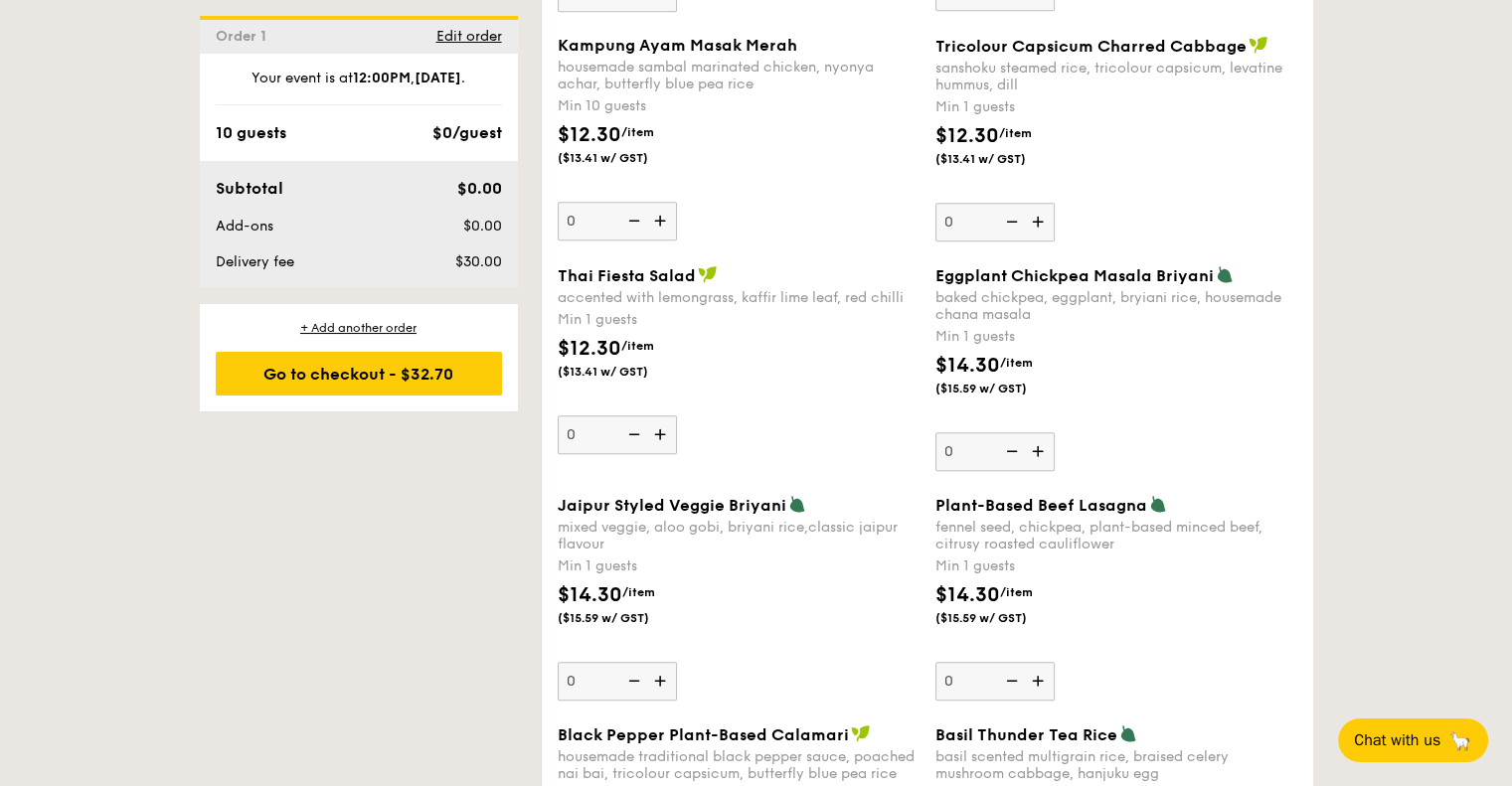 scroll, scrollTop: 1789, scrollLeft: 0, axis: vertical 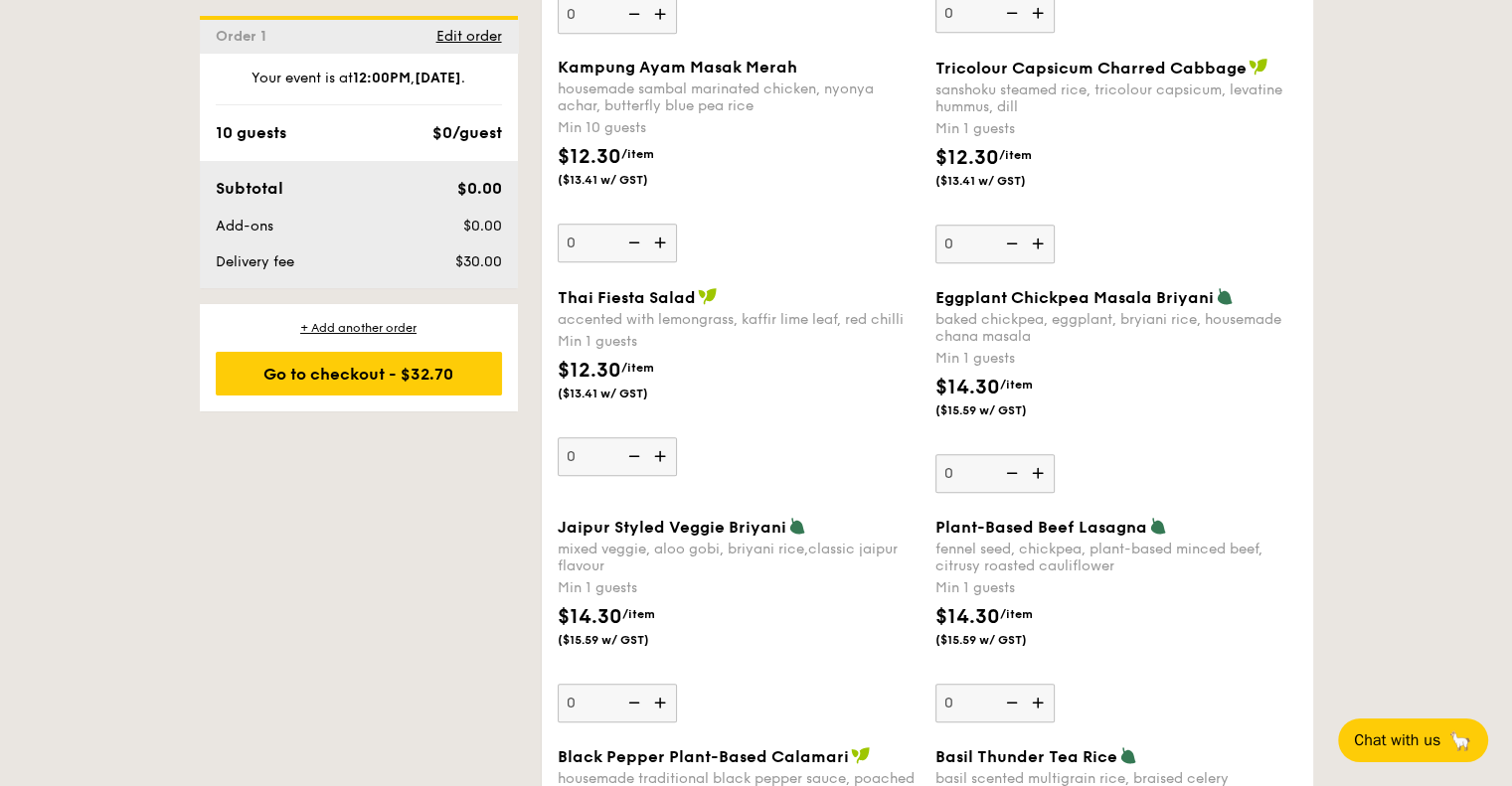 click at bounding box center (1225, 296) 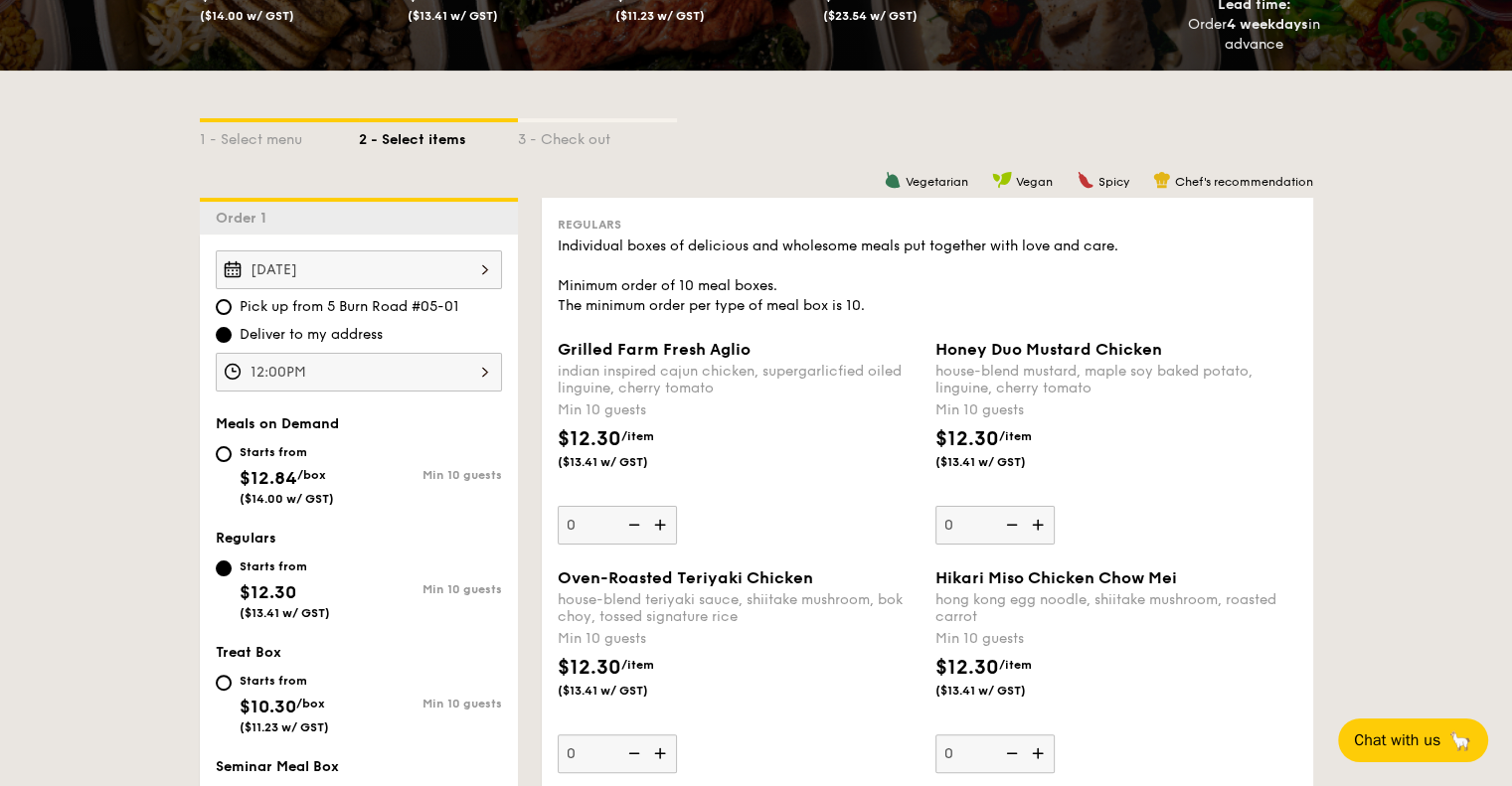 scroll, scrollTop: 397, scrollLeft: 0, axis: vertical 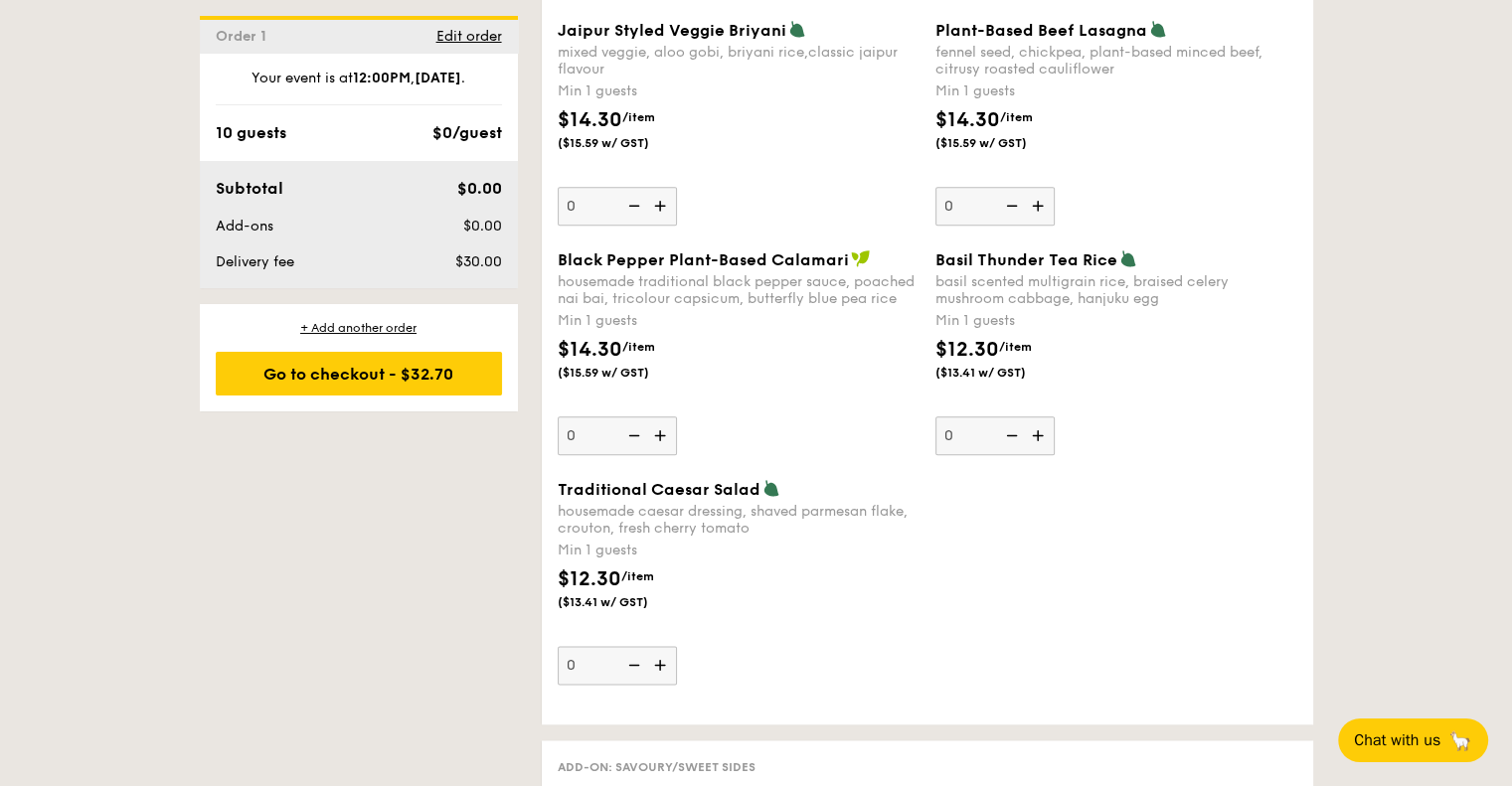 click on "$14.30
/item
($15.59 w/ GST)" at bounding box center [739, 370] 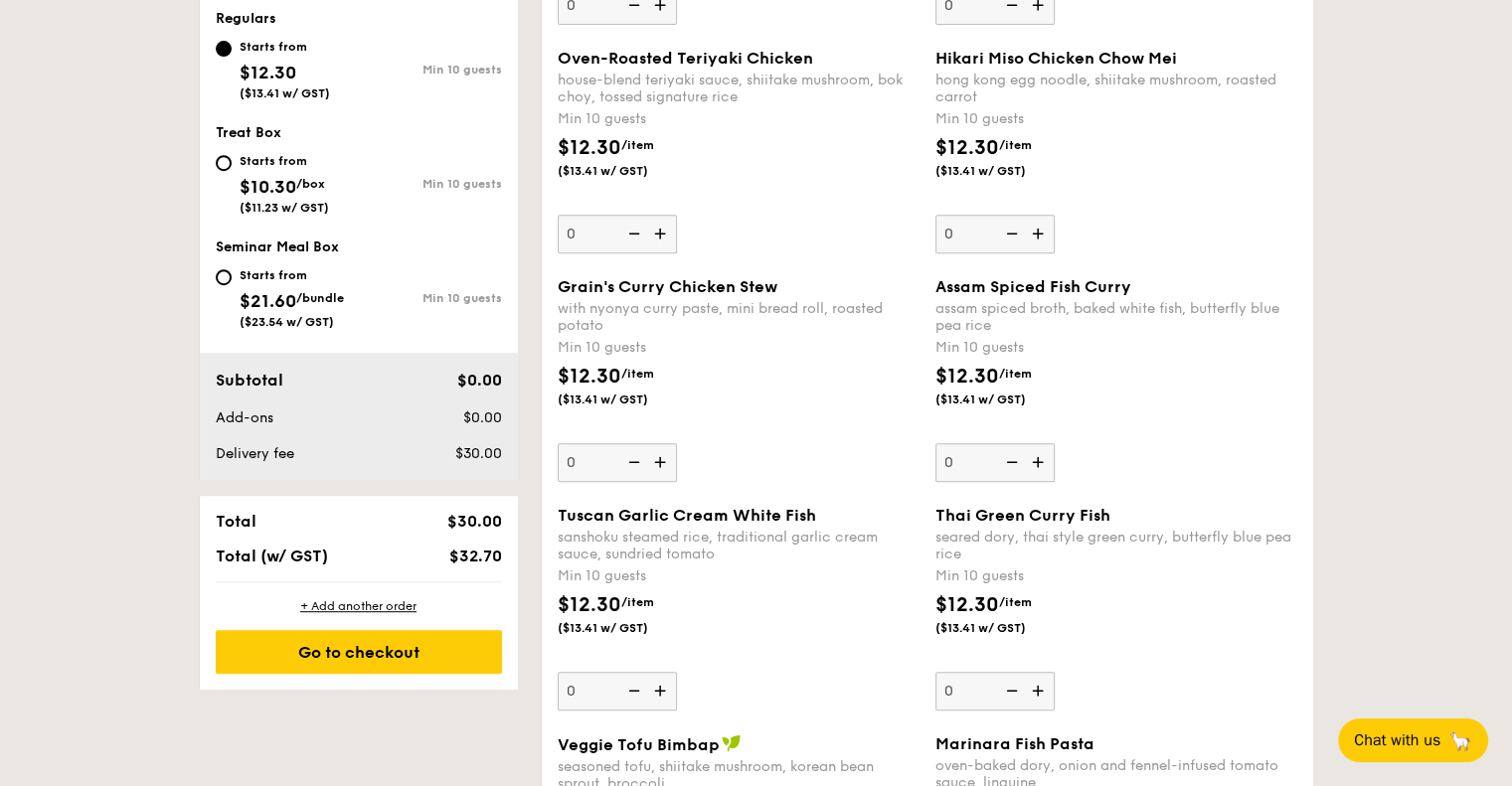 scroll, scrollTop: 894, scrollLeft: 0, axis: vertical 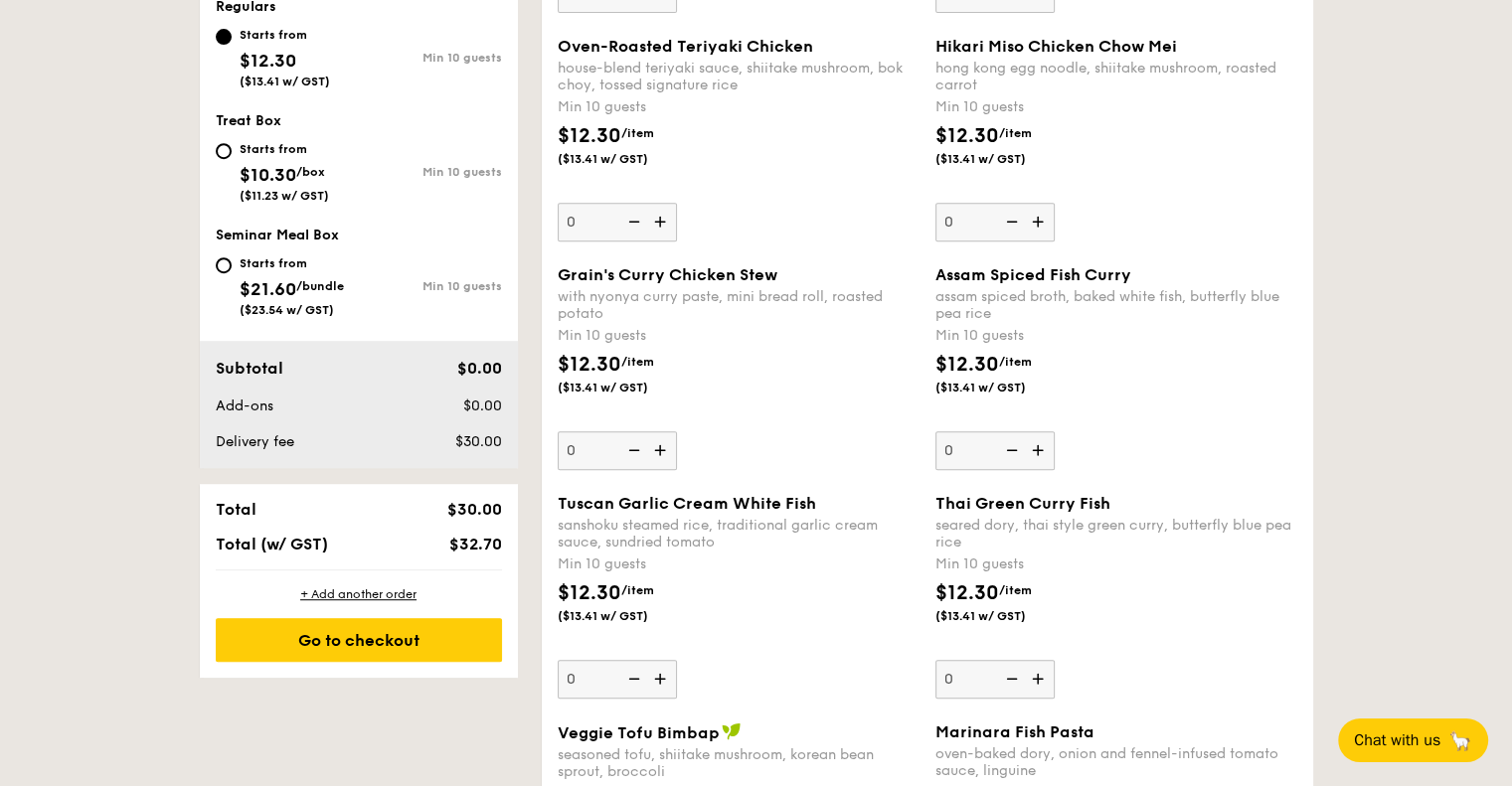 click at bounding box center [662, 222] 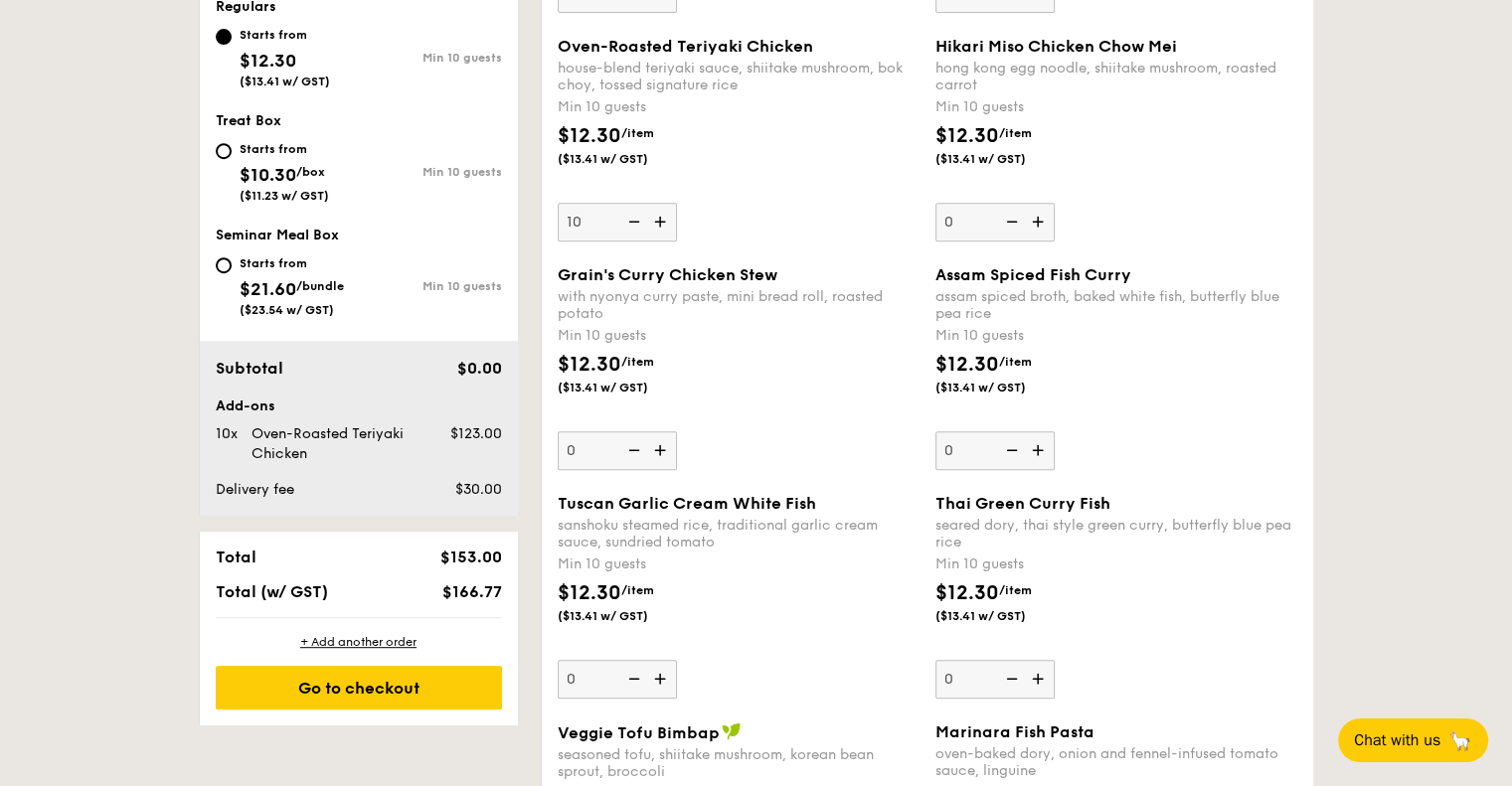 click on "Oven-Roasted Teriyaki Chicken house-blend teriyaki sauce, shiitake mushroom, bok choy, tossed signature rice
Min 10 guests
$12.30
/item
($13.41 w/ GST)
10 Hikari Miso Chicken Chow Mei hong kong egg noodle, shiitake mushroom, roasted carrot
Min 10 guests
$12.30
/item
($13.41 w/ GST)
0" at bounding box center (927, 151) 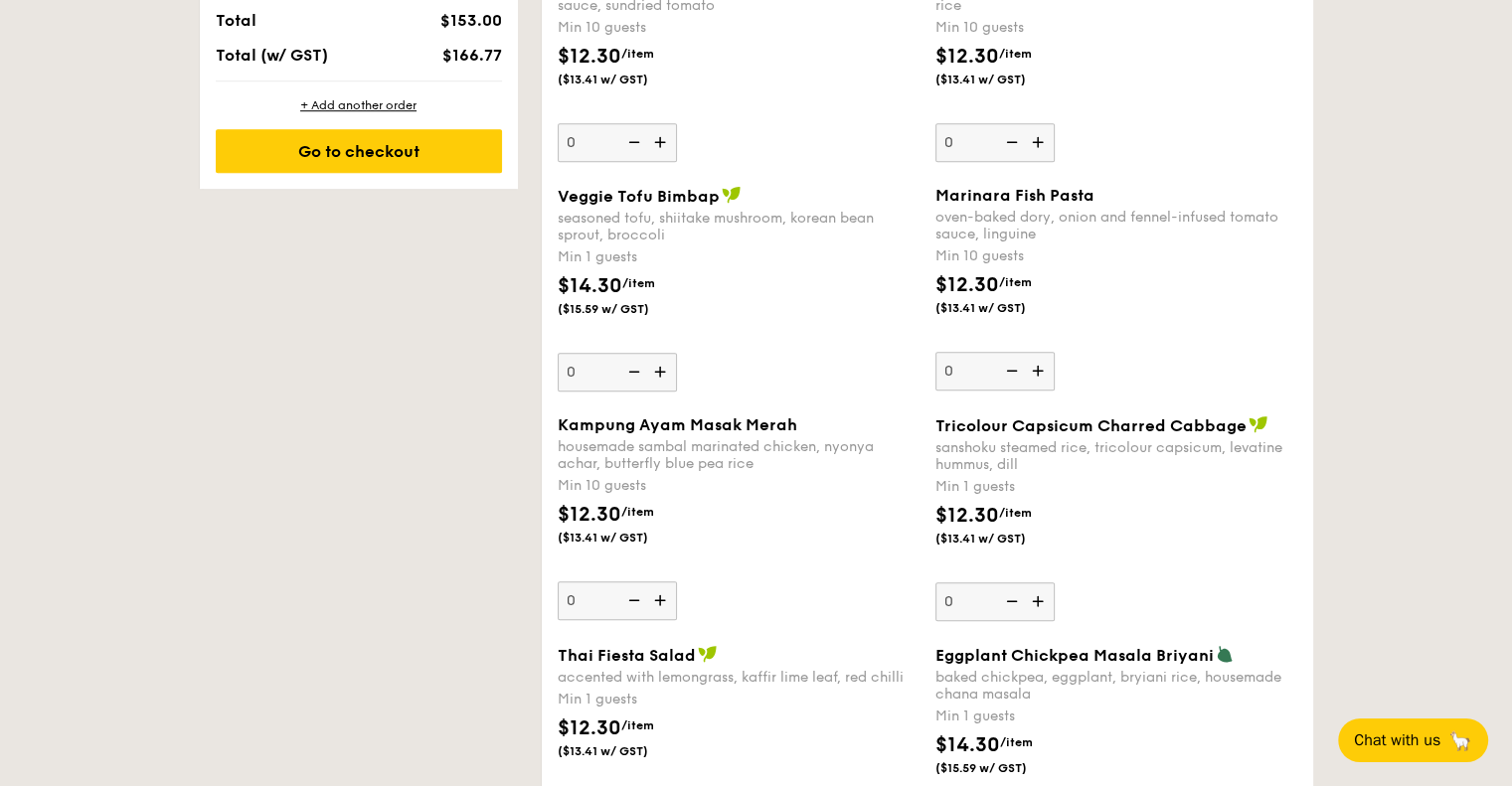 scroll, scrollTop: 1491, scrollLeft: 0, axis: vertical 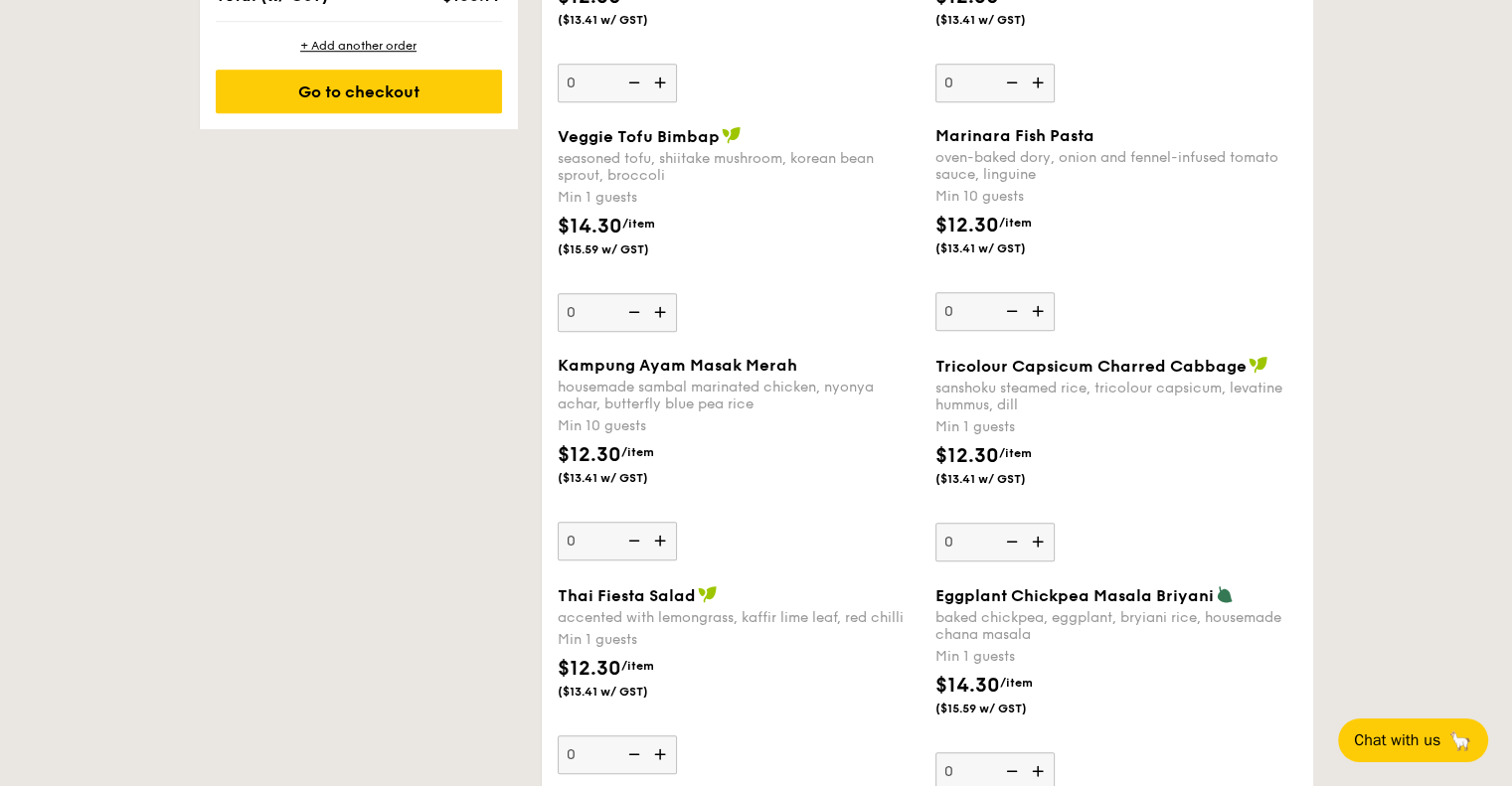 click at bounding box center [1040, 542] 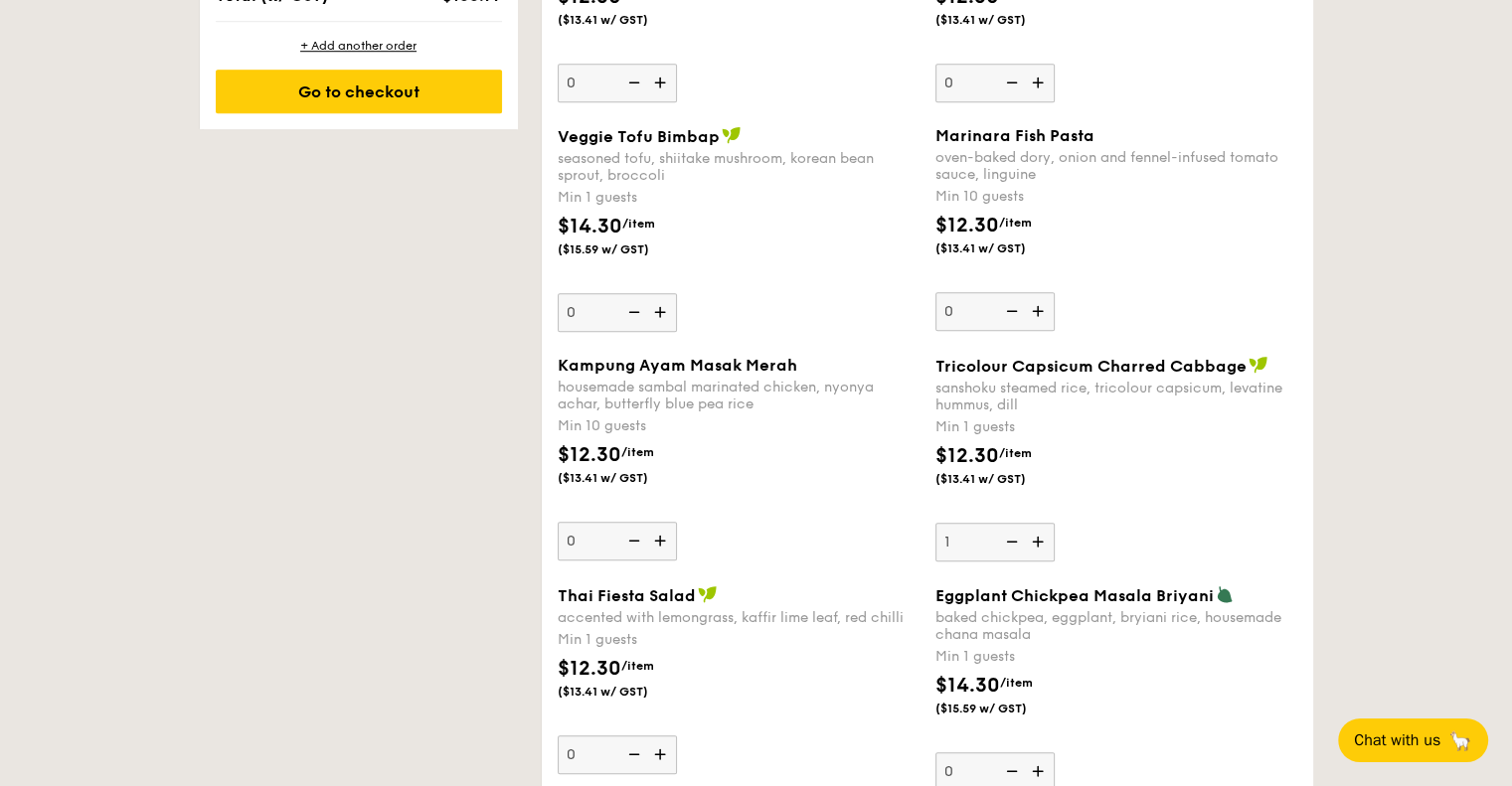 scroll, scrollTop: 1538, scrollLeft: 0, axis: vertical 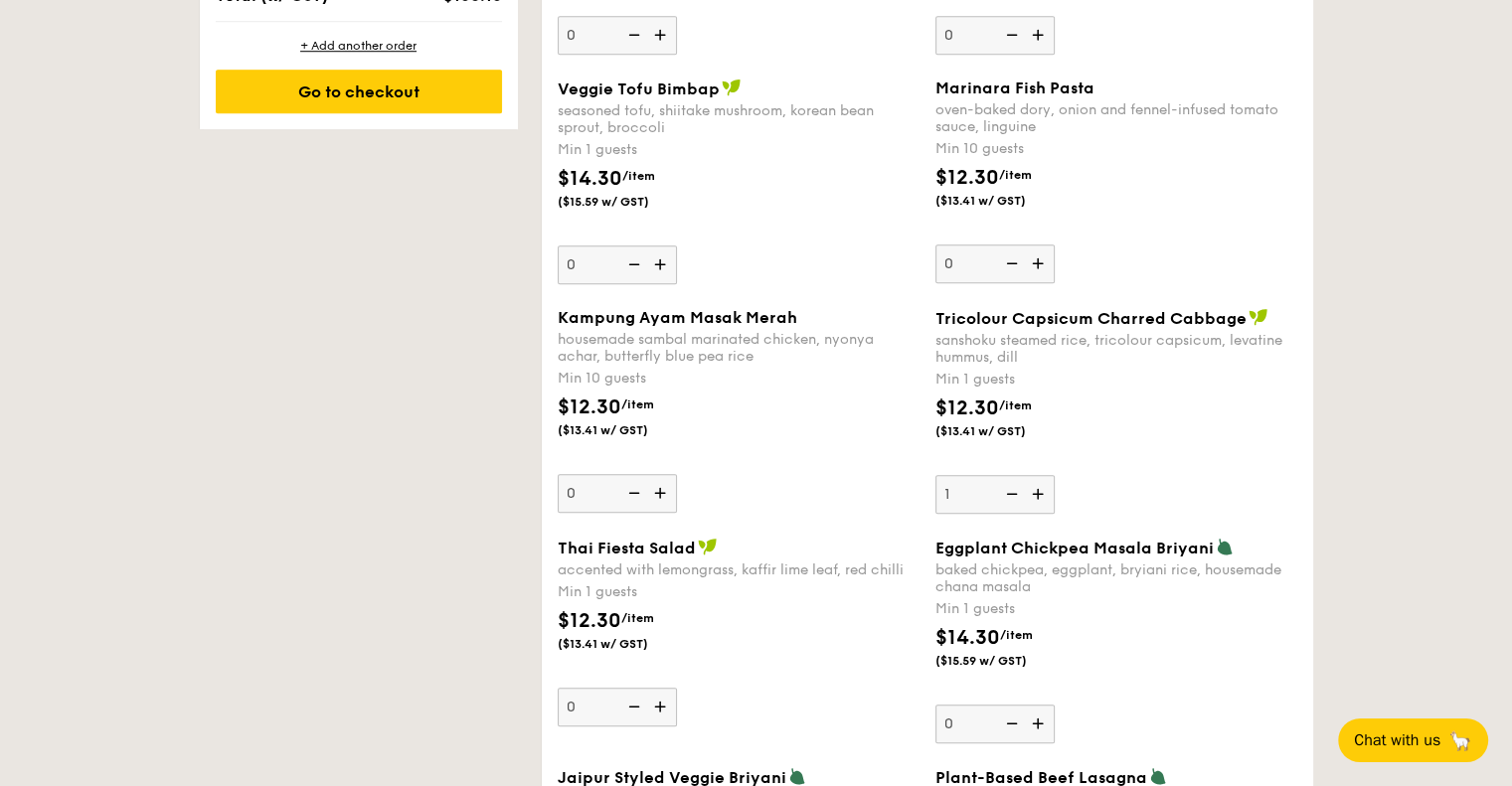 click on "sanshoku steamed rice, tricolour capsicum, levatine hummus, dill" at bounding box center [1116, 349] 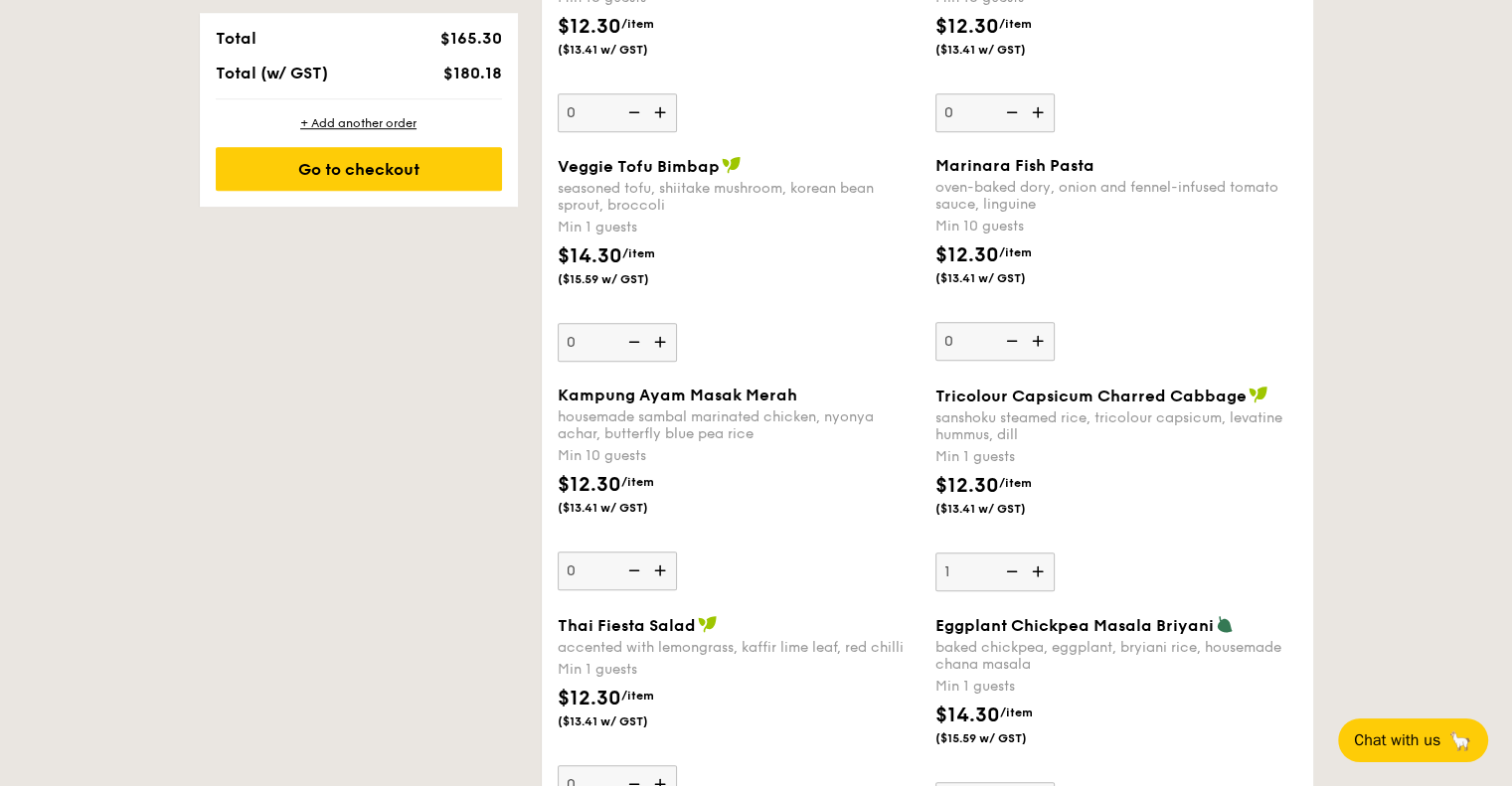 scroll, scrollTop: 1439, scrollLeft: 0, axis: vertical 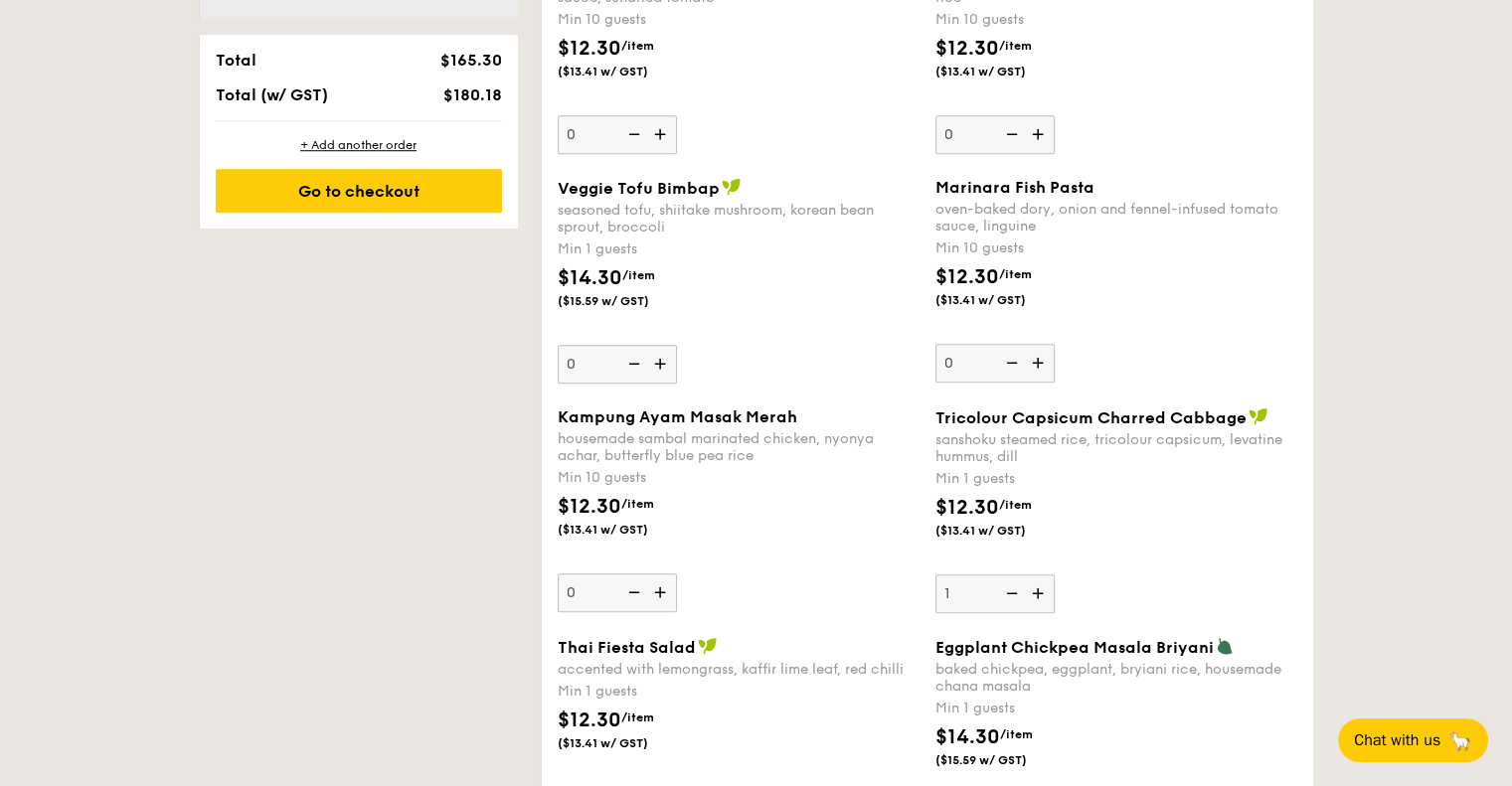 click on "Tricolour Capsicum Charred Cabbage sanshoku steamed rice, tricolour capsicum, levatine hummus, dill
Min 1 guests
$12.30
/item
($13.41 w/ GST)
1" at bounding box center [1116, 510] 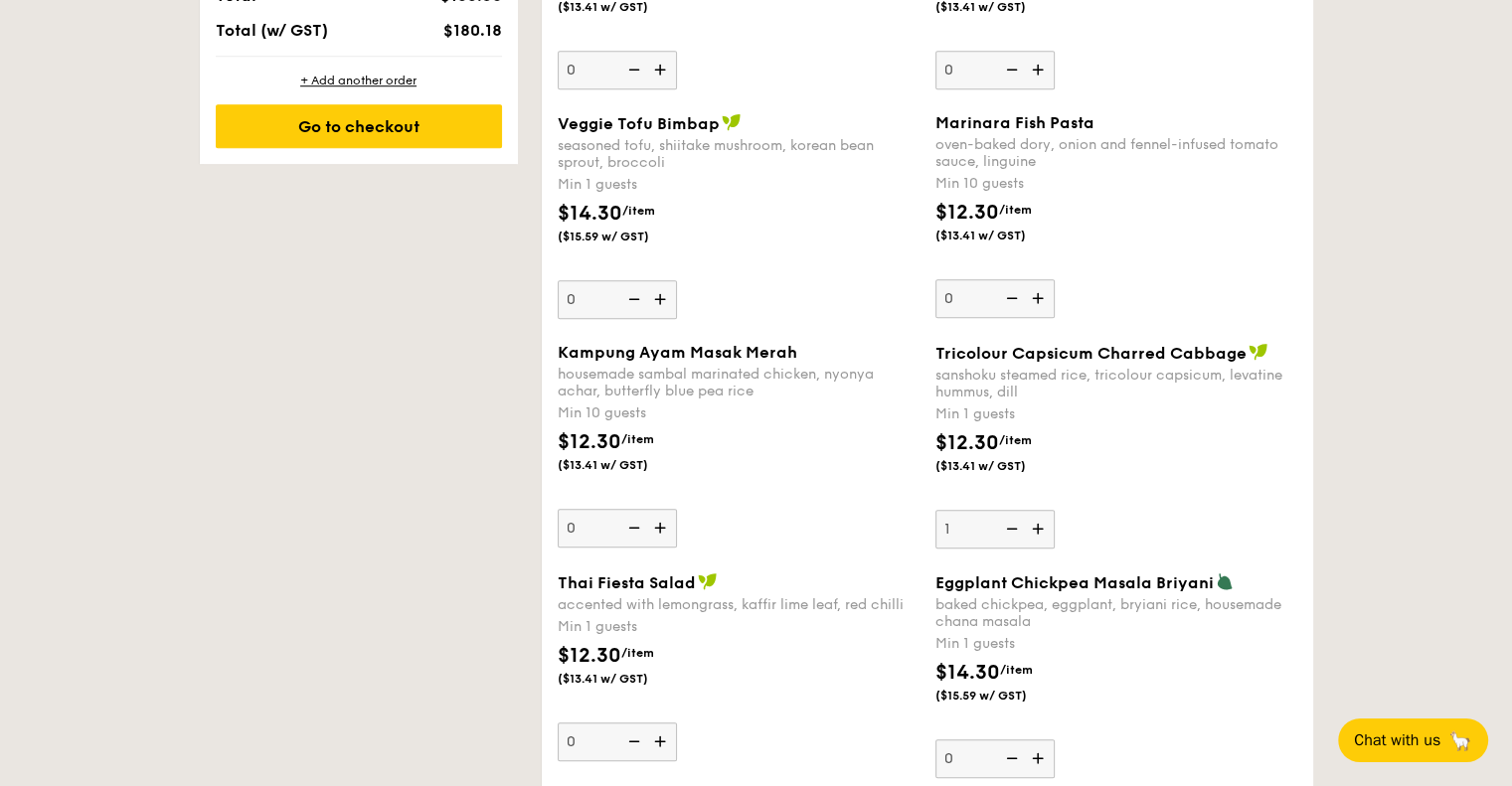 scroll, scrollTop: 1538, scrollLeft: 0, axis: vertical 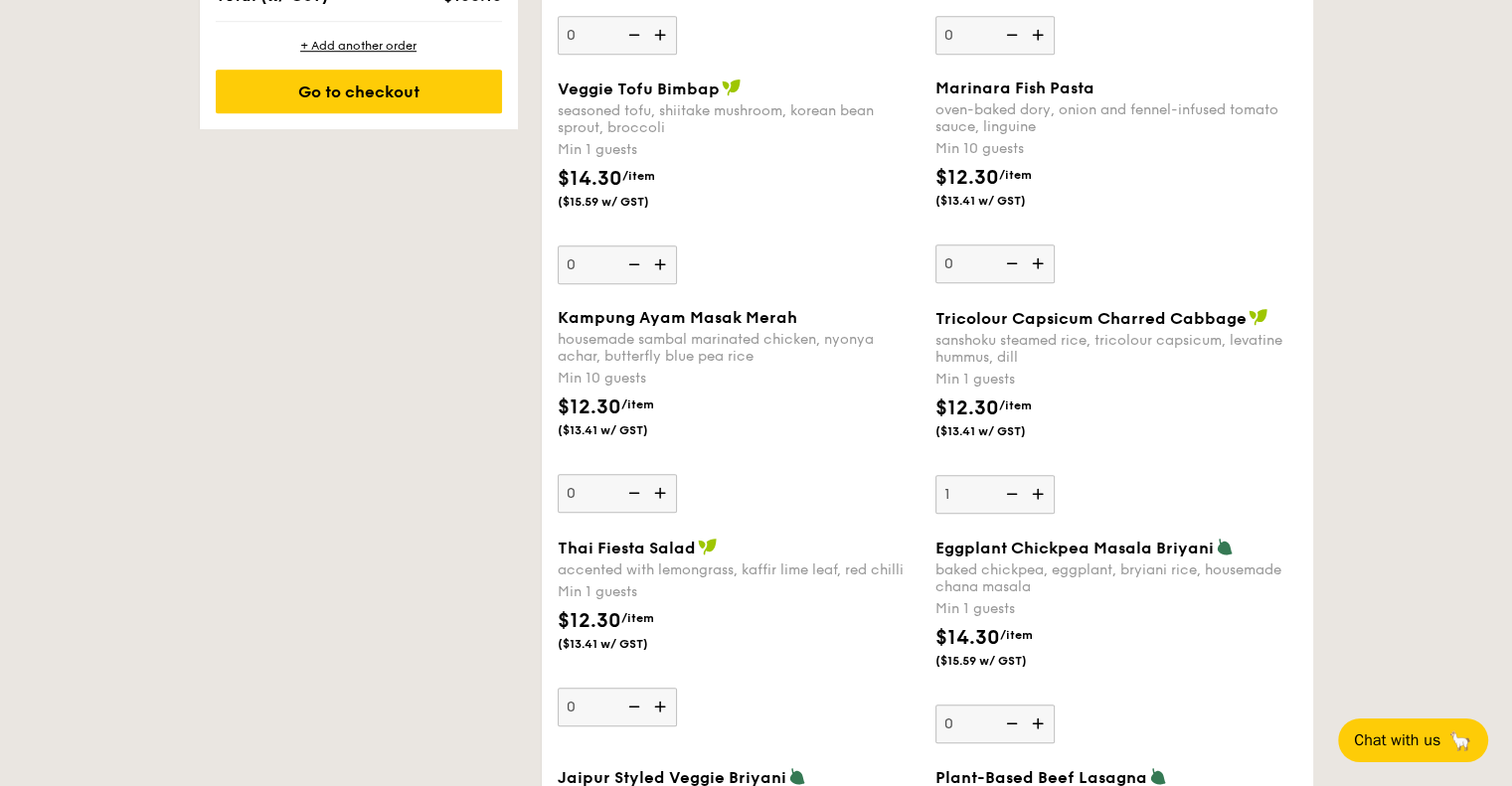click on "Pick up from [NUMBER] [STREET] #[NUMBER]-[NUMBER]
Deliver to my address
[TIME]
Meals on Demand
Starts from
$12.84
/box
($14.00 w/ GST)
Min 10 guests
Regulars
Starts from
$12.30
($13.41 w/ GST)
Min 10 guests
Treat Box
Starts from
$10.30
/box
($11.23 w/ GST)
Min 10 guests
Seminar Meal Box
Starts from
$21.60
/bundle
($23.54 w/ GST)
Min 10 guests
Subtotal
$0.00
[TIME] ,  ." at bounding box center [756, 1561] 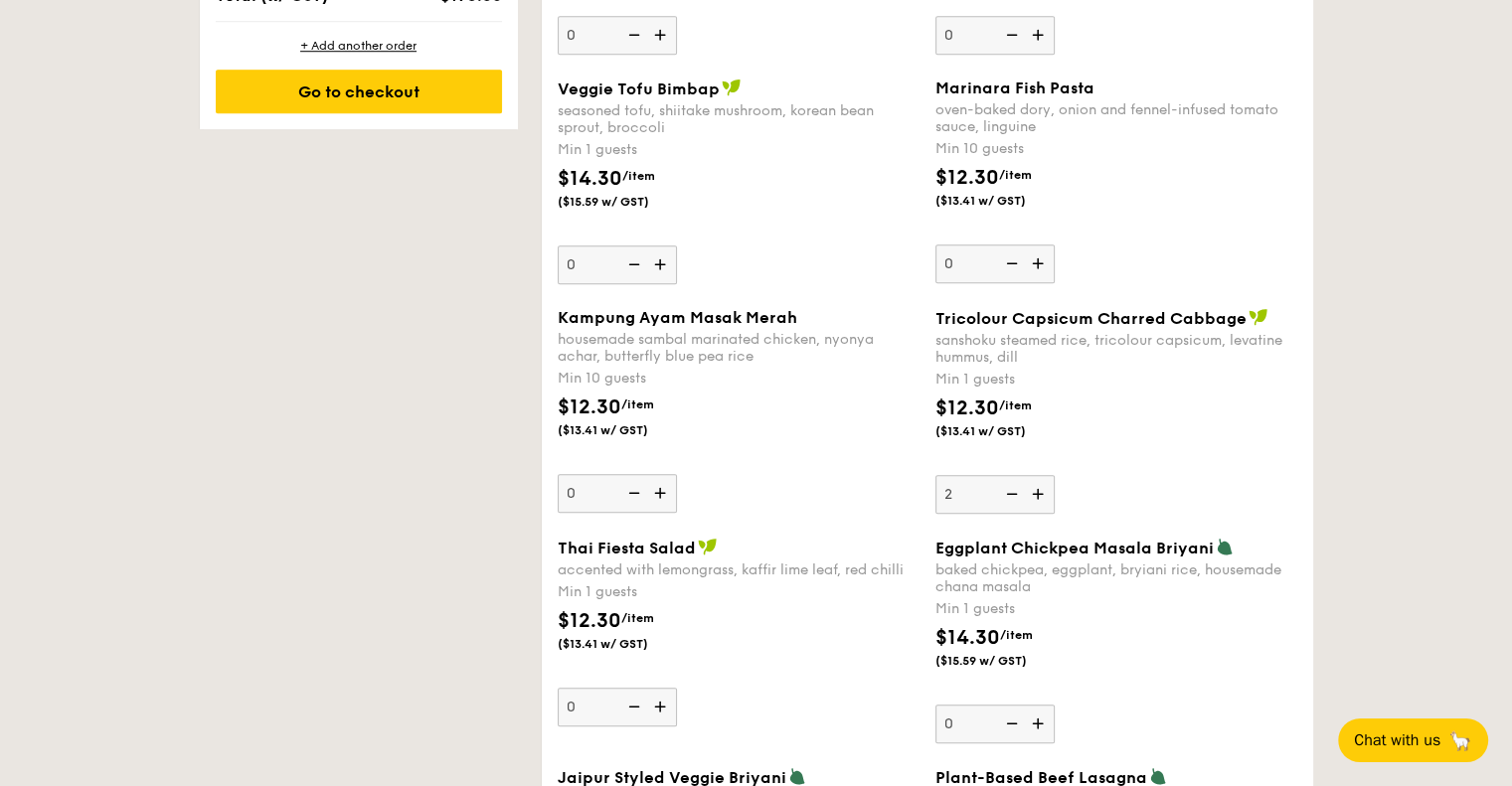 click at bounding box center [1040, 494] 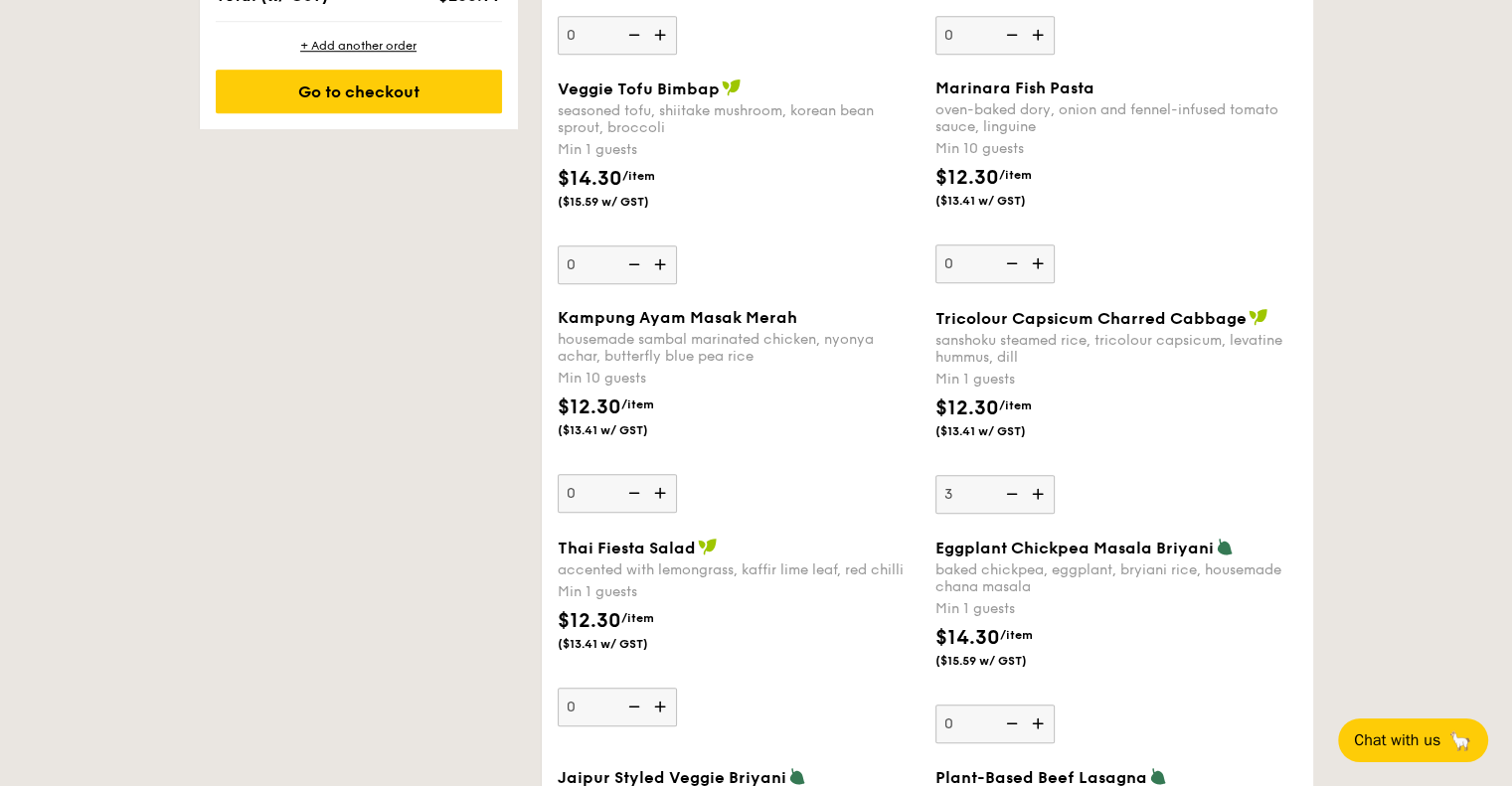 click at bounding box center [1040, 494] 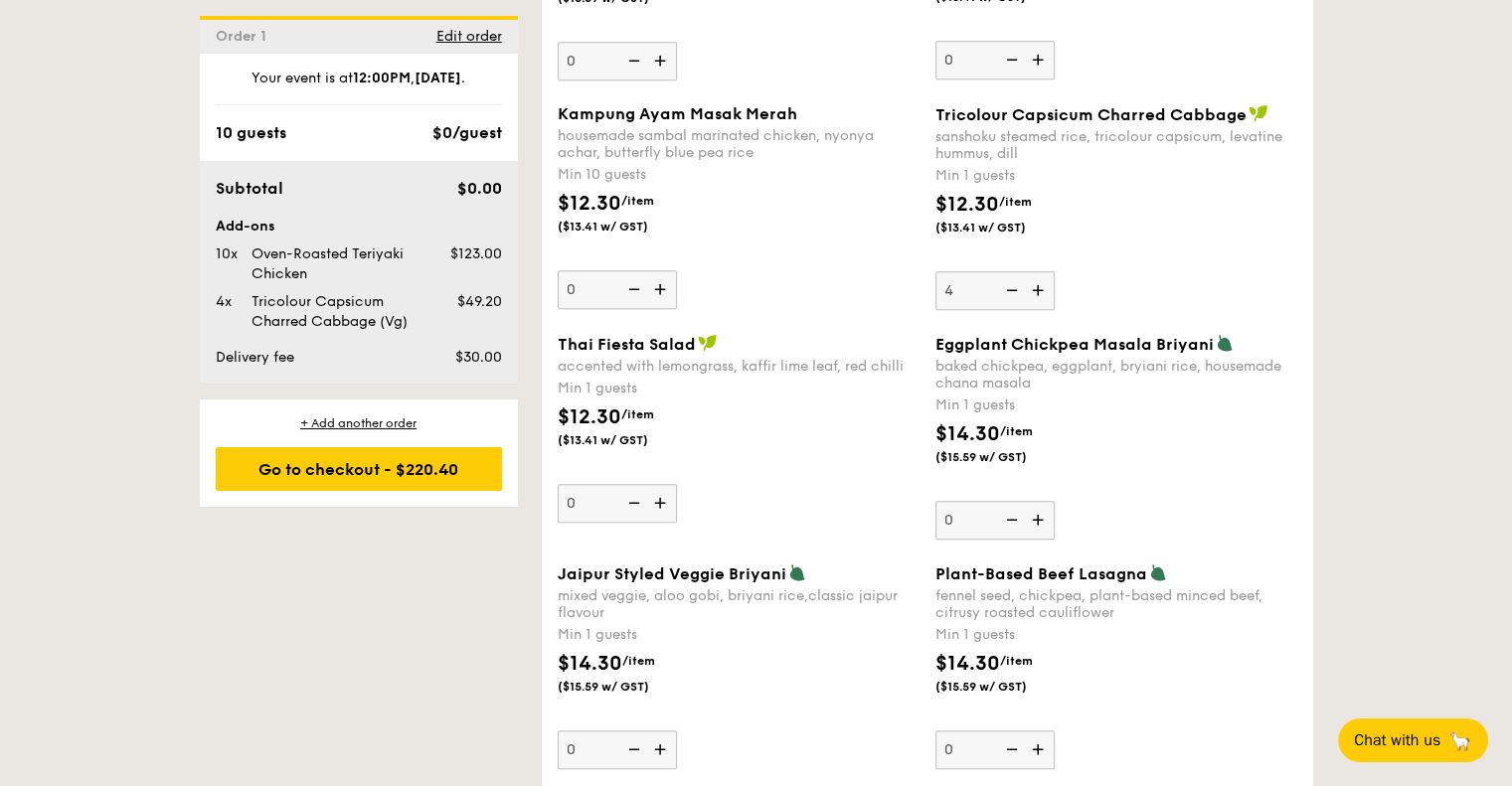 scroll, scrollTop: 1737, scrollLeft: 0, axis: vertical 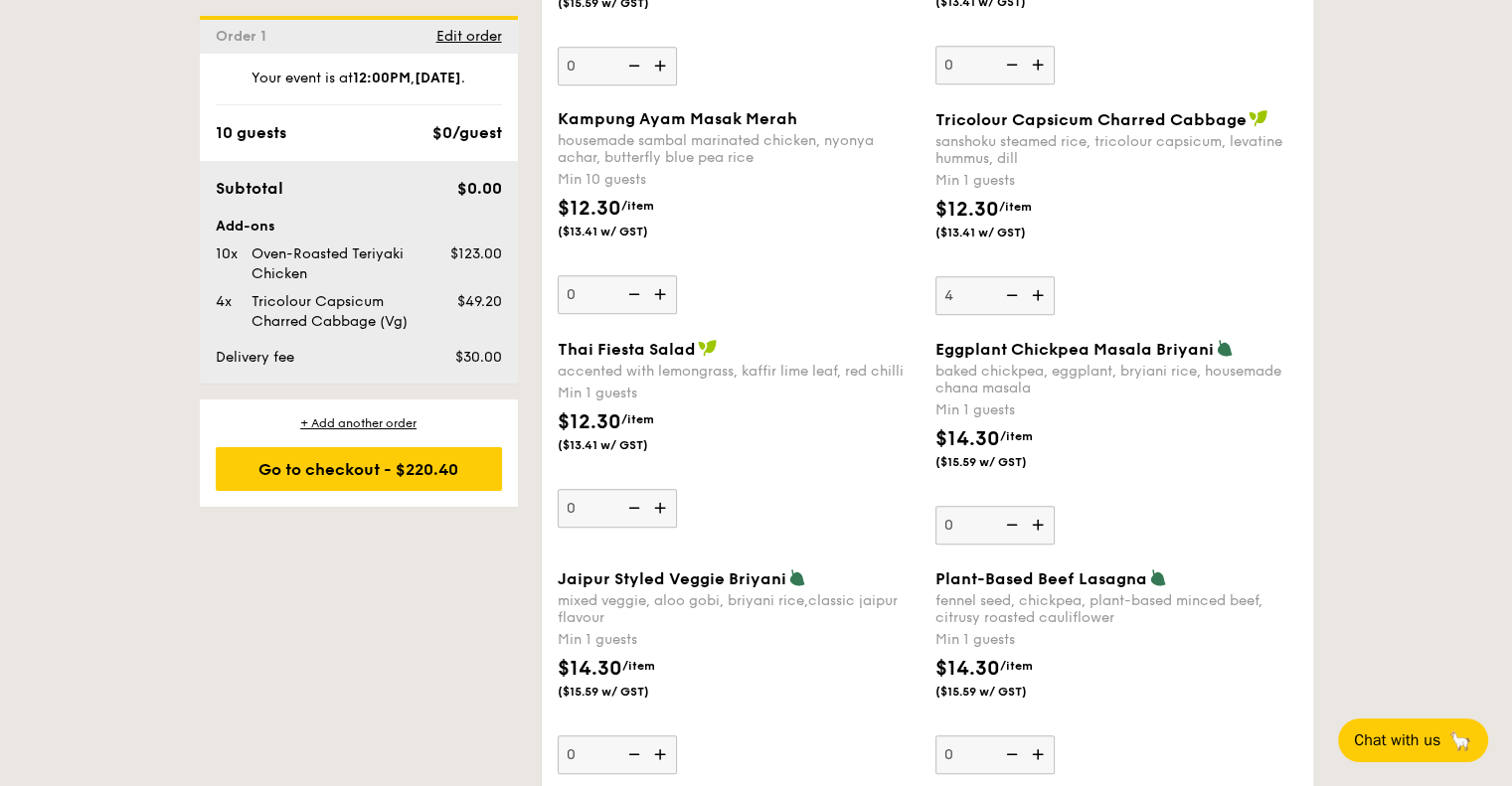 click at bounding box center (1040, 525) 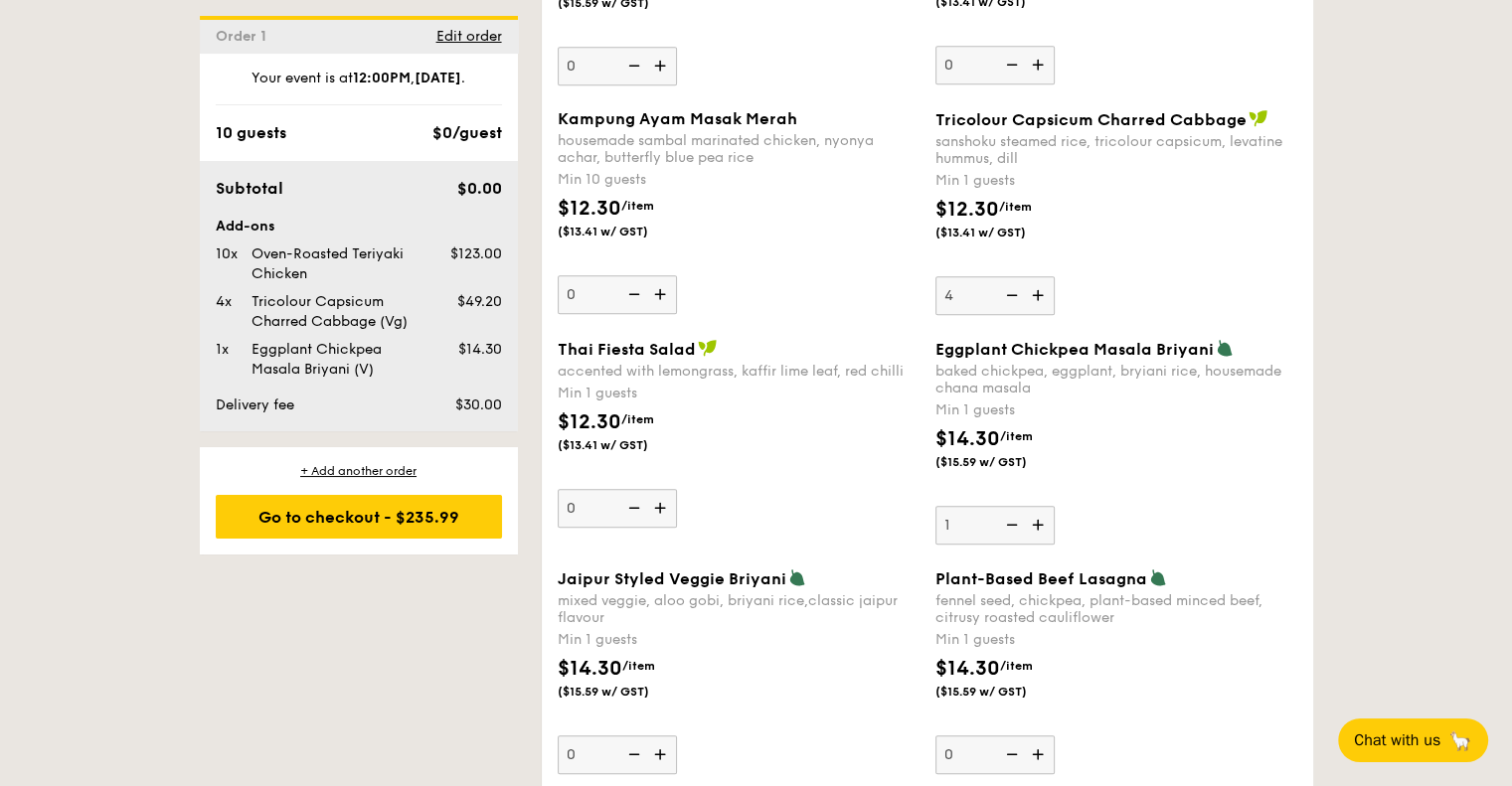 click at bounding box center [1040, 525] 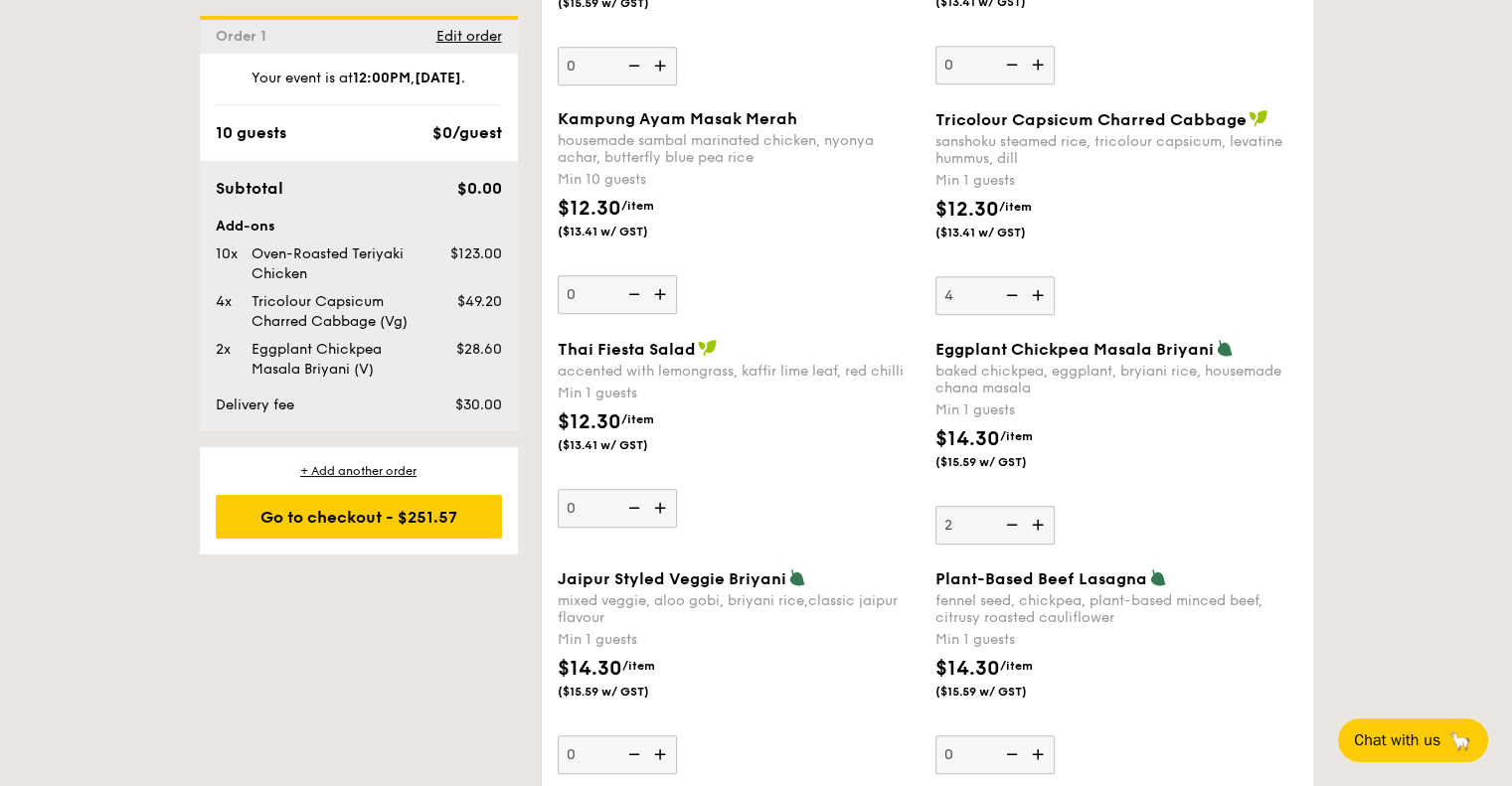 click at bounding box center (1040, 525) 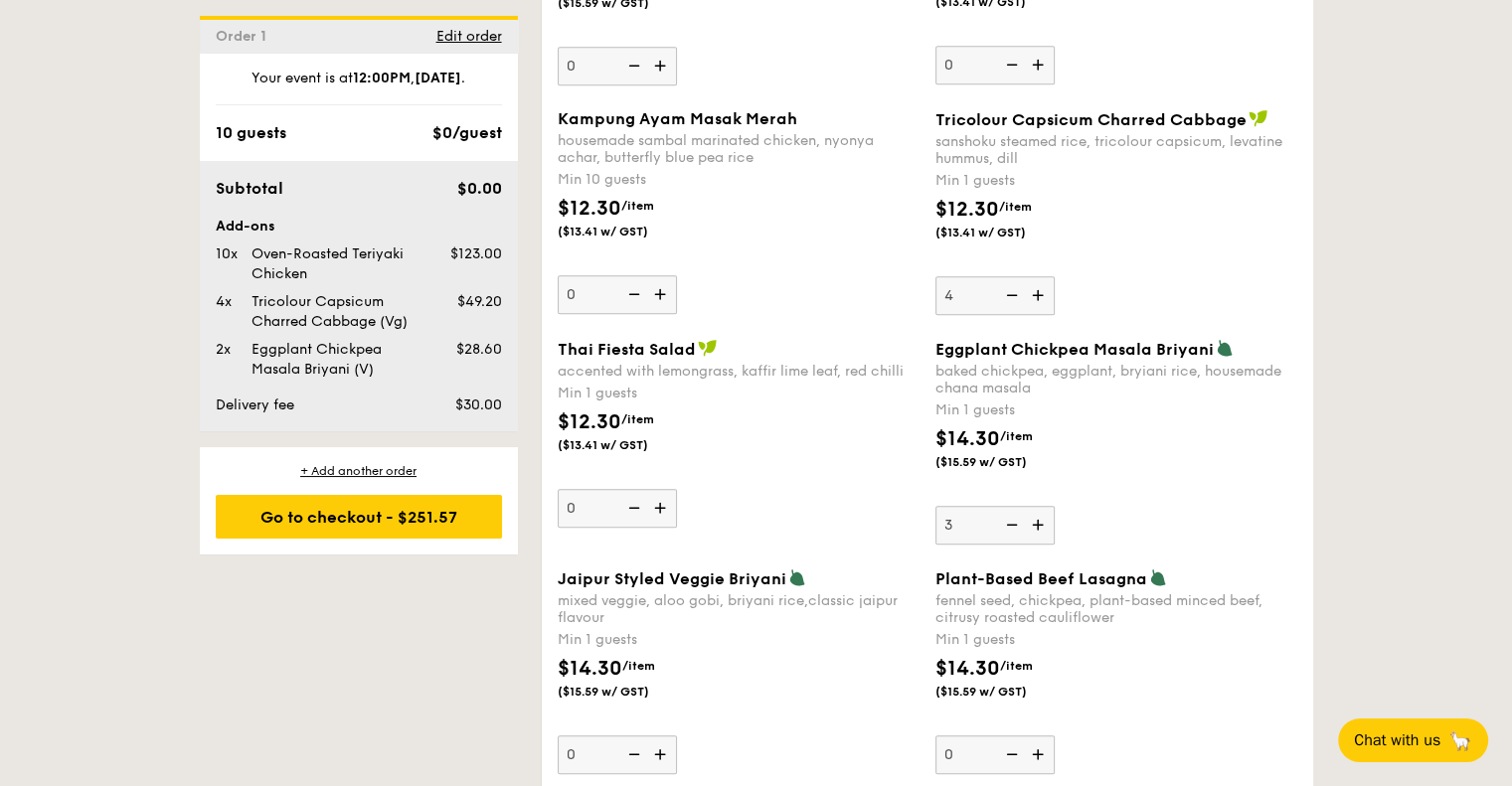 click at bounding box center (1040, 525) 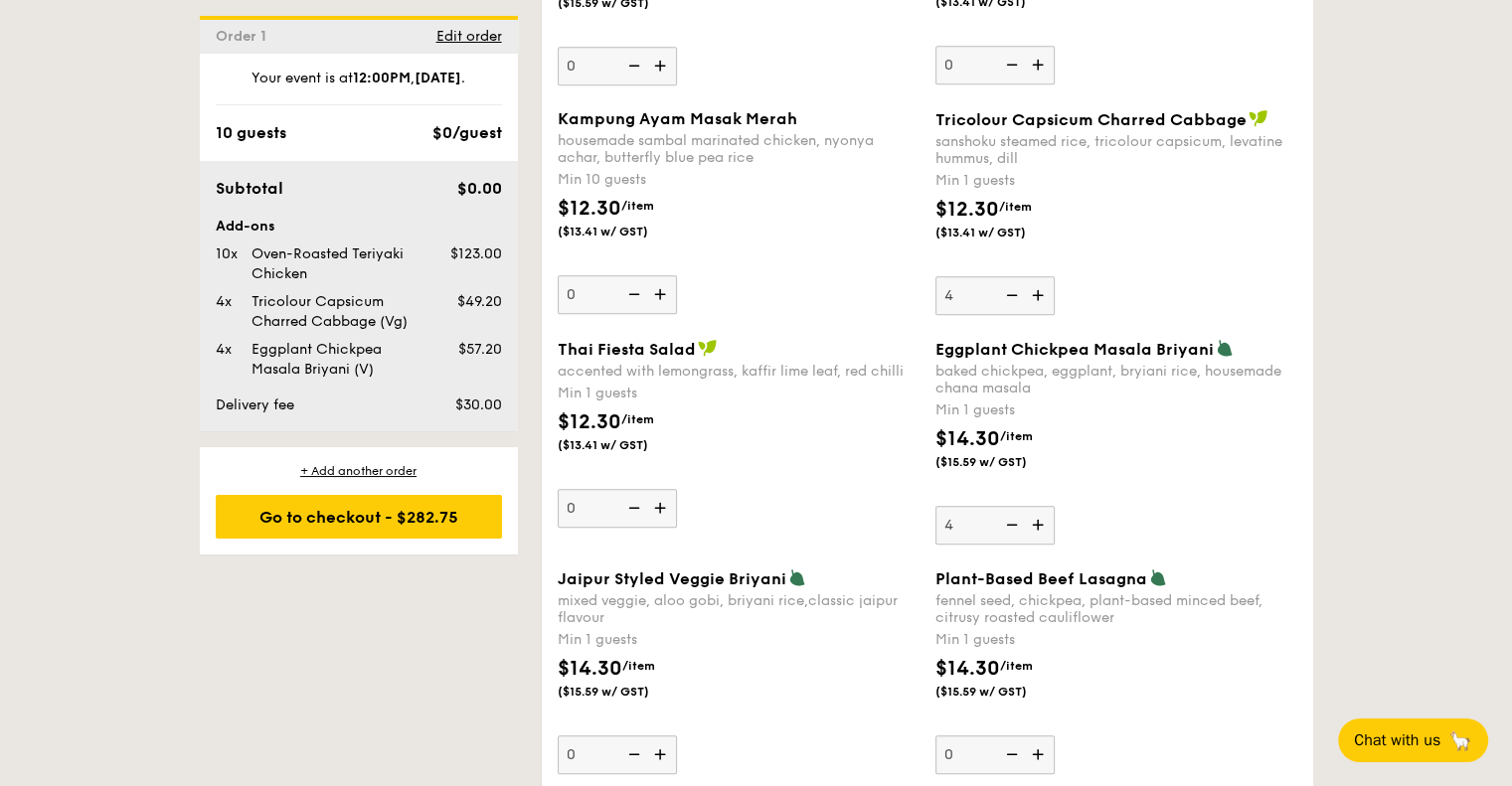 click on "$14.30
/item
($15.59 w/ GST)" at bounding box center [1116, 459] 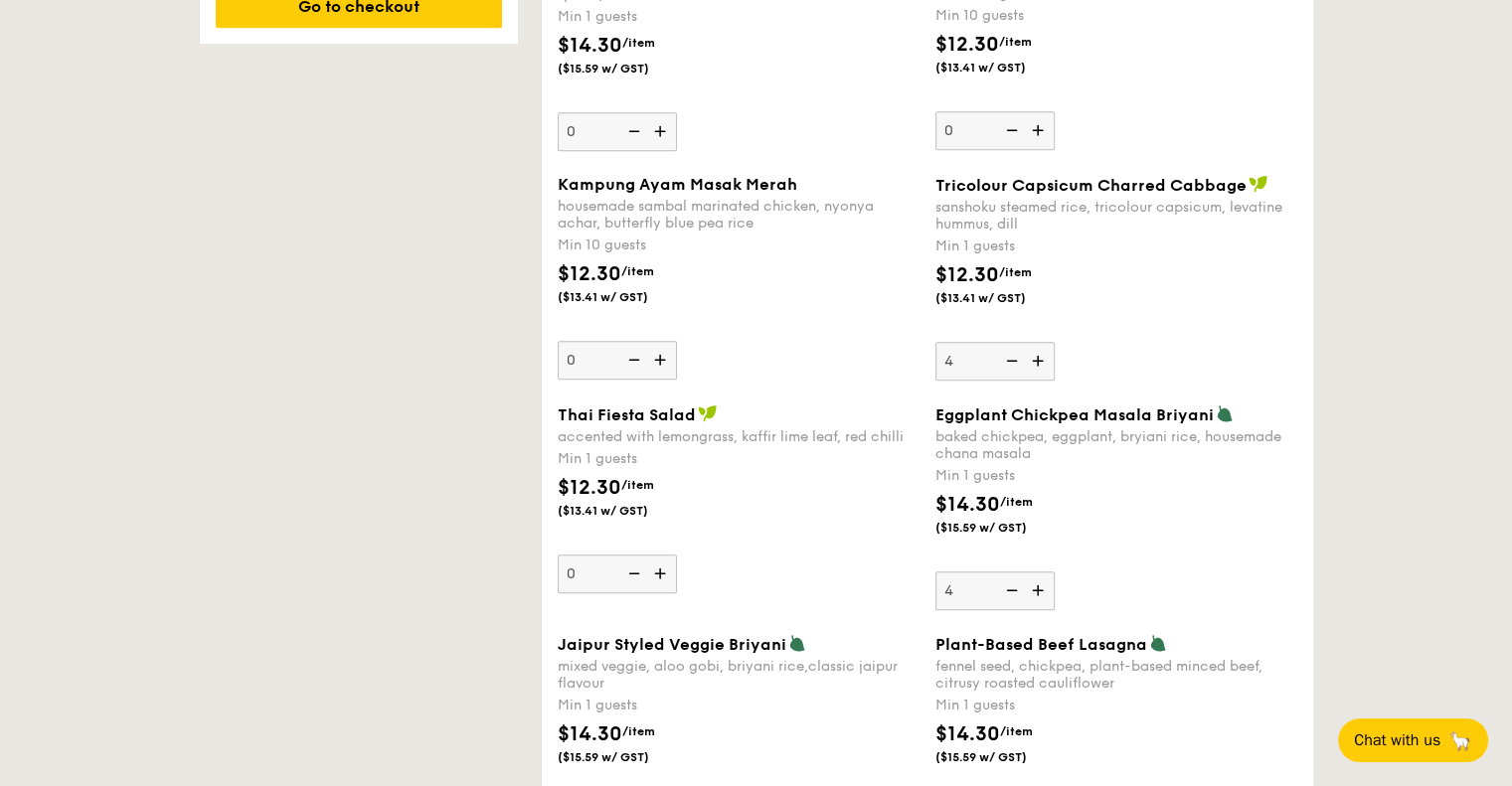 scroll, scrollTop: 1638, scrollLeft: 0, axis: vertical 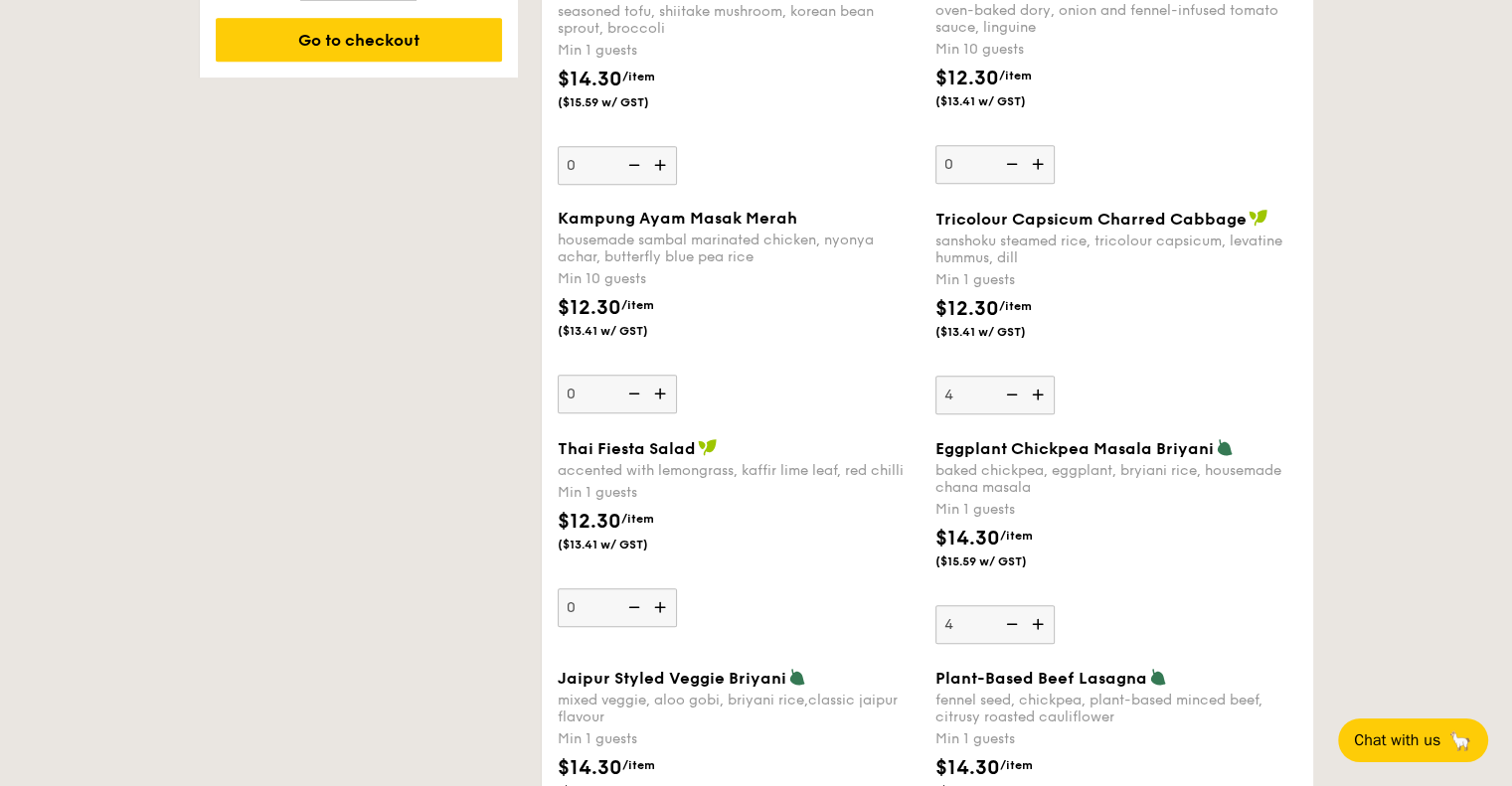 click on "Min 1 guests" at bounding box center (1116, 510) 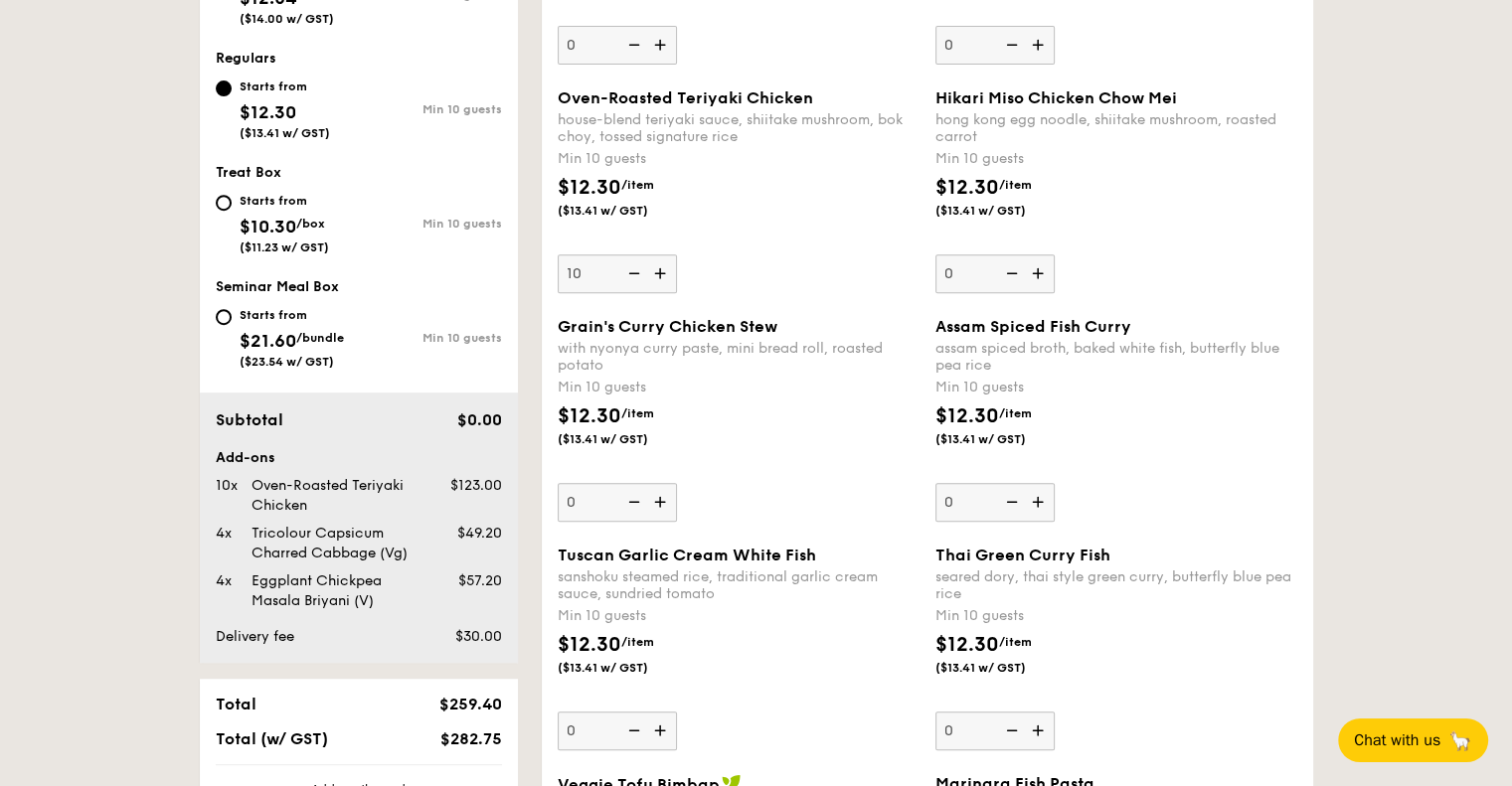 scroll, scrollTop: 942, scrollLeft: 0, axis: vertical 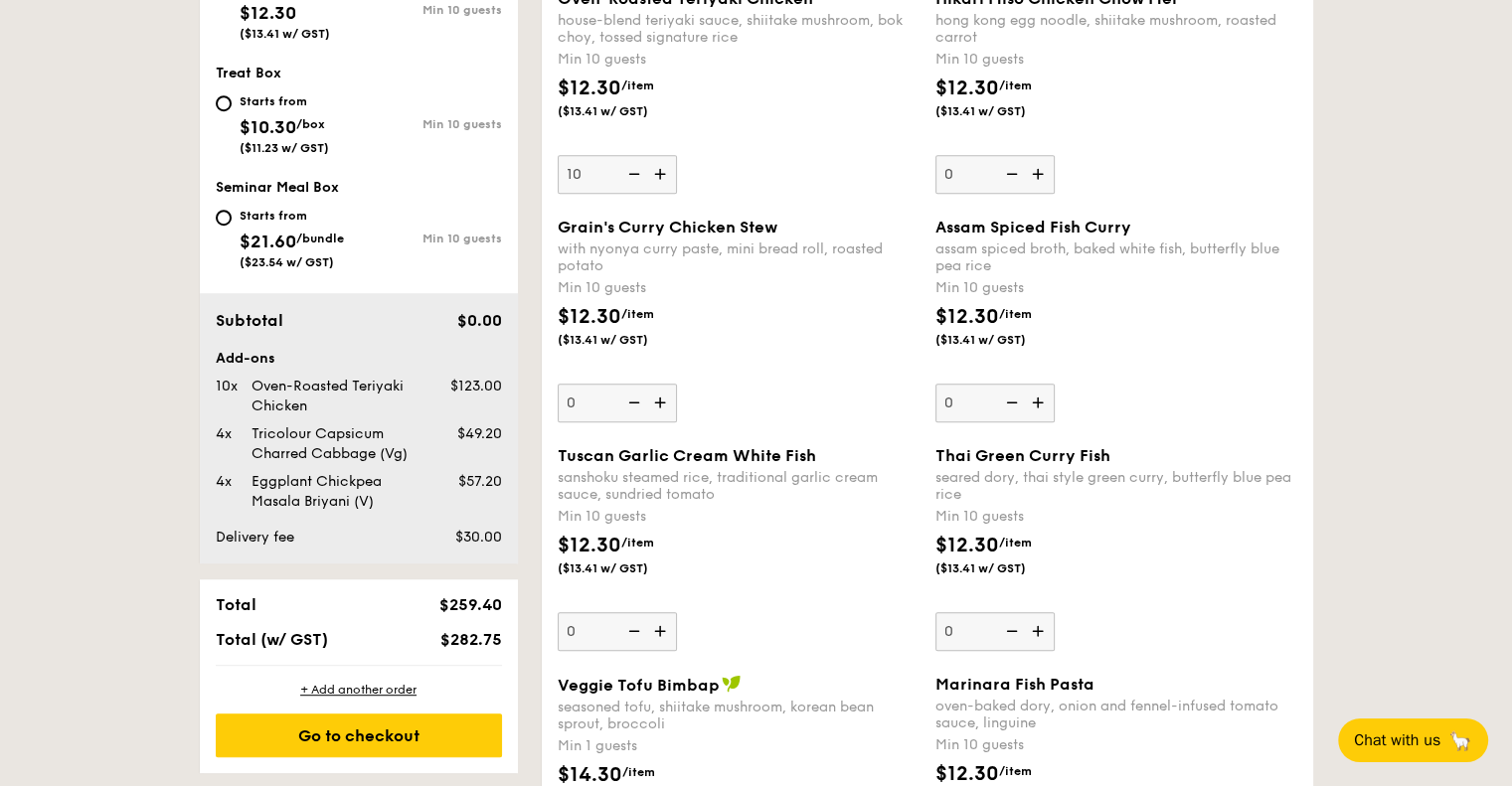 click at bounding box center [1040, 402] 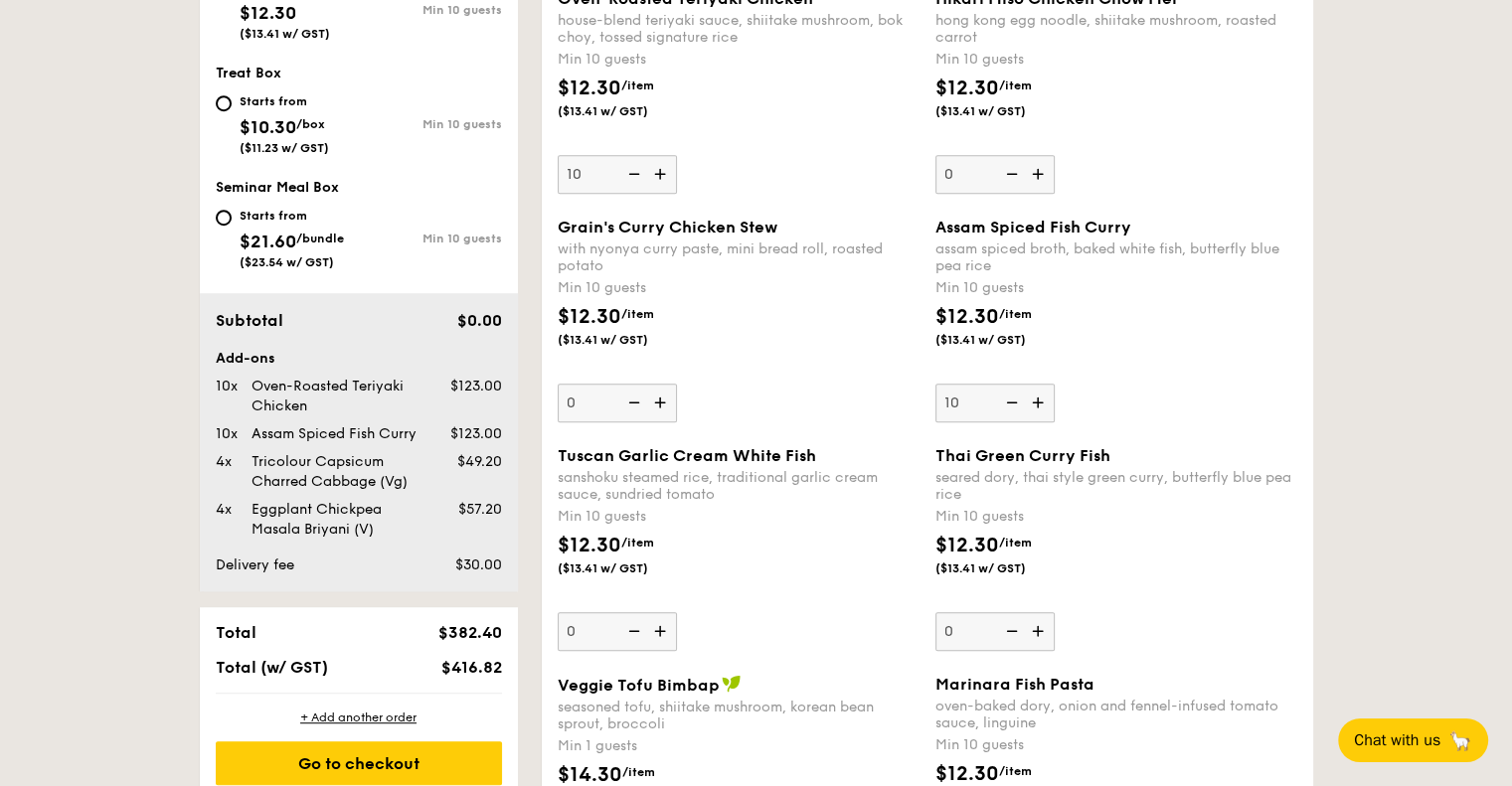 click on "Pick up from [NUMBER] [STREET] #[NUMBER]-[NUMBER]
Deliver to my address
[TIME]
Meals on Demand
Starts from
$12.84
/box
($14.00 w/ GST)
Min 10 guests
Regulars
Starts from
$12.30
($13.41 w/ GST)
Min 10 guests
Treat Box
Starts from
$10.30
/box
($11.23 w/ GST)
Min 10 guests
Seminar Meal Box
Starts from
$21.60
/bundle
($23.54 w/ GST)
Min 10 guests
Subtotal
$0.00
[TIME] ,  ." at bounding box center [756, 2157] 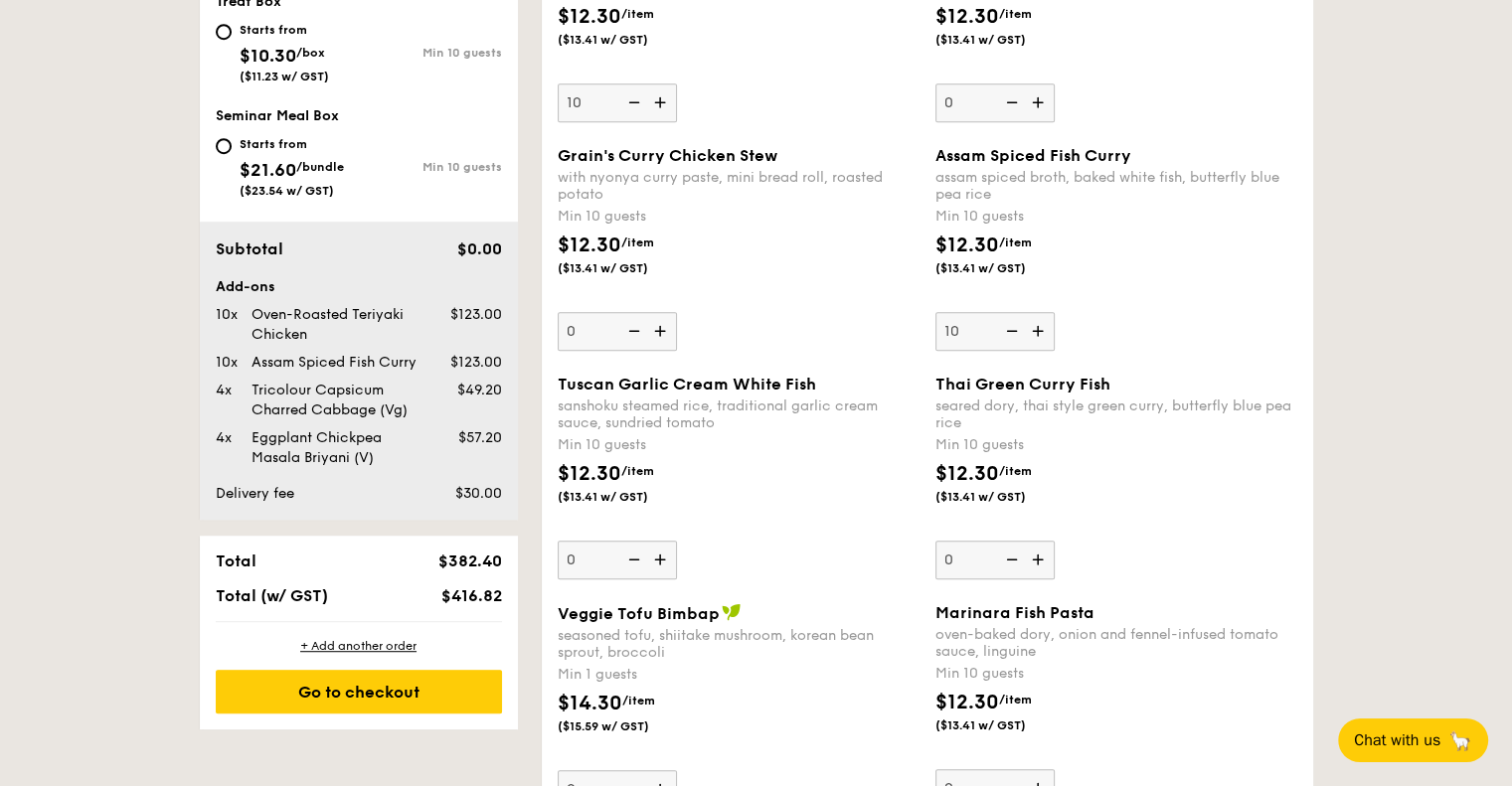 scroll, scrollTop: 1141, scrollLeft: 0, axis: vertical 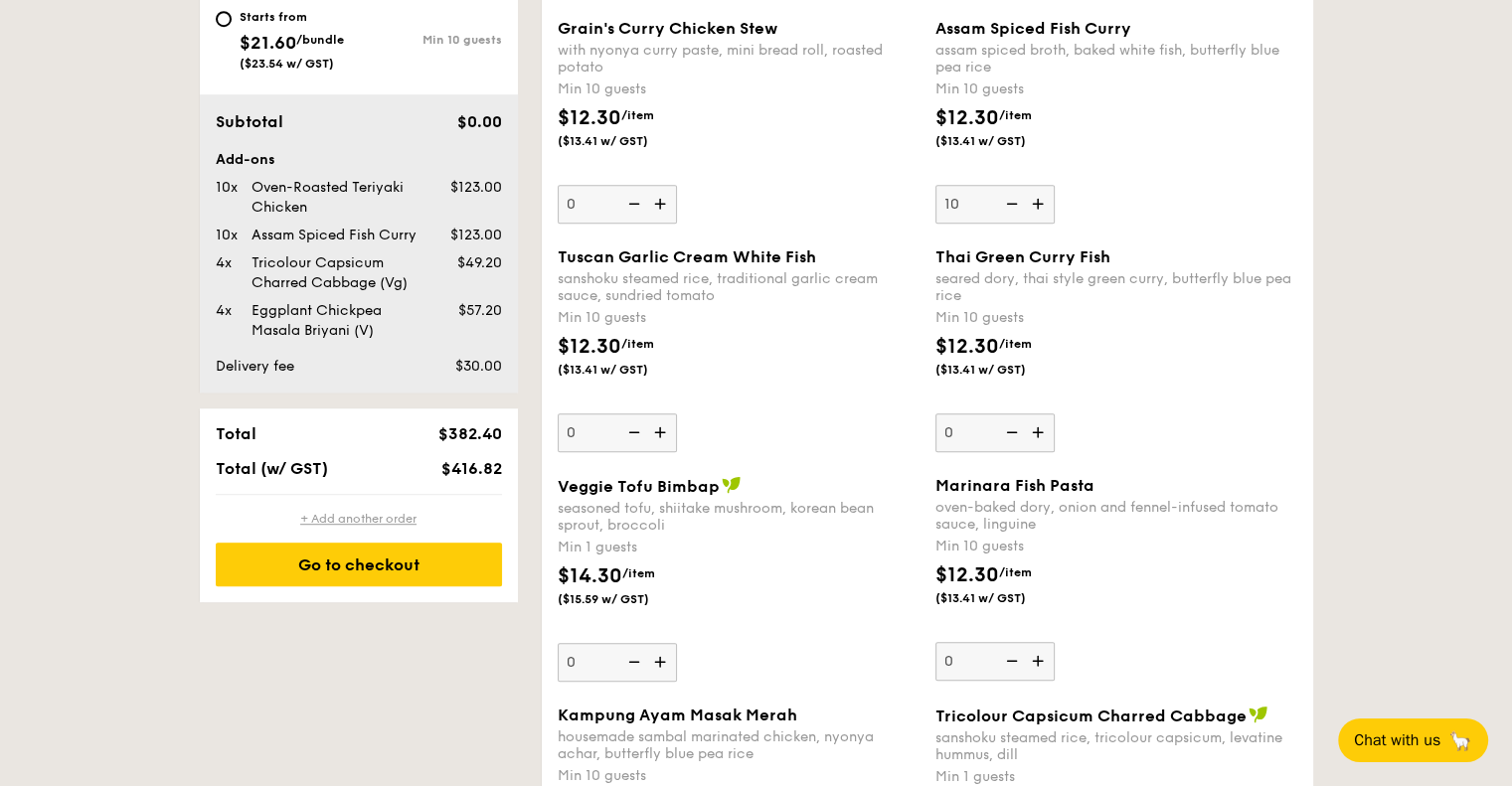 click on "+ Add another order" at bounding box center [359, 519] 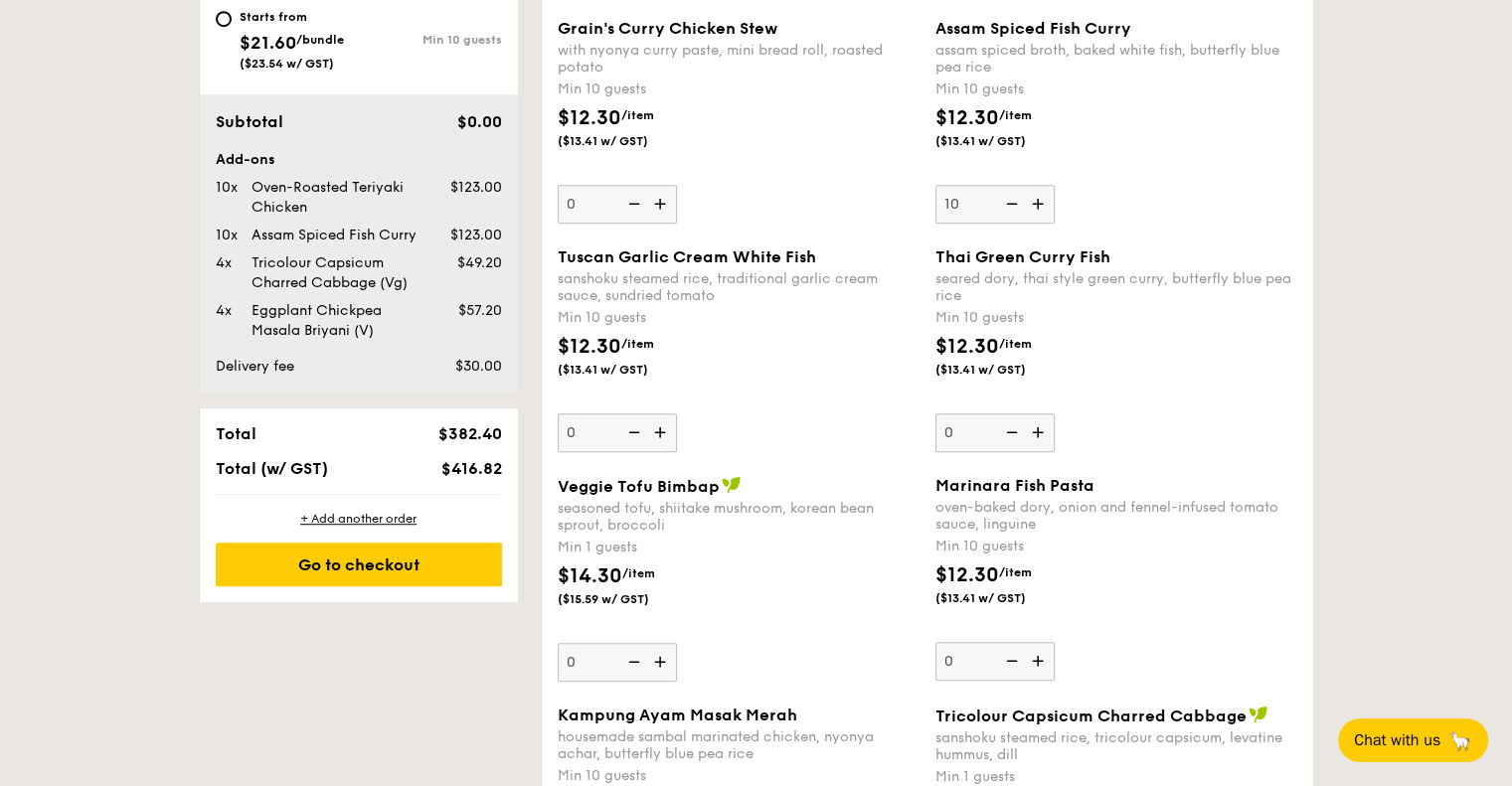 type on "0" 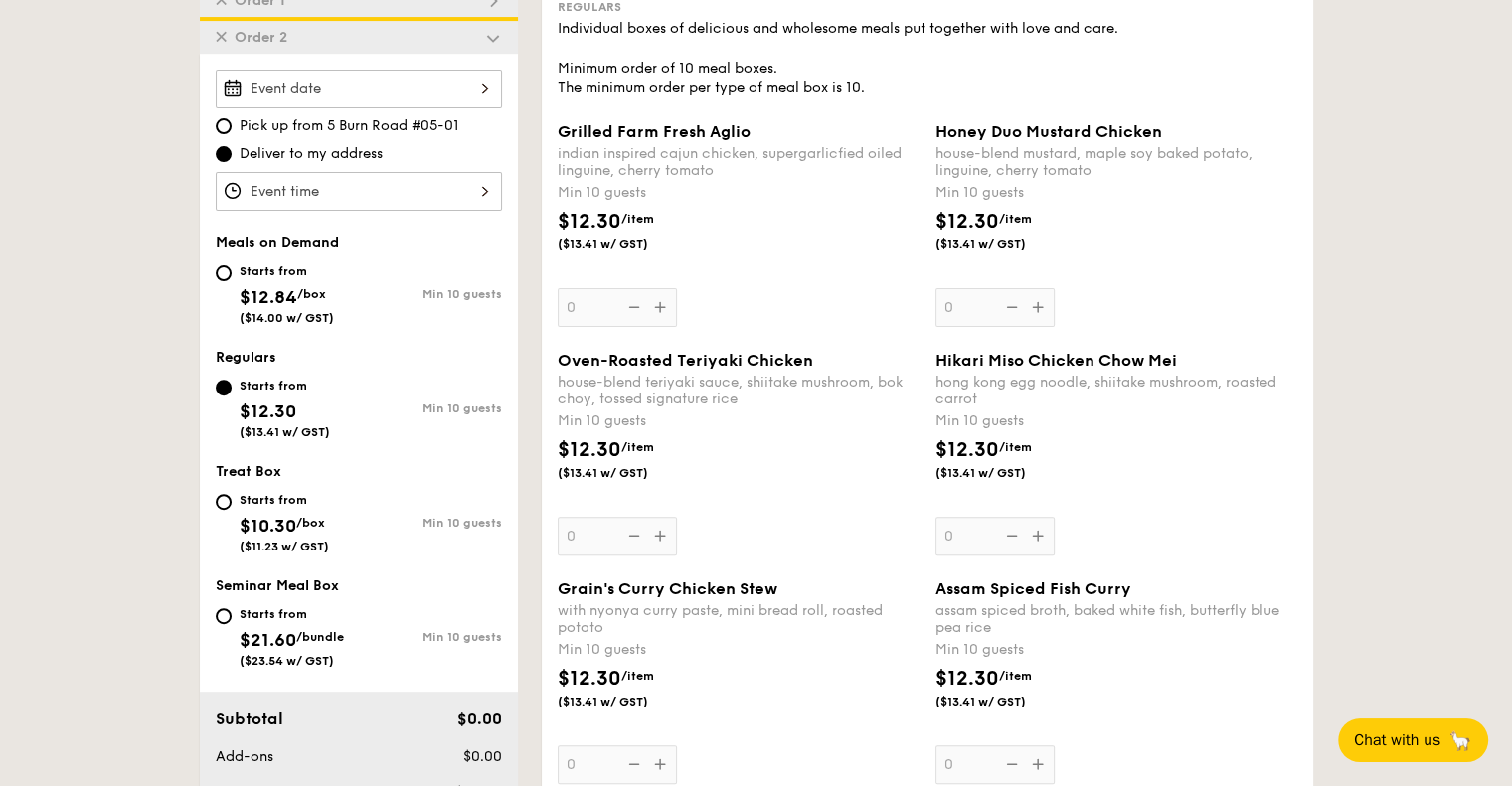 scroll, scrollTop: 567, scrollLeft: 0, axis: vertical 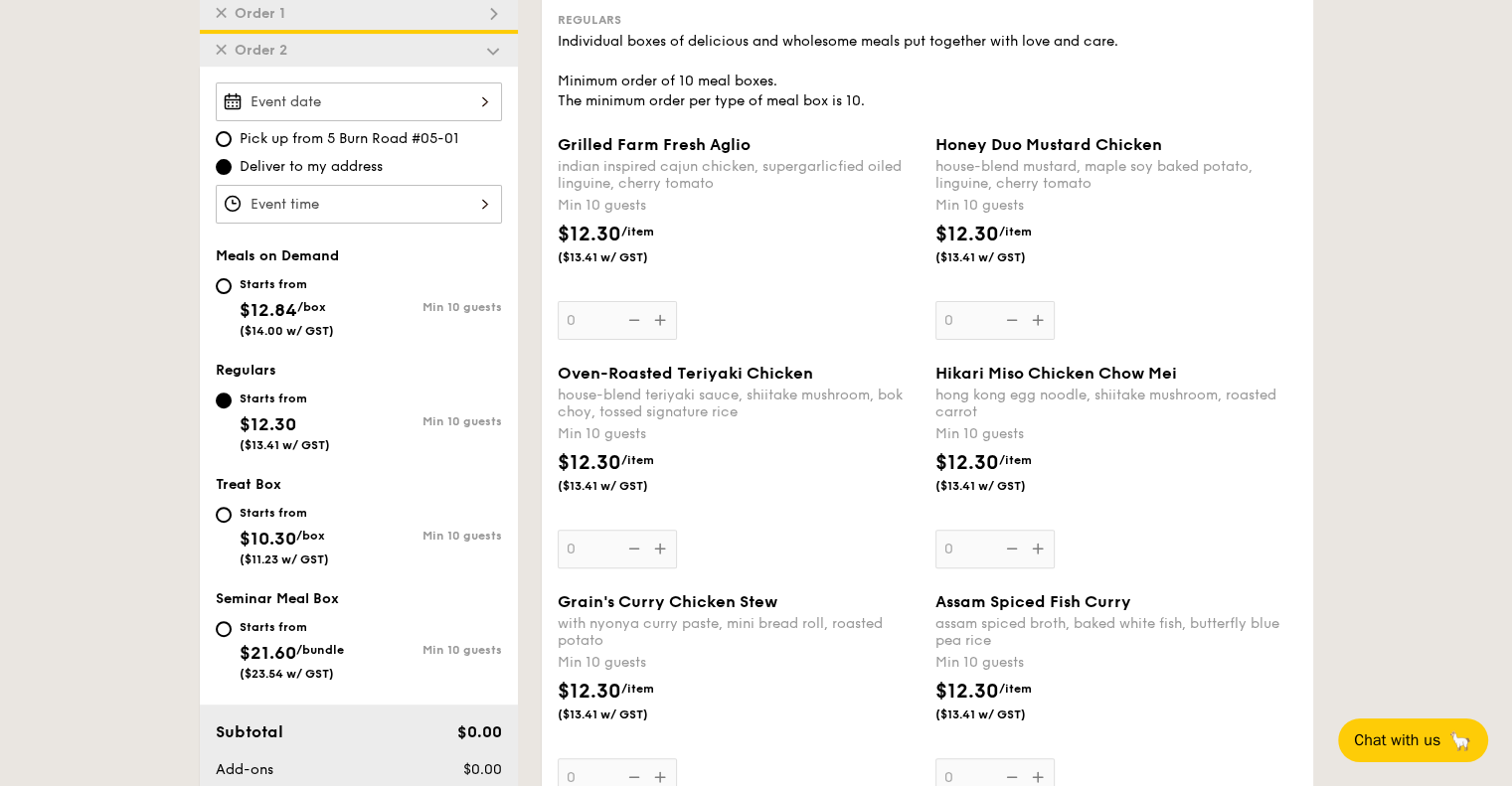 click on "Pick up from [NUMBER] [STREET] #[NUMBER]-[NUMBER]
Deliver to my address
Meals on Demand
Starts from
$12.84
/box
($14.00 w/ GST)
Min 10 guests
Regulars
Starts from
$12.30
($13.41 w/ GST)
Min 10 guests
Treat Box
Starts from
$10.30
/box
($11.23 w/ GST)
Min 10 guests
Seminar Meal Box
Starts from
$21.60
/bundle
($23.54 w/ GST)
Min 10 guests
Subtotal
$0.00
0" at bounding box center (756, 2532) 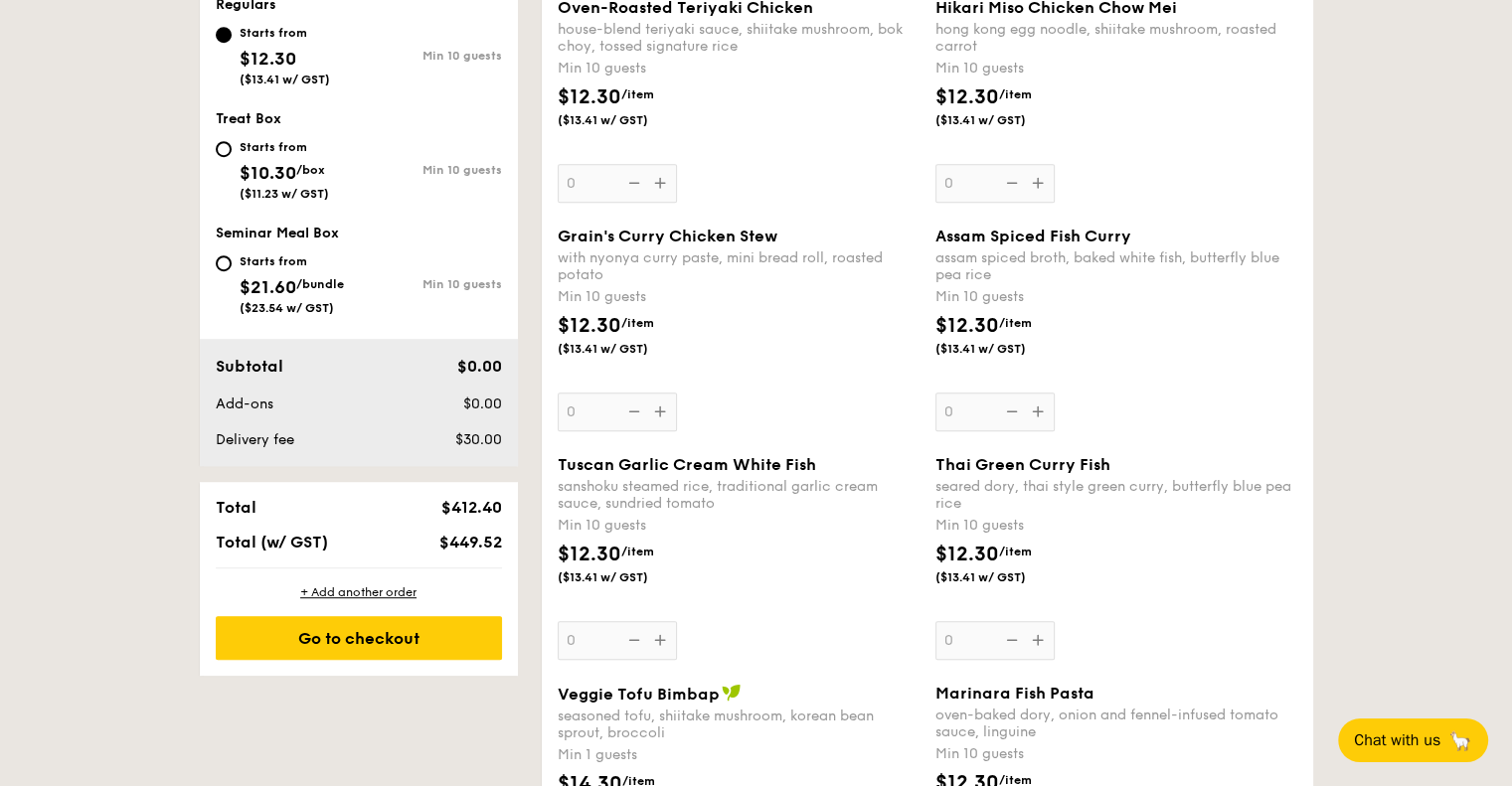 scroll, scrollTop: 965, scrollLeft: 0, axis: vertical 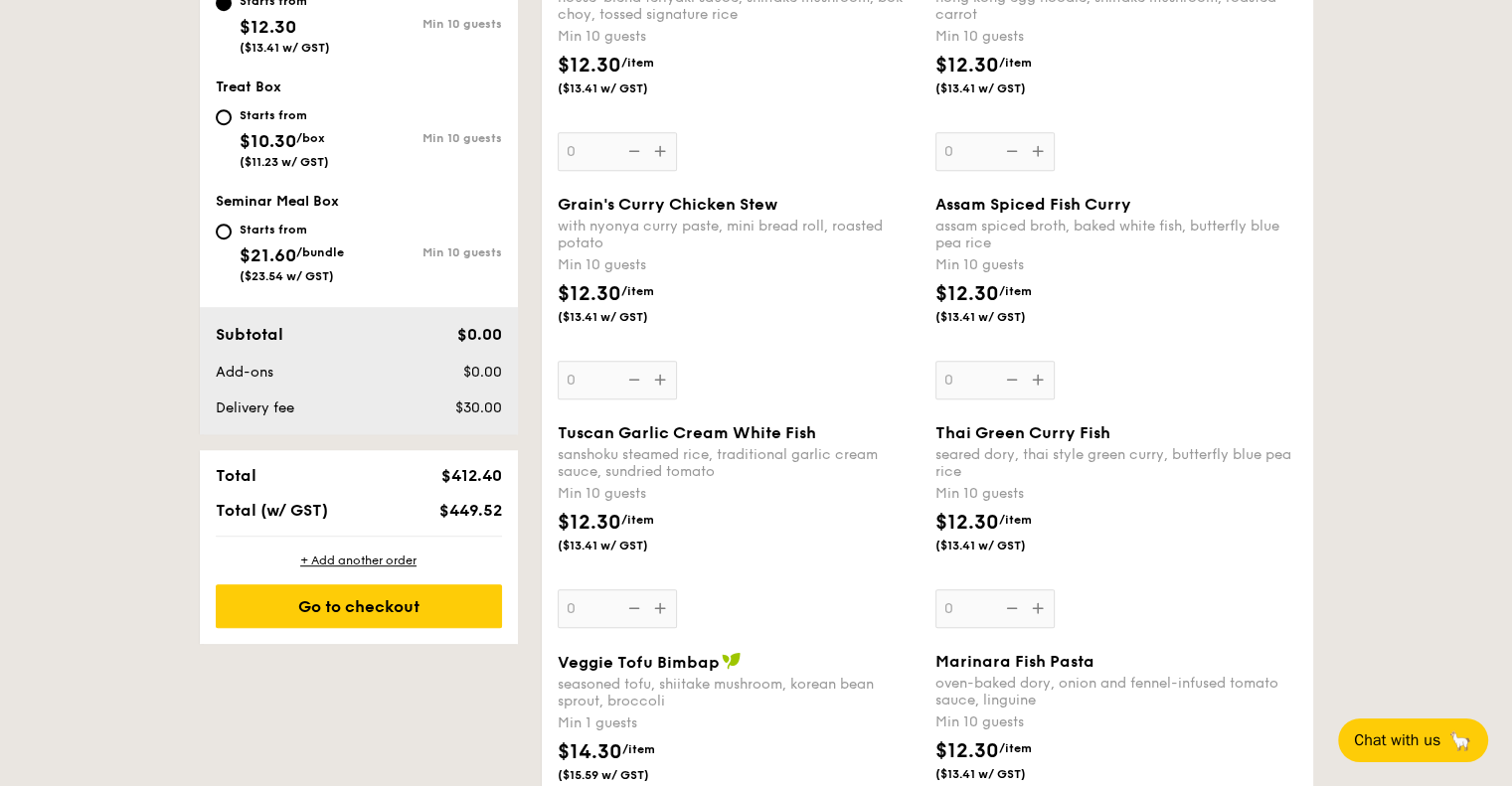 click on "Pick up from [NUMBER] [STREET] #[NUMBER]-[NUMBER]
Deliver to my address
Meals on Demand
Starts from
$12.84
/box
($14.00 w/ GST)
Min 10 guests
Regulars
Starts from
$12.30
($13.41 w/ GST)
Min 10 guests
Treat Box
Starts from
$10.30
/box
($11.23 w/ GST)
Min 10 guests
Seminar Meal Box
Starts from
$21.60
/bundle
($23.54 w/ GST)
Min 10 guests
Subtotal
$0.00
0" at bounding box center (756, 2134) 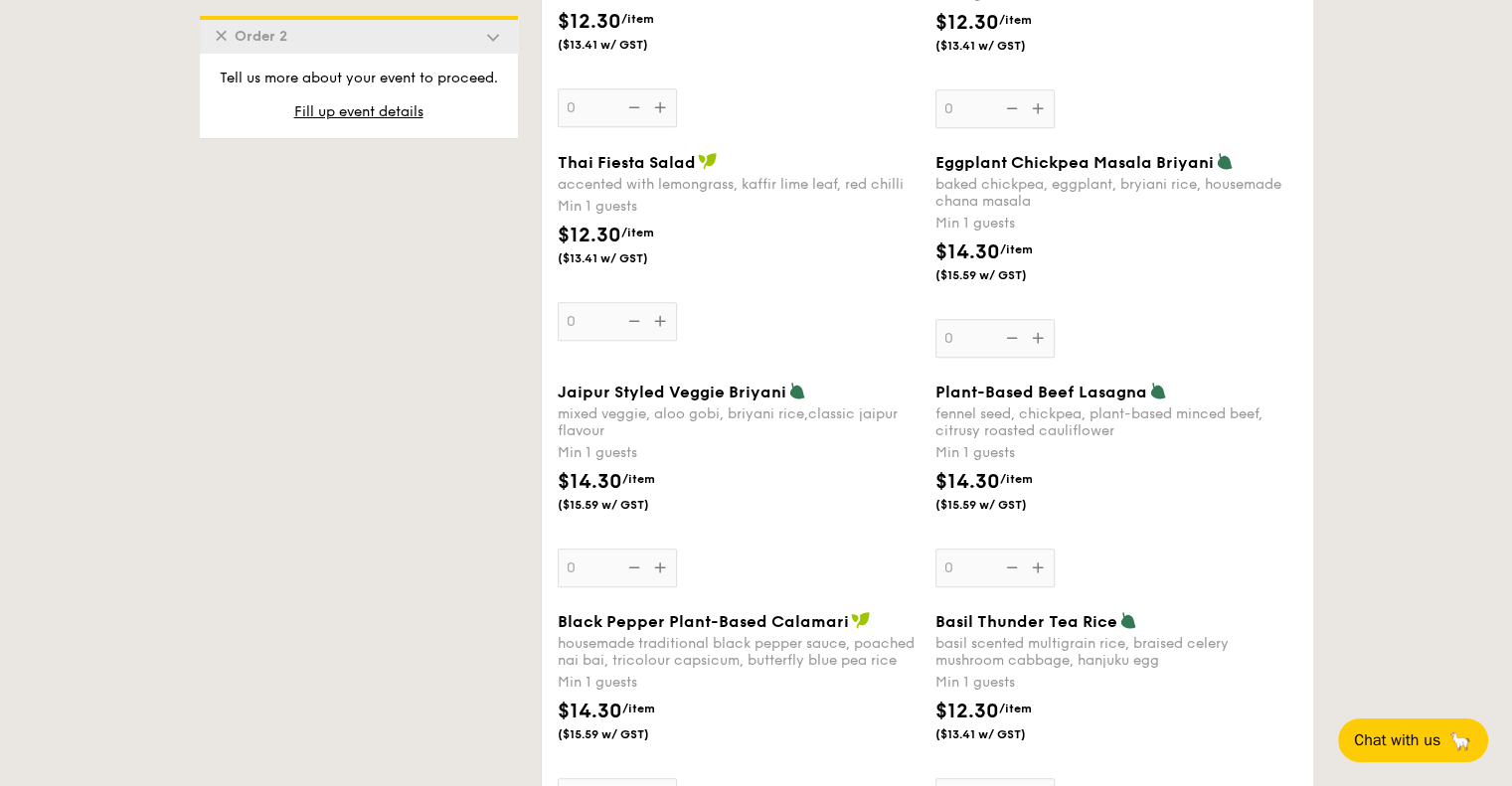 scroll, scrollTop: 1959, scrollLeft: 0, axis: vertical 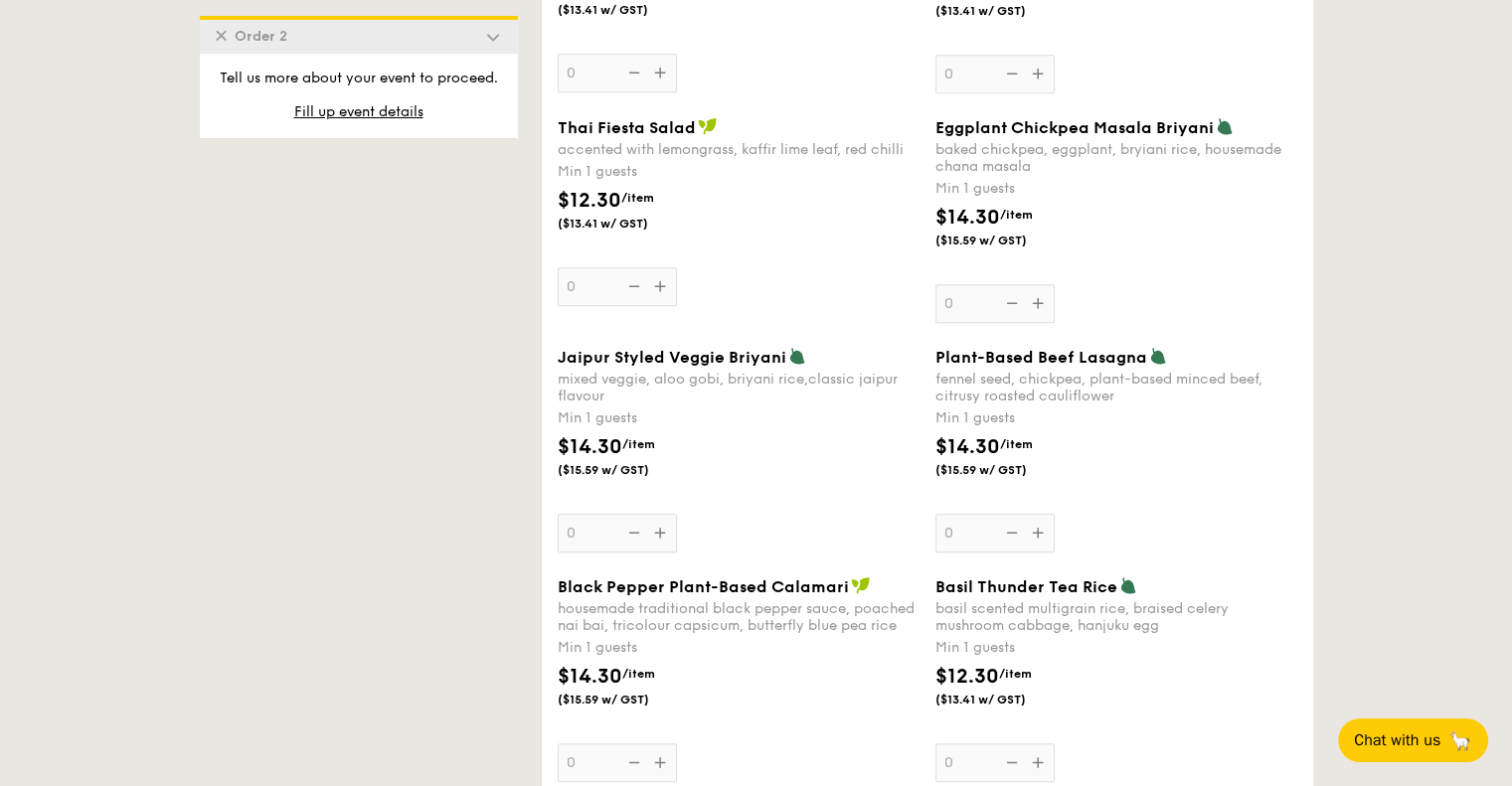 click on "Jaipur Styled Veggie Briyani  mixed veggie, aloo gobi, briyani rice,classic jaipur flavour
Min 1 guests
$14.30
/item
($15.59 w/ GST)
0" at bounding box center (739, 449) 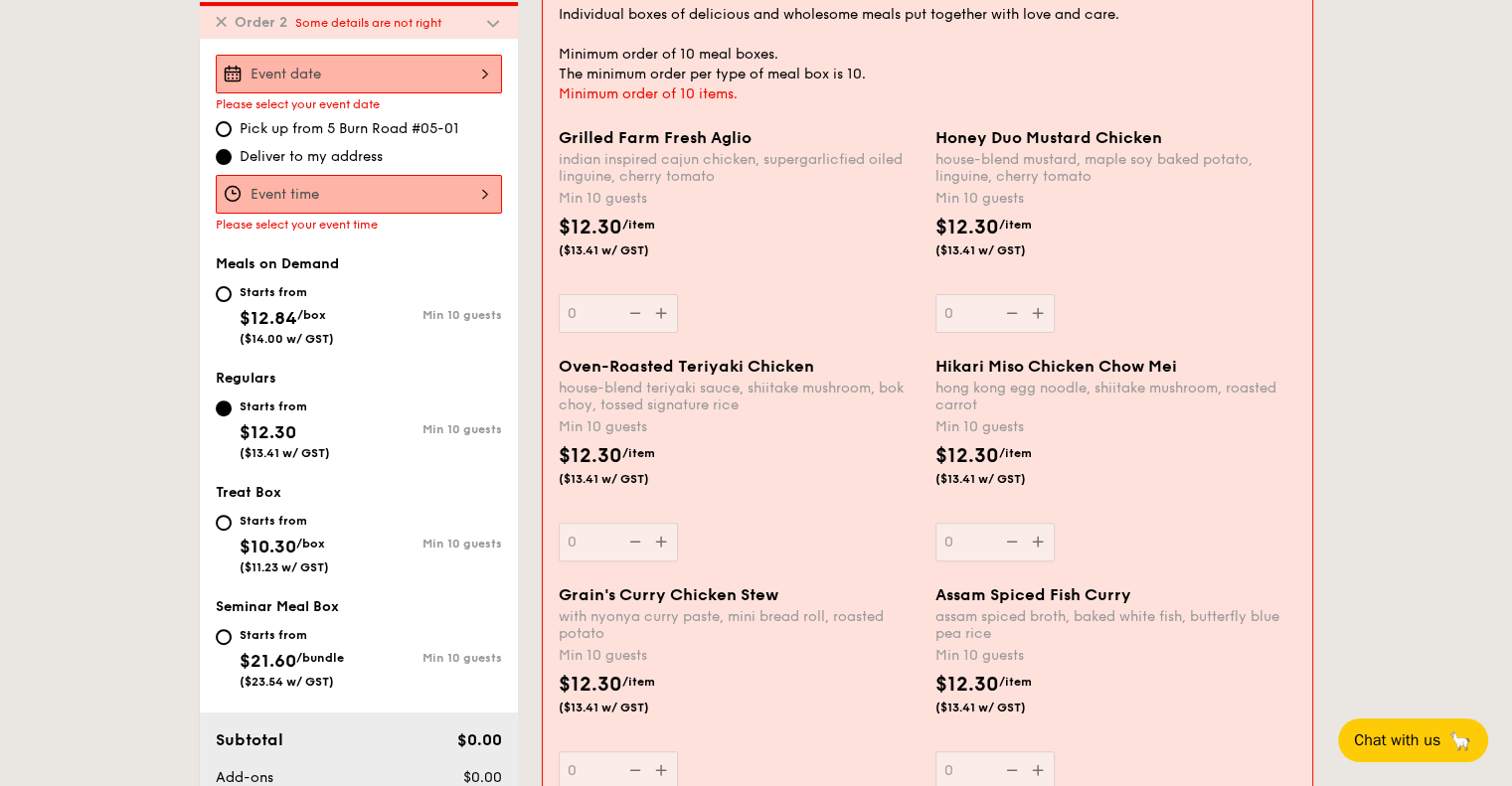 scroll, scrollTop: 531, scrollLeft: 0, axis: vertical 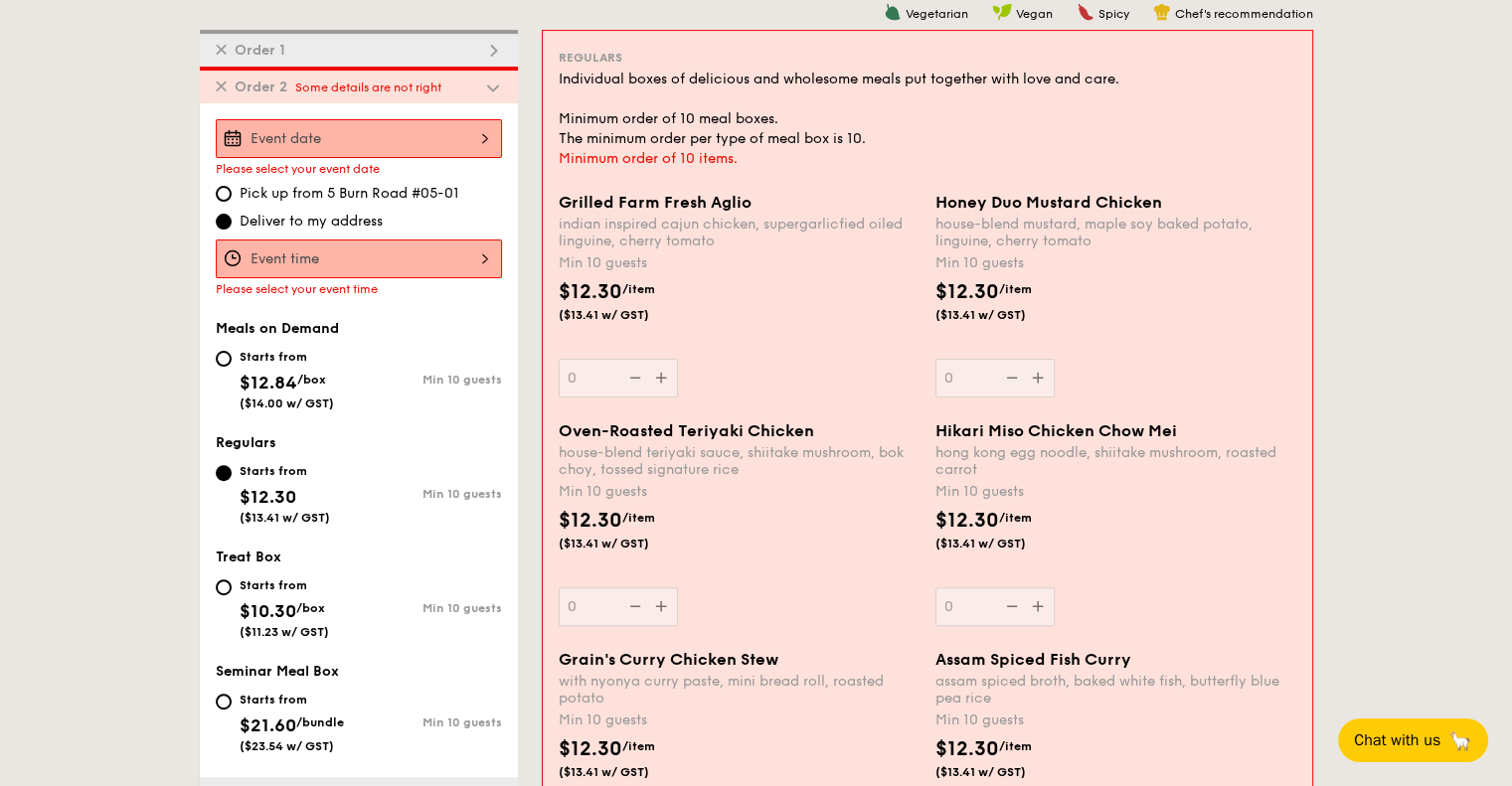 click on "Pick up from [NUMBER] [STREET] #[NUMBER]-[NUMBER]
Deliver to my address
Please select your event time
Meals on Demand
Starts from
$12.84
/box
($14.00 w/ GST)
Min 10 guests
Regulars
Starts from
$12.30
($13.41 w/ GST)
Min 10 guests
Treat Box
Starts from
$10.30
/box
($11.23 w/ GST)
Min 10 guests
Seminar Meal Box
Starts from
$21.60
/bundle
✕  Vegan" at bounding box center [756, 2580] 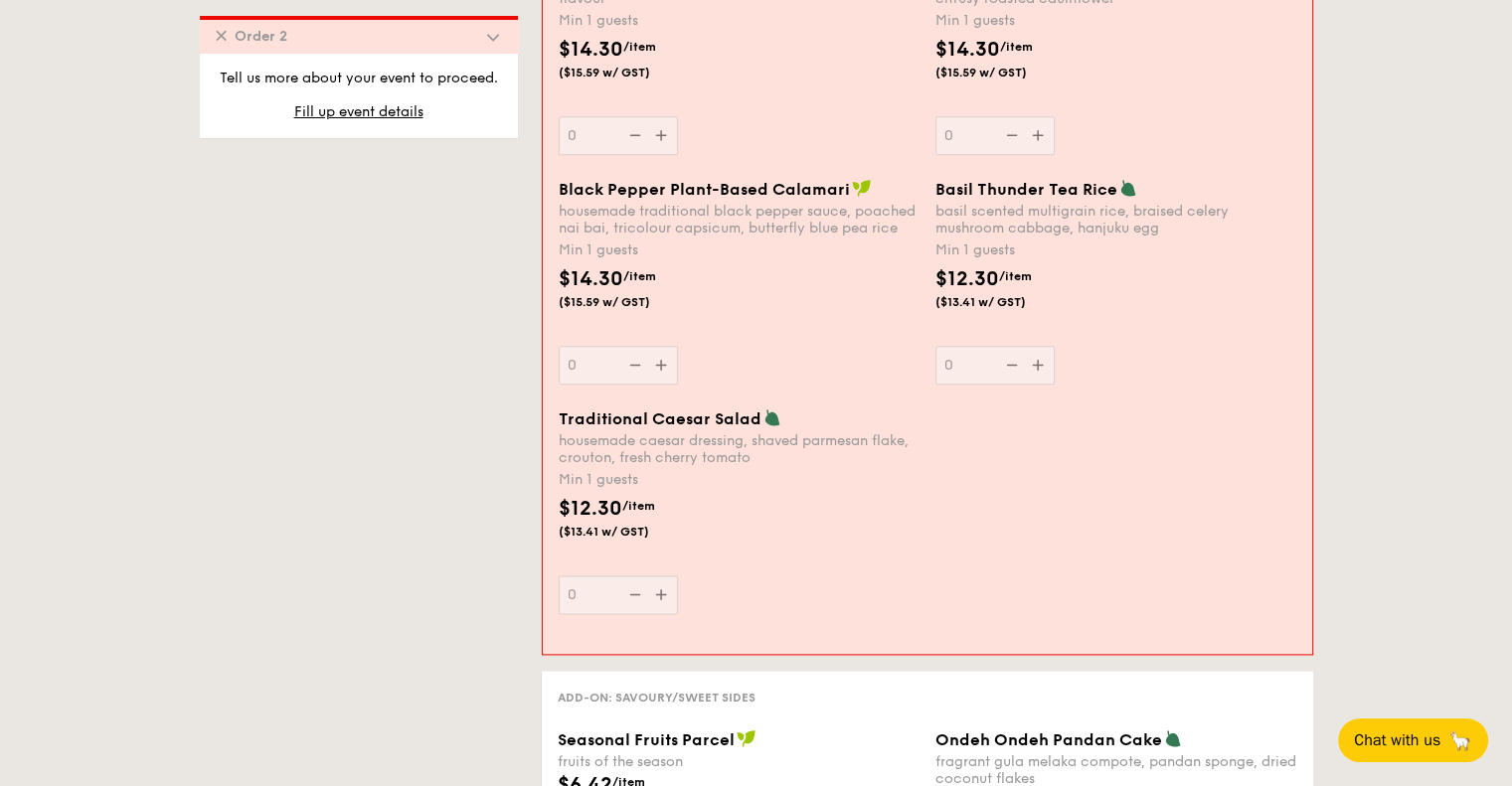 scroll, scrollTop: 2319, scrollLeft: 0, axis: vertical 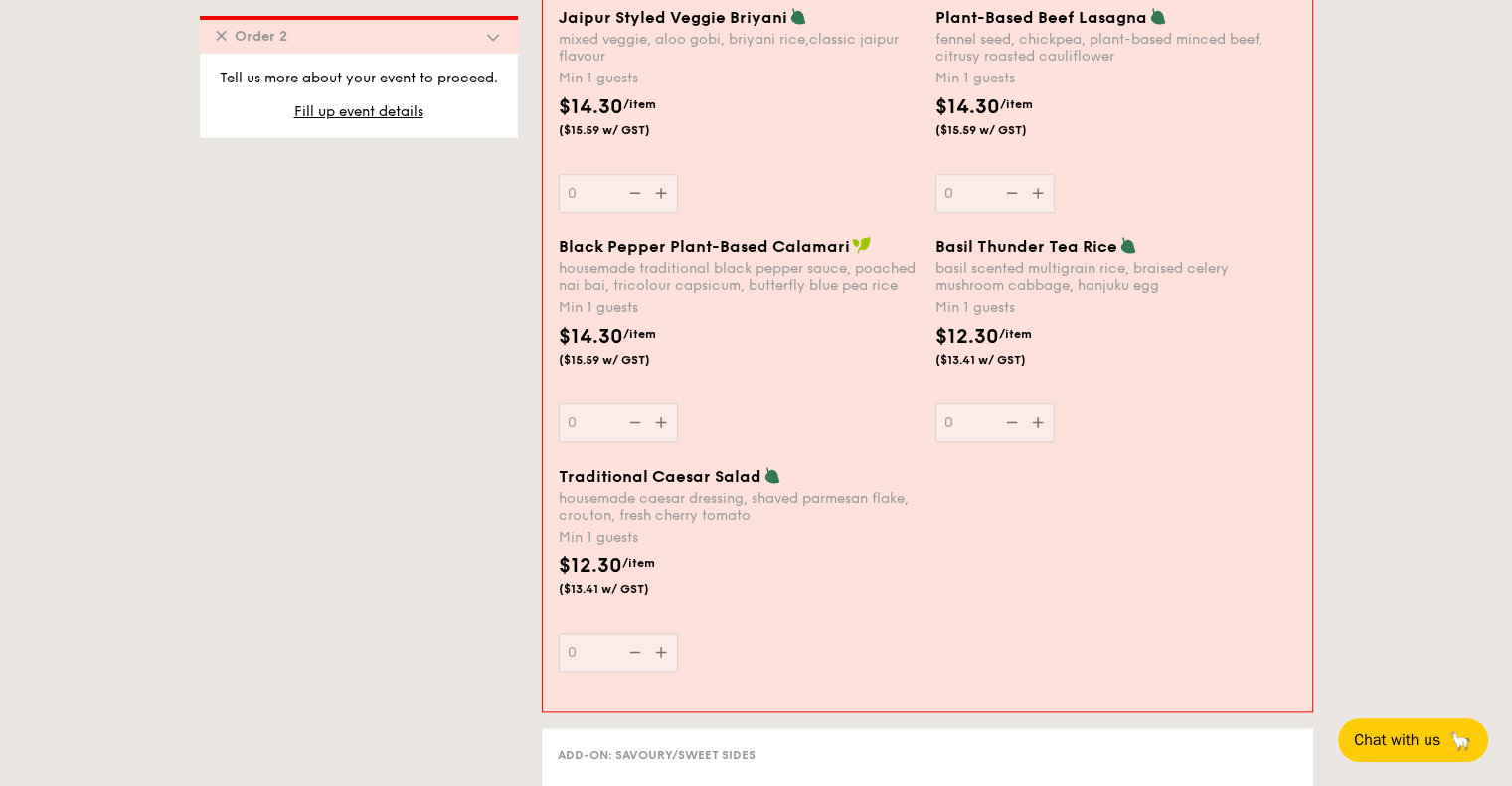 click on "Jaipur Styled Veggie Briyani  mixed veggie, aloo gobi, briyani rice,classic jaipur flavour
Min 1 guests
$14.30
/item
($15.59 w/ GST)
0" at bounding box center [739, 109] 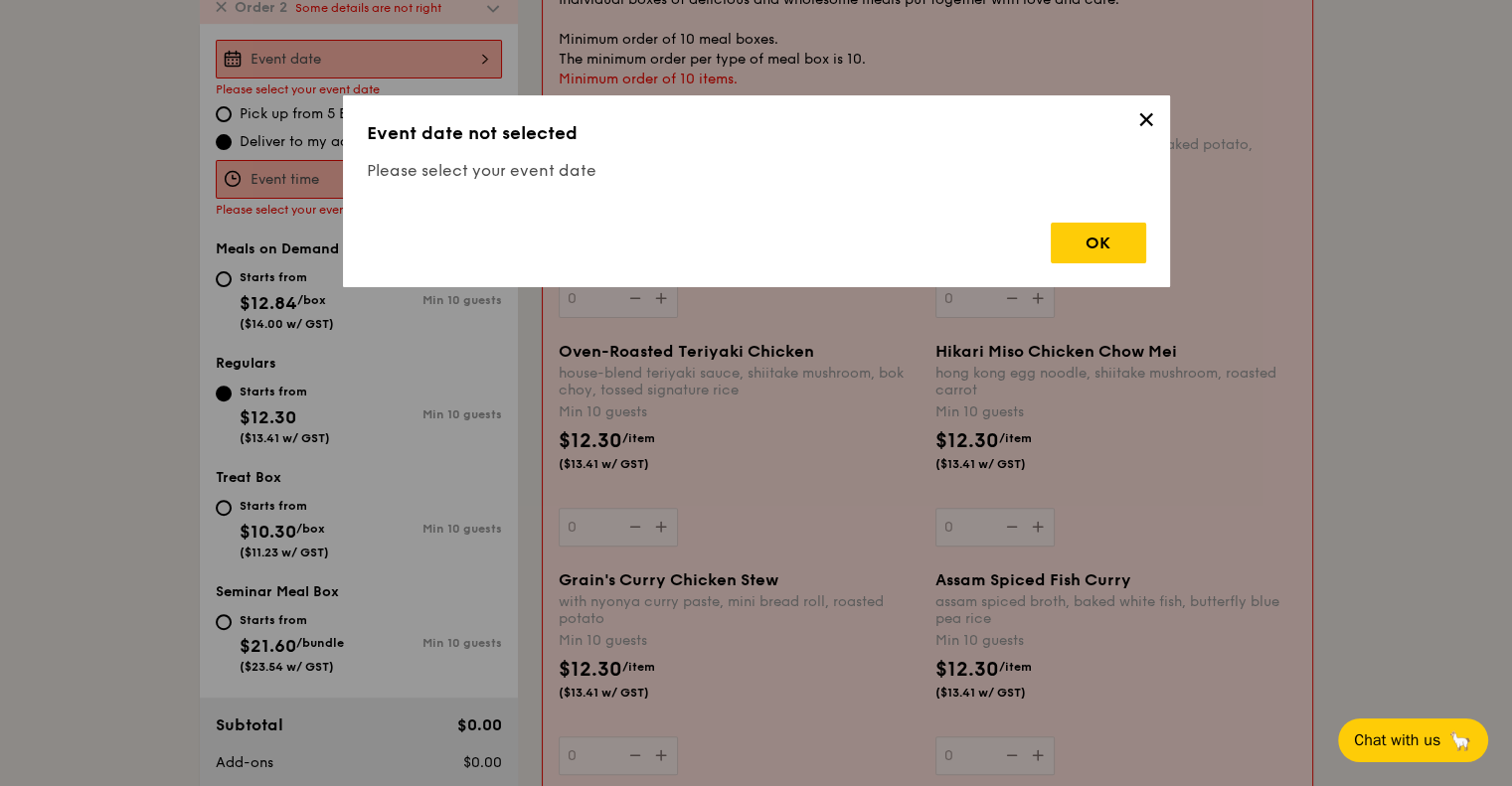 scroll, scrollTop: 531, scrollLeft: 0, axis: vertical 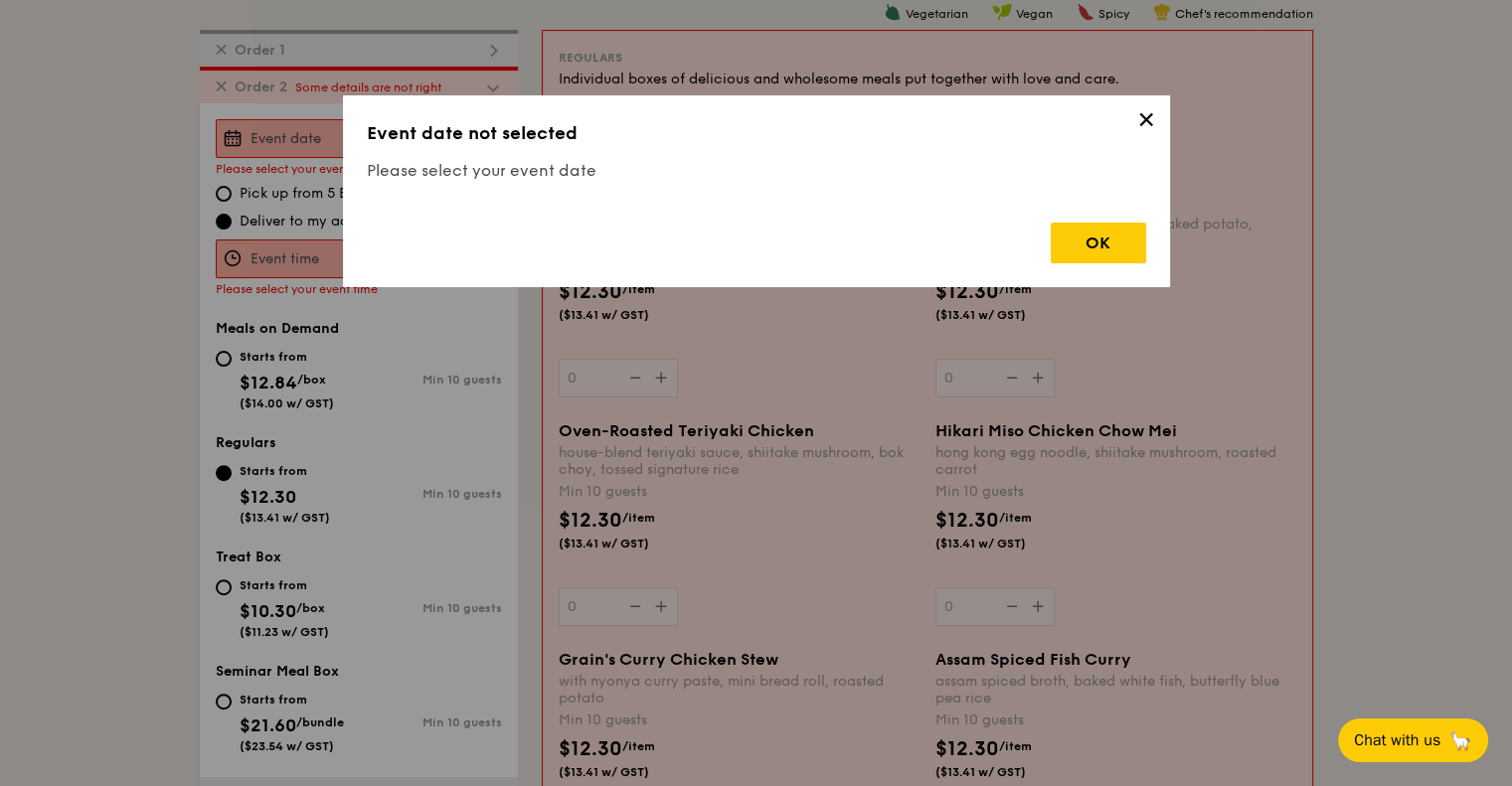click on "✕" at bounding box center [1146, 123] 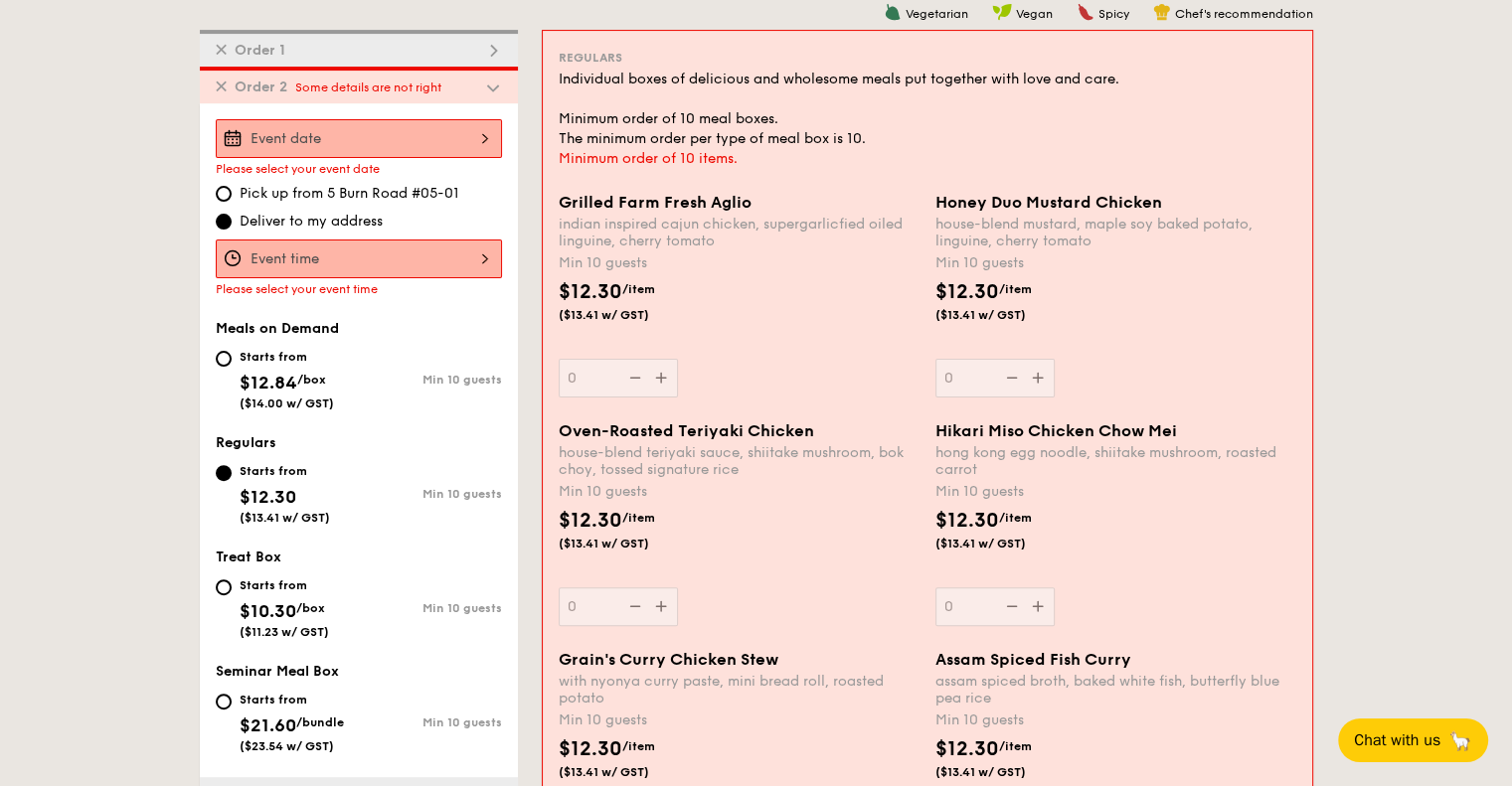 drag, startPoint x: 72, startPoint y: 282, endPoint x: 152, endPoint y: 224, distance: 98.81295 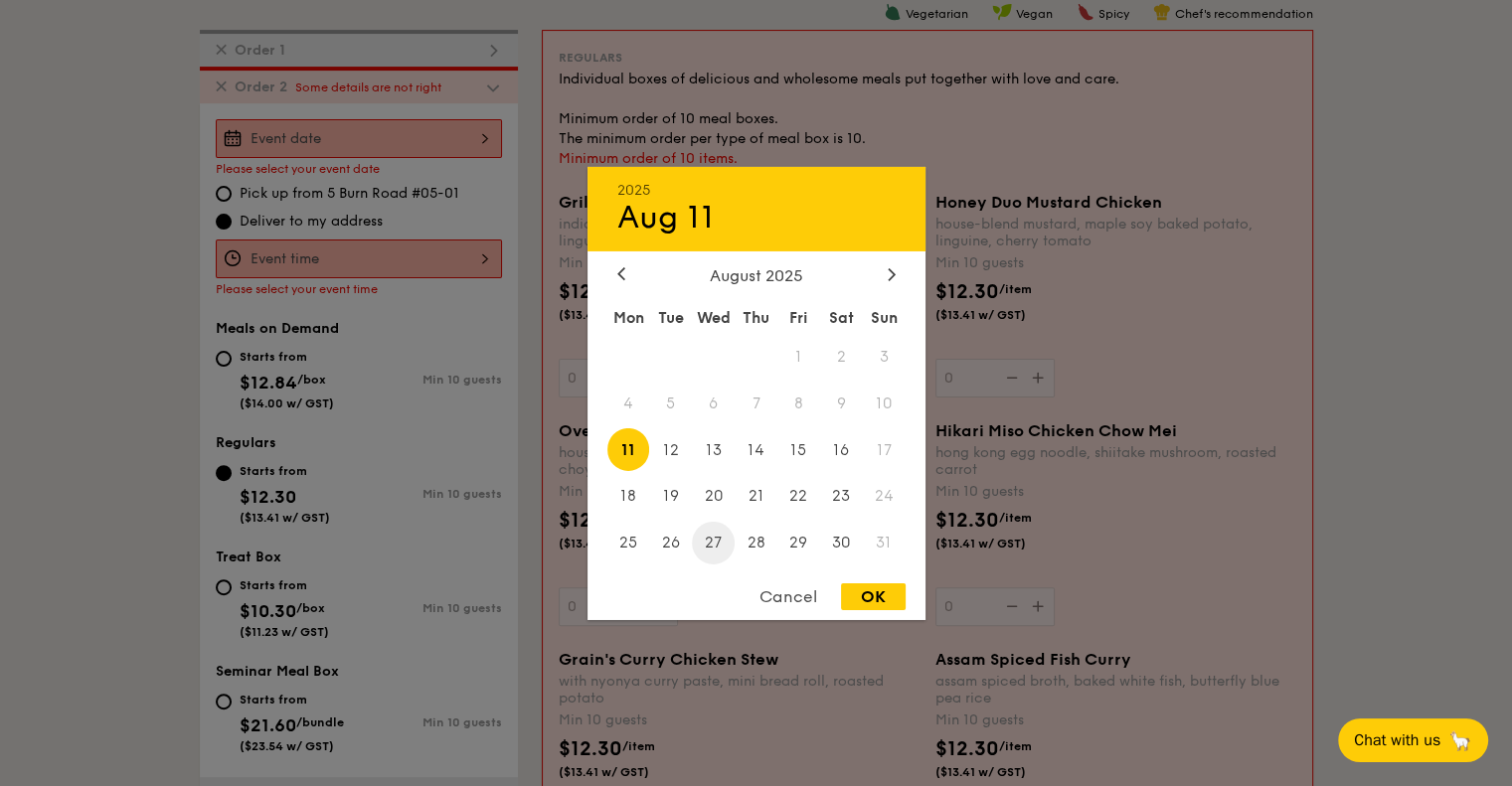click on "27" at bounding box center [713, 543] 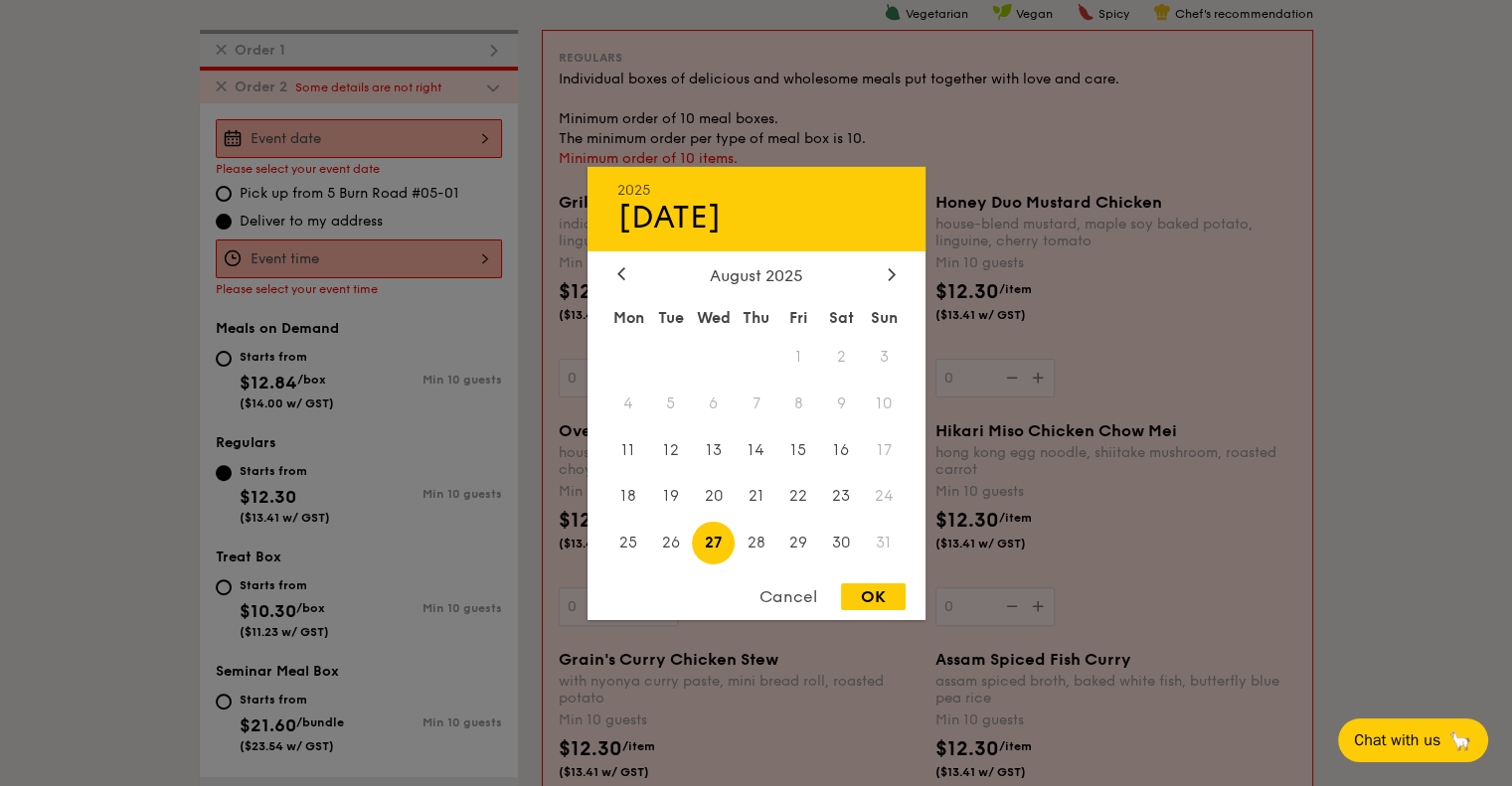 click on "OK" at bounding box center (873, 596) 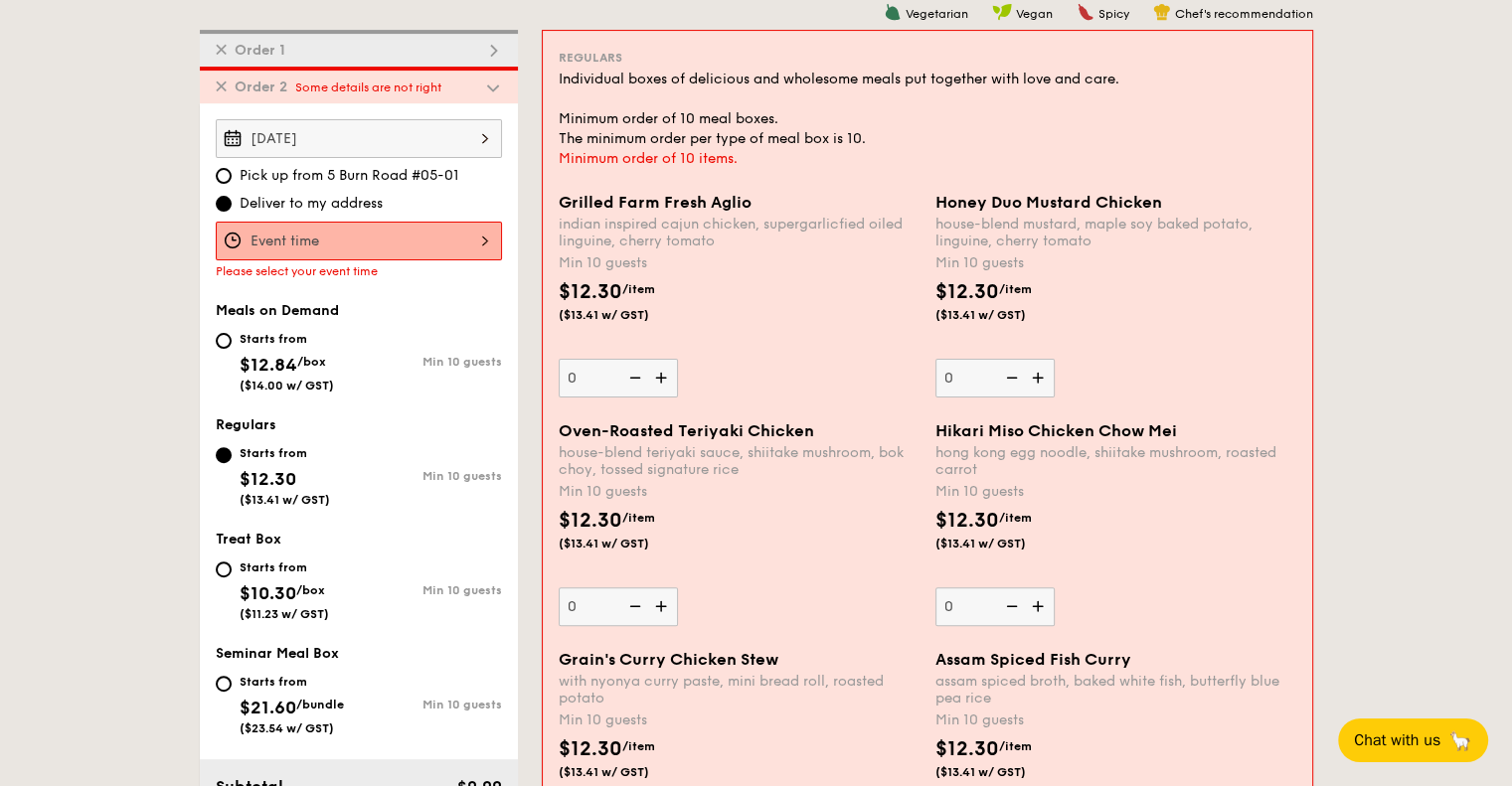 click on "1 - Select menu
2 - Select items
3 - Check out
✕
Order 1
✕
Order 2
Some details are not right
[DATE]      [YEAR]   Aug [MONTH]     August [YEAR]     Mon Tue Wed Thu Fri Sat Sun   1 2 3 4 5 6 7 8 9 10 11 12 13 14 15 16 17 18 19 20 21 22 23 24 25 26 27 28 29 30 31     Cancel   OK
Pick up from [NUMBER] [STREET] #[NUMBER]
Deliver to my address
Please select your event time
Meals on Demand
Starts from
$12.84
/box
($14.00 w/ GST)
Min 10 guests
Regulars
Starts from
$12.30
($13.41 w/ GST)
Min 10 guests
Treat Box
Starts from
$10.30
/box
($11.23 w/ GST)
Min 10 guests
Seminar Meal Box
Starts from
$21.60
/bundle
($23.54 w/ GST)
." at bounding box center [756, 2580] 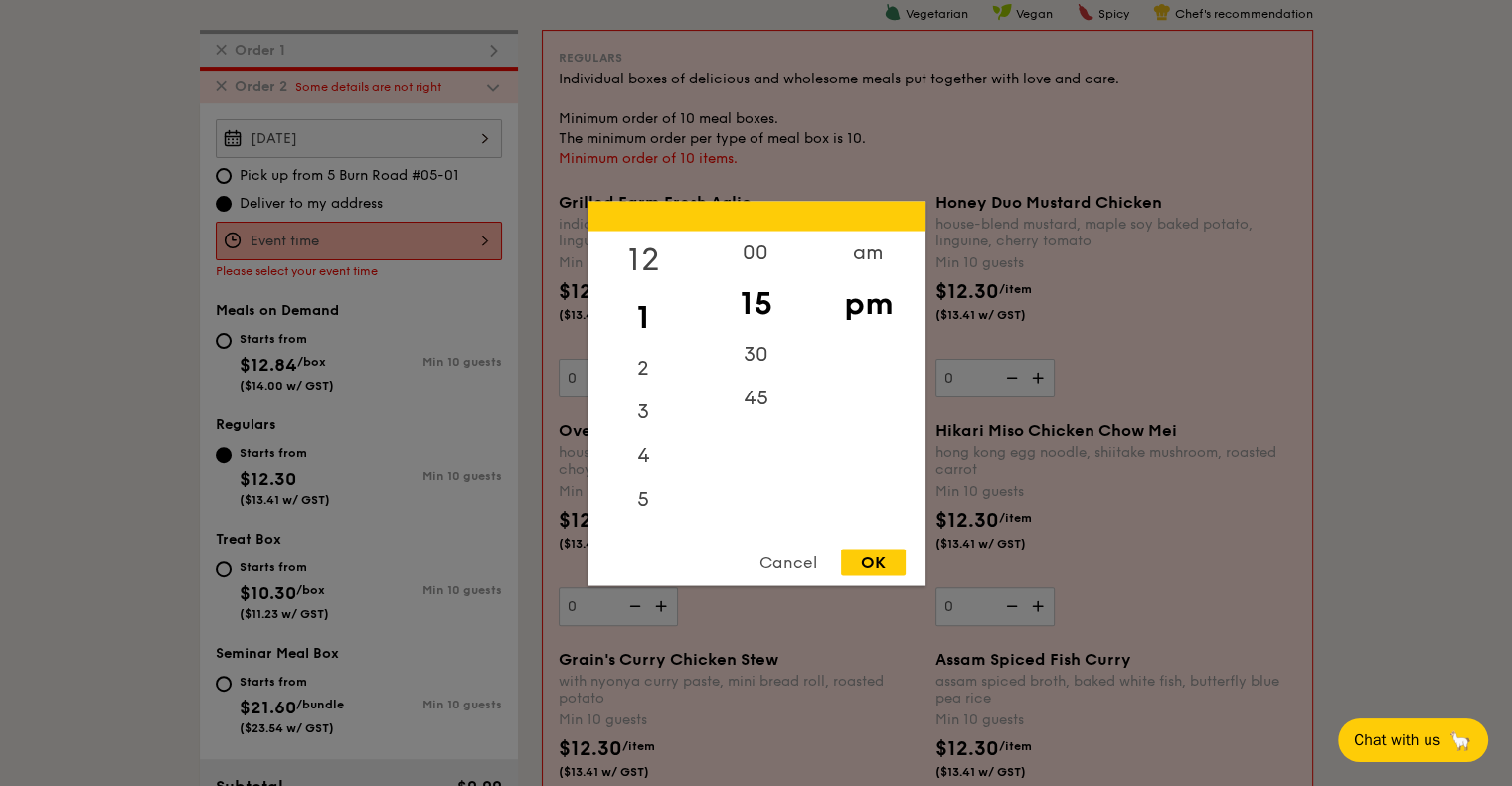 click on "12" at bounding box center [643, 259] 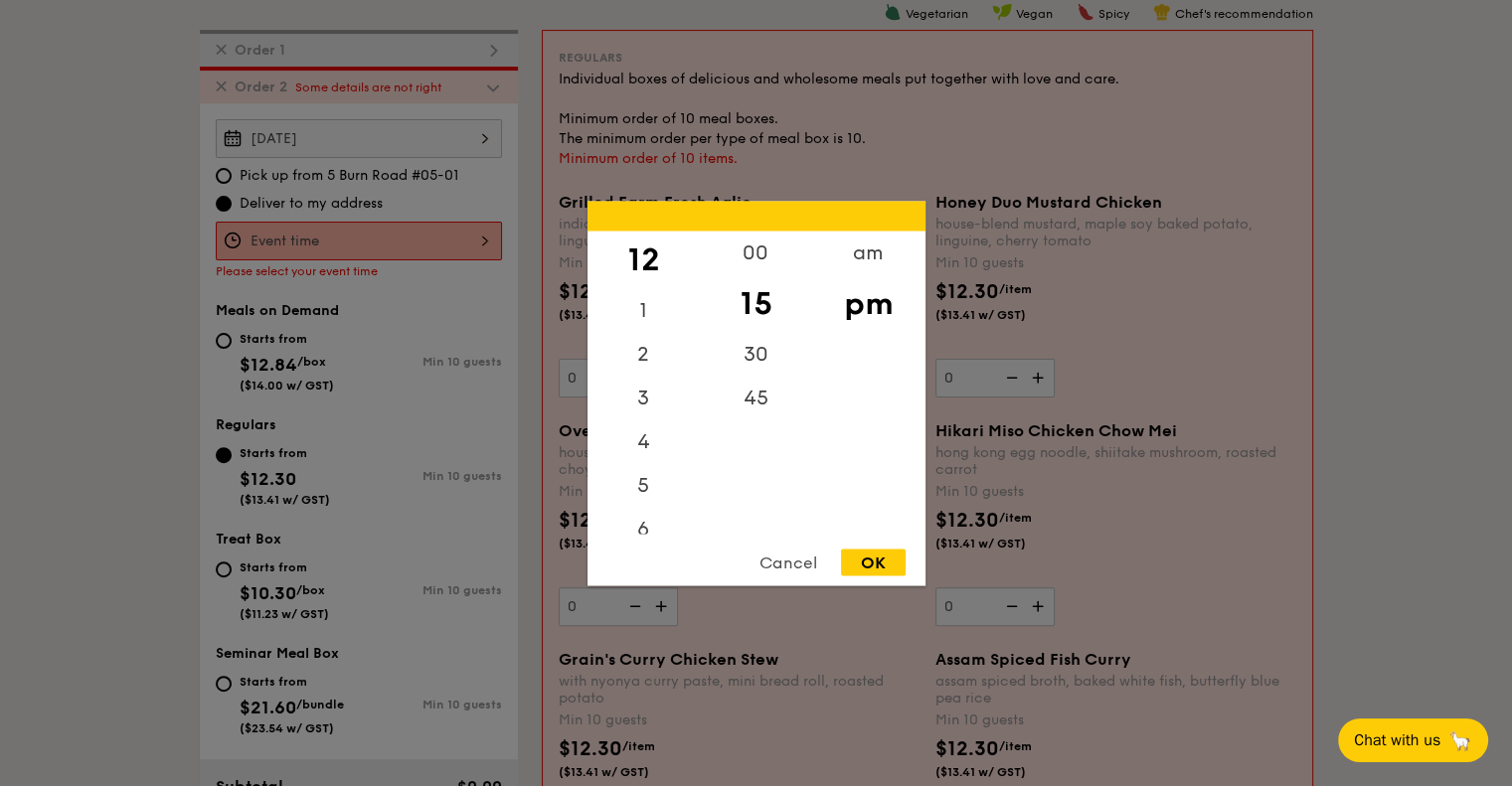 drag, startPoint x: 734, startPoint y: 253, endPoint x: 823, endPoint y: 420, distance: 189.2353 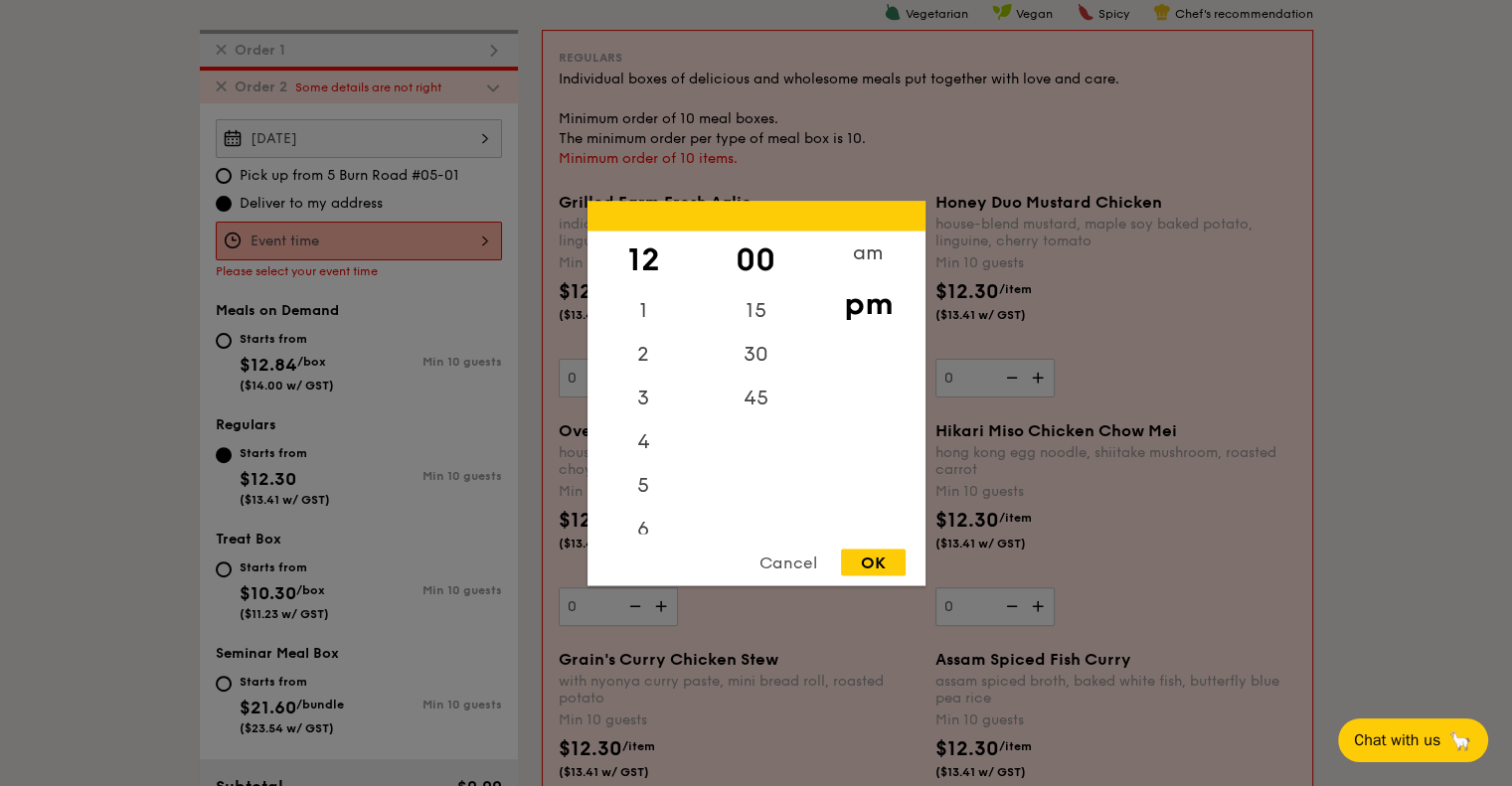 click on "OK" at bounding box center [873, 561] 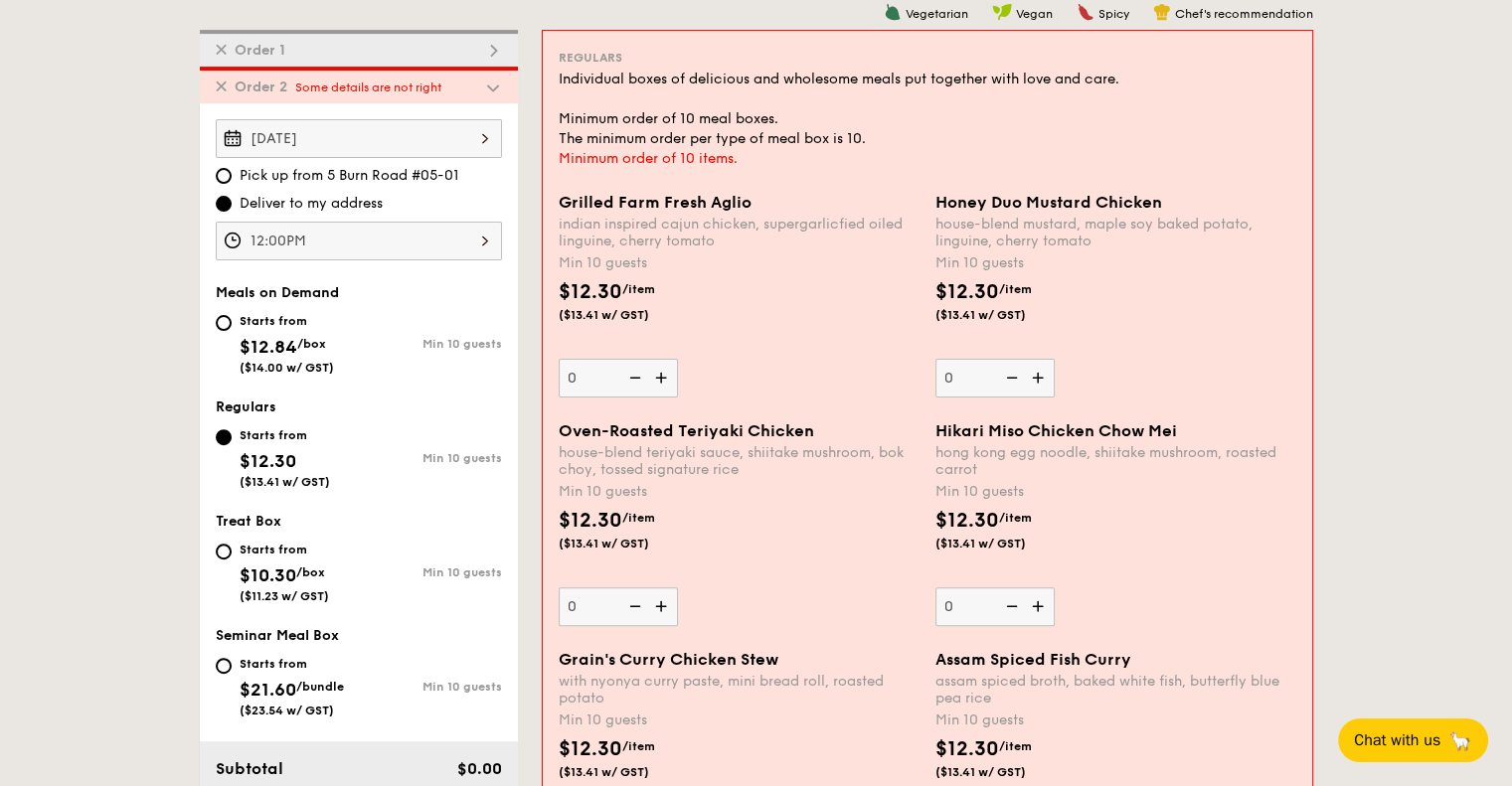click on "1 - Select menu
2 - Select items
3 - Check out
✕
Order 1
✕
Order 2
Some details are not right
[DATE]
Pick up from [NUMBER] [STREET] #[NUMBER]
Deliver to my address
[TIME]
Meals on Demand
Starts from
$12.84
/box
($14.00 w/ GST)
Min 10 guests
Regulars
Starts from
$12.30
($13.41 w/ GST)
Min 10 guests
Treat Box
Starts from
$10.30
/box
($11.23 w/ GST)
Min 10 guests
Seminar Meal Box
Starts from
$21.60
/bundle
($23.54 w/ GST)
Add-ons" at bounding box center [756, 2580] 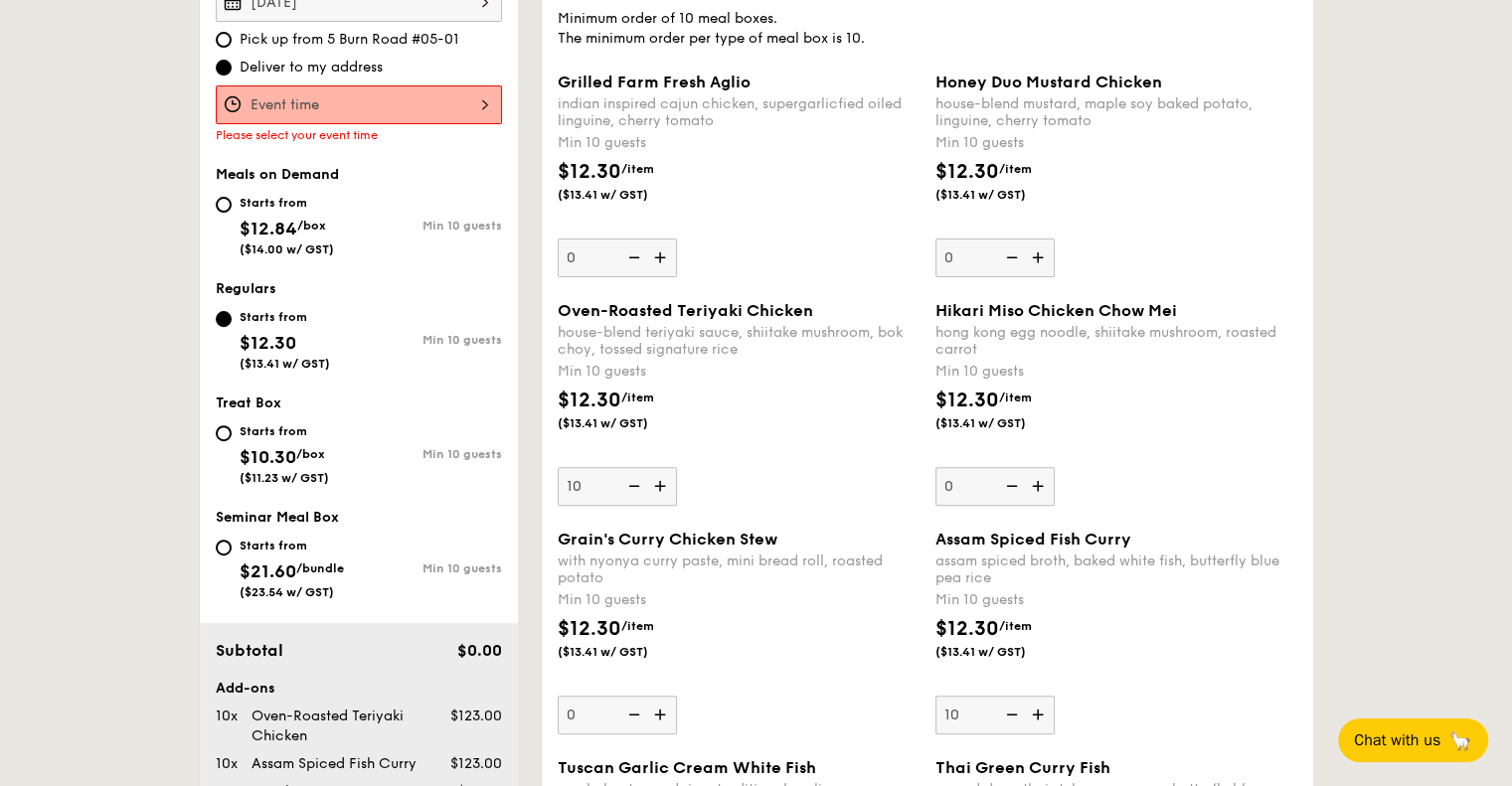scroll, scrollTop: 531, scrollLeft: 0, axis: vertical 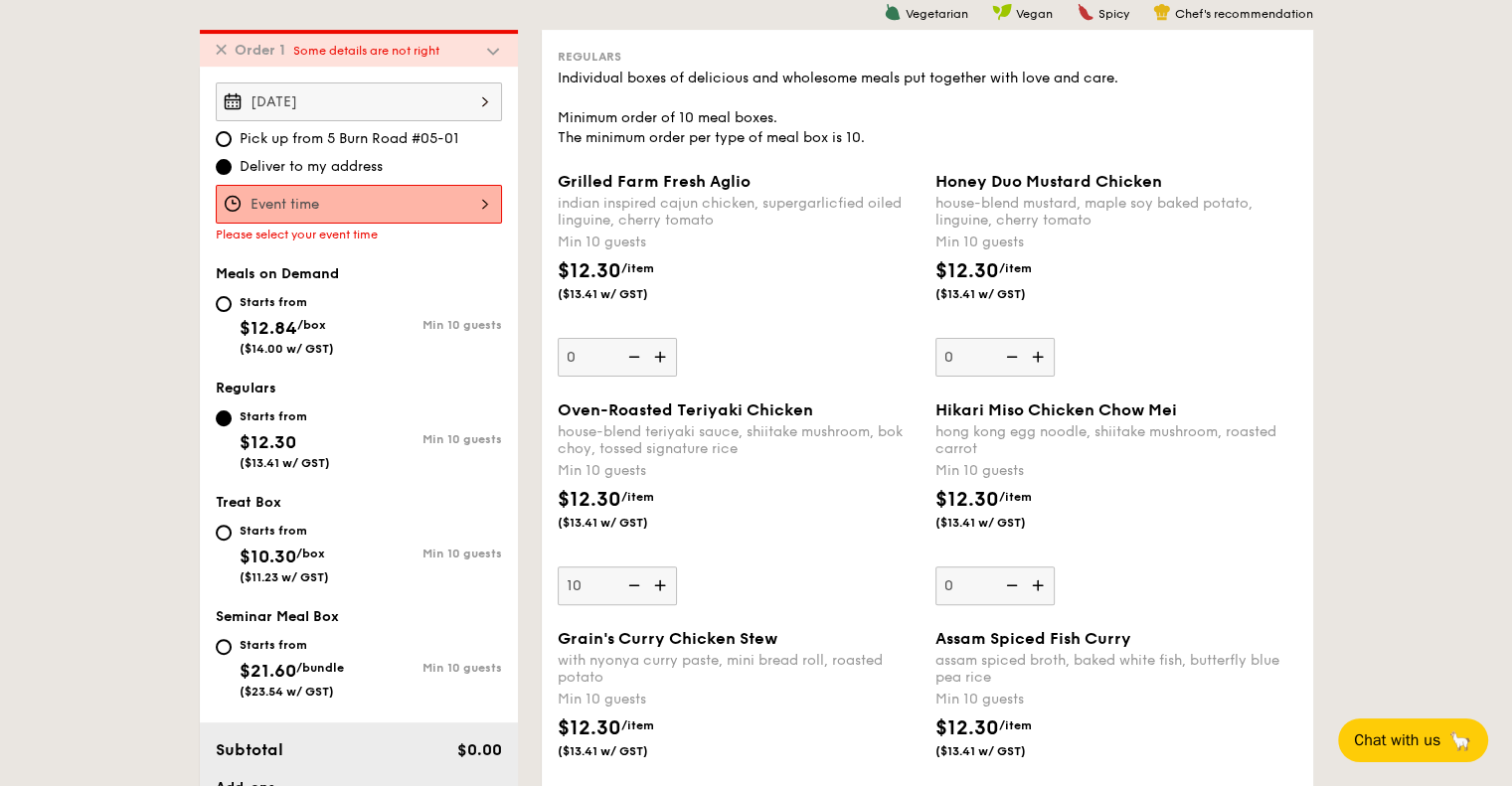 click at bounding box center (493, 51) 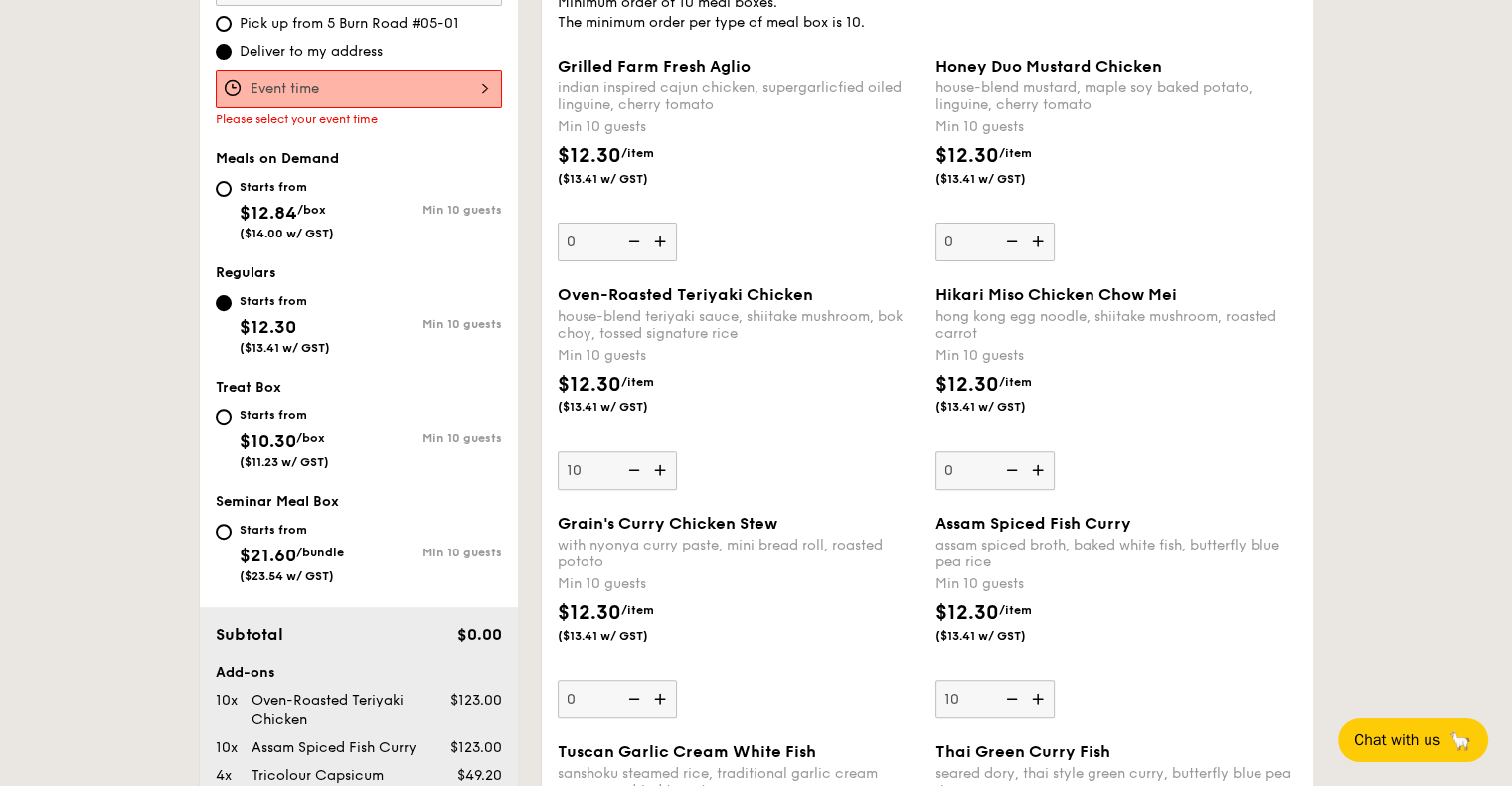 scroll, scrollTop: 531, scrollLeft: 0, axis: vertical 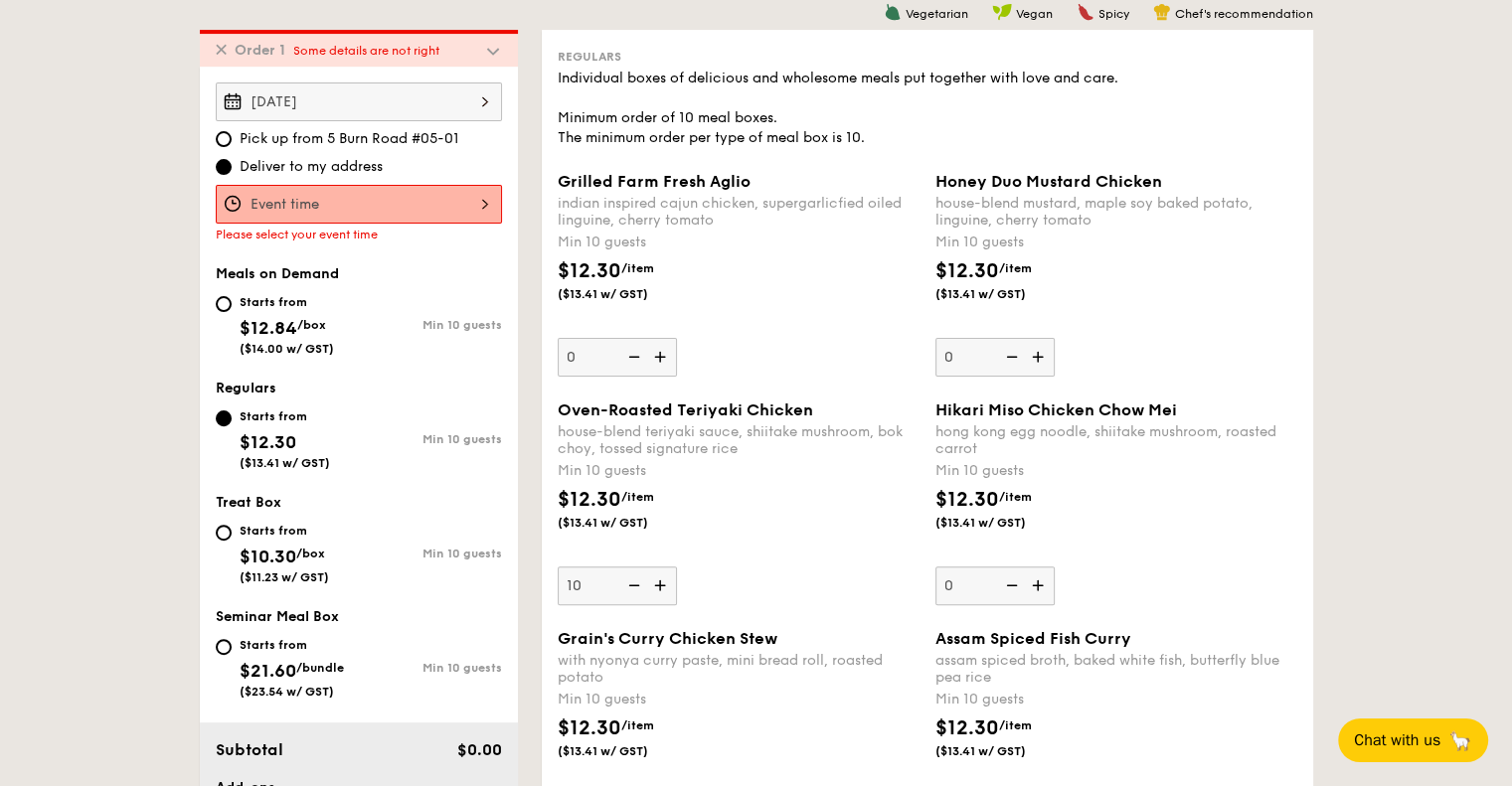 click at bounding box center [359, 204] 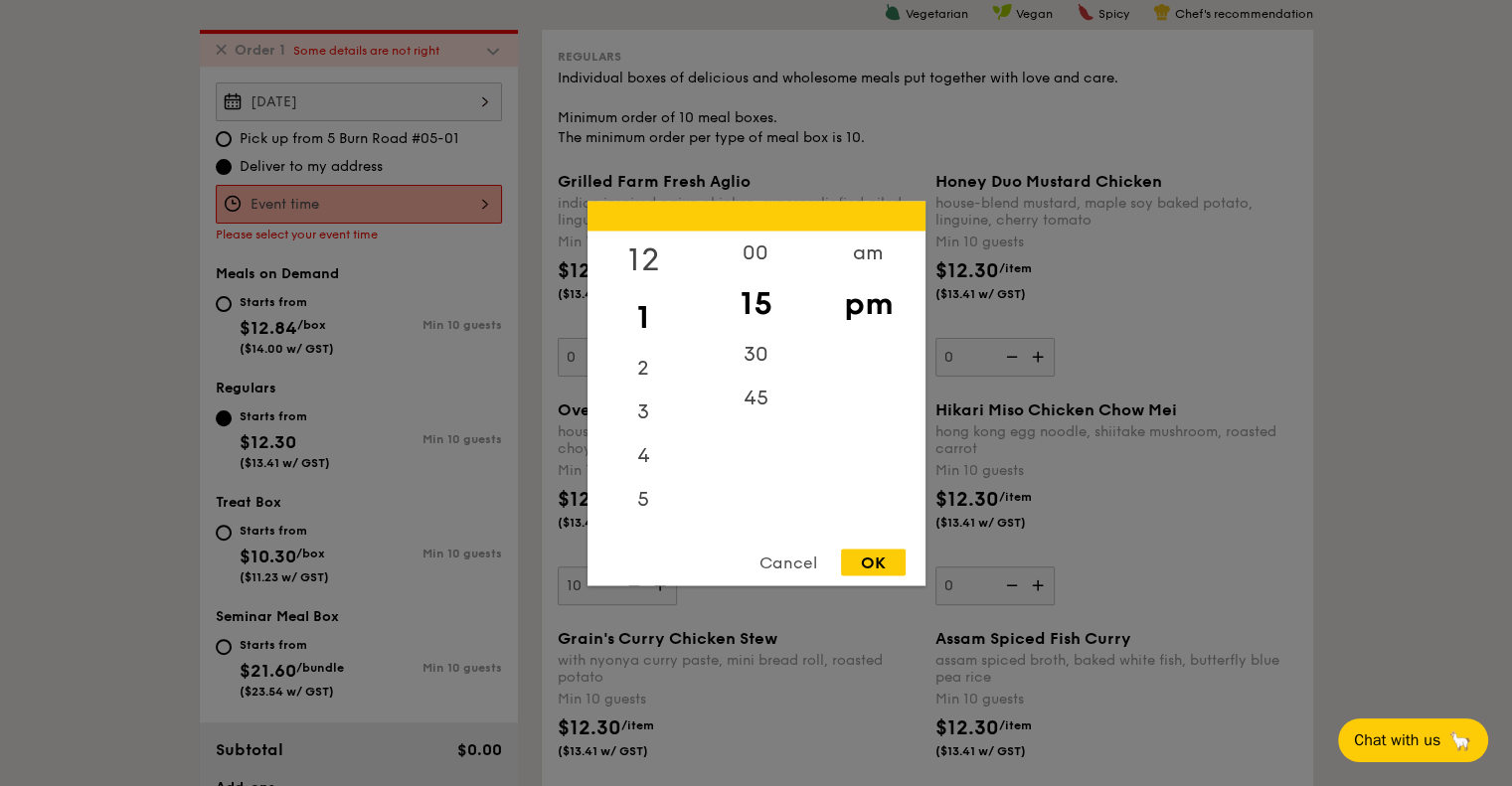 click on "12" at bounding box center (643, 259) 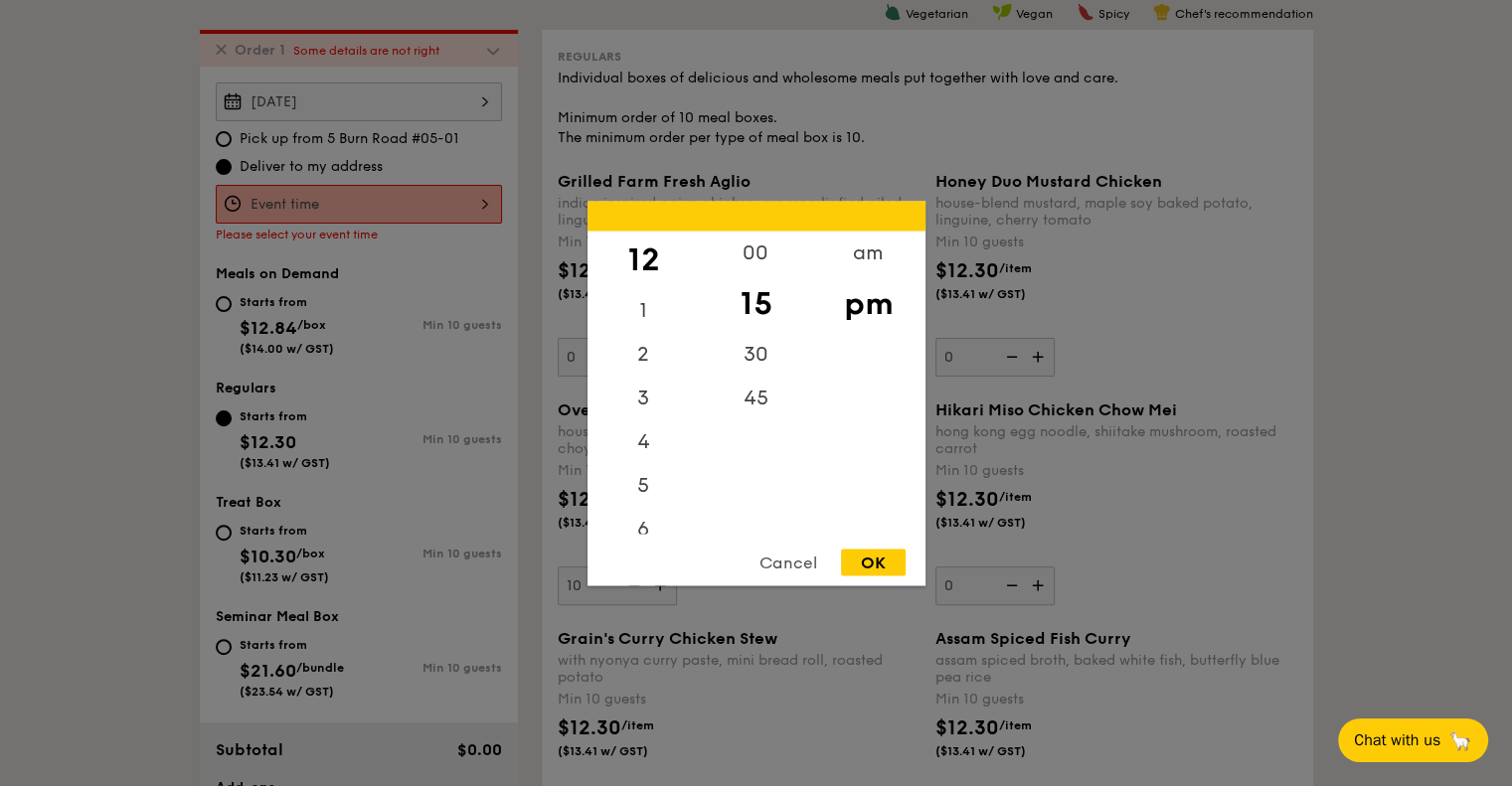 drag, startPoint x: 747, startPoint y: 260, endPoint x: 844, endPoint y: 278, distance: 98.65597 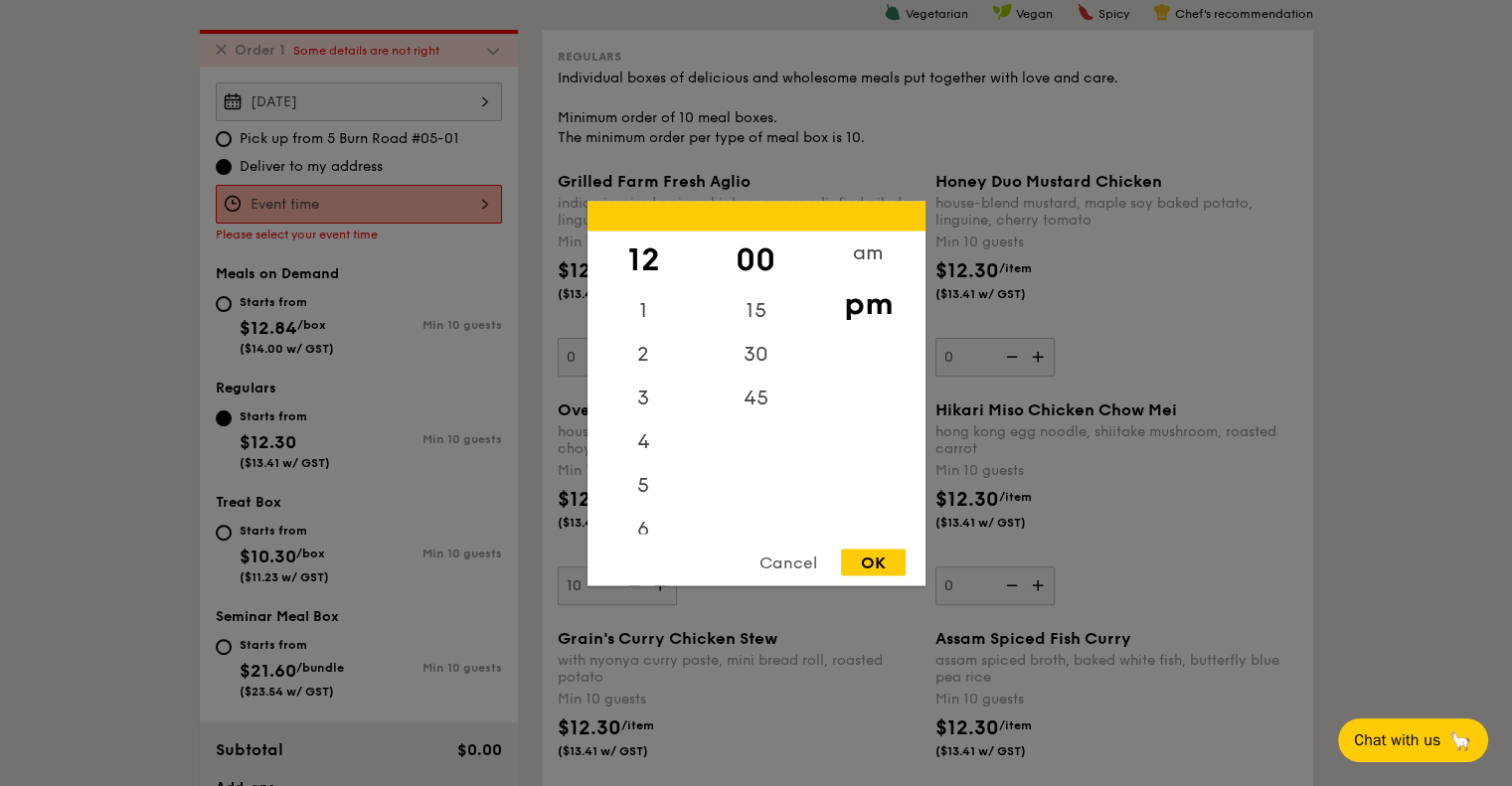 drag, startPoint x: 861, startPoint y: 312, endPoint x: 865, endPoint y: 345, distance: 33.24154 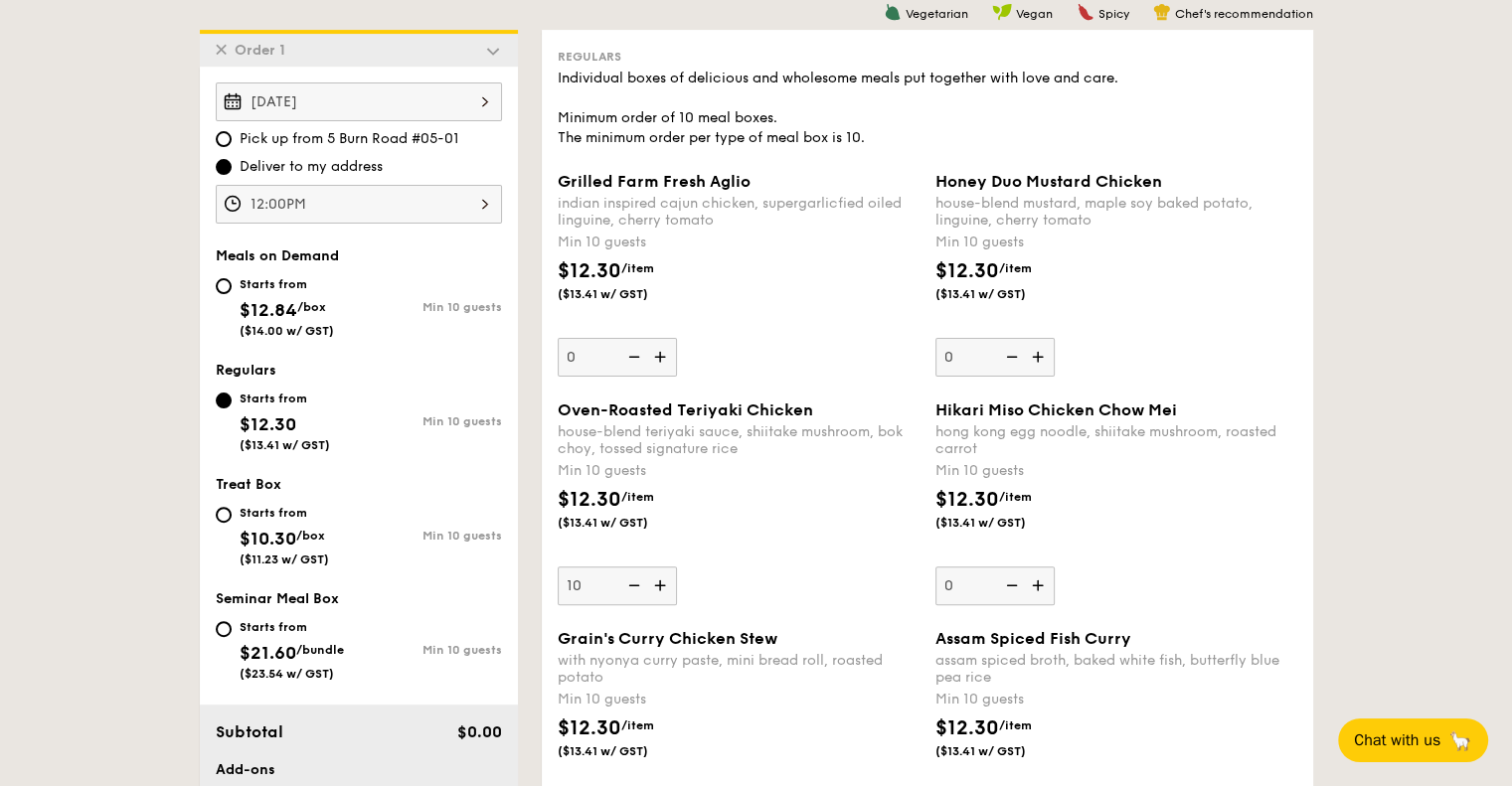 click on "1 - Select menu
2 - Select items
3 - Check out
✕
Order 1
[DATE]
Pick up from [NUMBER] [STREET] #[NUMBER]
Deliver to my address
[TIME]
Meals on Demand
Starts from
$12.84
/box
($14.00 w/ GST)
Min 10 guests
Regulars
Starts from
$12.30
($13.41 w/ GST)
Min 10 guests
Treat Box
Starts from
$10.30
/box
($11.23 w/ GST)
Min 10 guests
Seminar Meal Box
Starts from
$21.60
/bundle
($23.54 w/ GST)
Min 10 guests
Subtotal
$0.00
✕  ." at bounding box center [756, 2569] 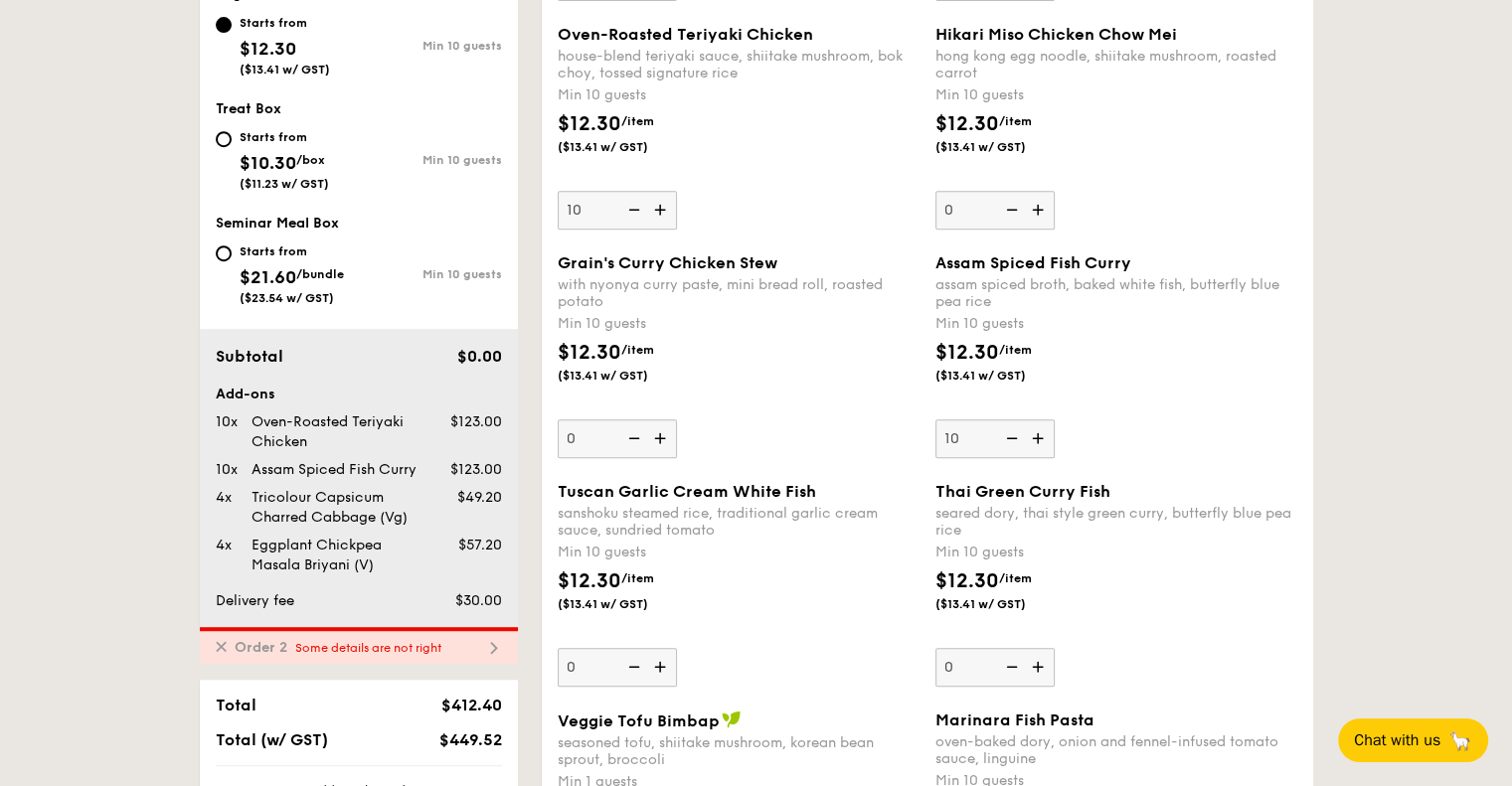 scroll, scrollTop: 928, scrollLeft: 0, axis: vertical 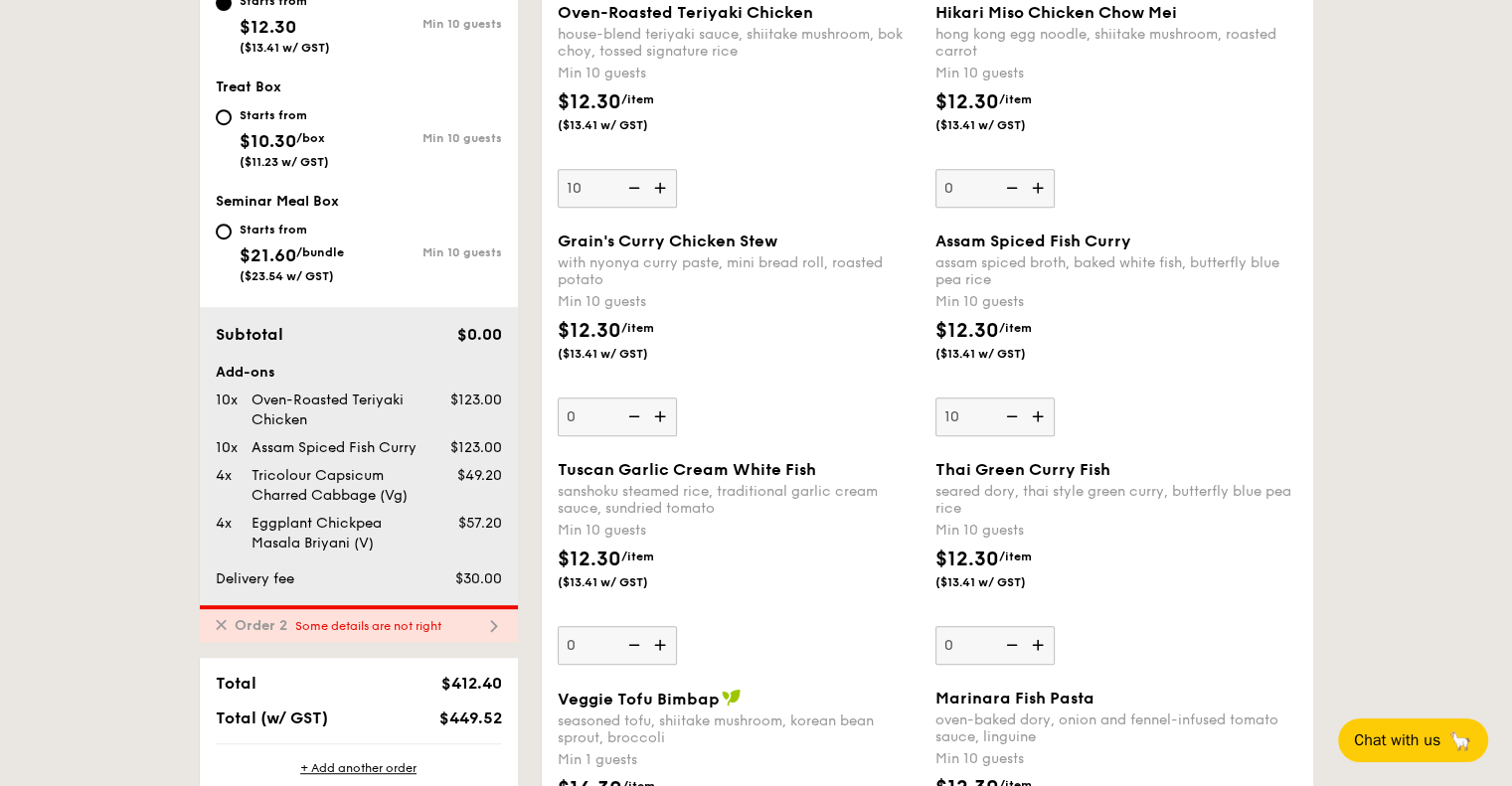 click on "1 - Select menu
2 - Select items
3 - Check out
✕
Order 1
[DATE]
Pick up from [NUMBER] [STREET] #[NUMBER]
Deliver to my address
[TIME]
Meals on Demand
Starts from
$12.84
/box
($14.00 w/ GST)
Min 10 guests
Regulars
Starts from
$12.30
($13.41 w/ GST)
Min 10 guests
Treat Box
Starts from
$10.30
/box
($11.23 w/ GST)
Min 10 guests
Seminar Meal Box
Starts from
$21.60
/bundle
($23.54 w/ GST)
Min 10 guests
Subtotal
$0.00
✕  ." at bounding box center [756, 2171] 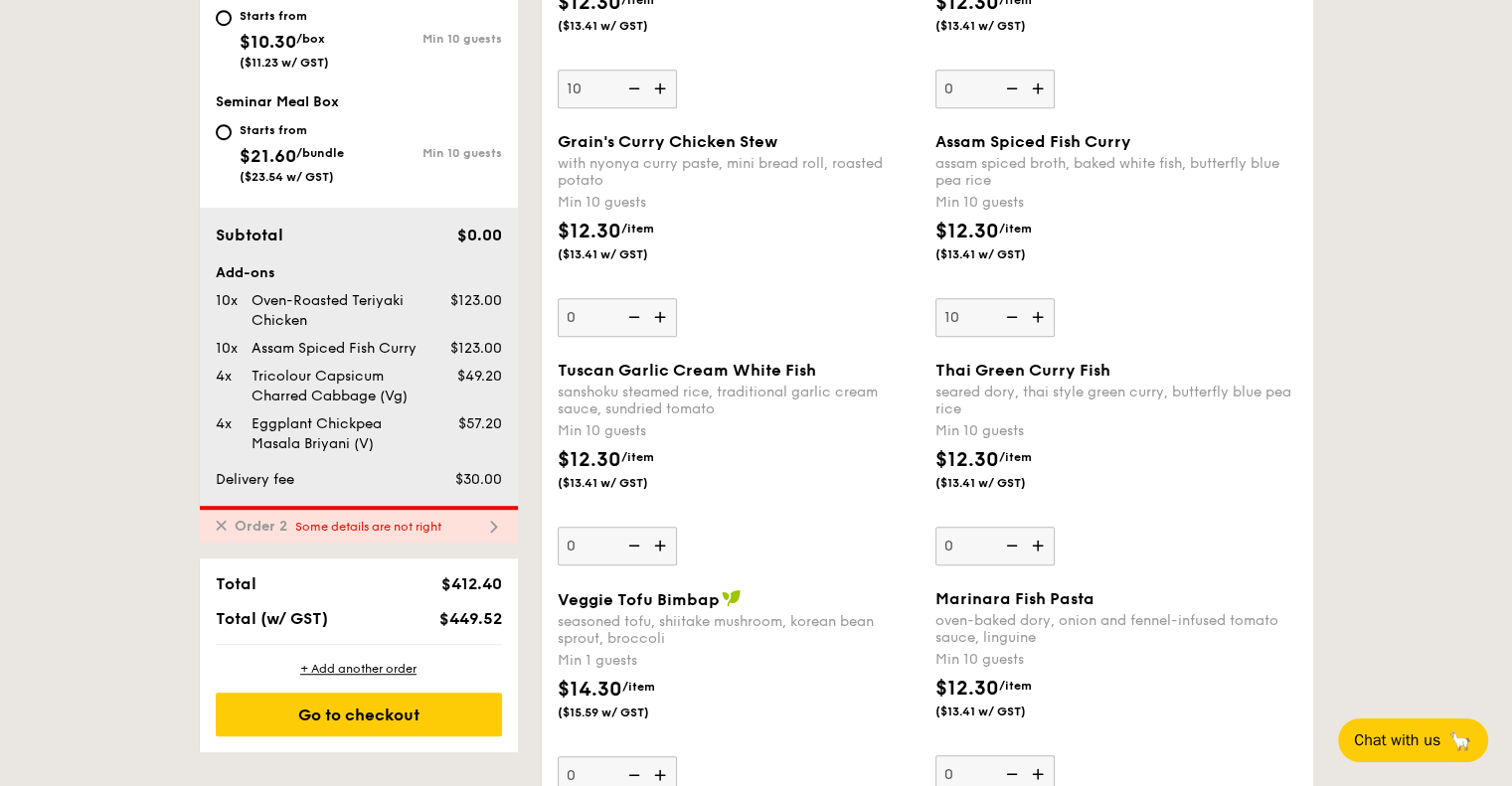 click on "Some details are not right" at bounding box center [368, 527] 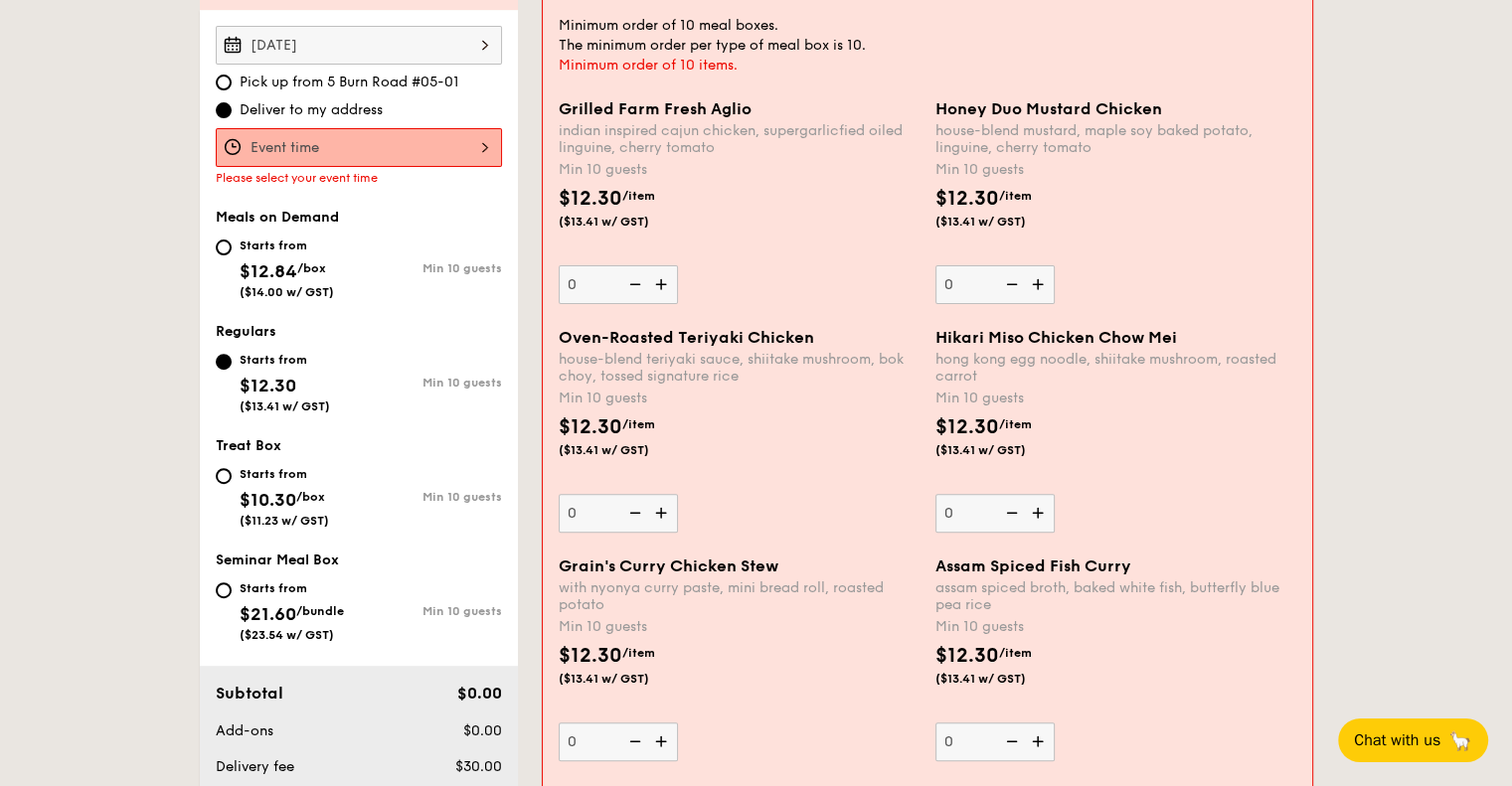 scroll, scrollTop: 567, scrollLeft: 0, axis: vertical 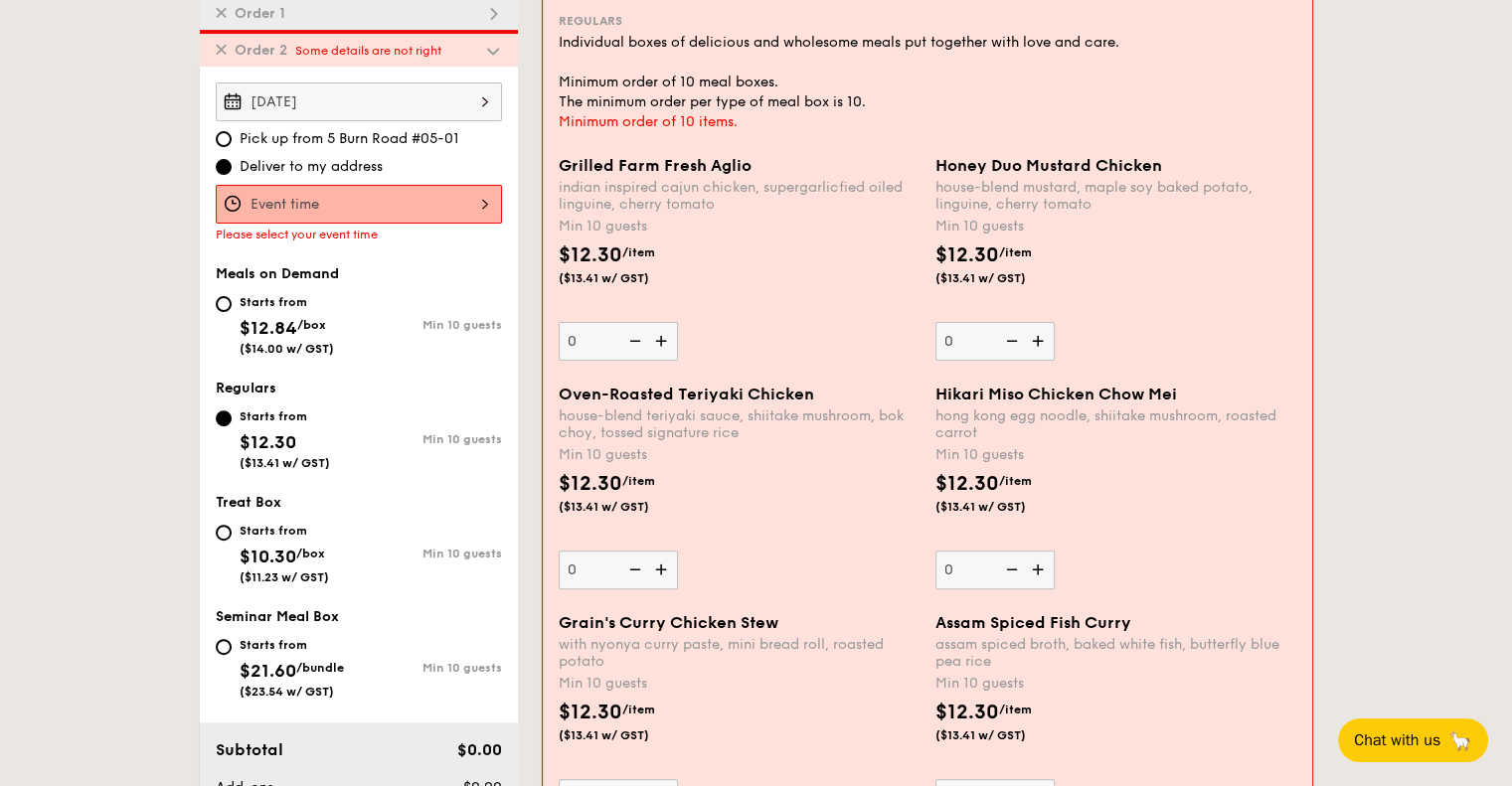 click on "Grilled Farm Fresh Aglio indian inspired cajun chicken, supergarlicfied oiled linguine, cherry tomato
Min 10 guests
$12.30
/item
($13.41 w/ GST)
0" at bounding box center [739, 258] 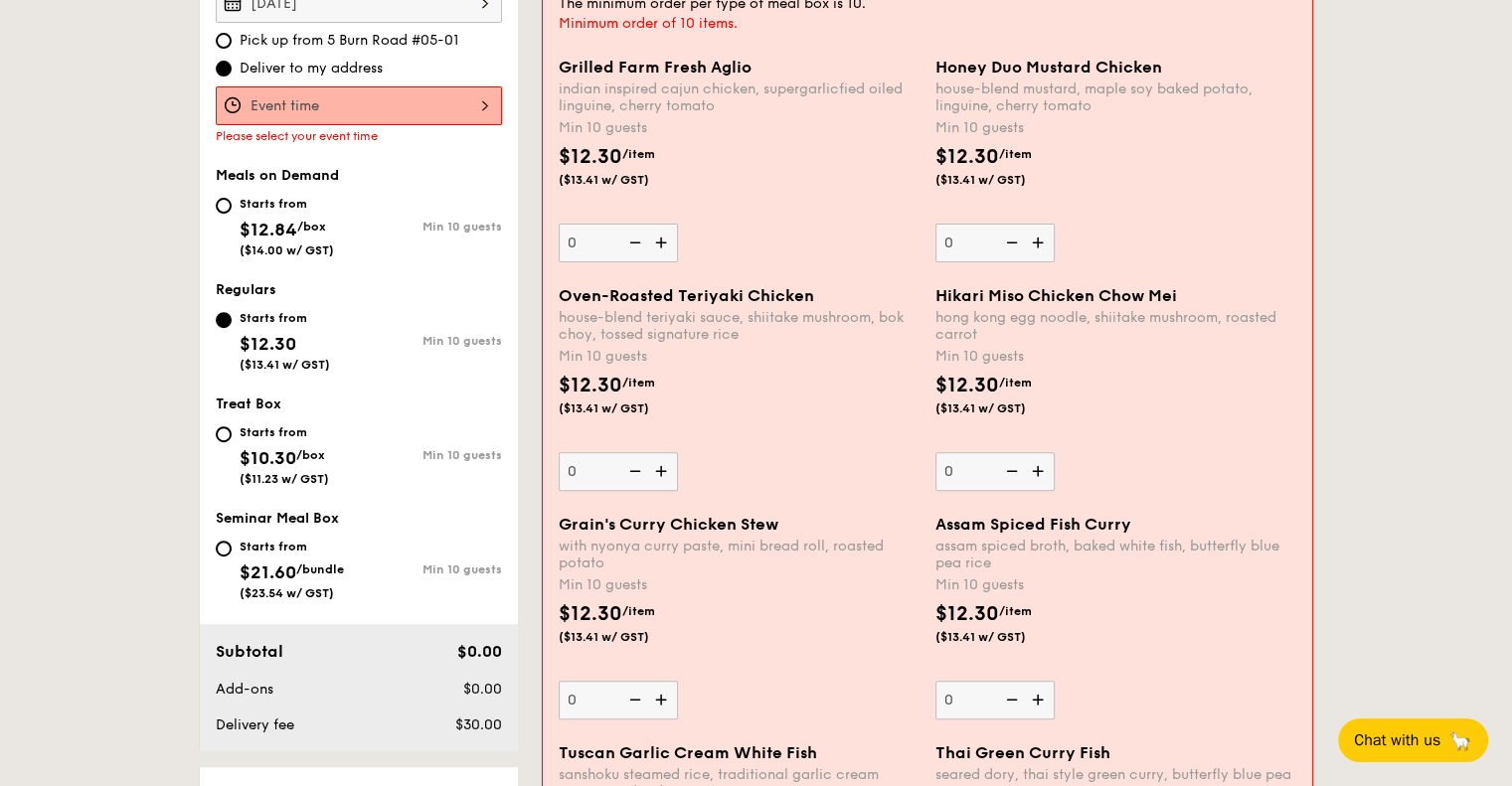 scroll, scrollTop: 667, scrollLeft: 0, axis: vertical 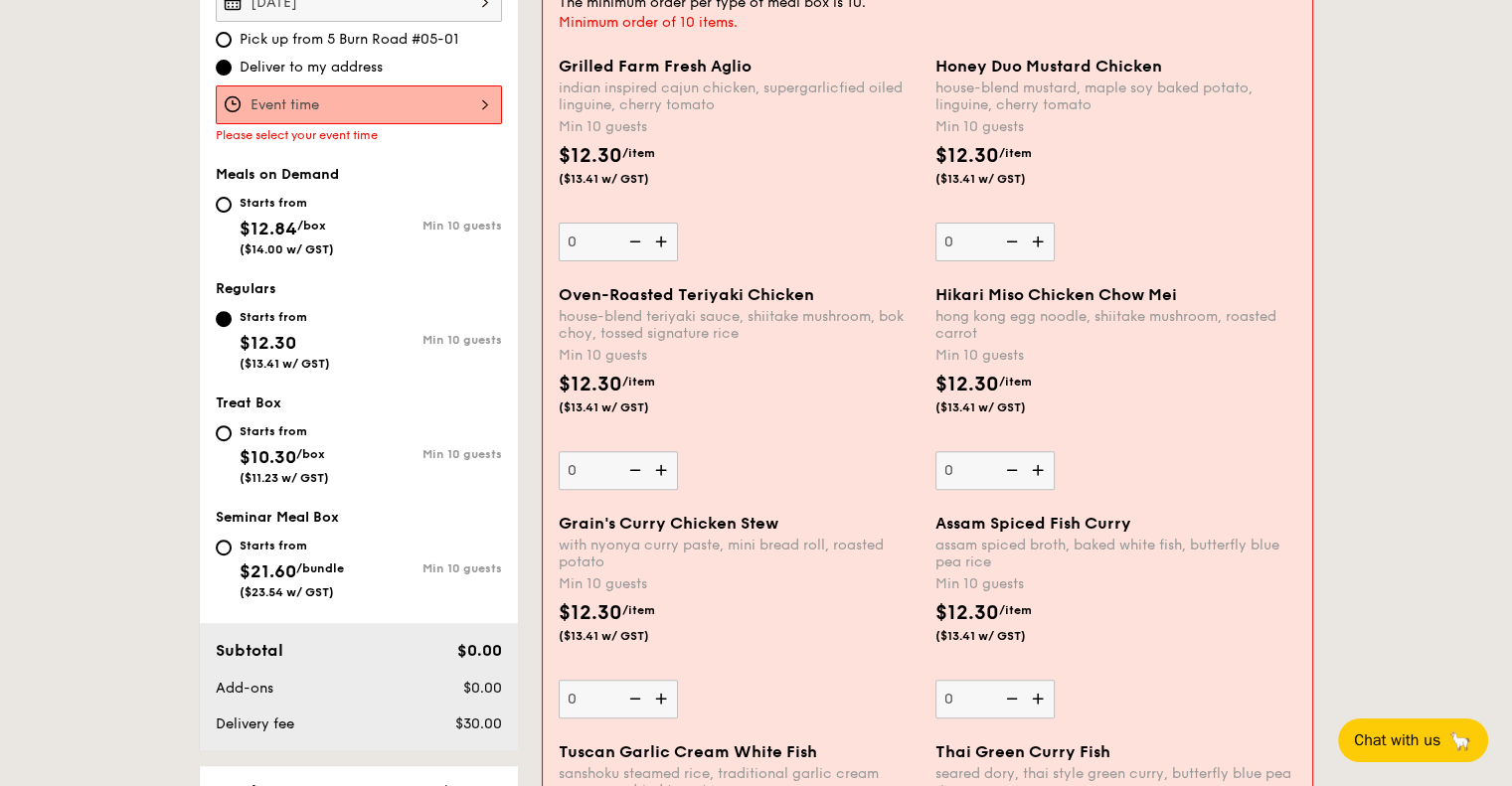 click on "Min 10 guests" at bounding box center [739, 356] 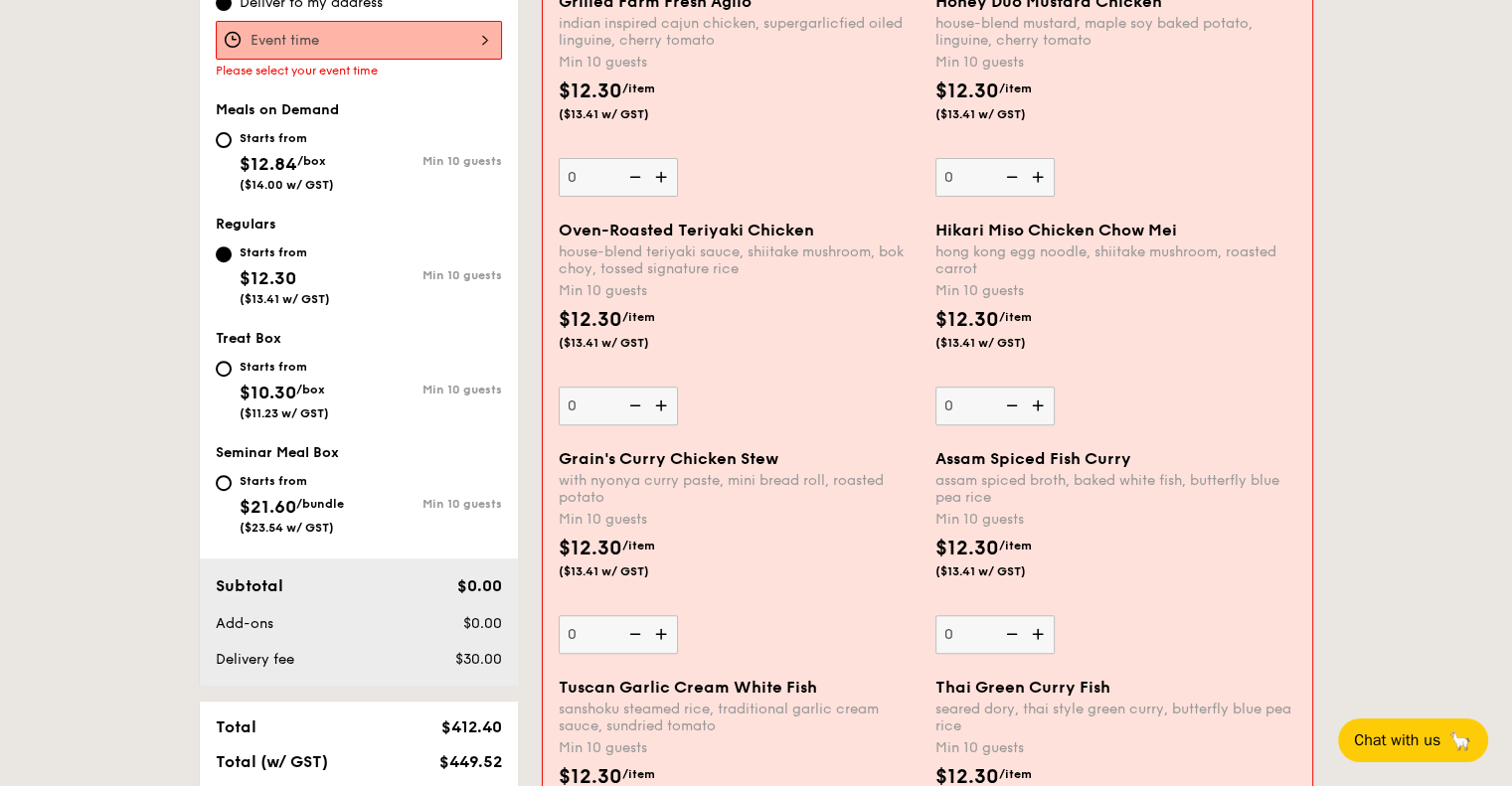 scroll, scrollTop: 766, scrollLeft: 0, axis: vertical 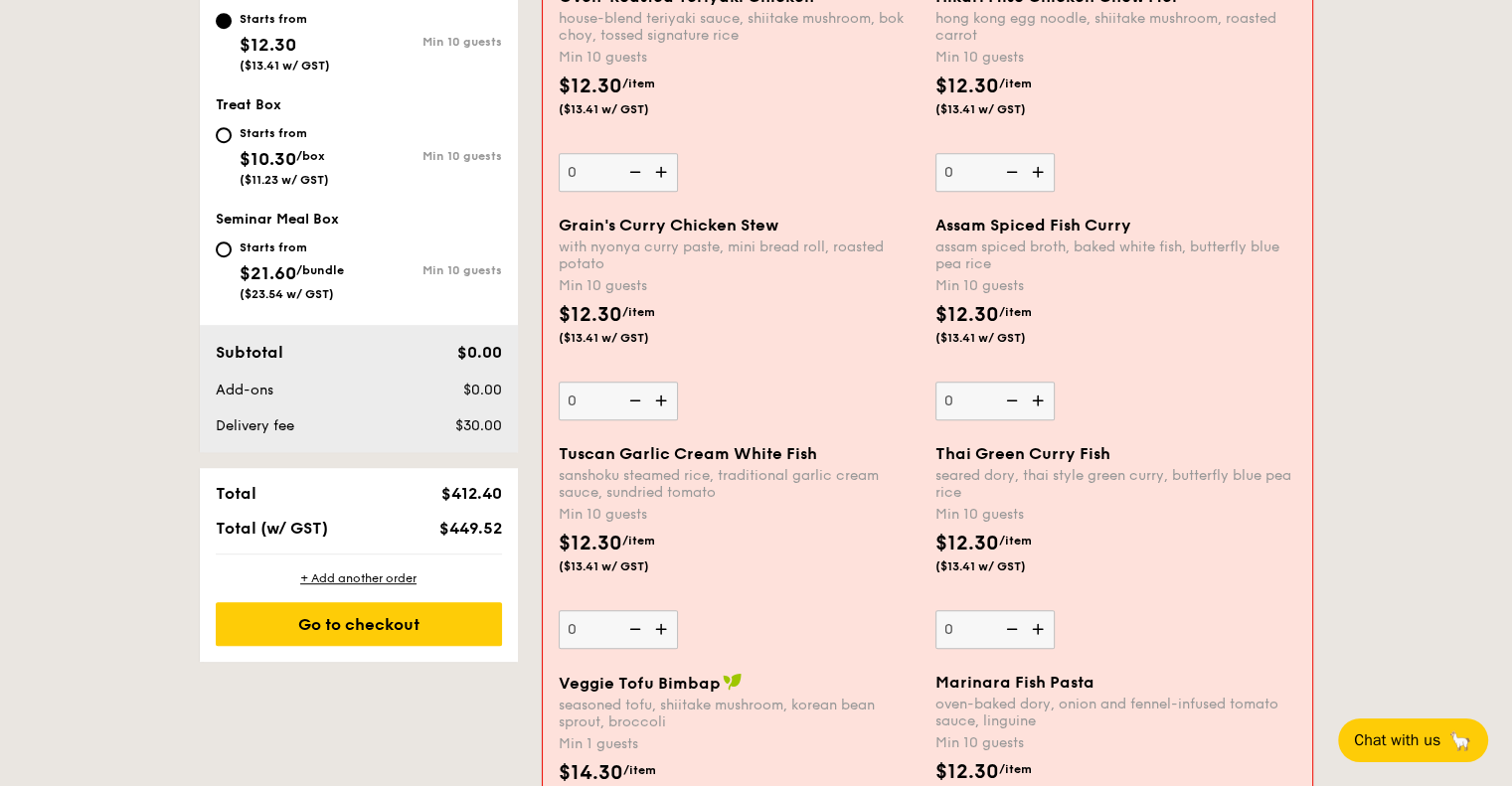 click at bounding box center [1040, 629] 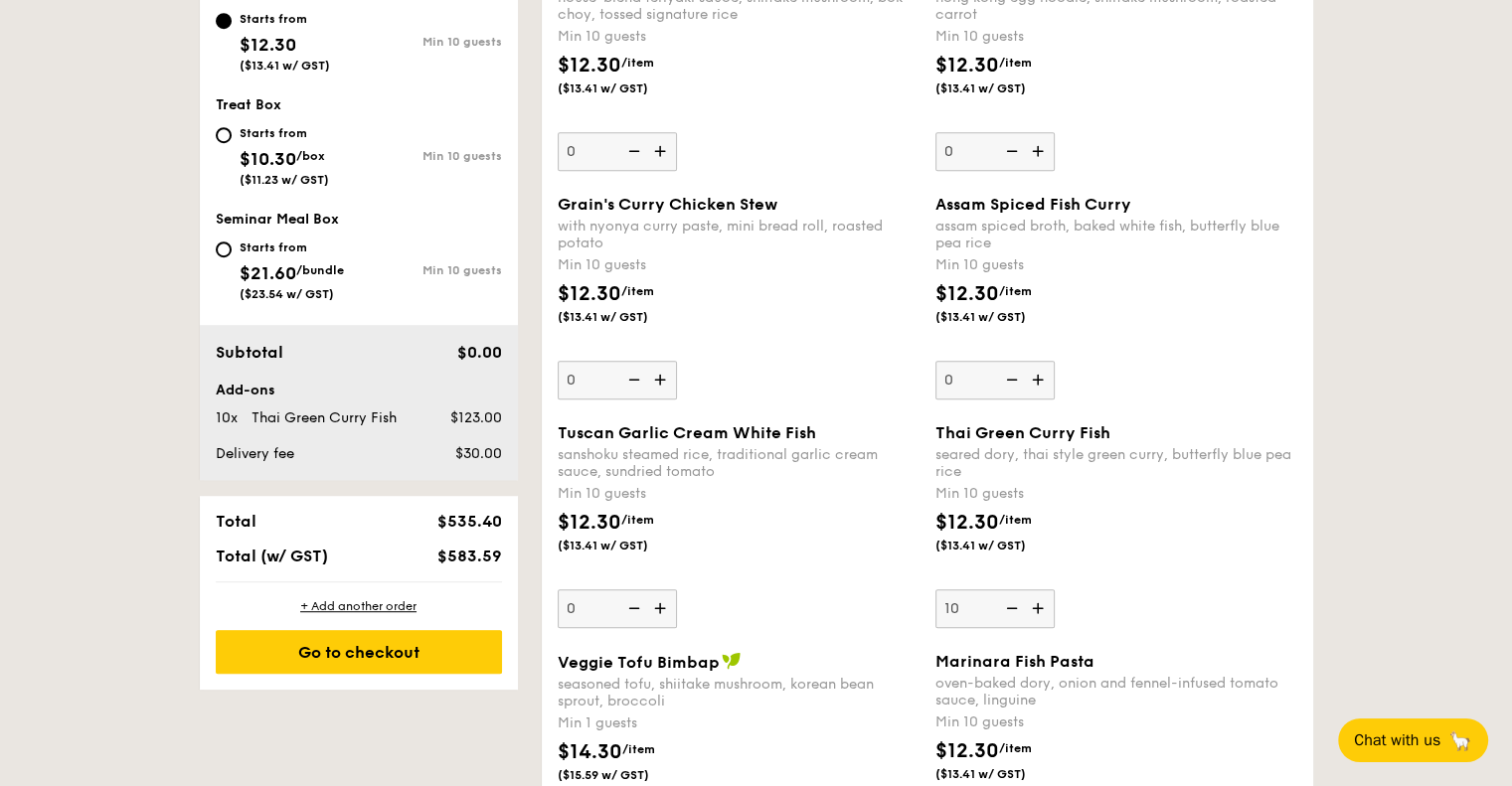 click on "$12.30
/item
($13.41 w/ GST)" at bounding box center (1116, 543) 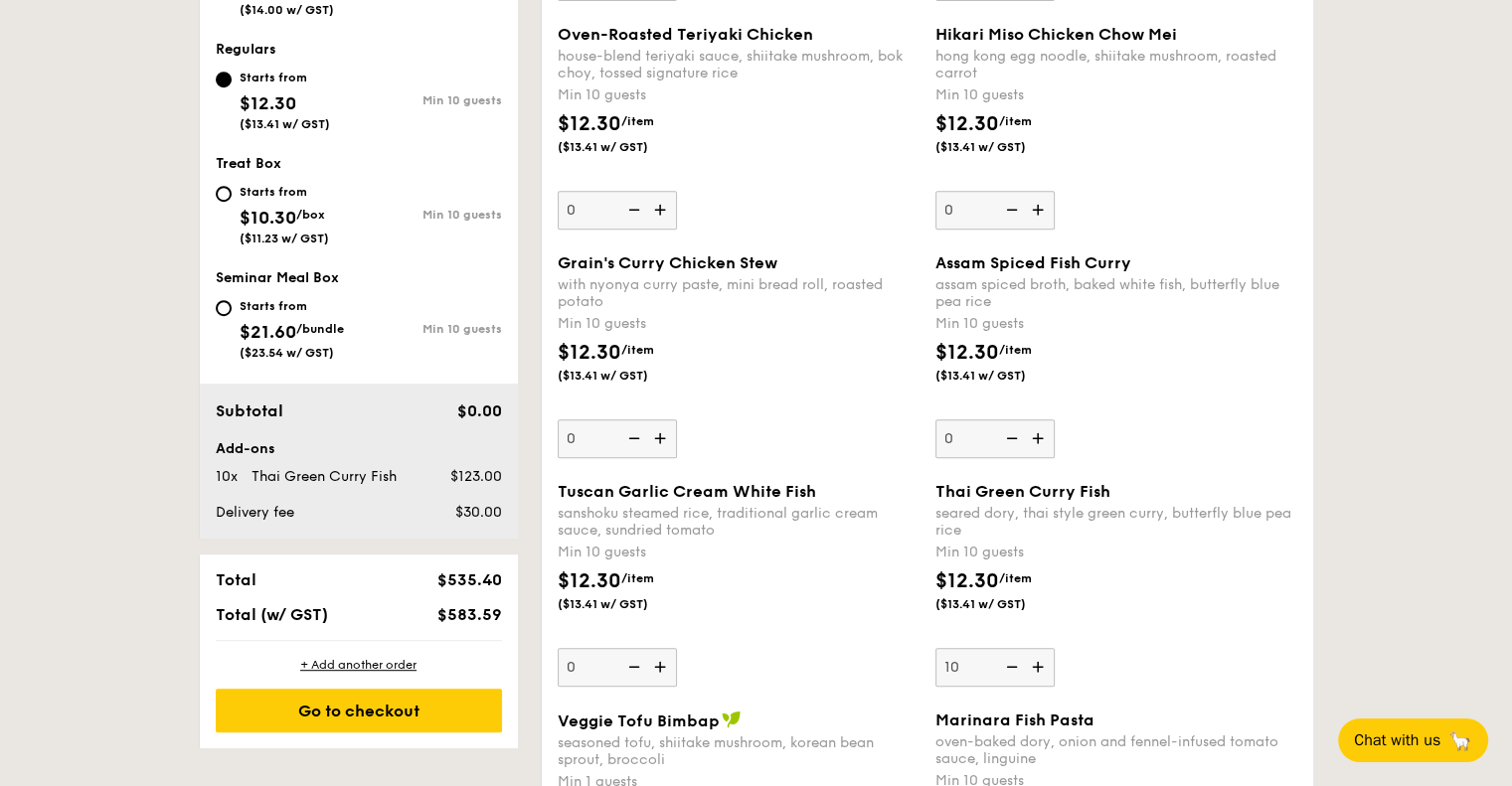 scroll, scrollTop: 865, scrollLeft: 0, axis: vertical 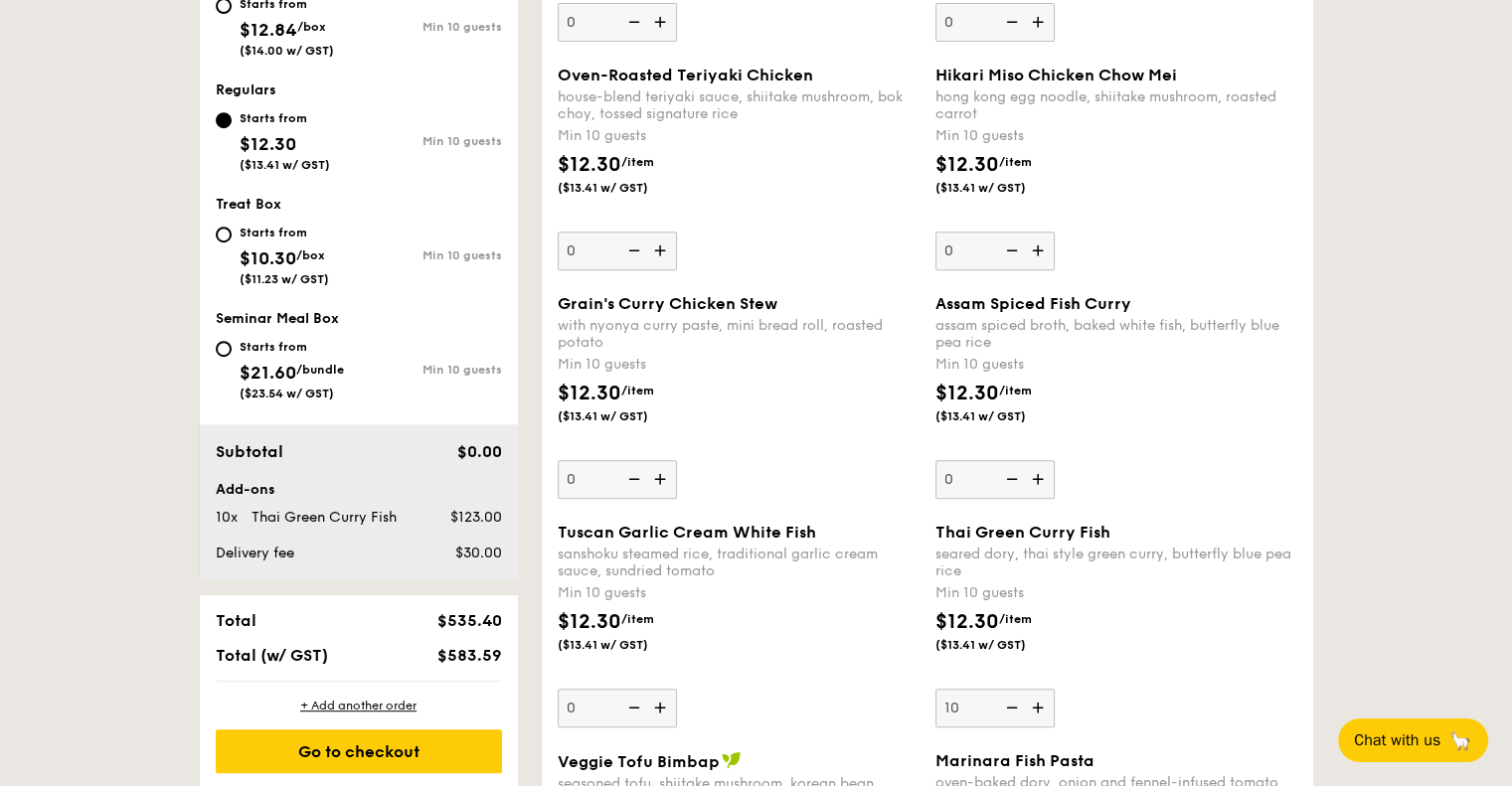 click at bounding box center [662, 479] 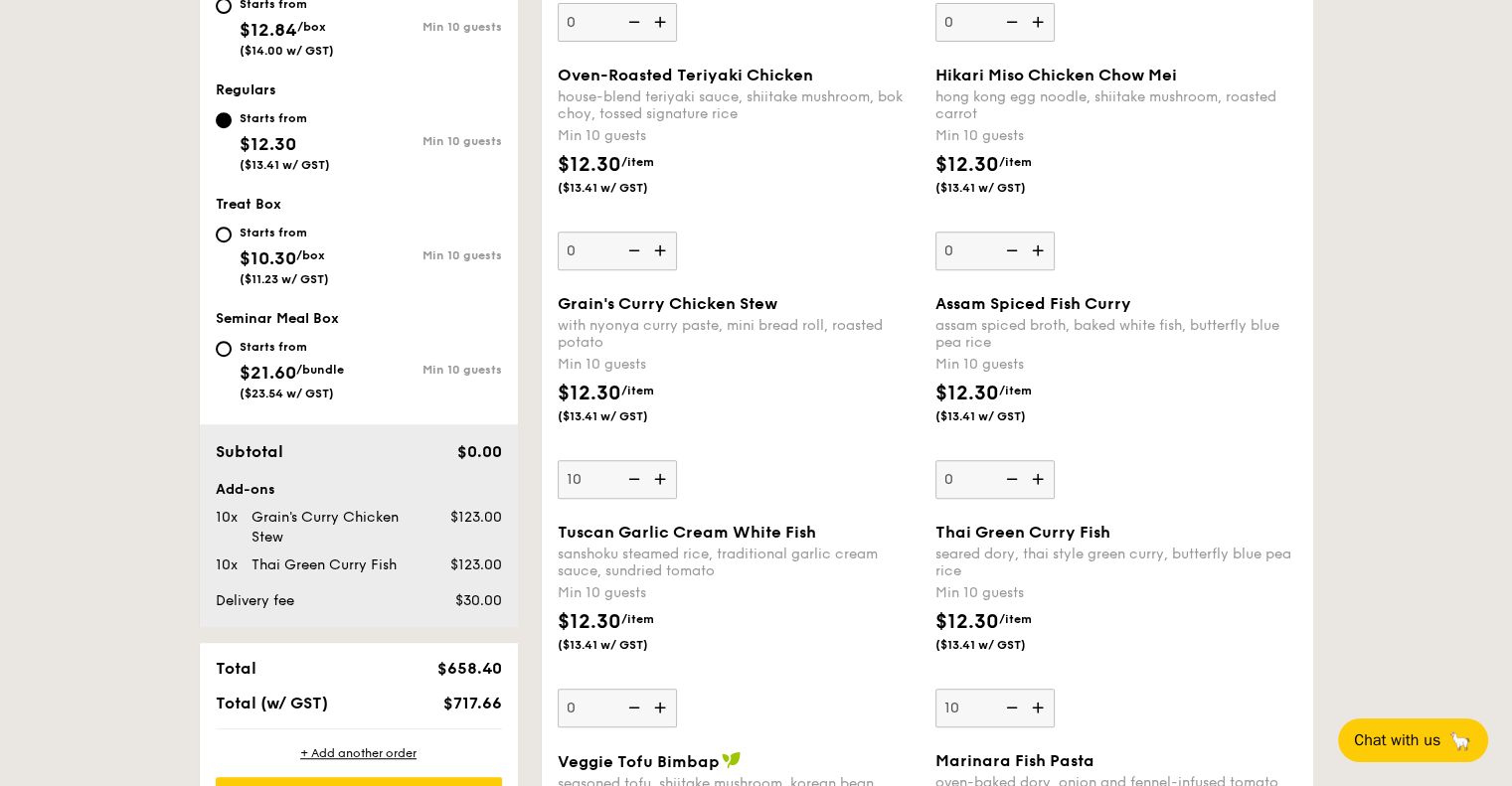 click on "Grain's Curry Chicken Stew with nyonya curry paste, mini bread roll, roasted potato
Min 10 guests
$12.30
/item
($13.41 w/ GST)
10" at bounding box center [739, 396] 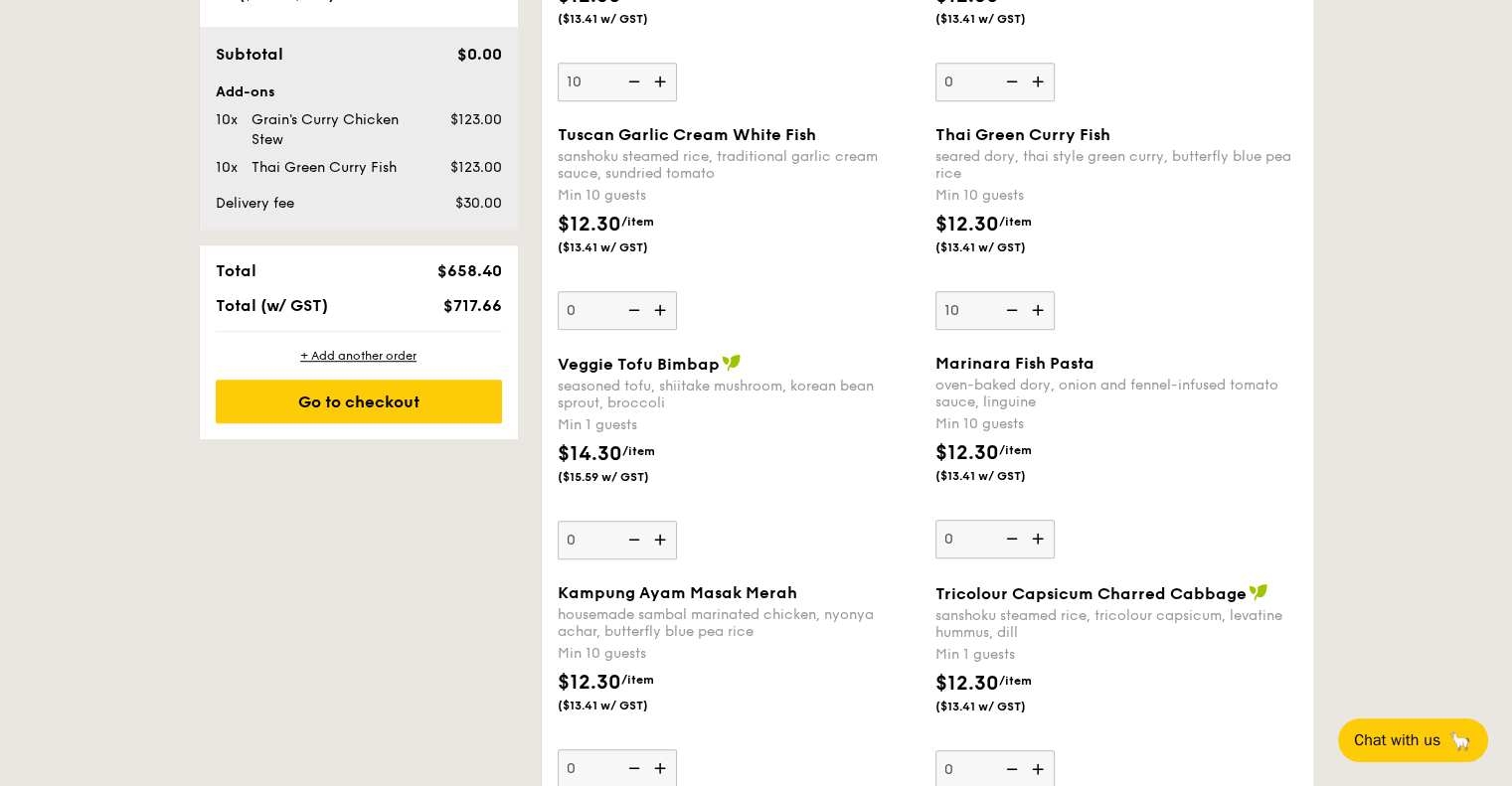 click on "1 - Select menu
2 - Select items
3 - Check out
✕
Order 1
✕
Order 2
Some details are not right
[DATE]
Pick up from [NUMBER] [STREET] #[NUMBER]
Deliver to my address
Please select your event time
Meals on Demand
Starts from
$12.84
/box
($14.00 w/ GST)
Min 10 guests
Regulars
Starts from
$12.30
($13.41 w/ GST)
Min 10 guests
Treat Box
Starts from
$10.30
/box
($11.23 w/ GST)
Min 10 guests
Seminar Meal Box
Starts from
$21.60
/bundle
($23.54 w/ GST)
." at bounding box center (756, 1836) 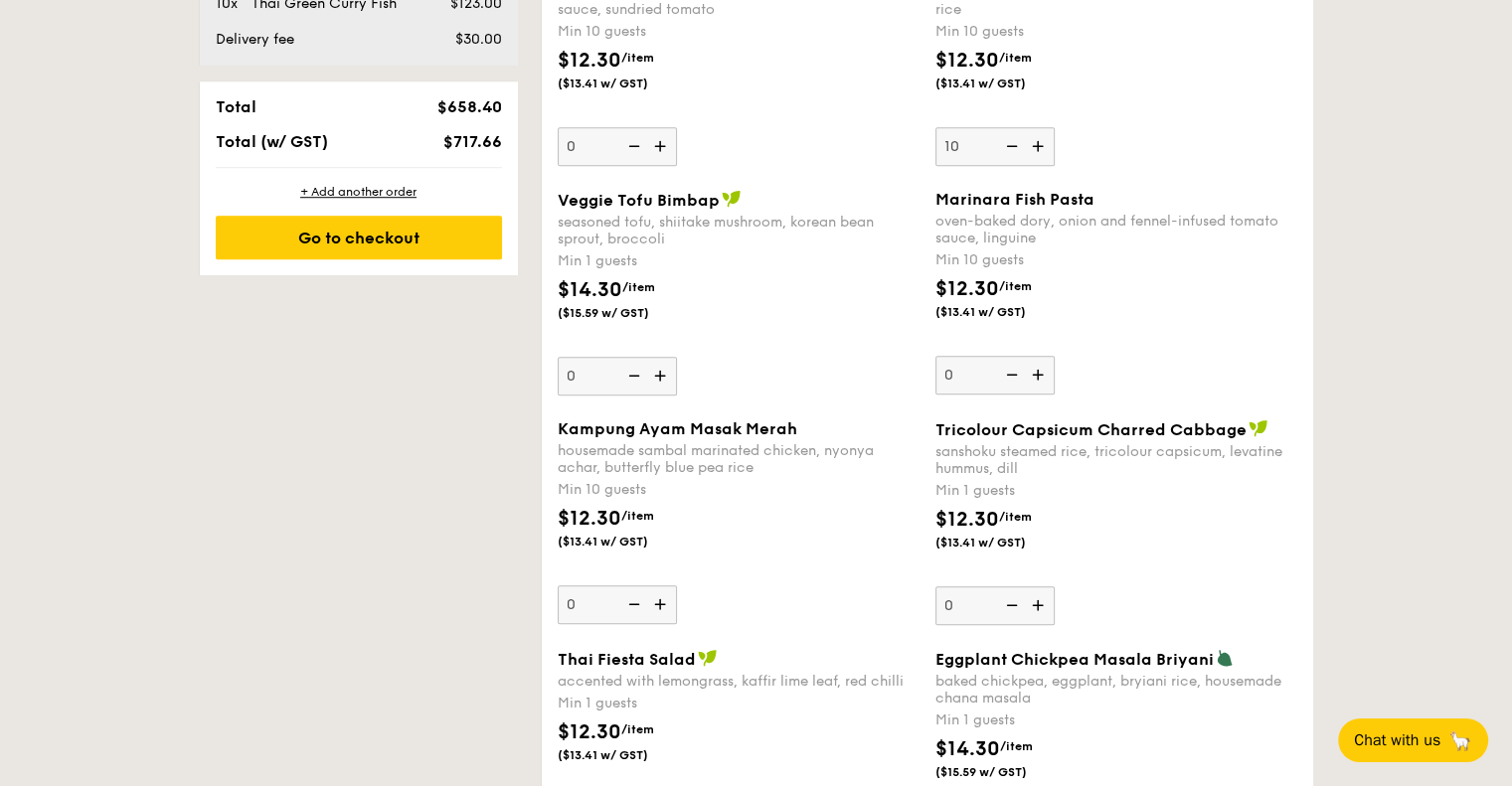 scroll, scrollTop: 1462, scrollLeft: 0, axis: vertical 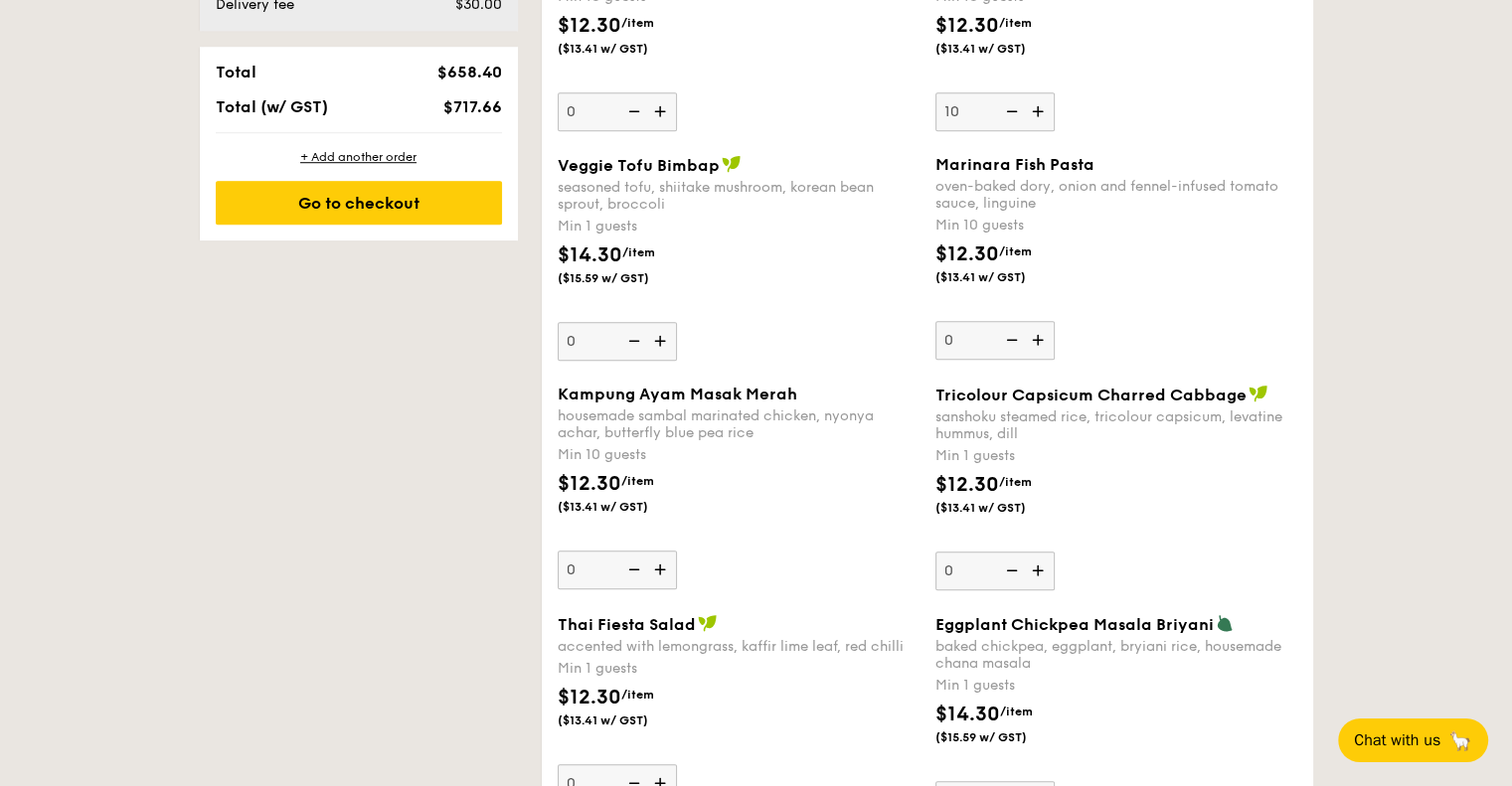 click at bounding box center [662, 341] 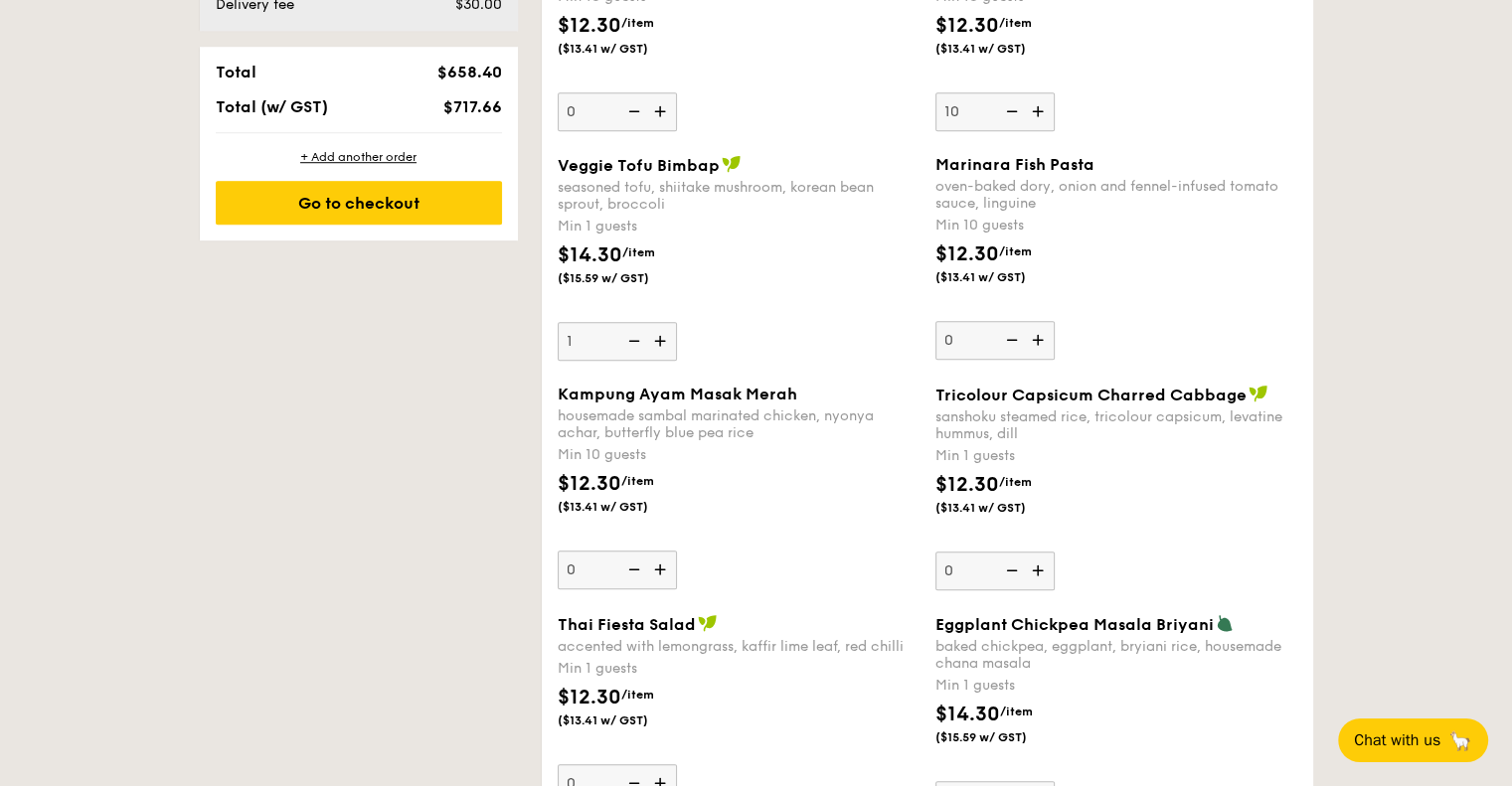 scroll, scrollTop: 1509, scrollLeft: 0, axis: vertical 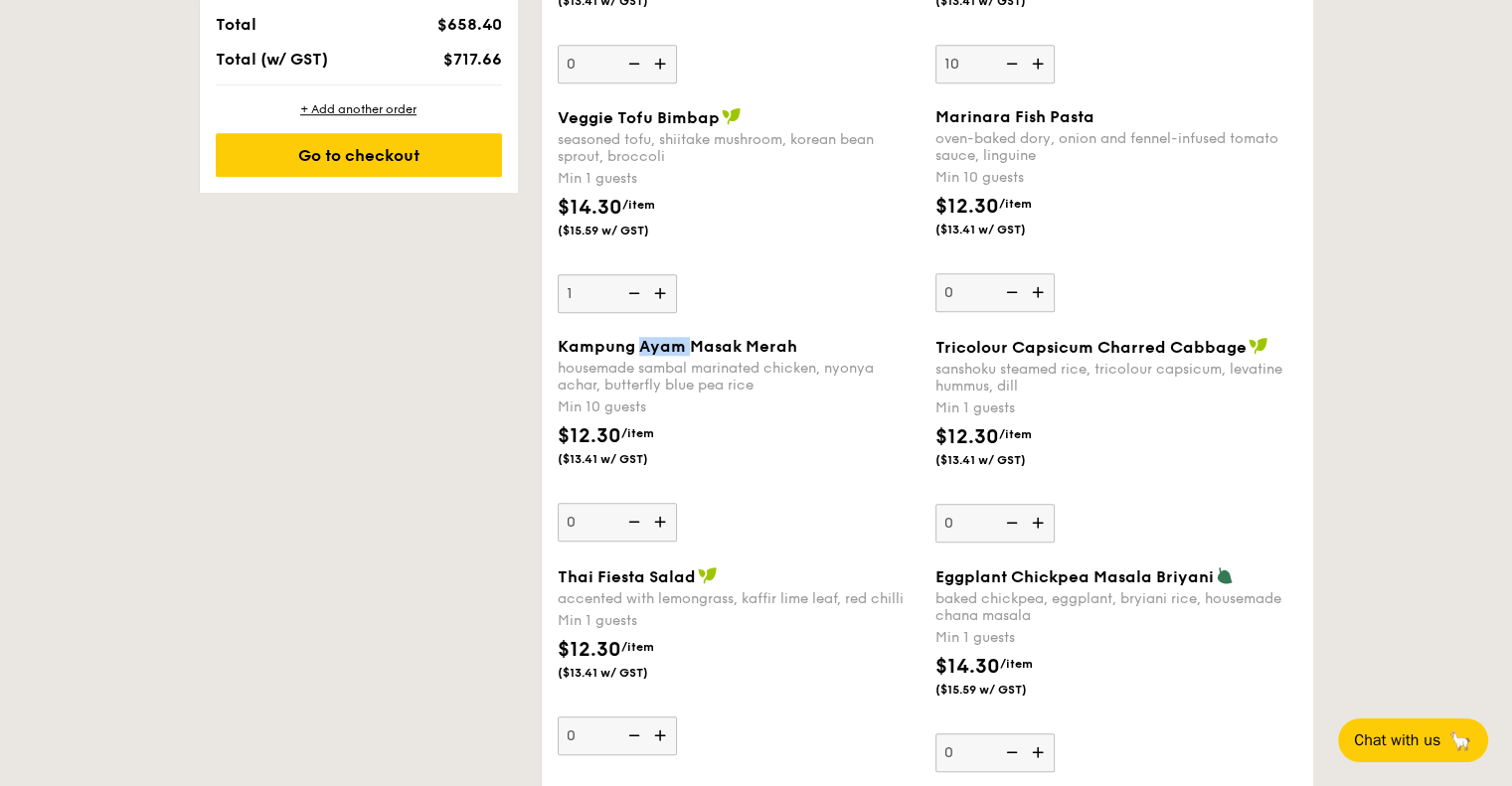click on "Kampung Ayam Masak Merah" at bounding box center [677, 346] 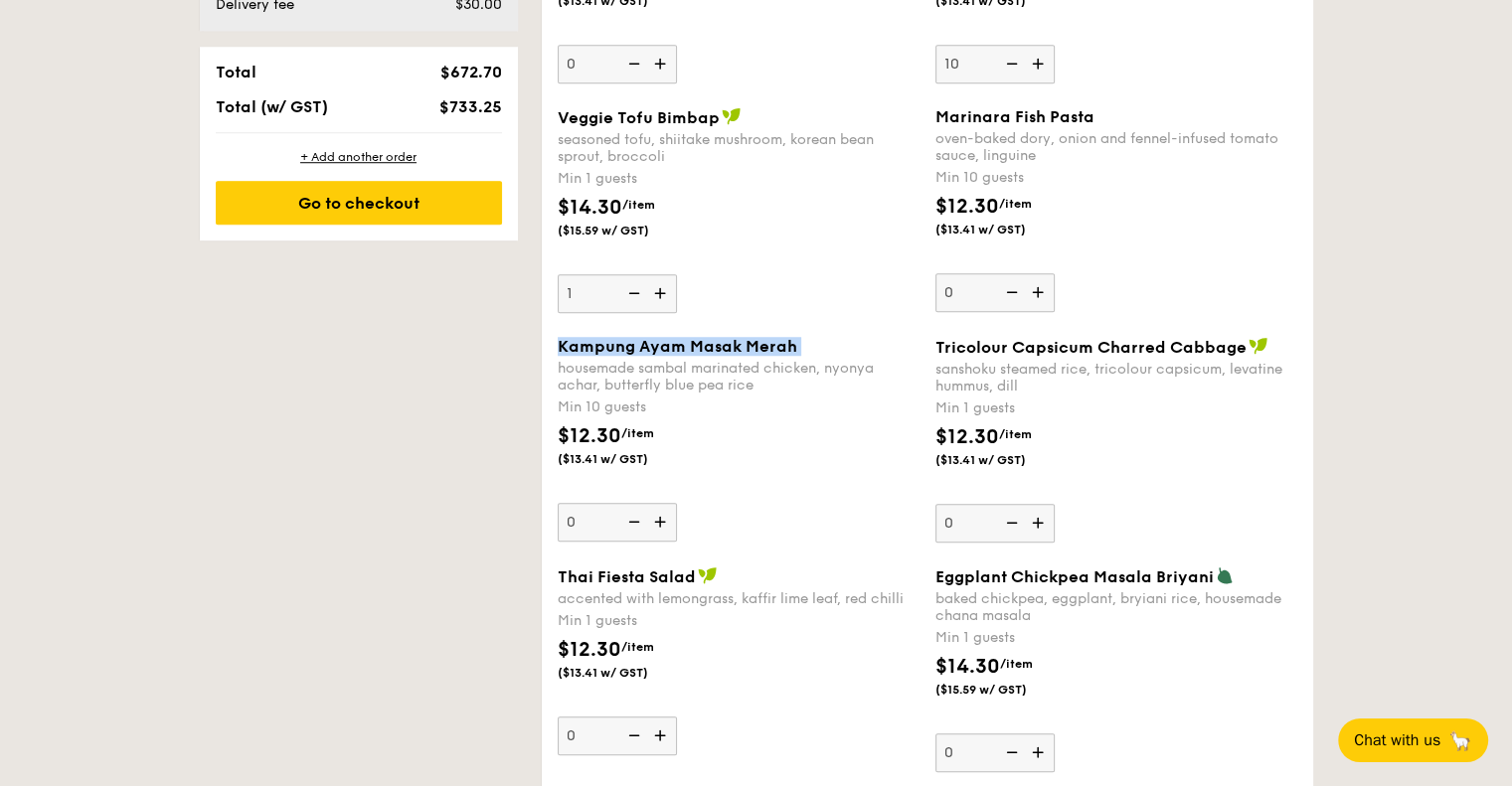 click on "Kampung Ayam Masak Merah" at bounding box center [677, 346] 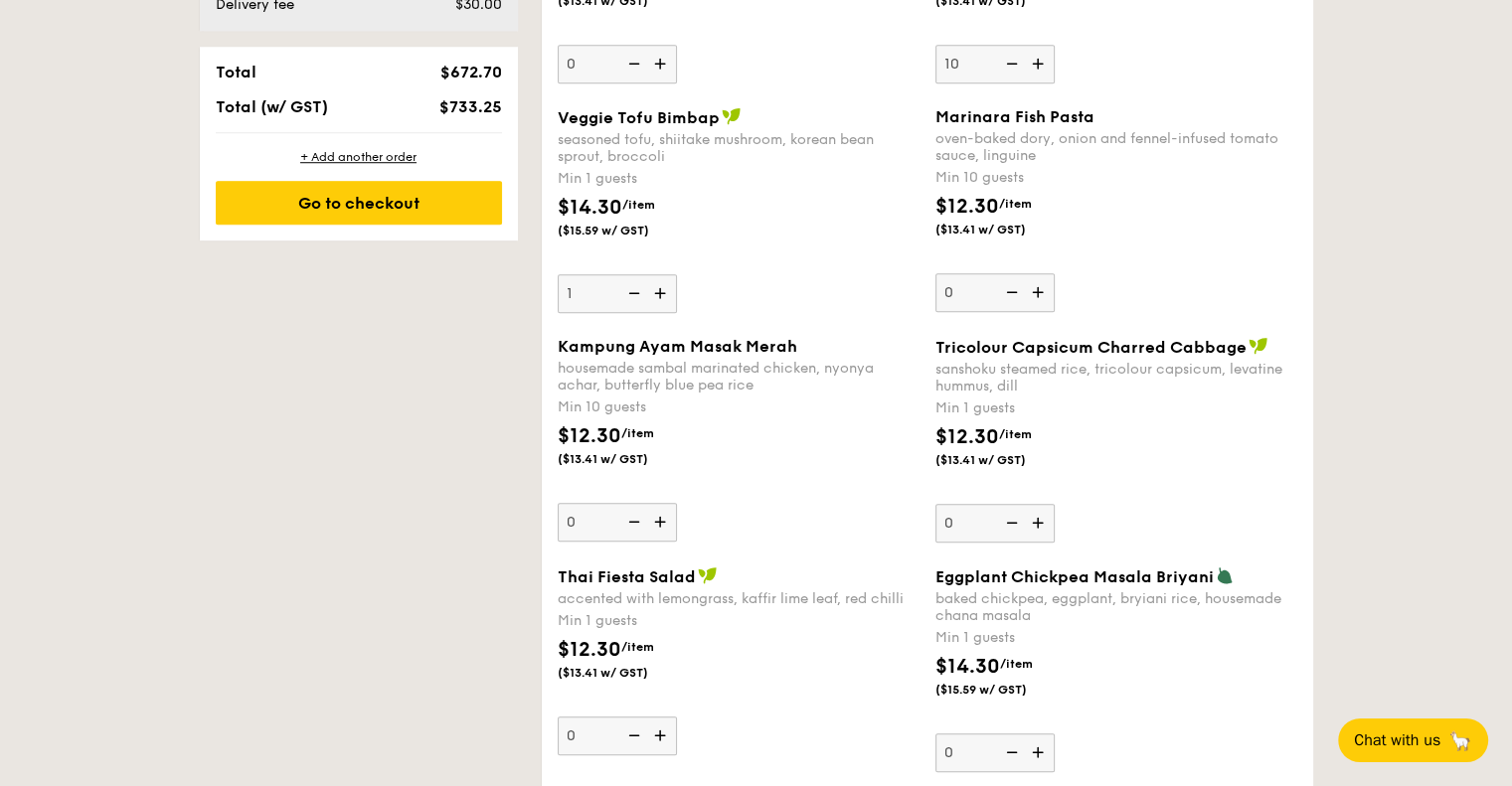 click on "Veggie Tofu Bimbap seasoned tofu, shiitake mushroom, korean bean sprout, broccoli
Min 1 guests
$14.30
/item
($15.59 w/ GST)
1" at bounding box center (739, 210) 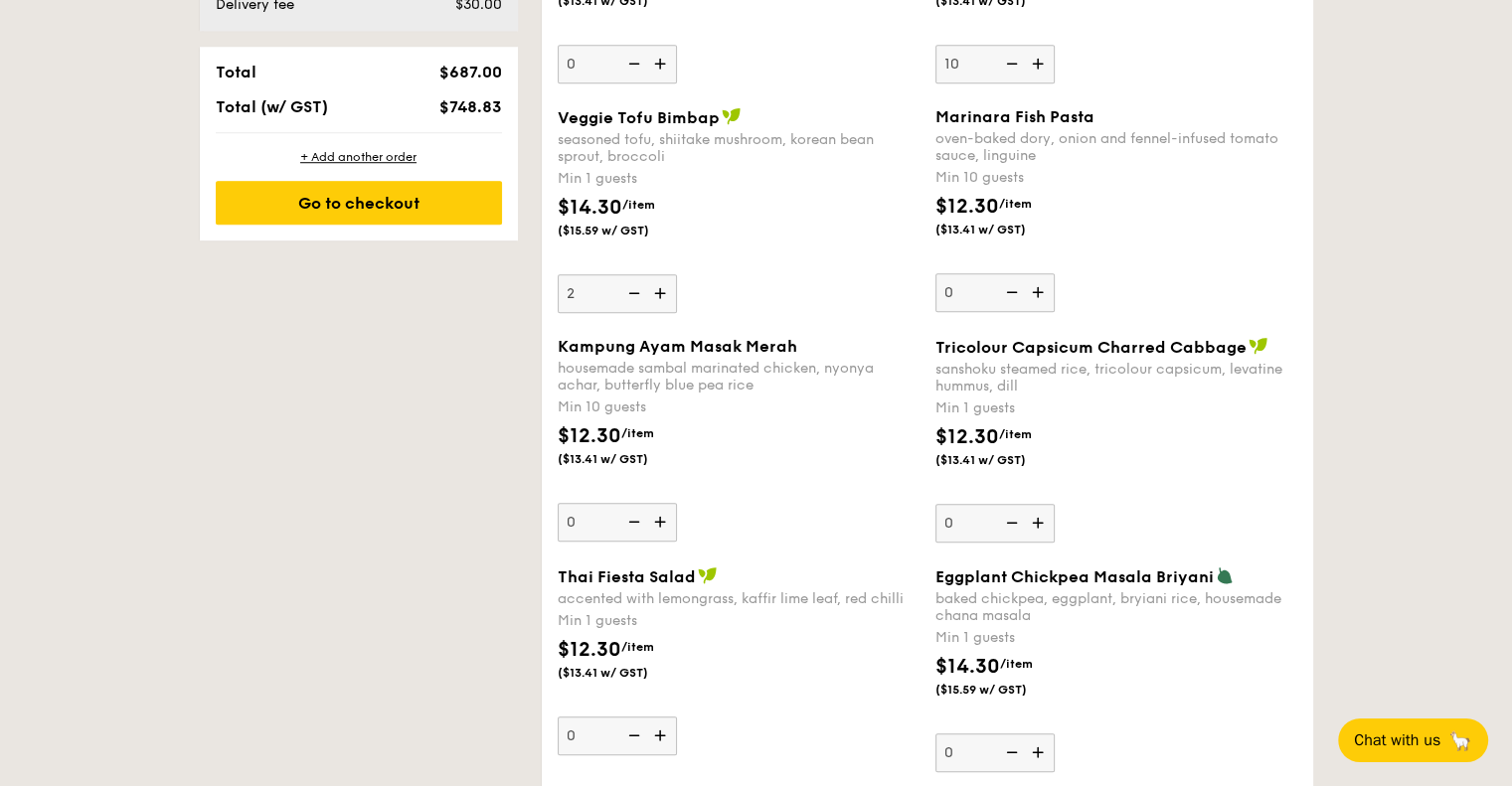 click at bounding box center (662, 293) 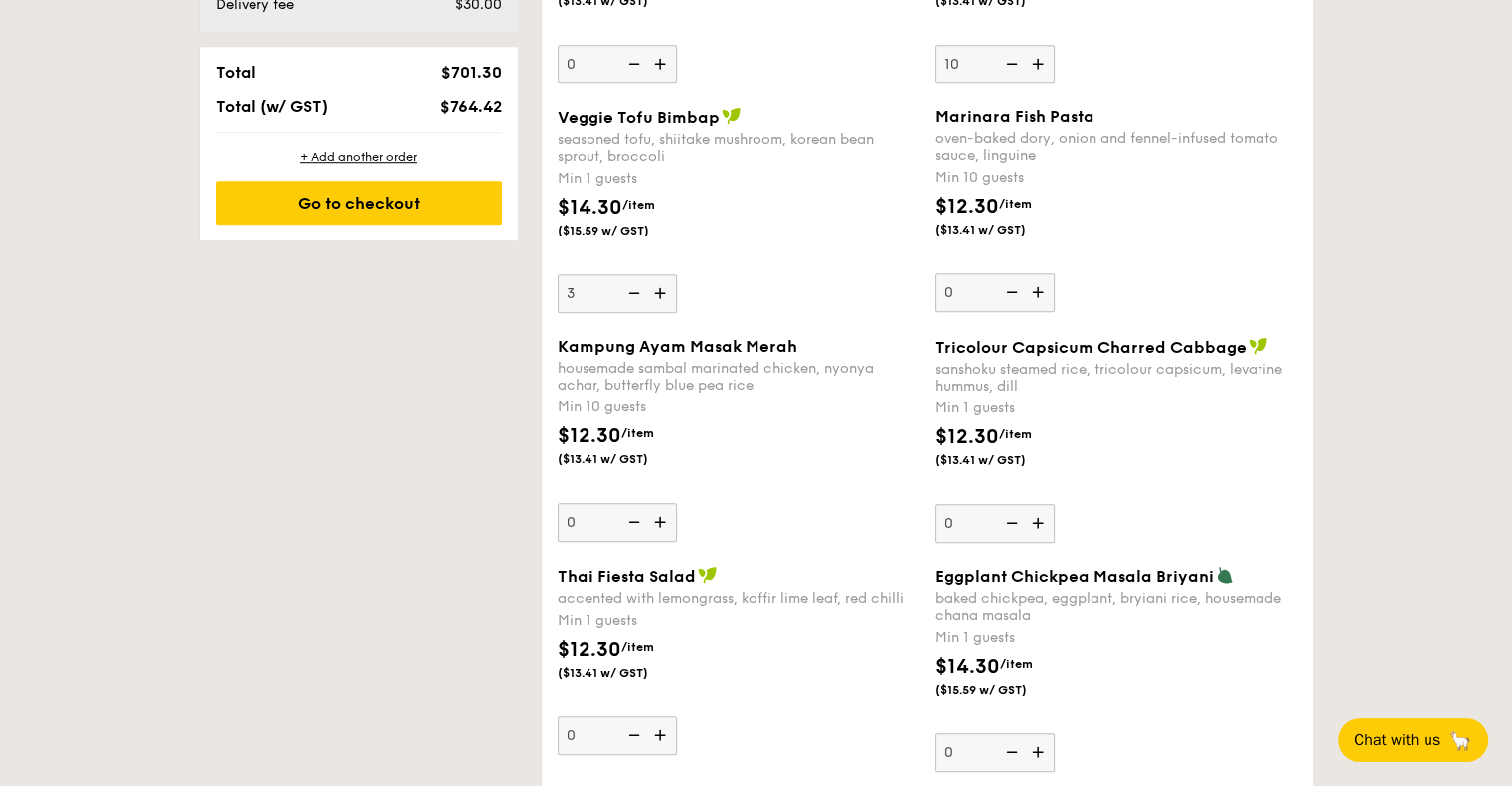 click at bounding box center (662, 293) 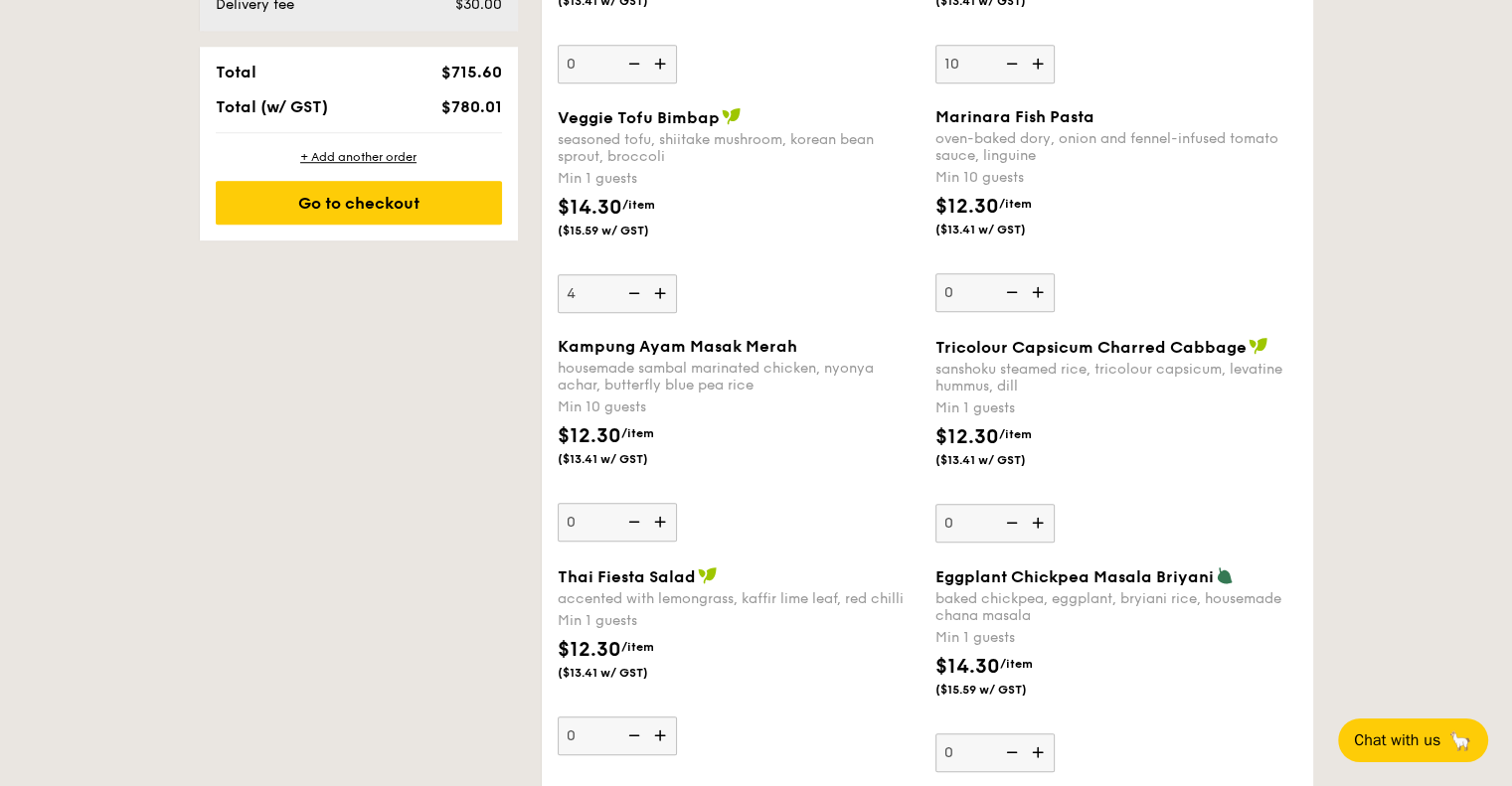 click on "Veggie Tofu Bimbap seasoned tofu, shiitake mushroom, korean bean sprout, broccoli
Min 1 guests
$14.30
/item
($15.59 w/ GST)
4 Marinara Fish Pasta oven-baked dory, onion and fennel-infused tomato sauce, linguine
Min 10 guests
$12.30
/item
($13.41 w/ GST)
0" at bounding box center (927, 222) 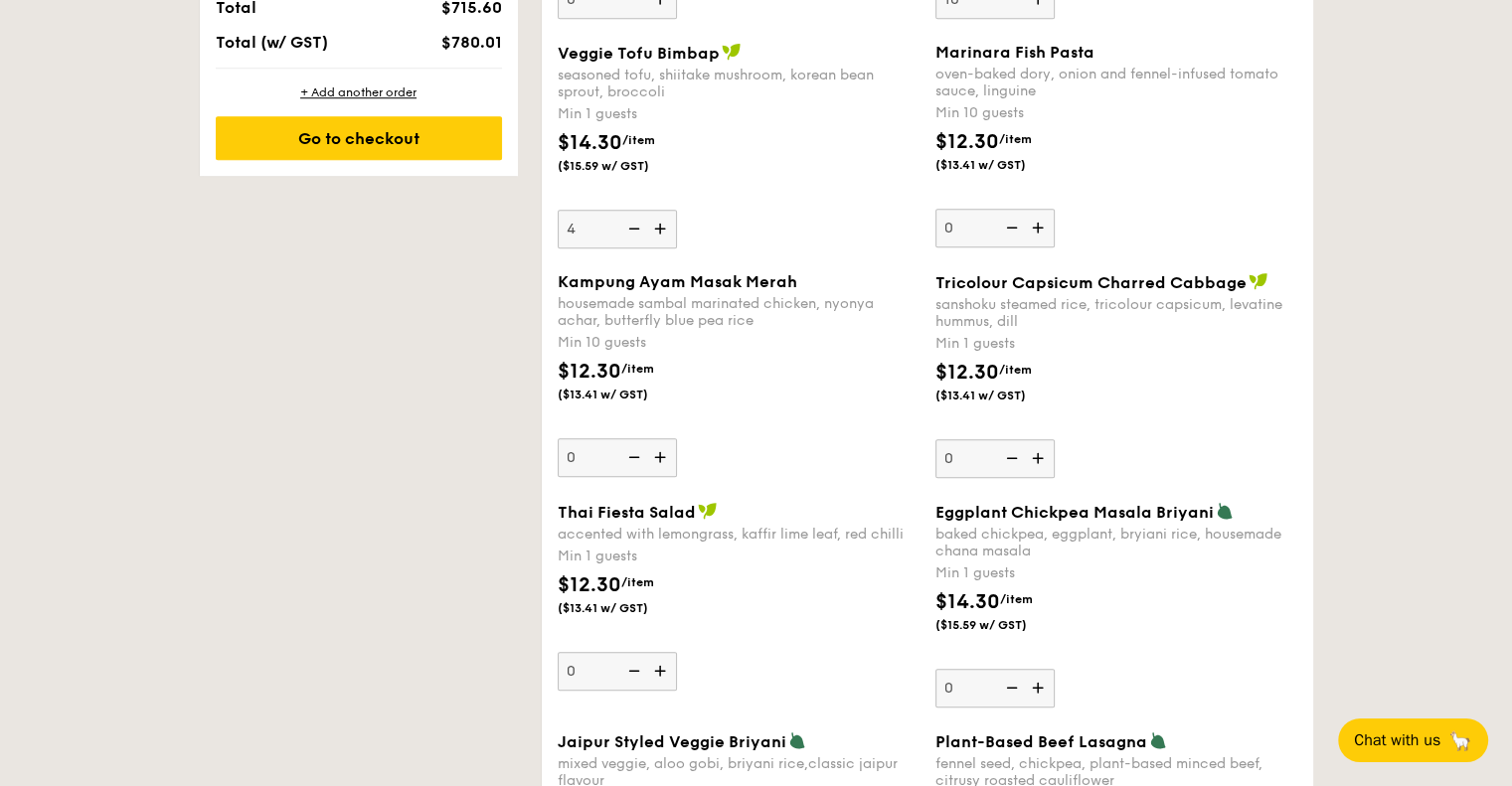 scroll, scrollTop: 1609, scrollLeft: 0, axis: vertical 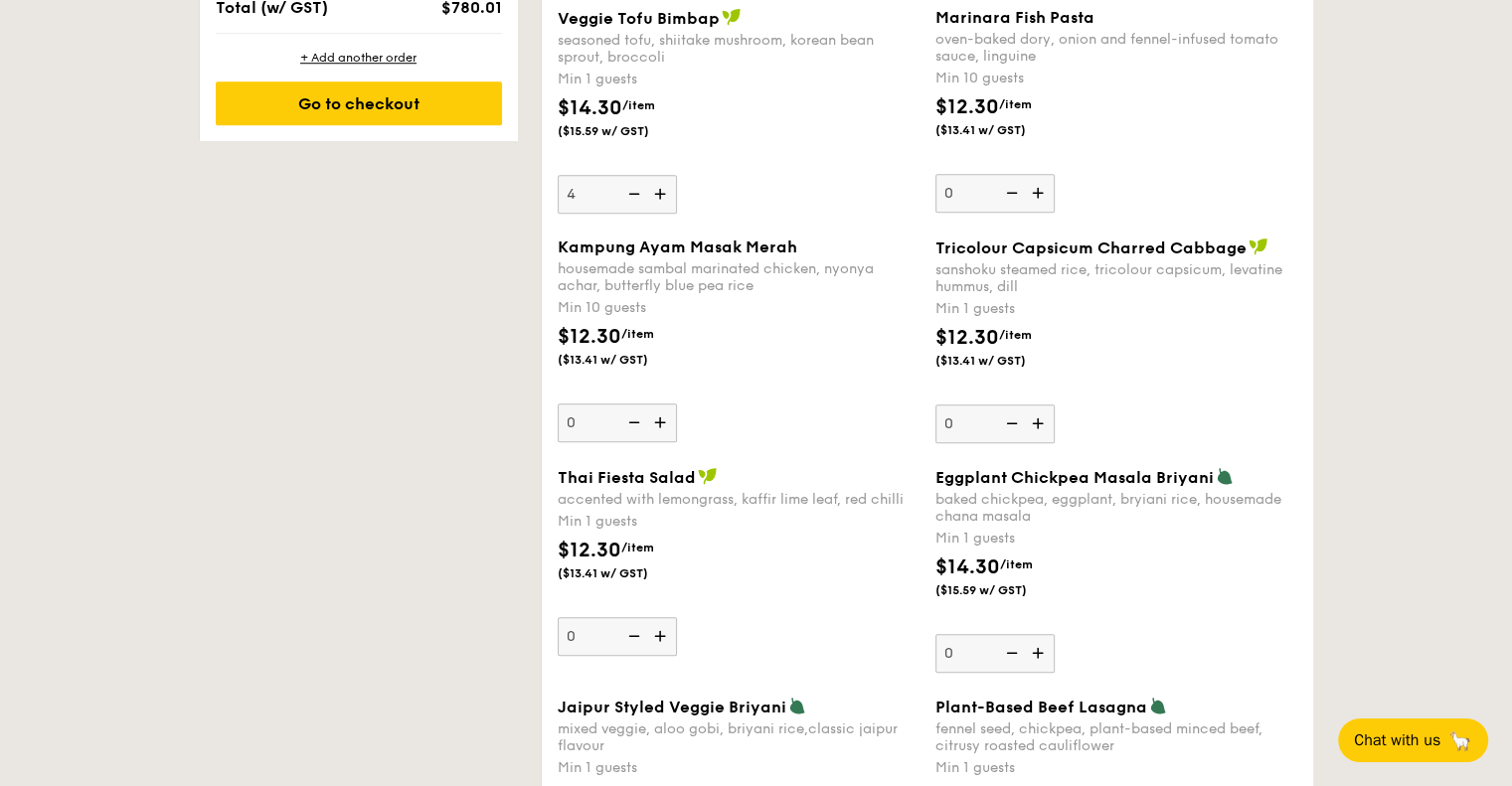 click at bounding box center (662, 636) 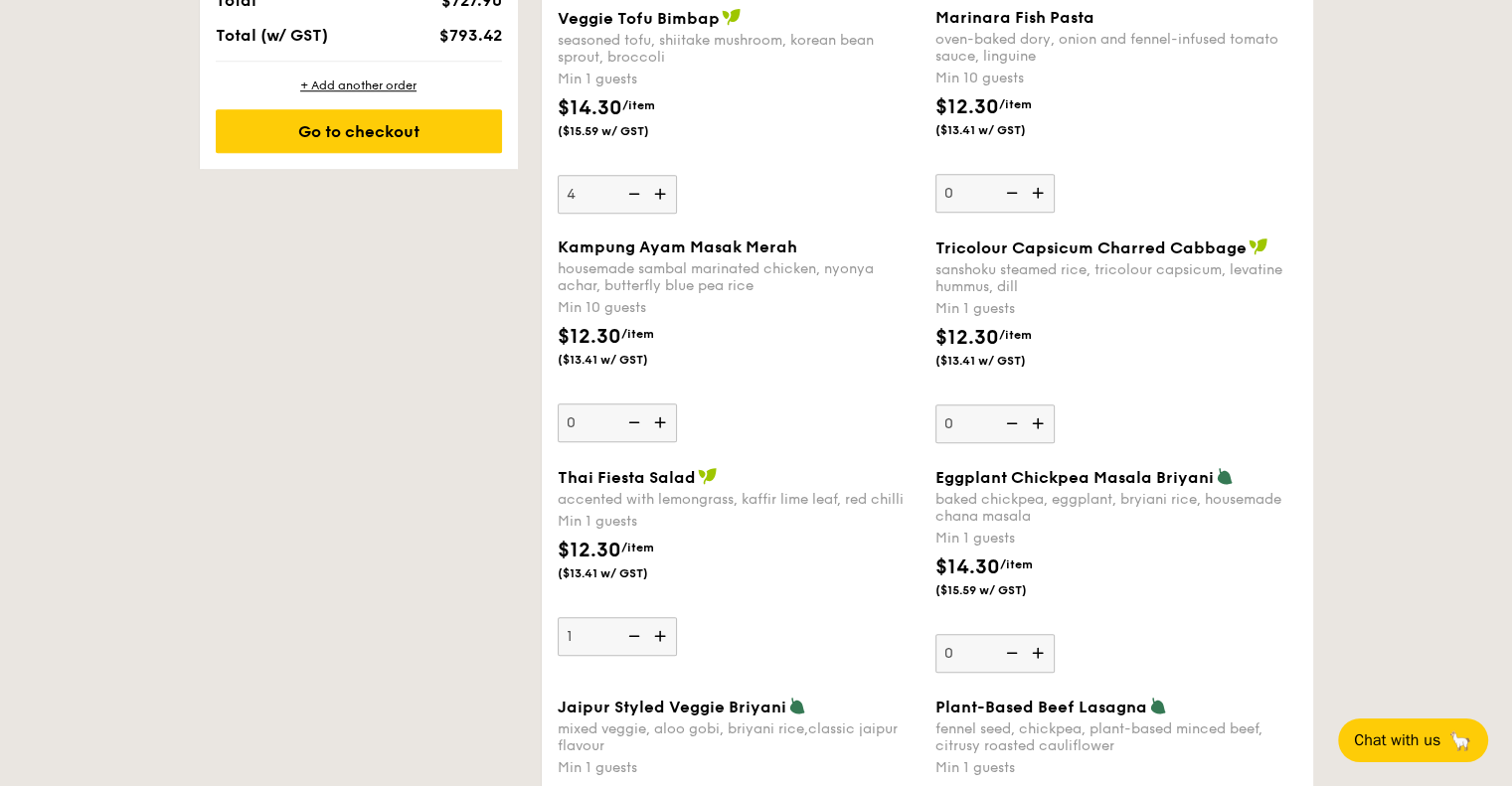 scroll, scrollTop: 1637, scrollLeft: 0, axis: vertical 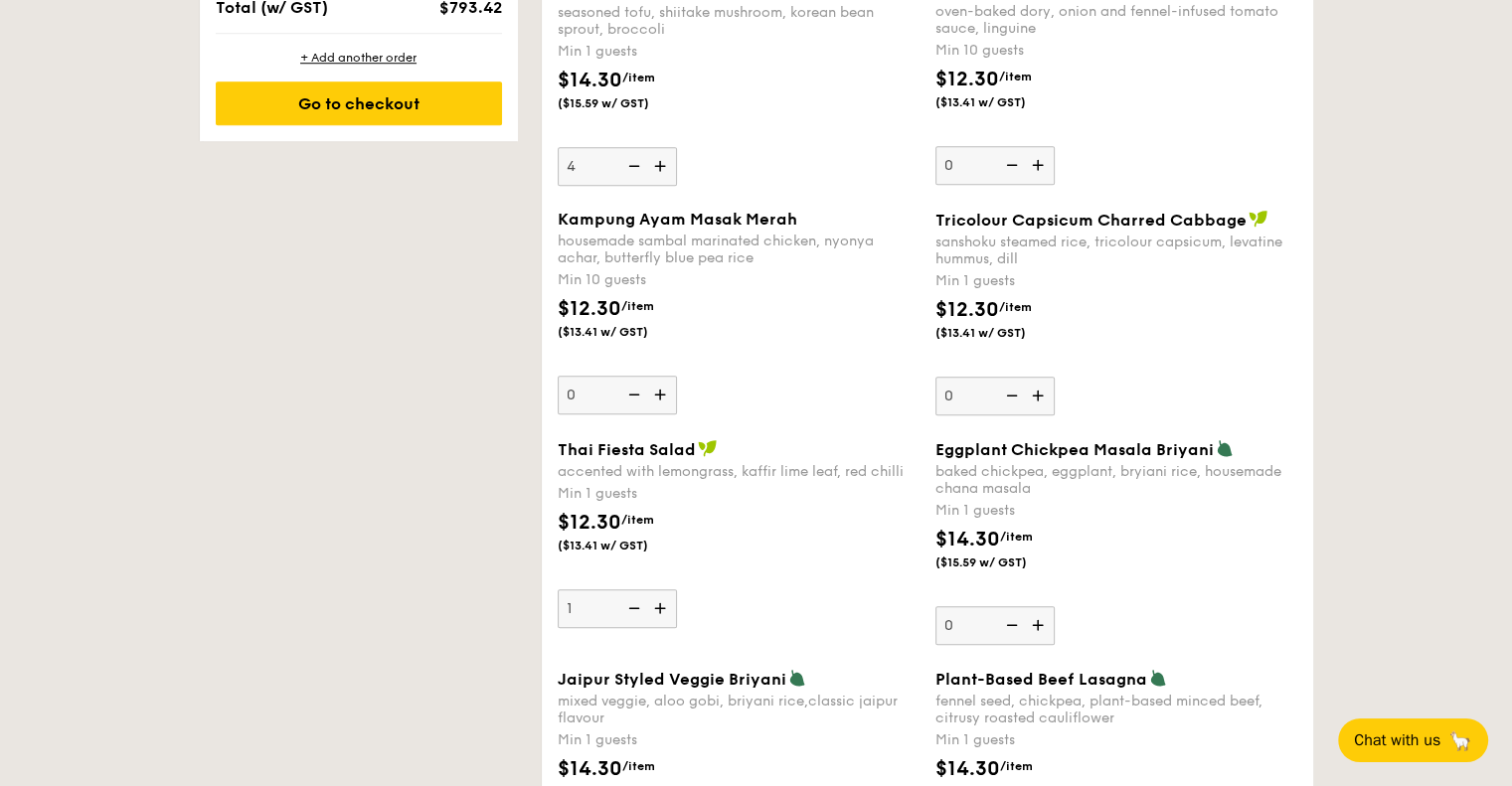 click on "Thai Fiesta Salad  accented with lemongrass, kaffir lime leaf, red chilli
Min 1 guests
$12.30
/item
($13.41 w/ GST)
1 Eggplant Chickpea Masala Briyani  baked chickpea, eggplant, bryiani rice, housemade chana masala
Min 1 guests
$14.30
/item
($15.59 w/ GST)
0" at bounding box center [927, 553] 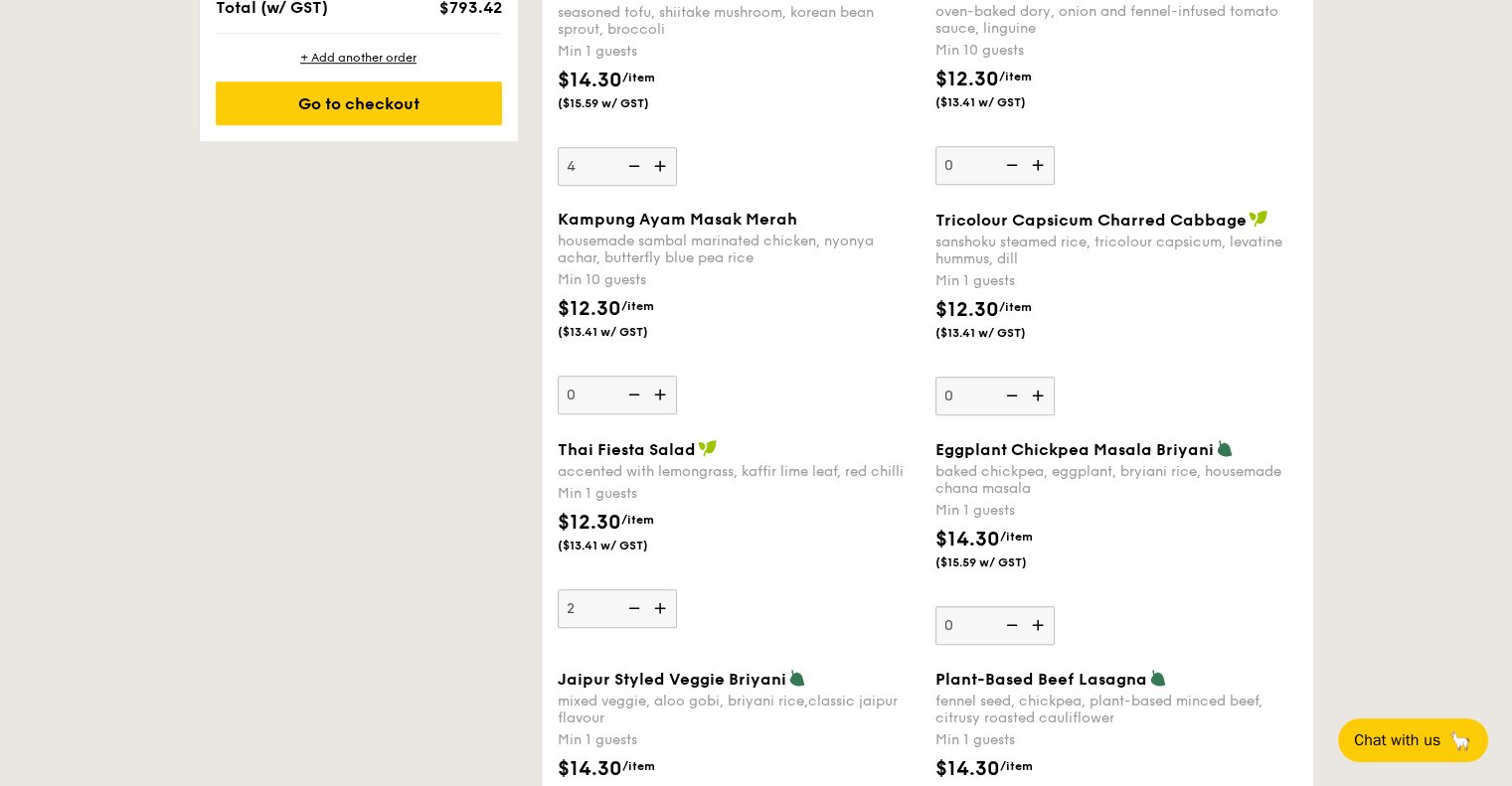 click at bounding box center (662, 608) 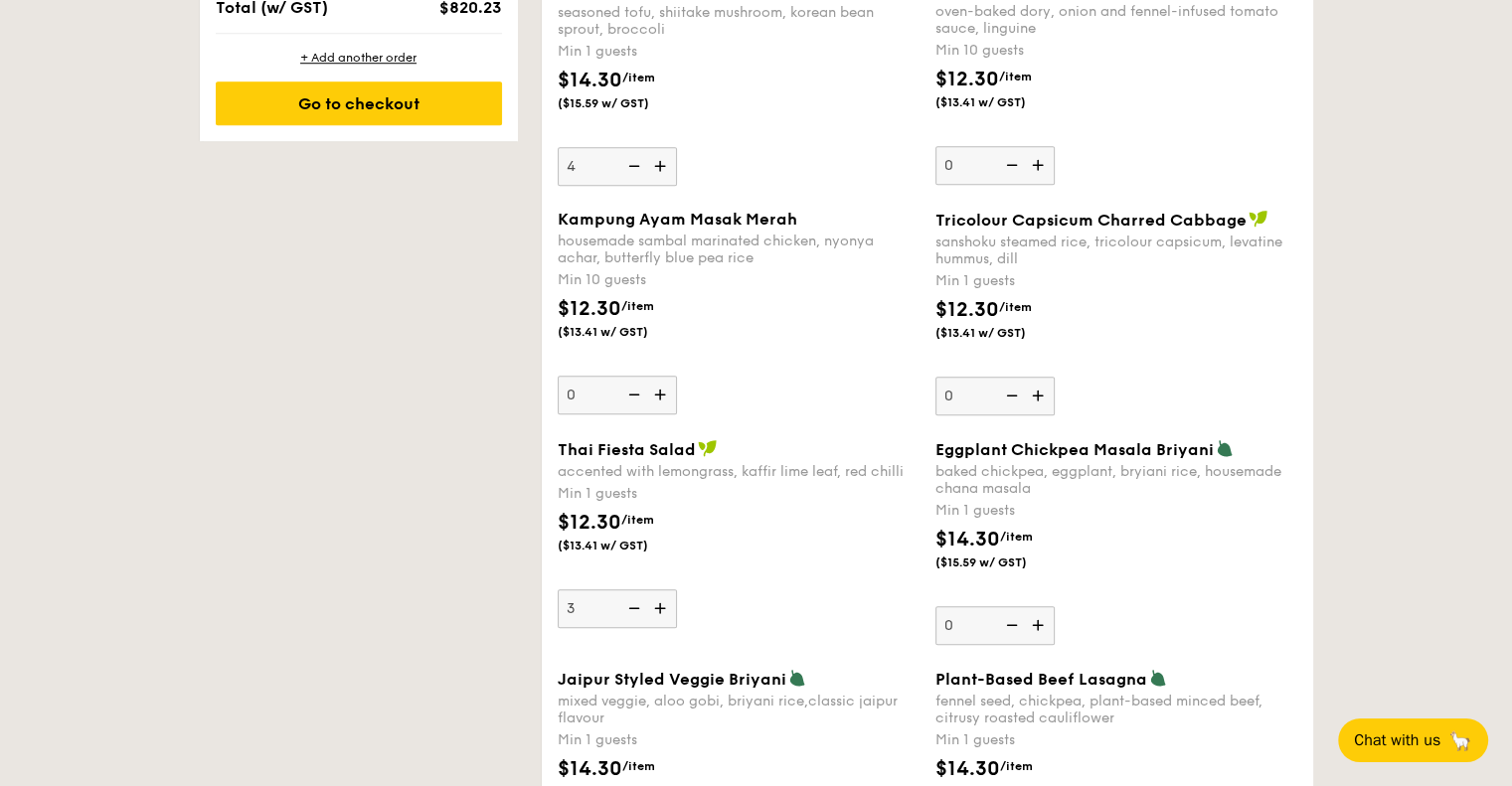 click at bounding box center (662, 608) 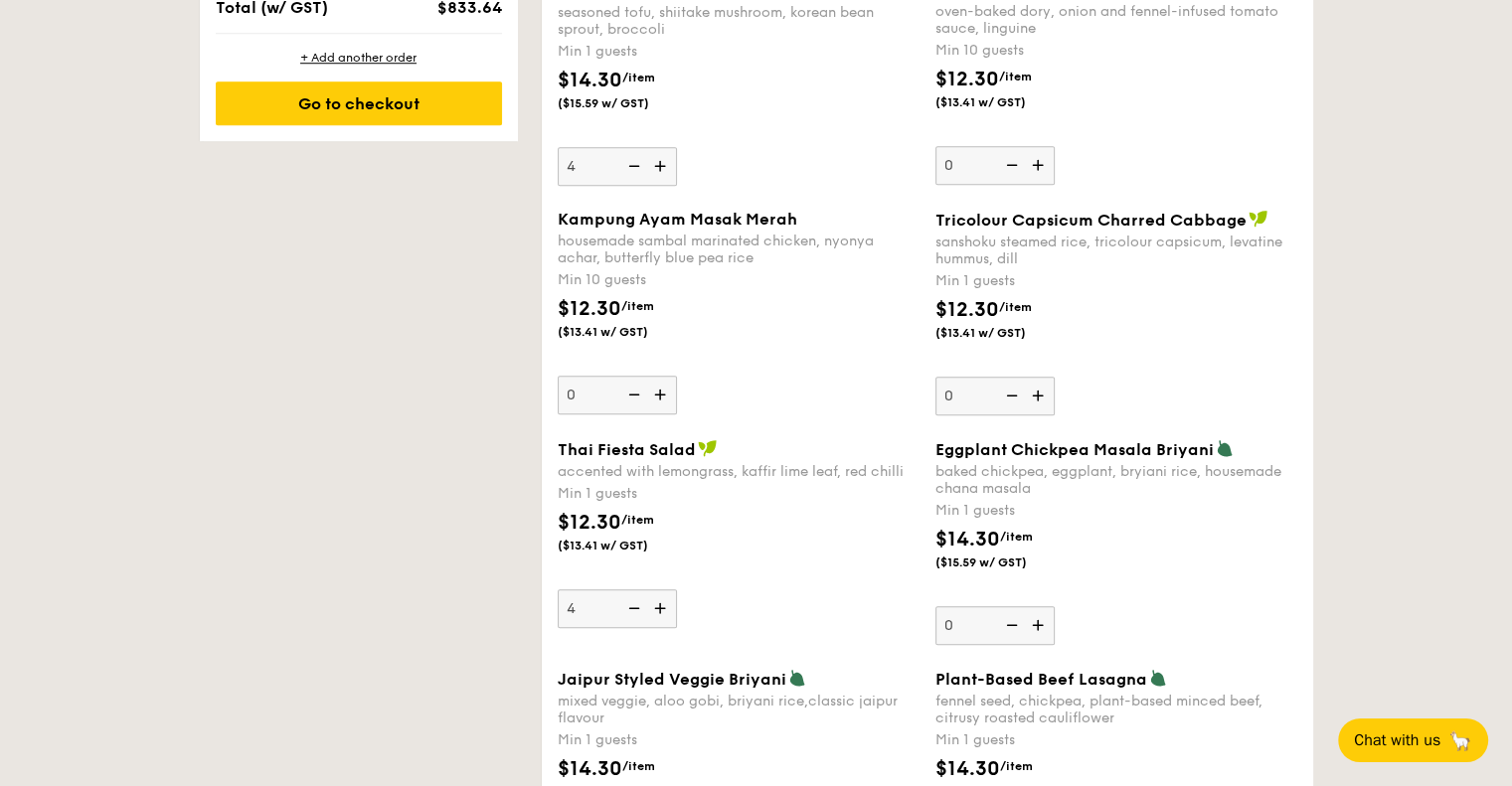 drag, startPoint x: 467, startPoint y: 546, endPoint x: 590, endPoint y: 531, distance: 123.91126 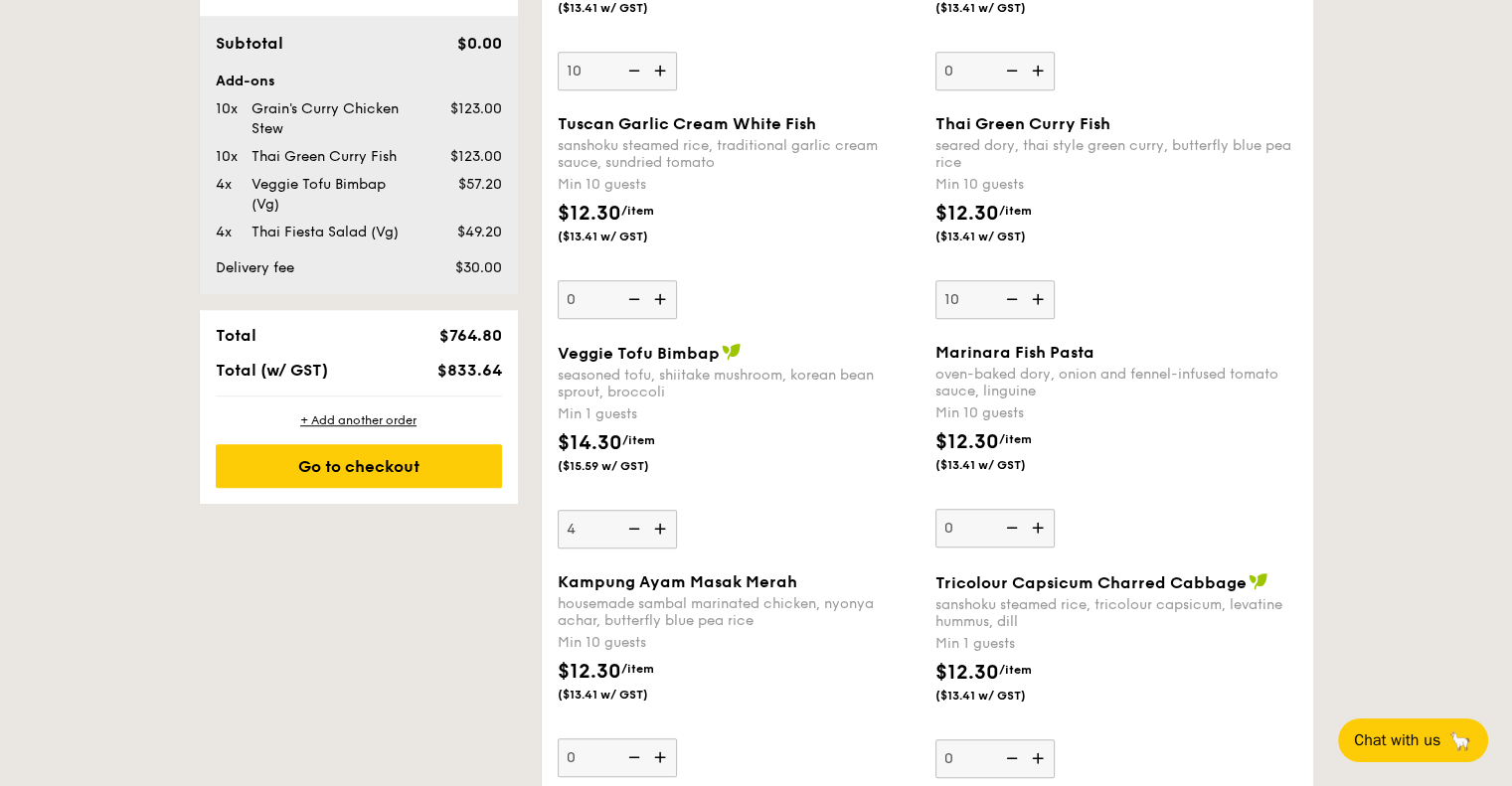 scroll, scrollTop: 1239, scrollLeft: 0, axis: vertical 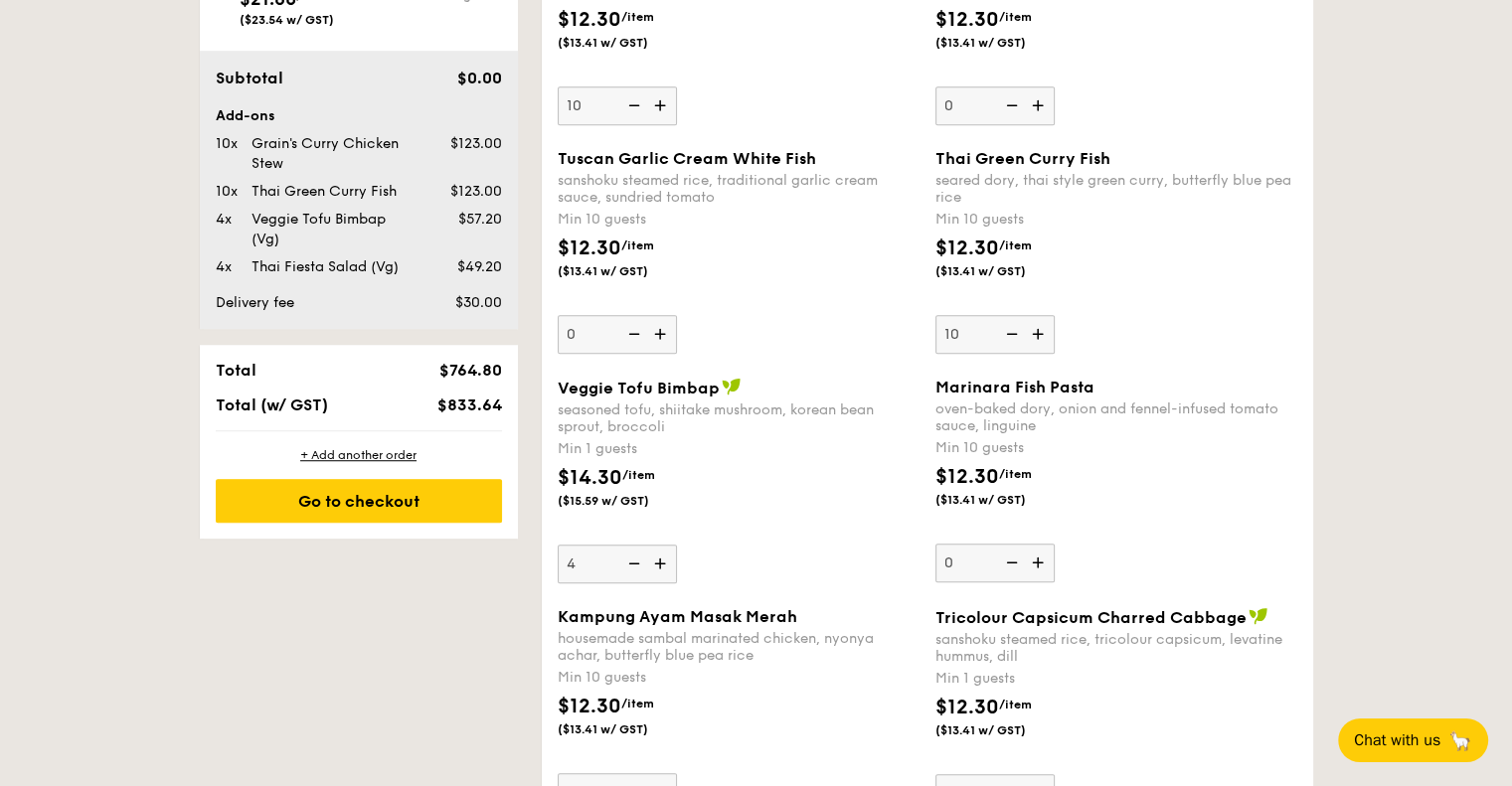 click on "1 - Select menu
2 - Select items
3 - Check out
✕
Order 1
✕
Order 2
Some details are not right
[DATE]
Pick up from [NUMBER] [STREET] #[NUMBER]
Deliver to my address
Please select your event time
Meals on Demand
Starts from
$12.84
/box
($14.00 w/ GST)
Min 10 guests
Regulars
Starts from
$12.30
($13.41 w/ GST)
Min 10 guests
Treat Box
Starts from
$10.30
/box
($11.23 w/ GST)
Min 10 guests
Seminar Meal Box
Starts from
$21.60
/bundle
($23.54 w/ GST)
." at bounding box center [756, 1860] 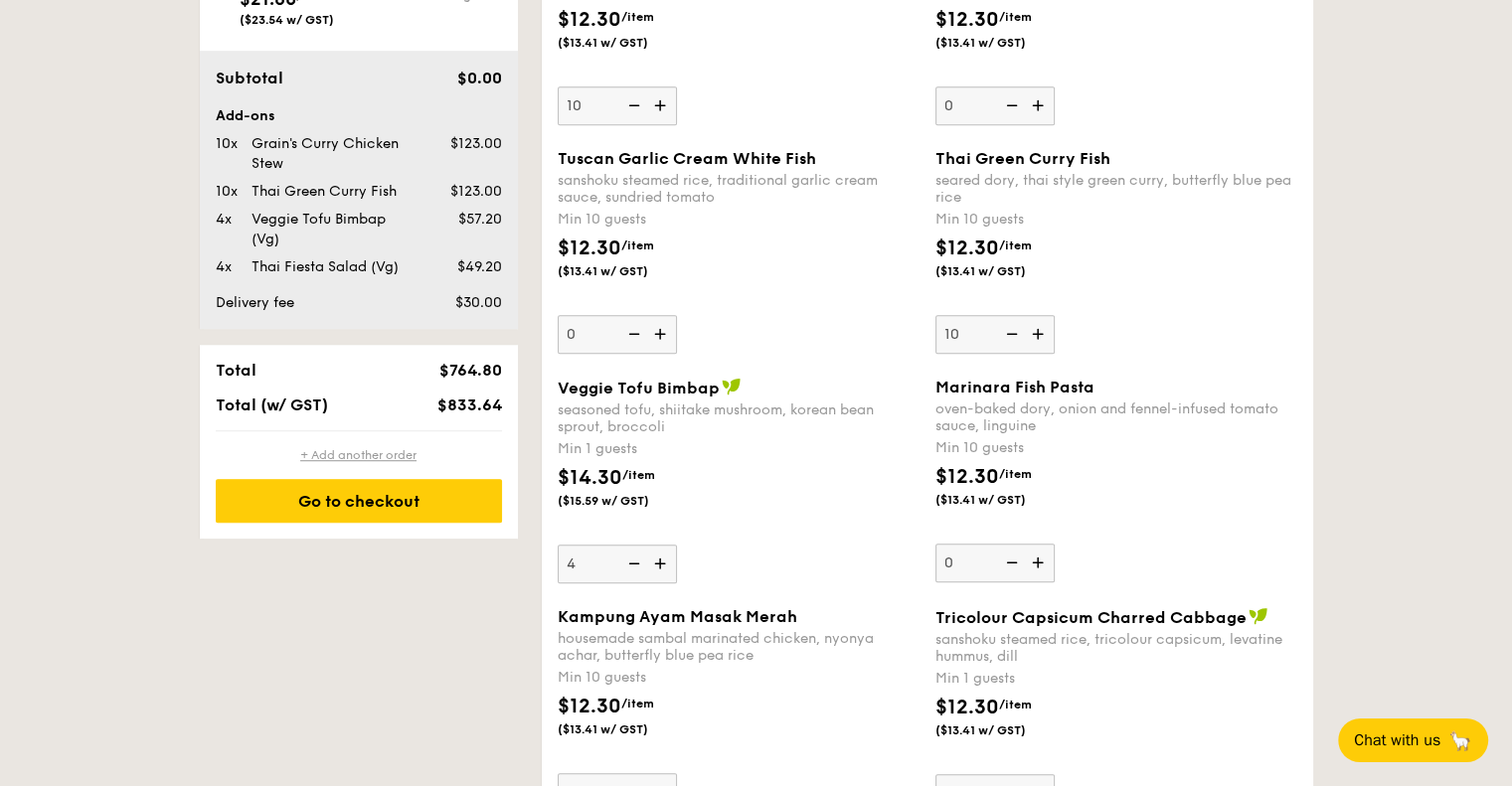 click on "+ Add another order" at bounding box center (359, 455) 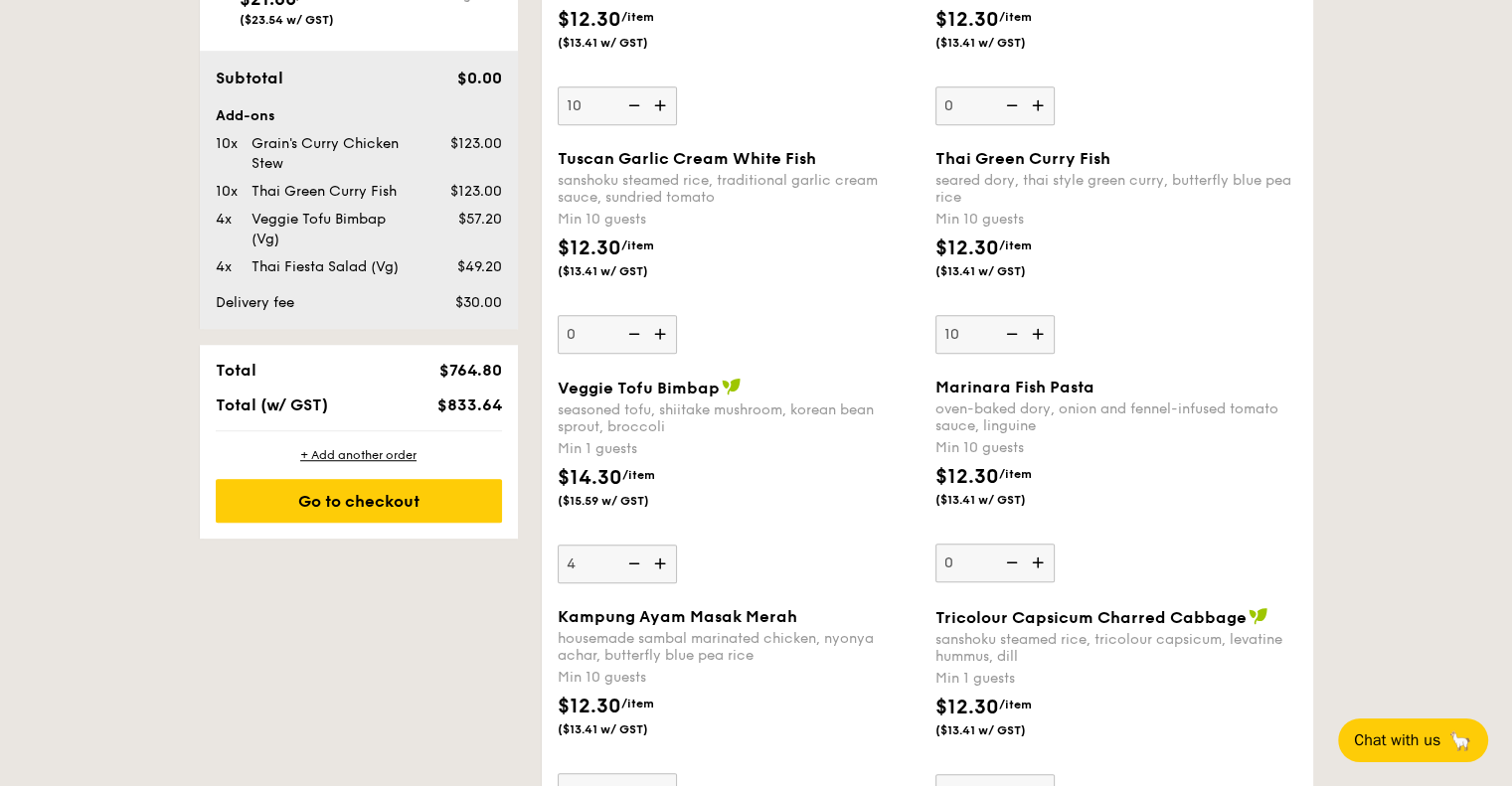 type on "0" 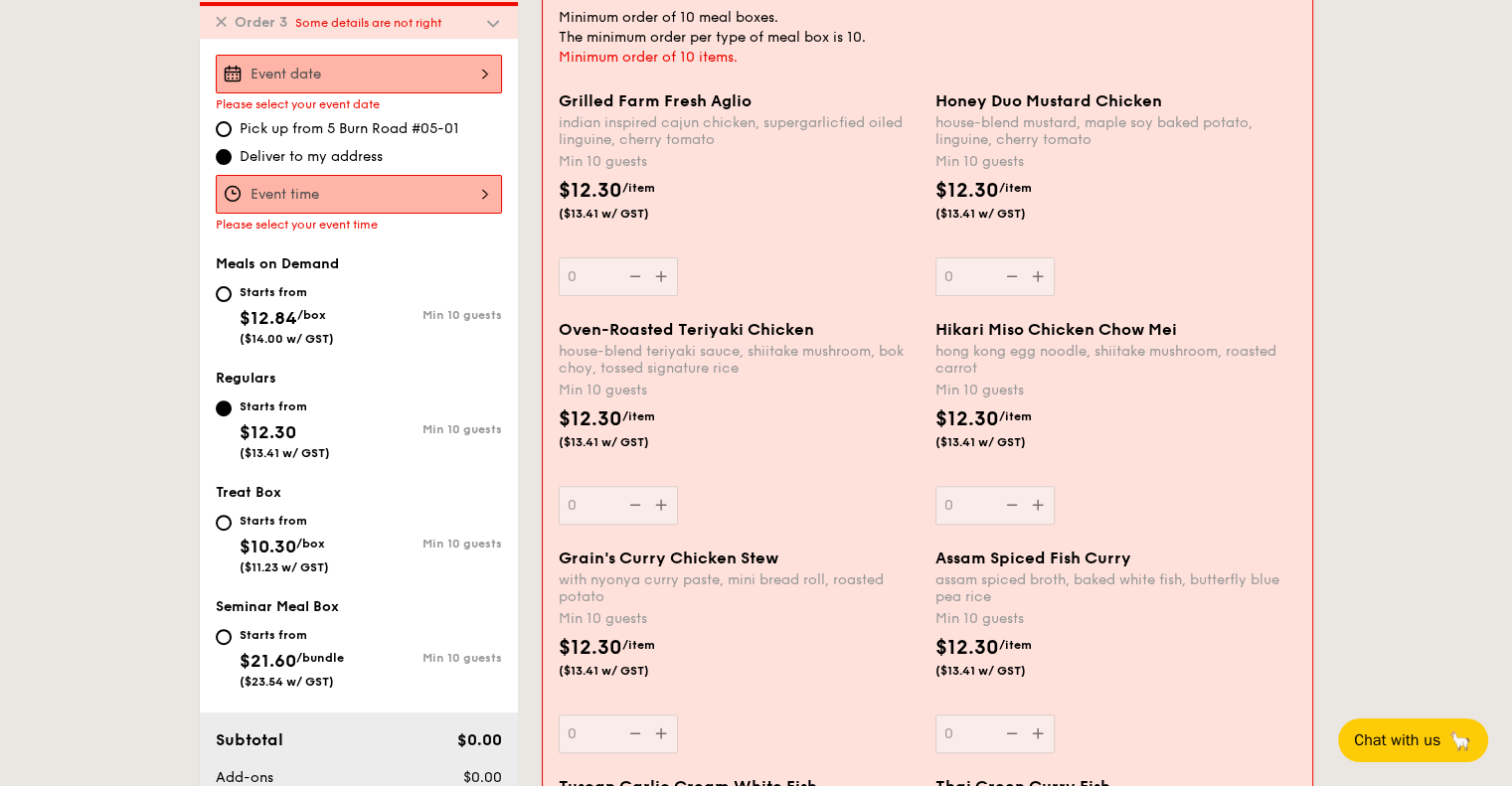 scroll, scrollTop: 603, scrollLeft: 0, axis: vertical 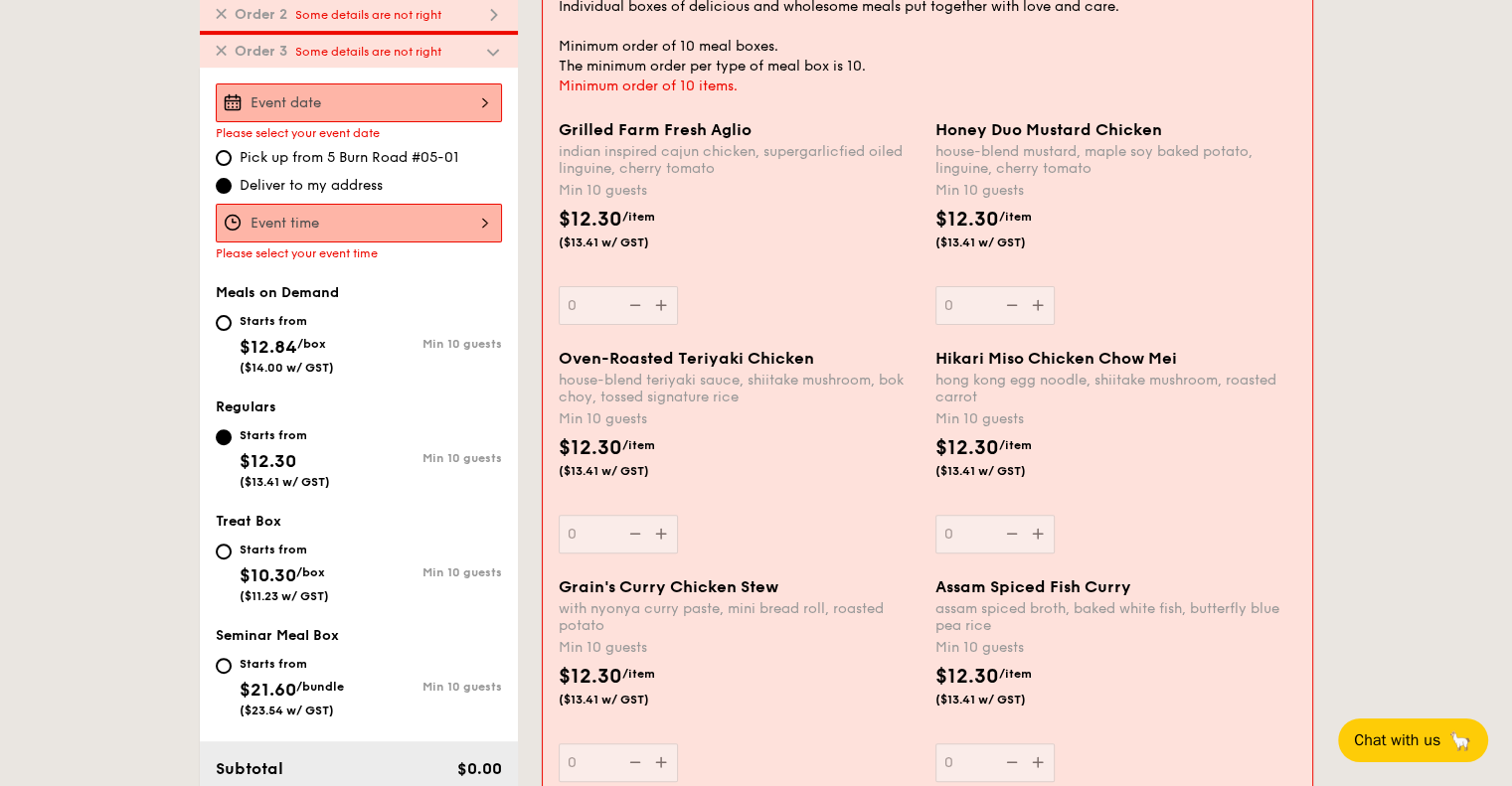 click at bounding box center (359, 102) 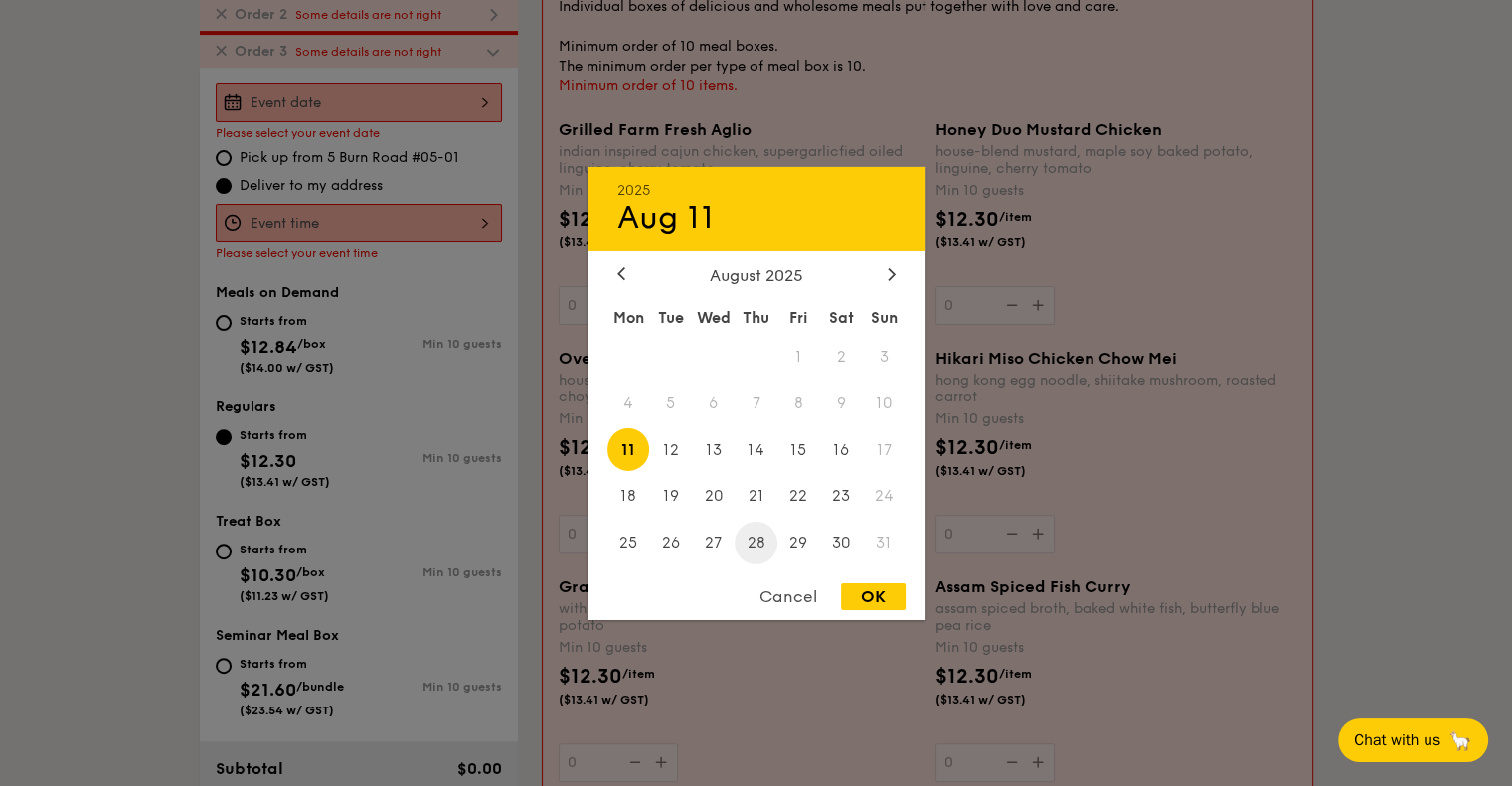 click on "28" at bounding box center [756, 543] 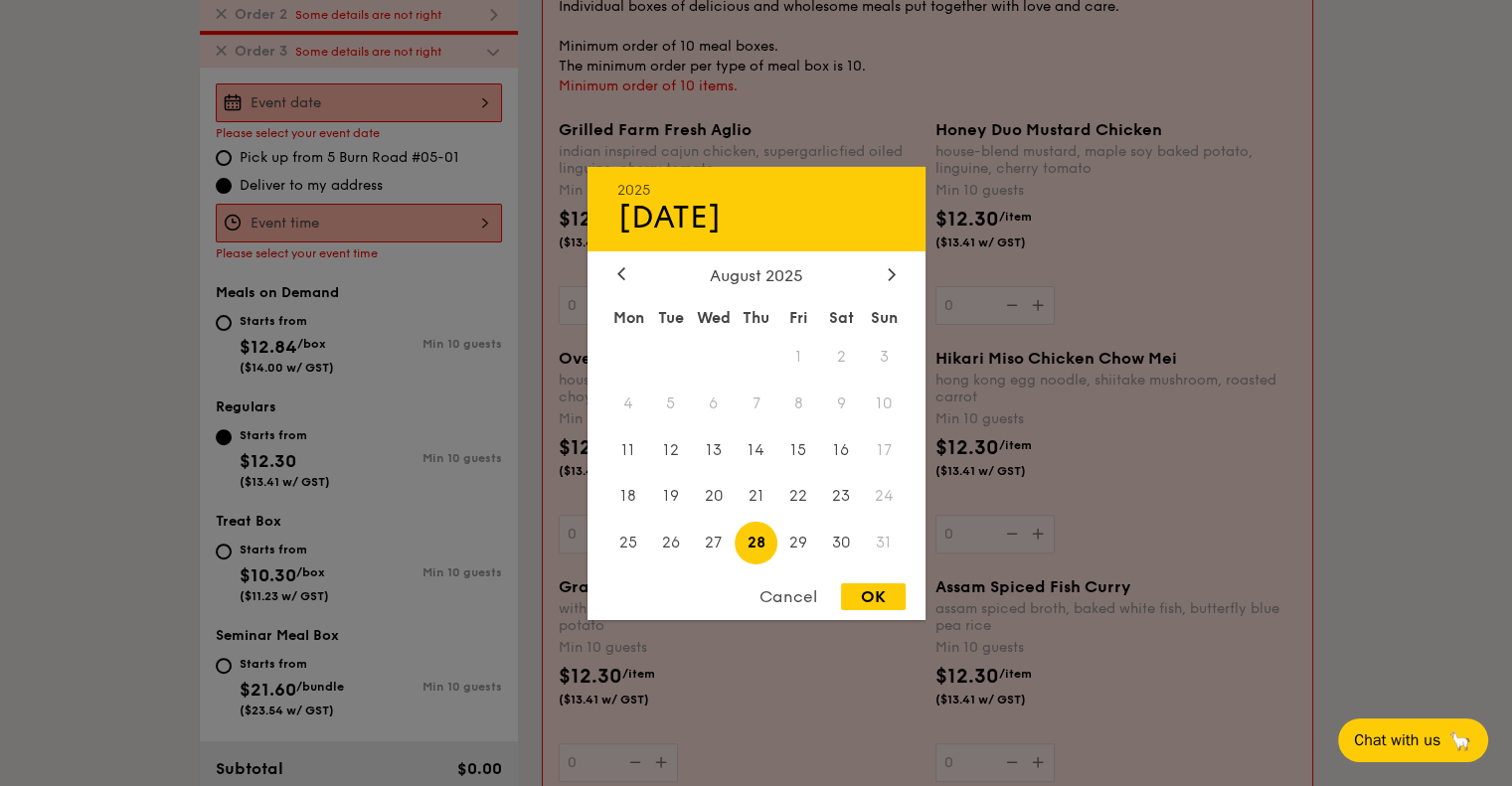 click on "OK" at bounding box center [873, 596] 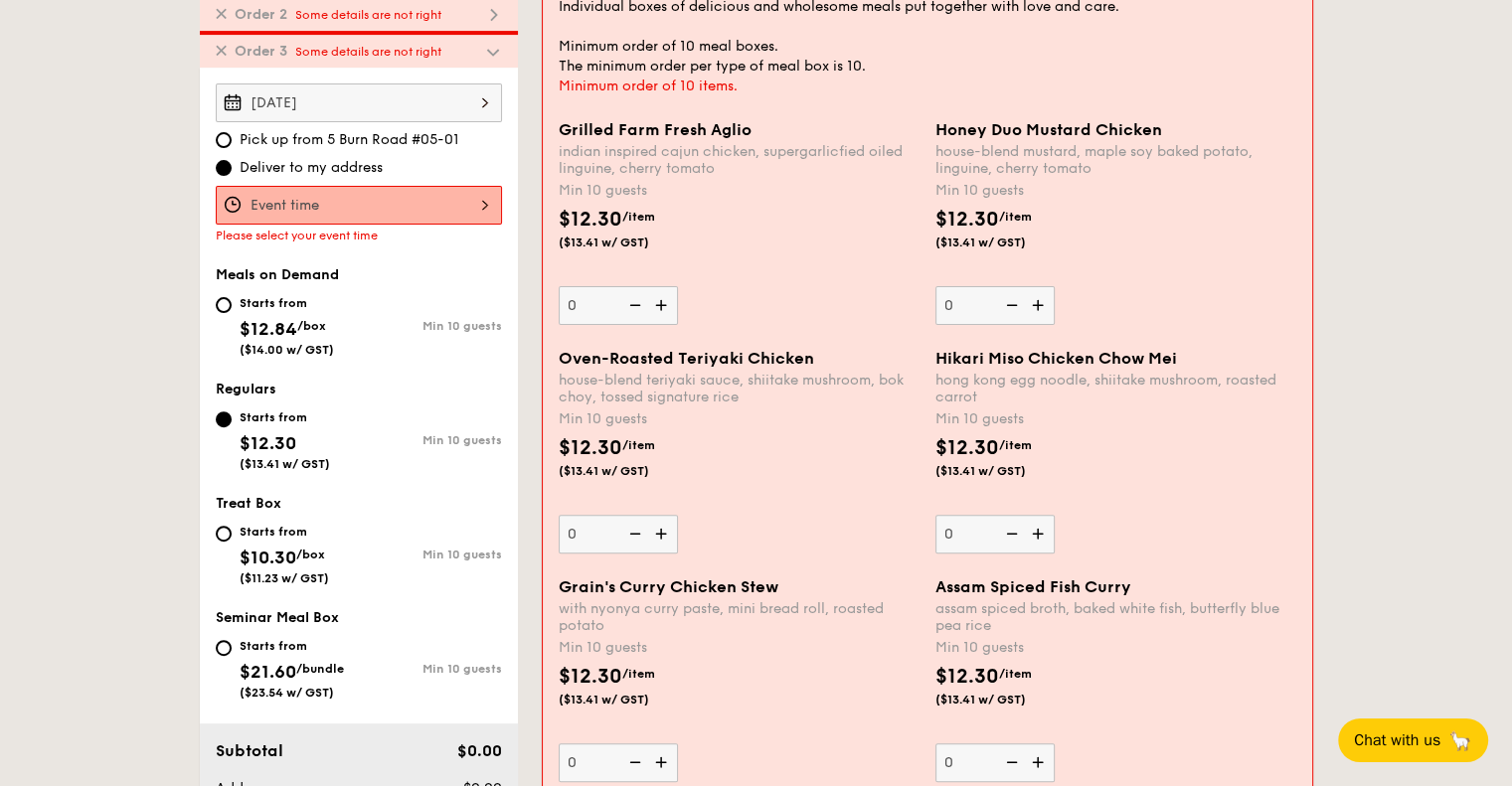 click at bounding box center (359, 205) 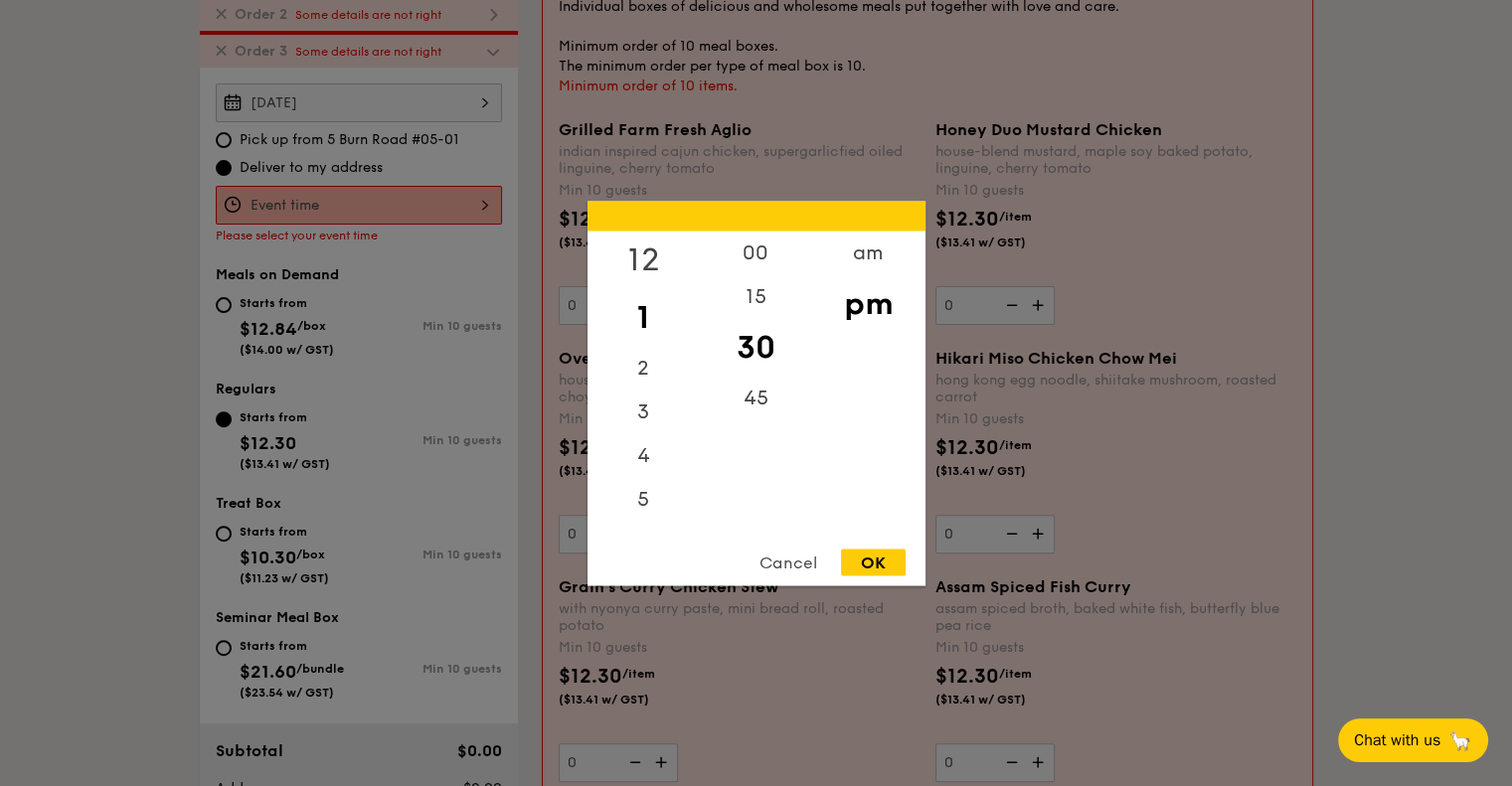 click on "12" at bounding box center (643, 259) 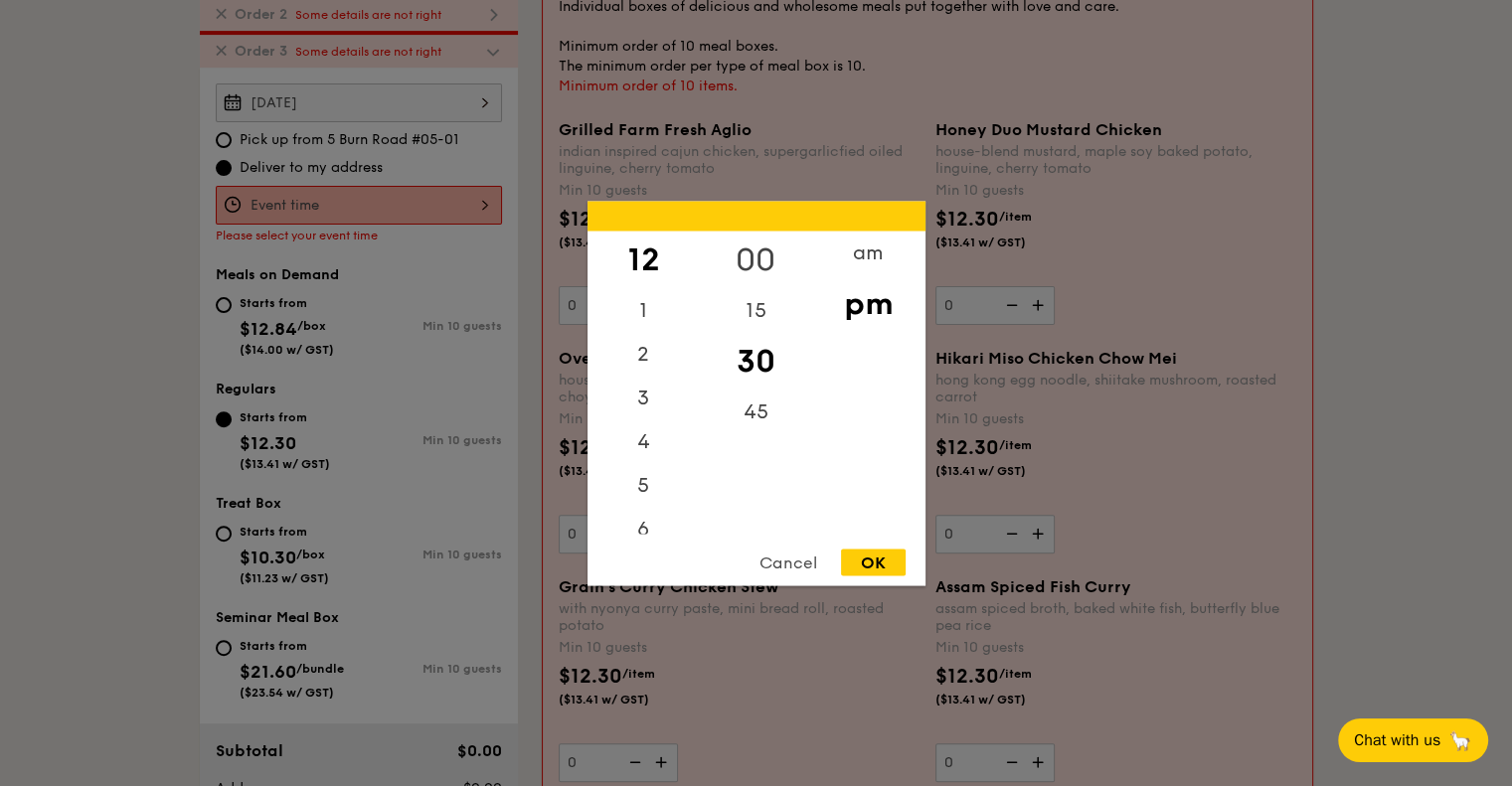 click on "00" at bounding box center [756, 259] 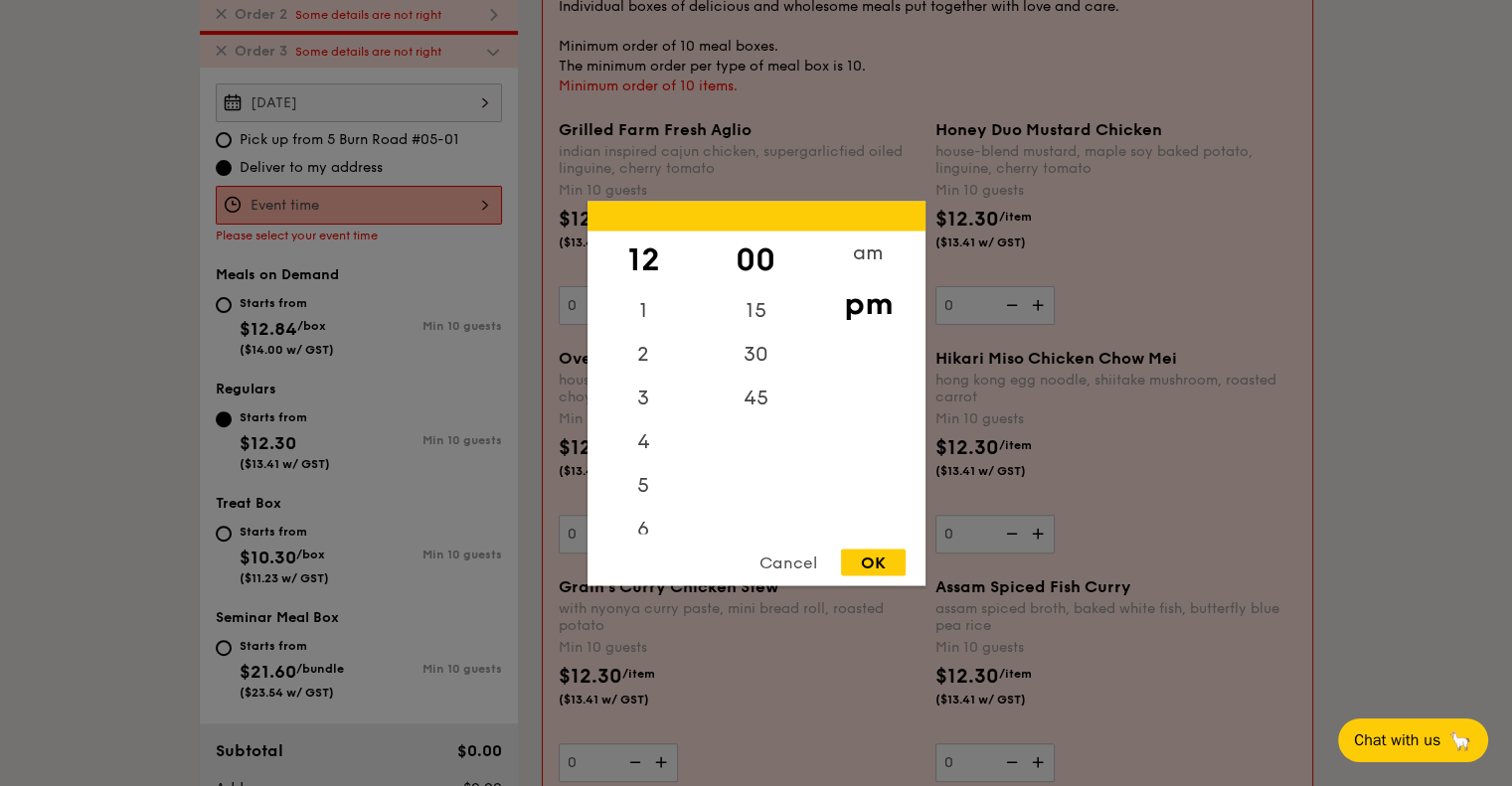 click on "OK" at bounding box center (873, 561) 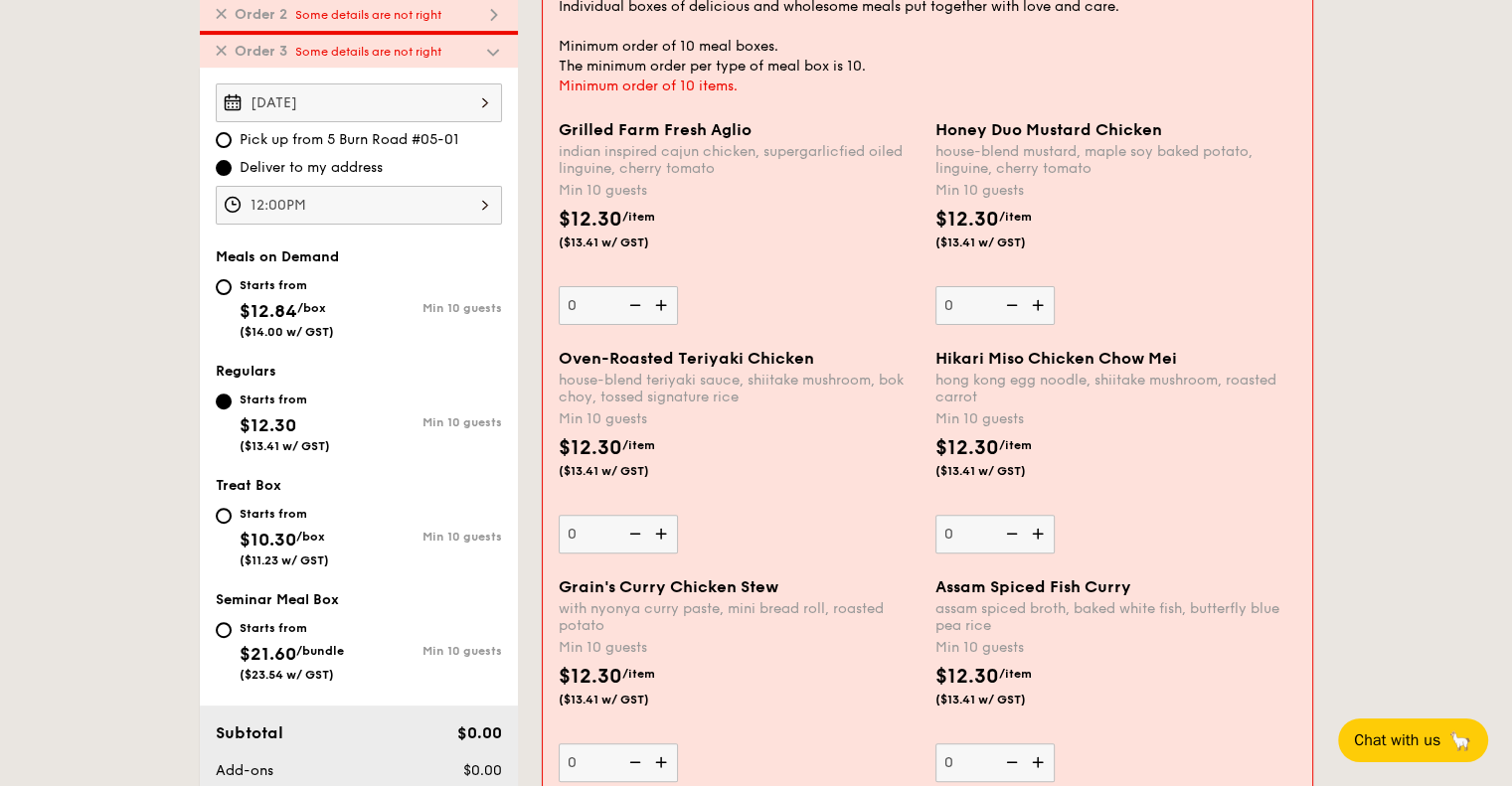 click on "Pick up from [NUMBER] [STREET] #[NUMBER]-[NUMBER]
Deliver to my address
[TIME]
Meals on Demand
Starts from
$12.84
/box
($14.00 w/ GST)
Min 10 guests
Regulars
Starts from
$12.30
($13.41 w/ GST)
Min 10 guests
Treat Box
Starts from
$10.30
/box
($11.23 w/ GST)
Min 10 guests
Seminar Meal Box
Starts from
$21.60
/bundle   ✕  ,  ." at bounding box center [756, 2507] 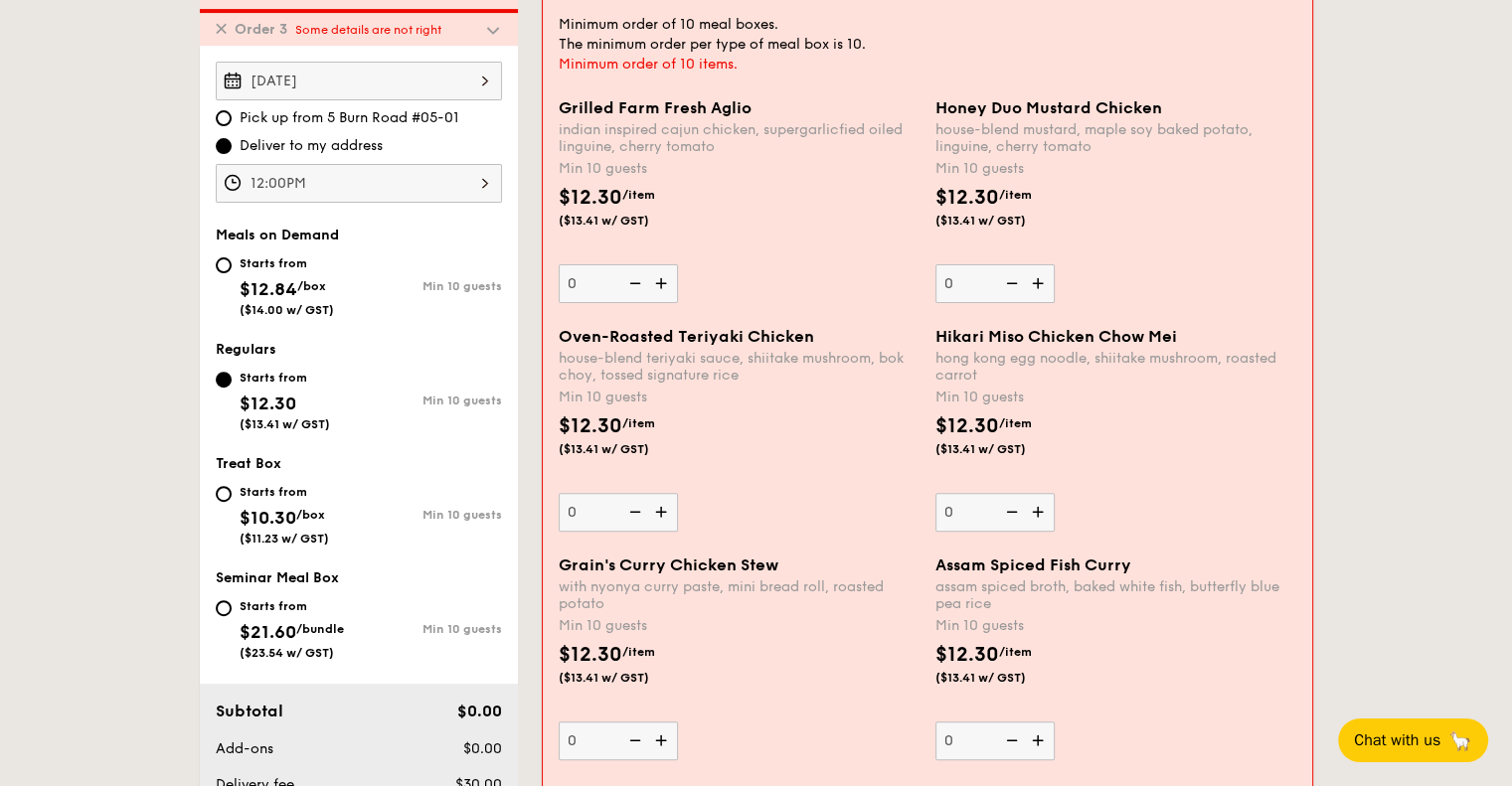 scroll, scrollTop: 504, scrollLeft: 0, axis: vertical 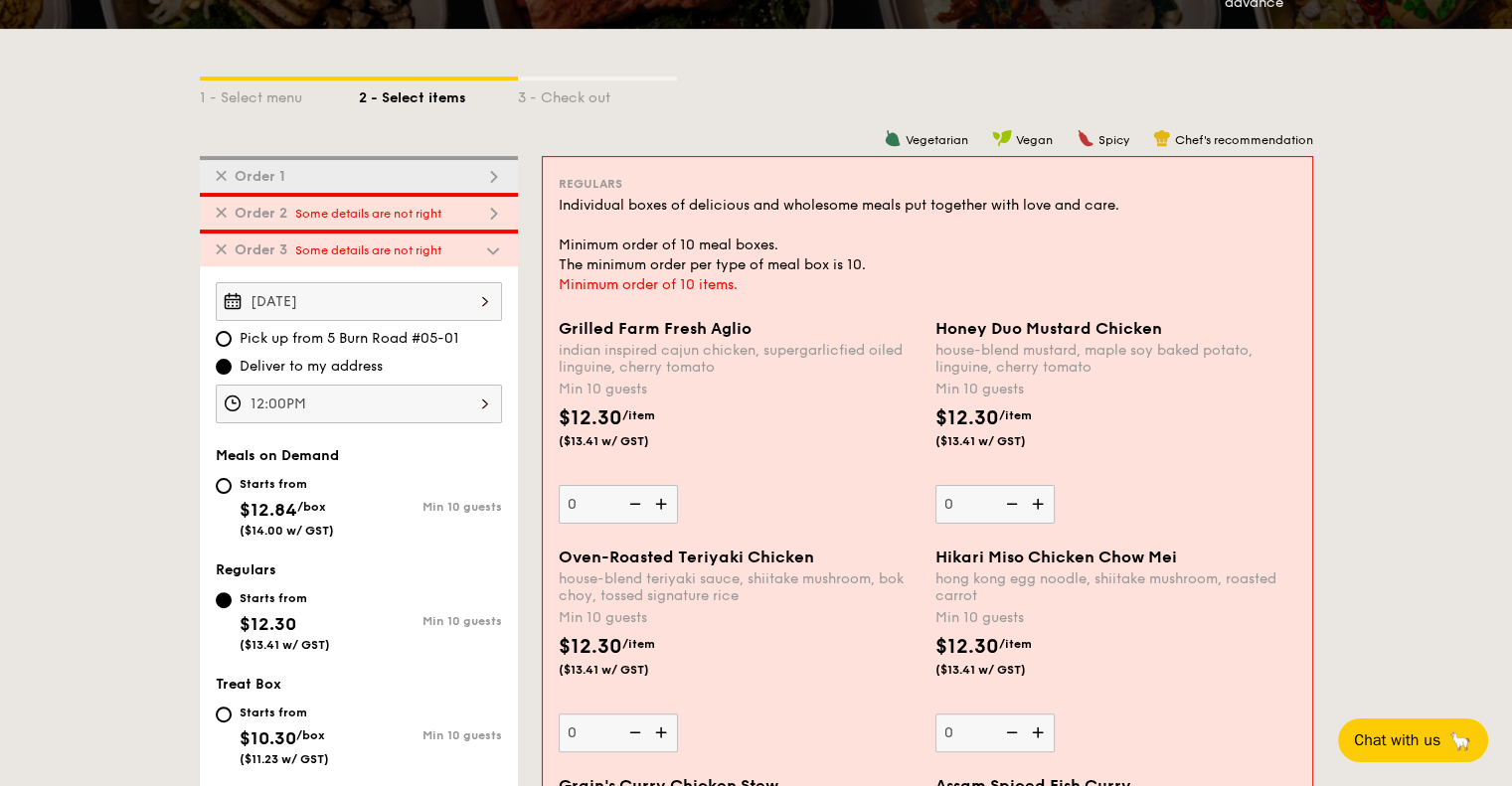 click on "✕
Order 2
Some details are not right" at bounding box center [359, 211] 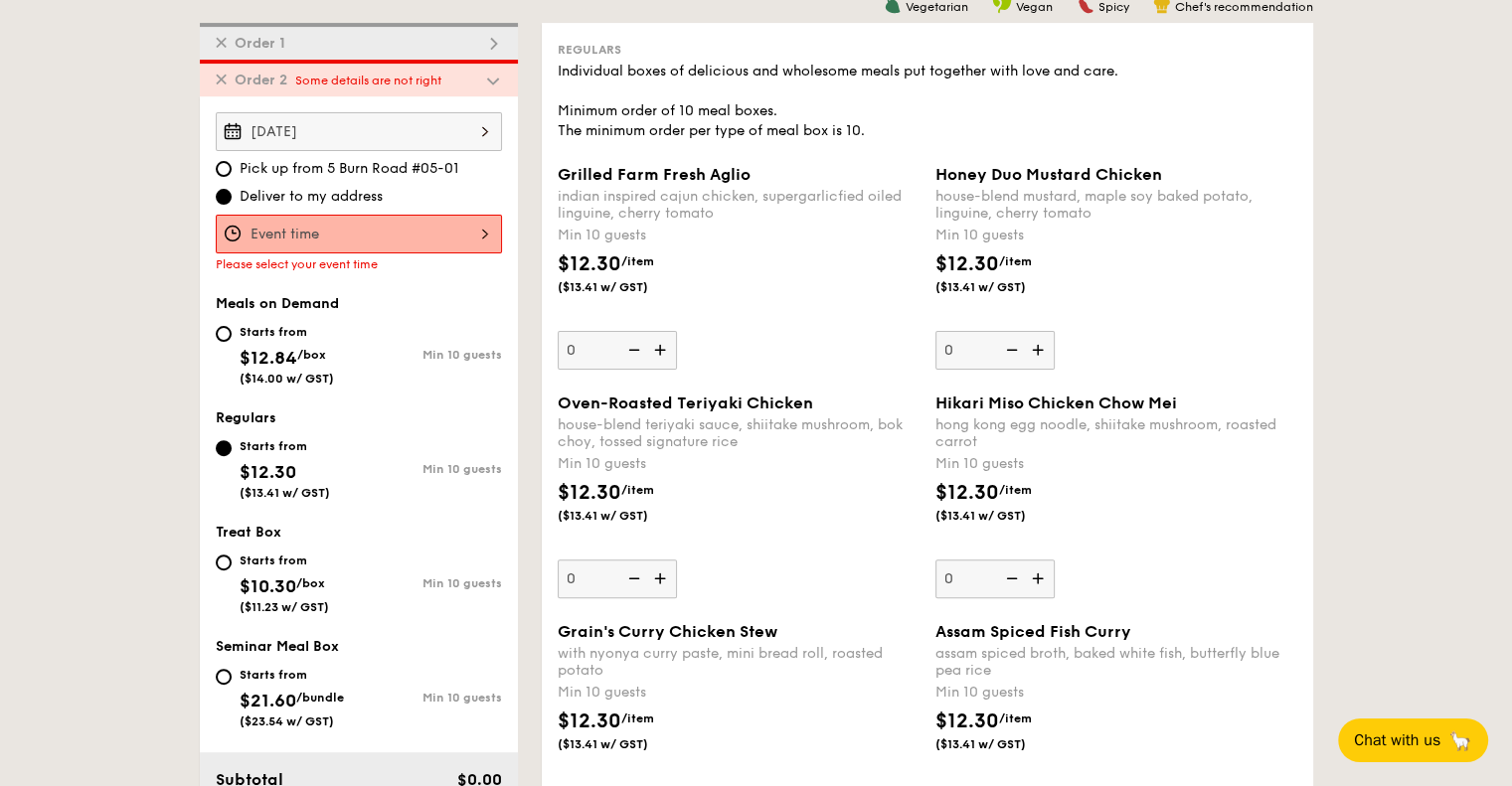 scroll, scrollTop: 567, scrollLeft: 0, axis: vertical 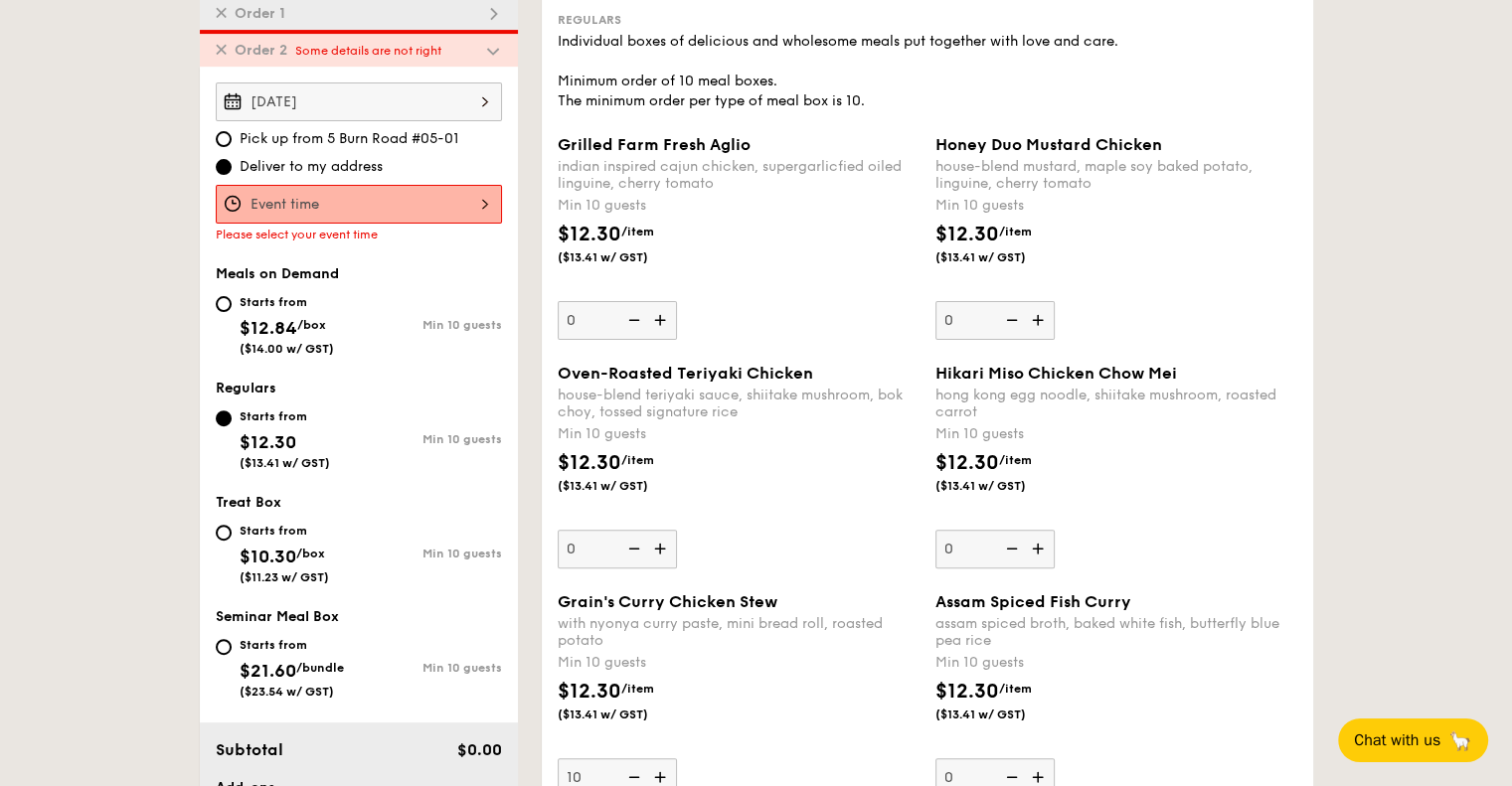 click at bounding box center (359, 204) 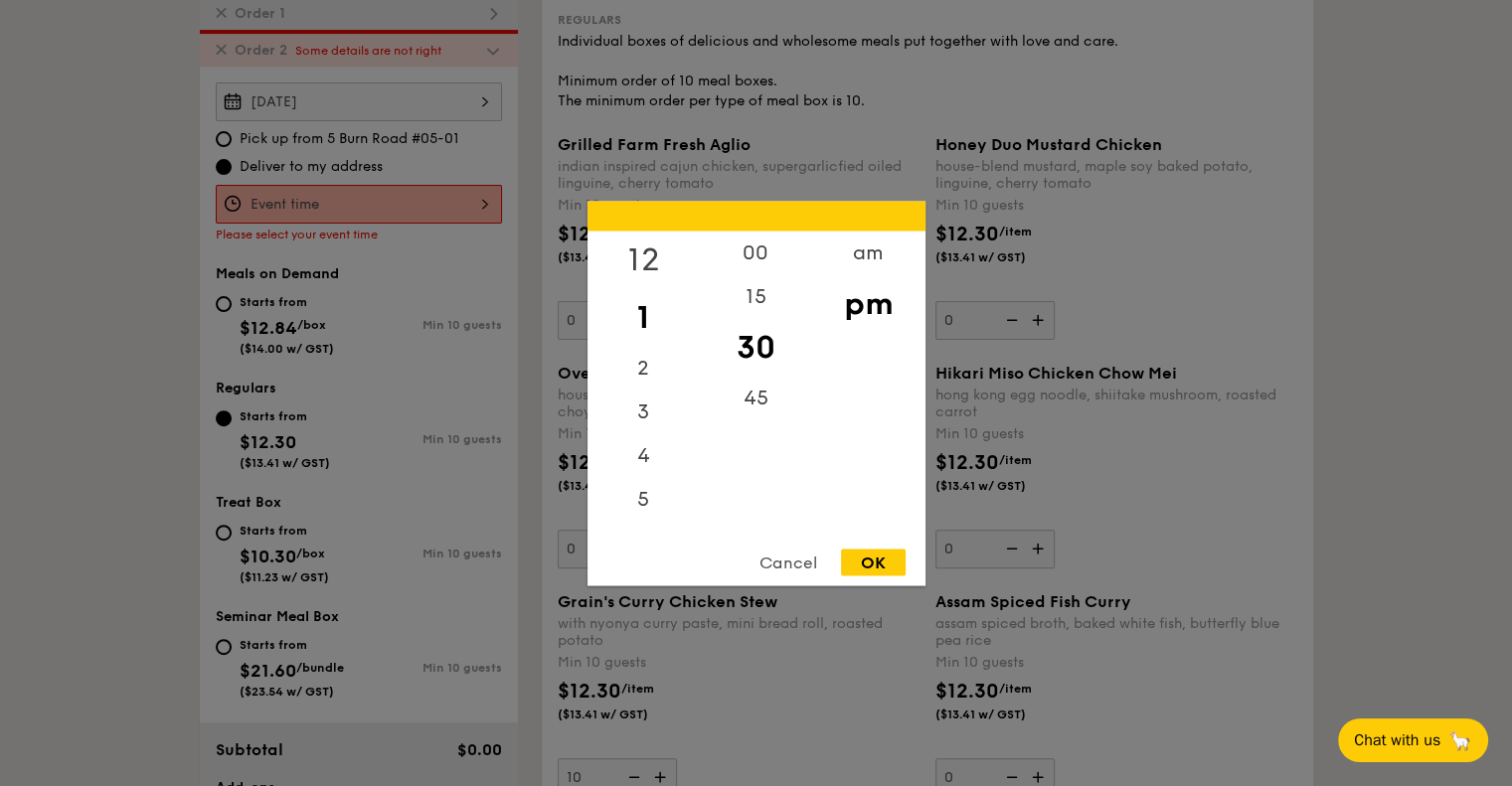 click on "12" at bounding box center (643, 259) 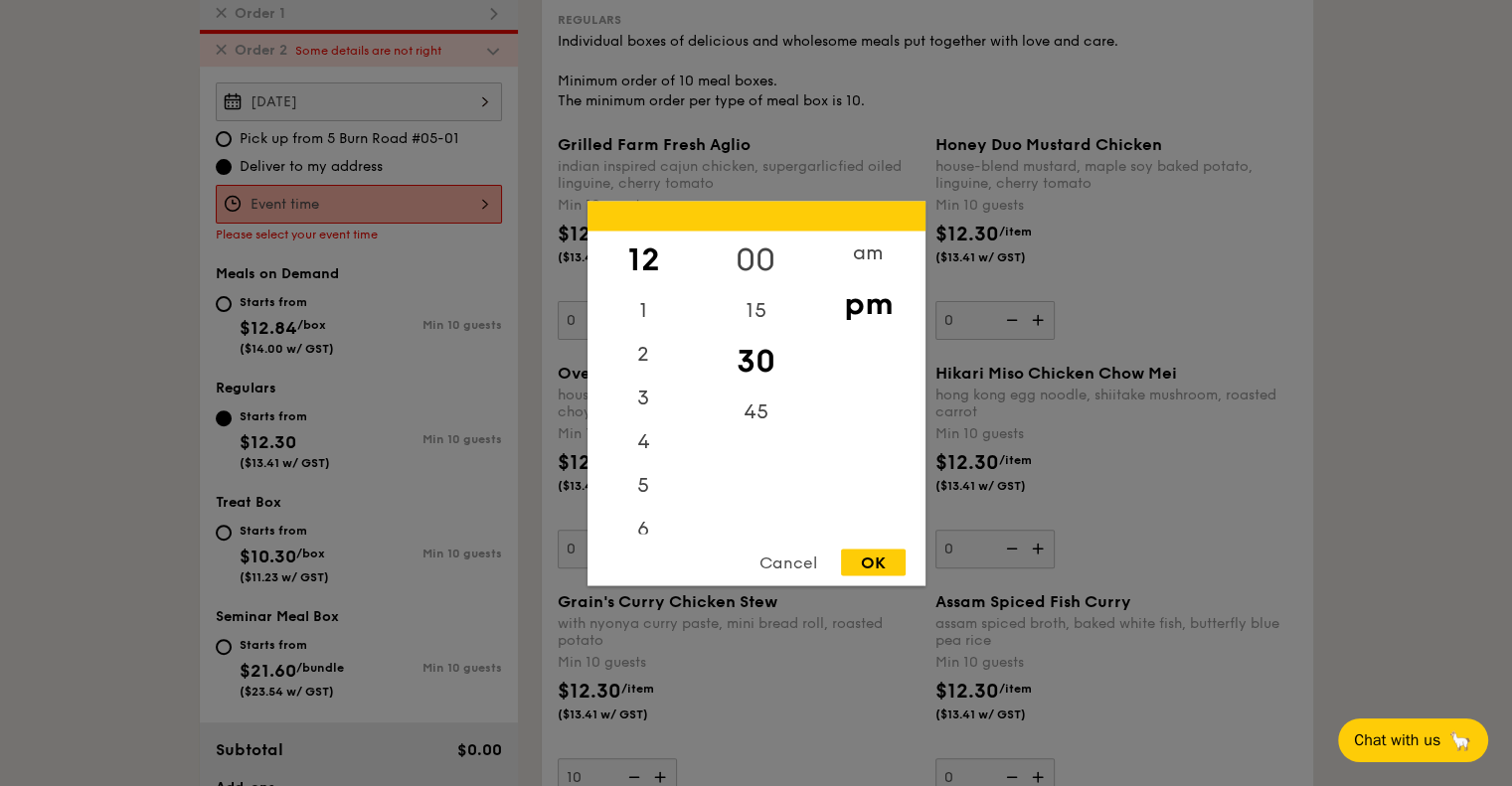 click on "00" at bounding box center (756, 259) 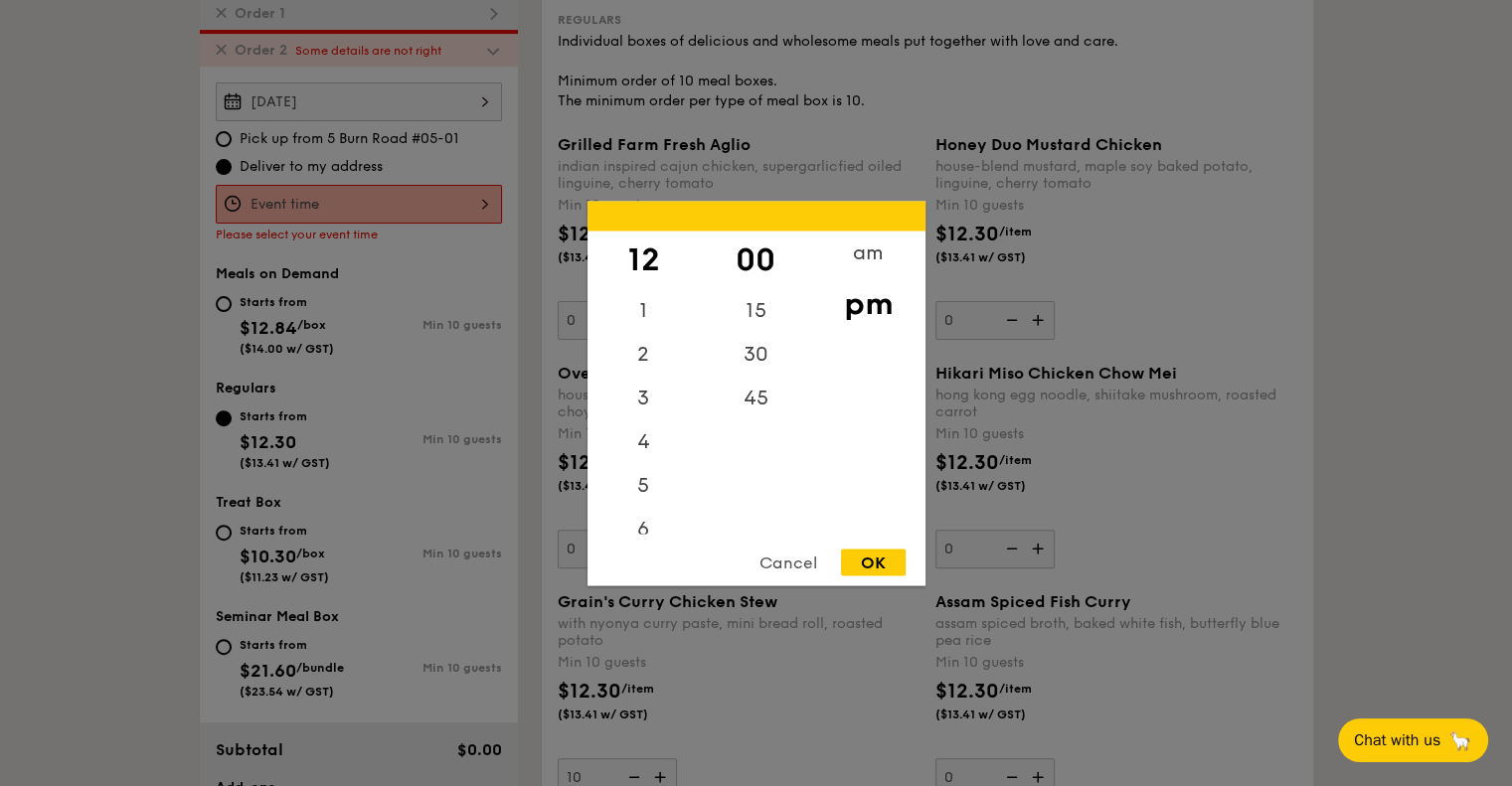 click on "pm" at bounding box center [868, 303] 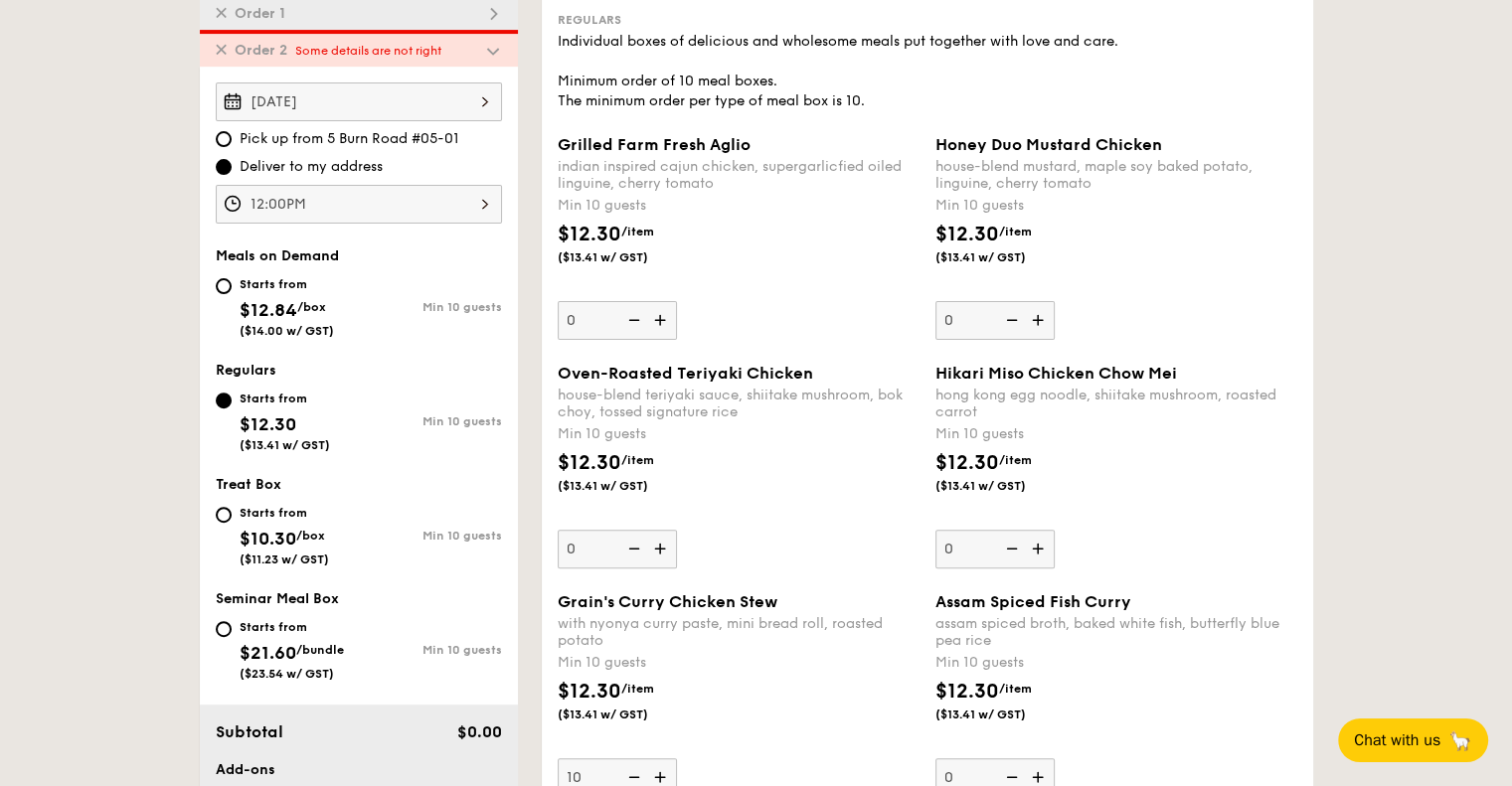click on "1 - Select menu
2 - Select items
3 - Check out
✕
Order 1
✕
Order 2
Some details are not right
[DATE]
Pick up from [NUMBER] [STREET] #[NUMBER]
Deliver to my address
[TIME]
Meals on Demand
Starts from
$12.84
/box
($14.00 w/ GST)
Min 10 guests
Regulars
Starts from
$12.30
($13.41 w/ GST)
Min 10 guests
Treat Box
Starts from
$10.30
/box
($11.23 w/ GST)
Min 10 guests
Seminar Meal Box
Starts from
$21.60
/bundle
($23.54 w/ GST)
Add-ons
✕  ." at bounding box center (756, 2532) 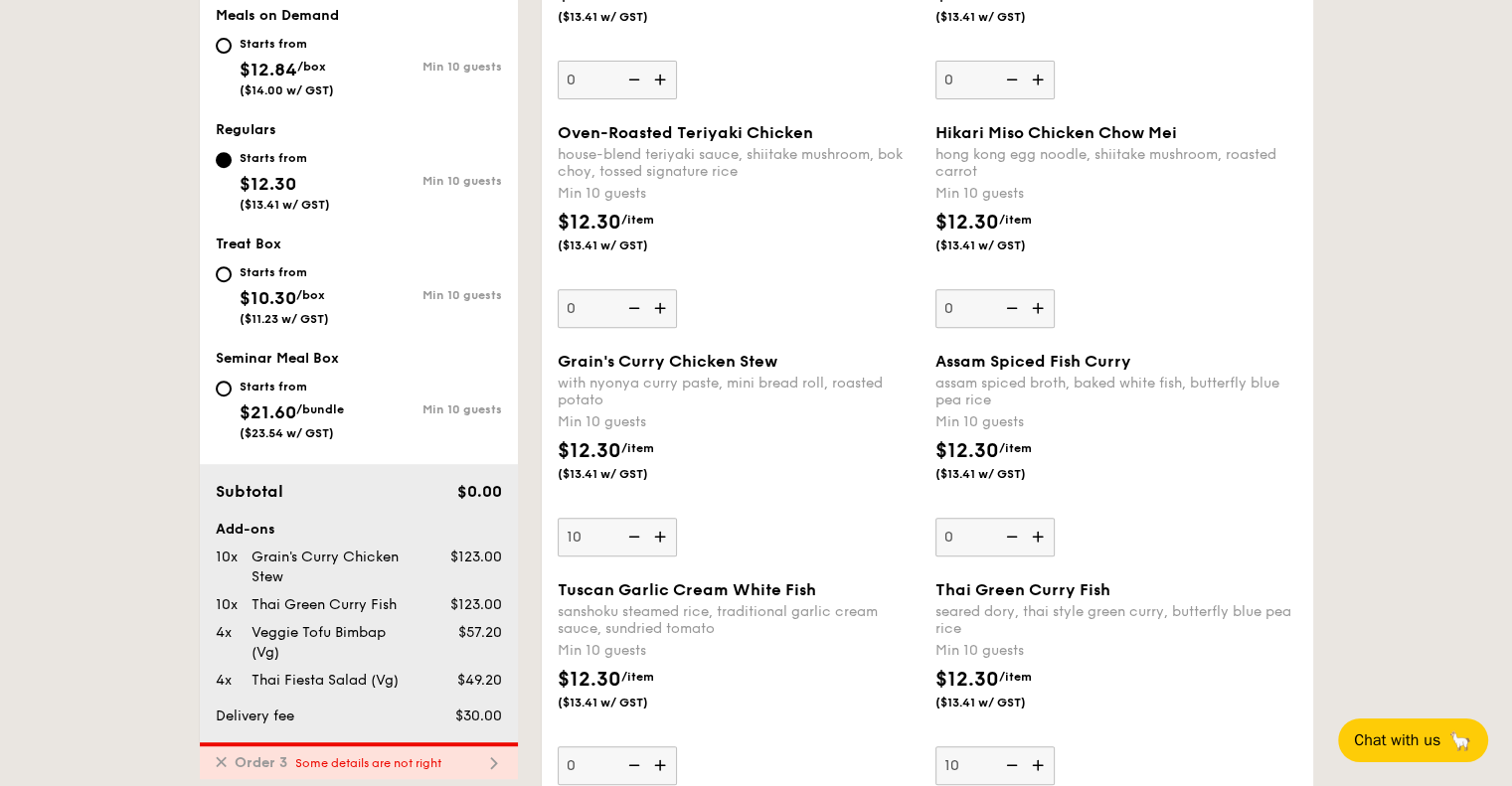 scroll, scrollTop: 965, scrollLeft: 0, axis: vertical 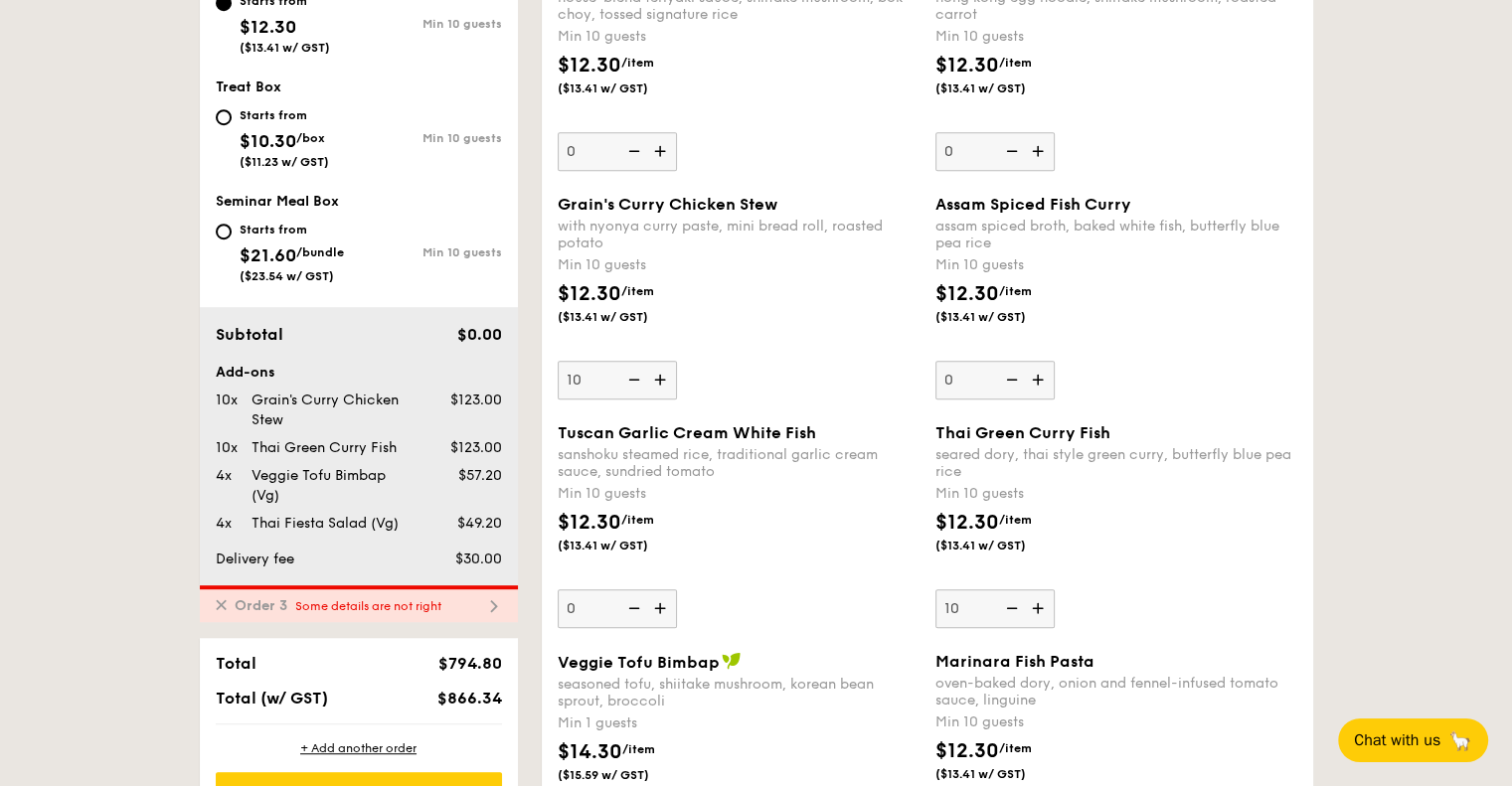 drag, startPoint x: 48, startPoint y: 331, endPoint x: 89, endPoint y: 373, distance: 58.69412 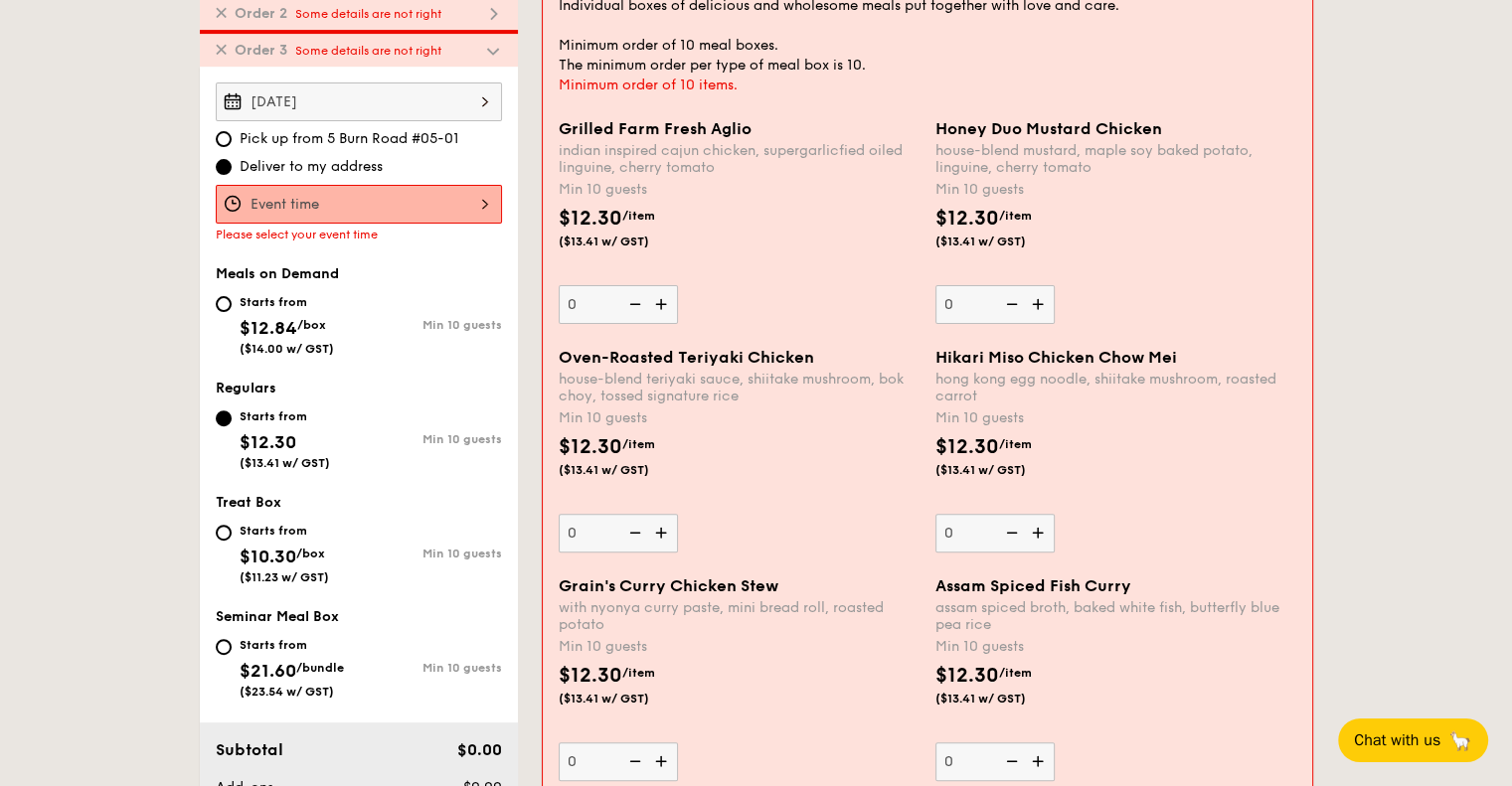 scroll, scrollTop: 505, scrollLeft: 0, axis: vertical 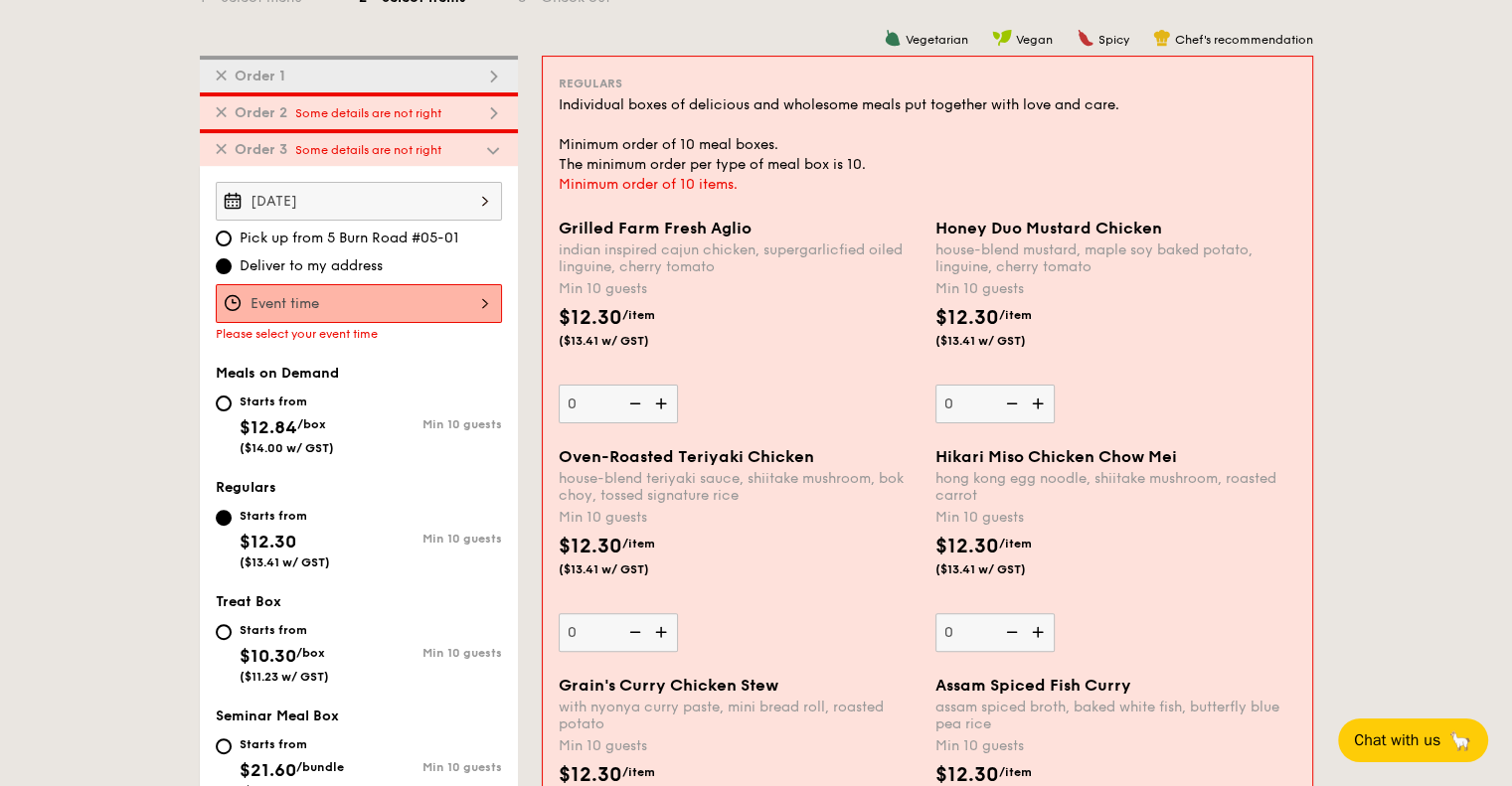click at bounding box center [359, 303] 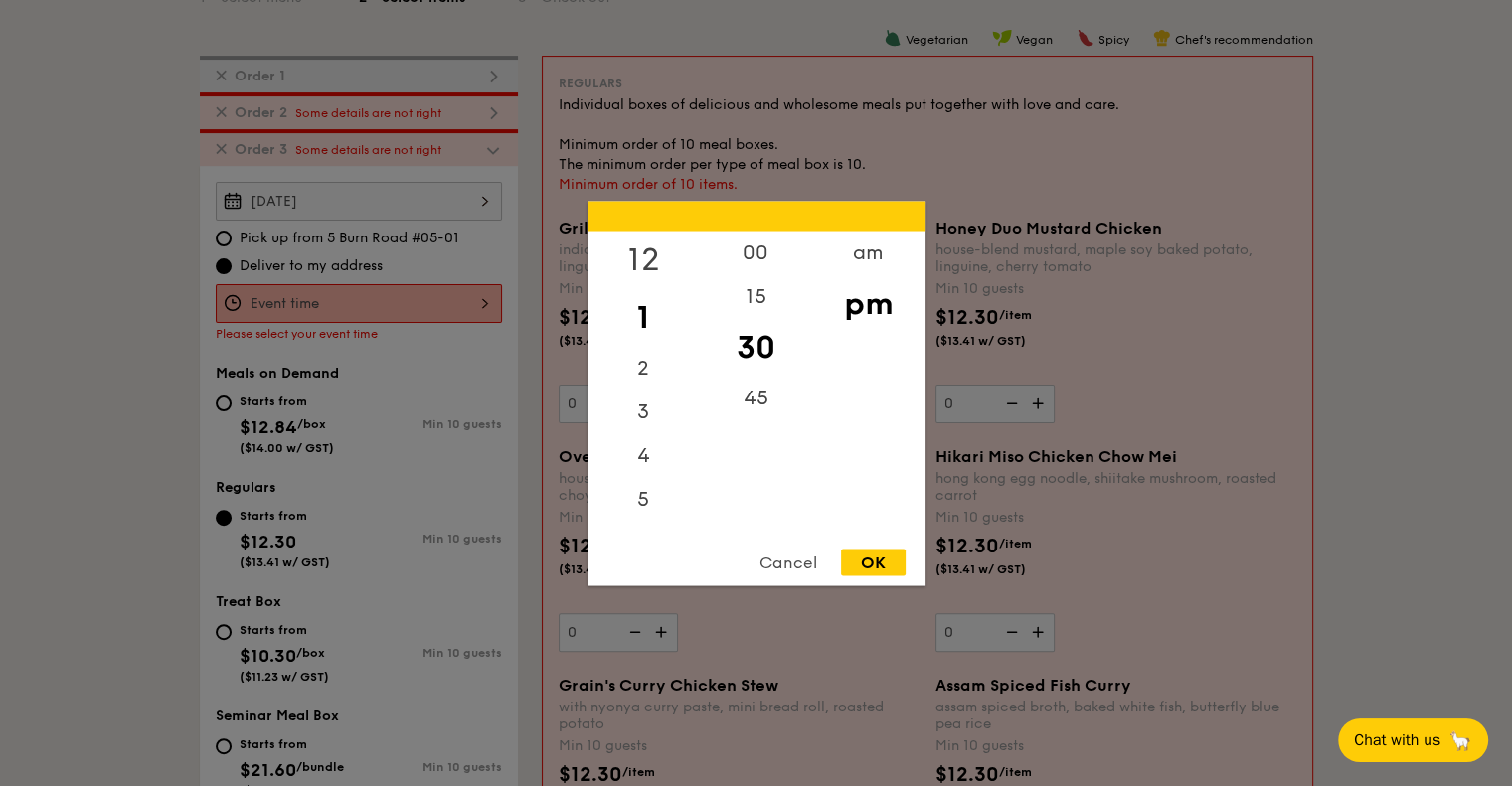 click on "12" at bounding box center [643, 259] 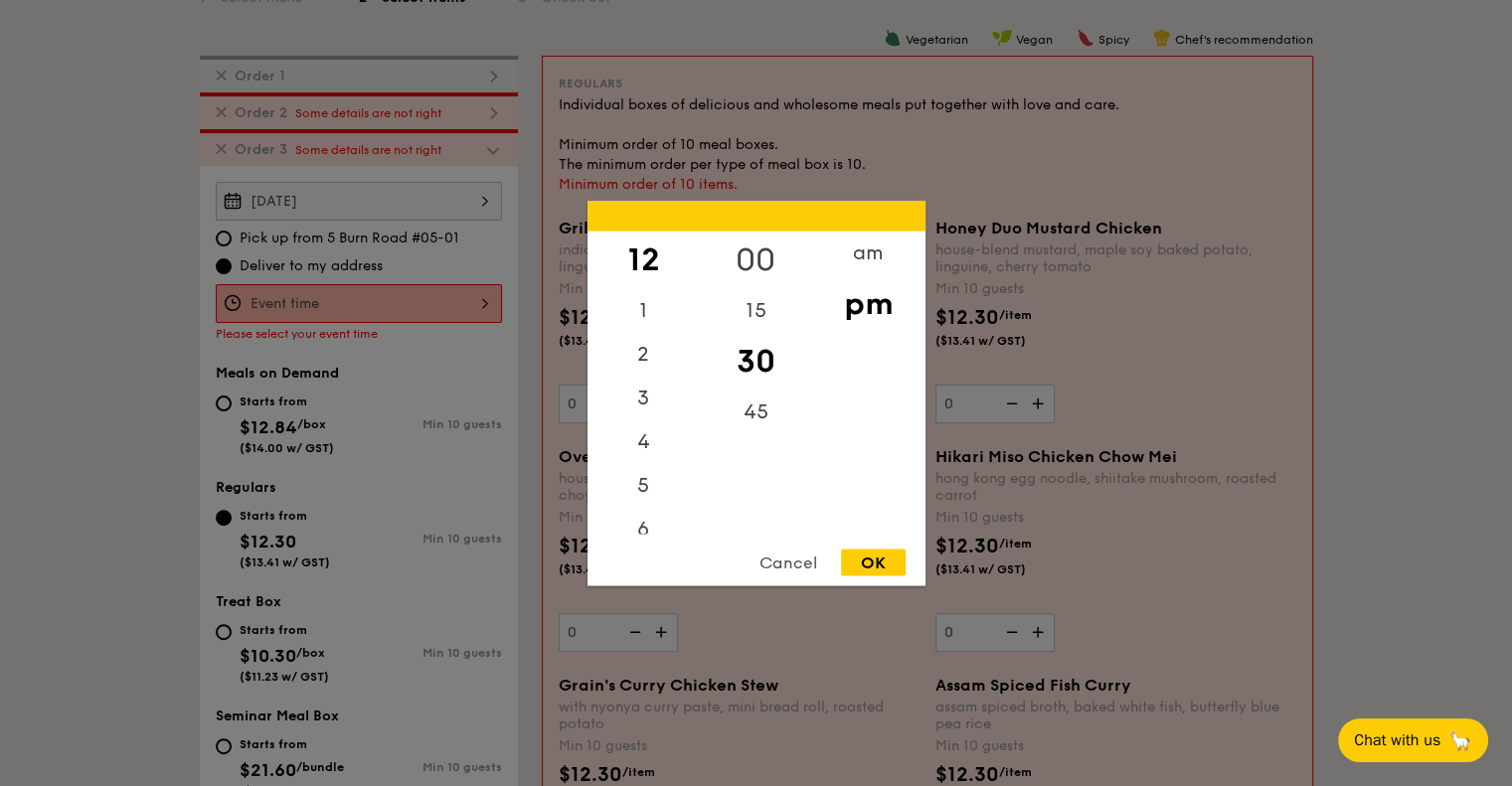 click on "00" at bounding box center [756, 259] 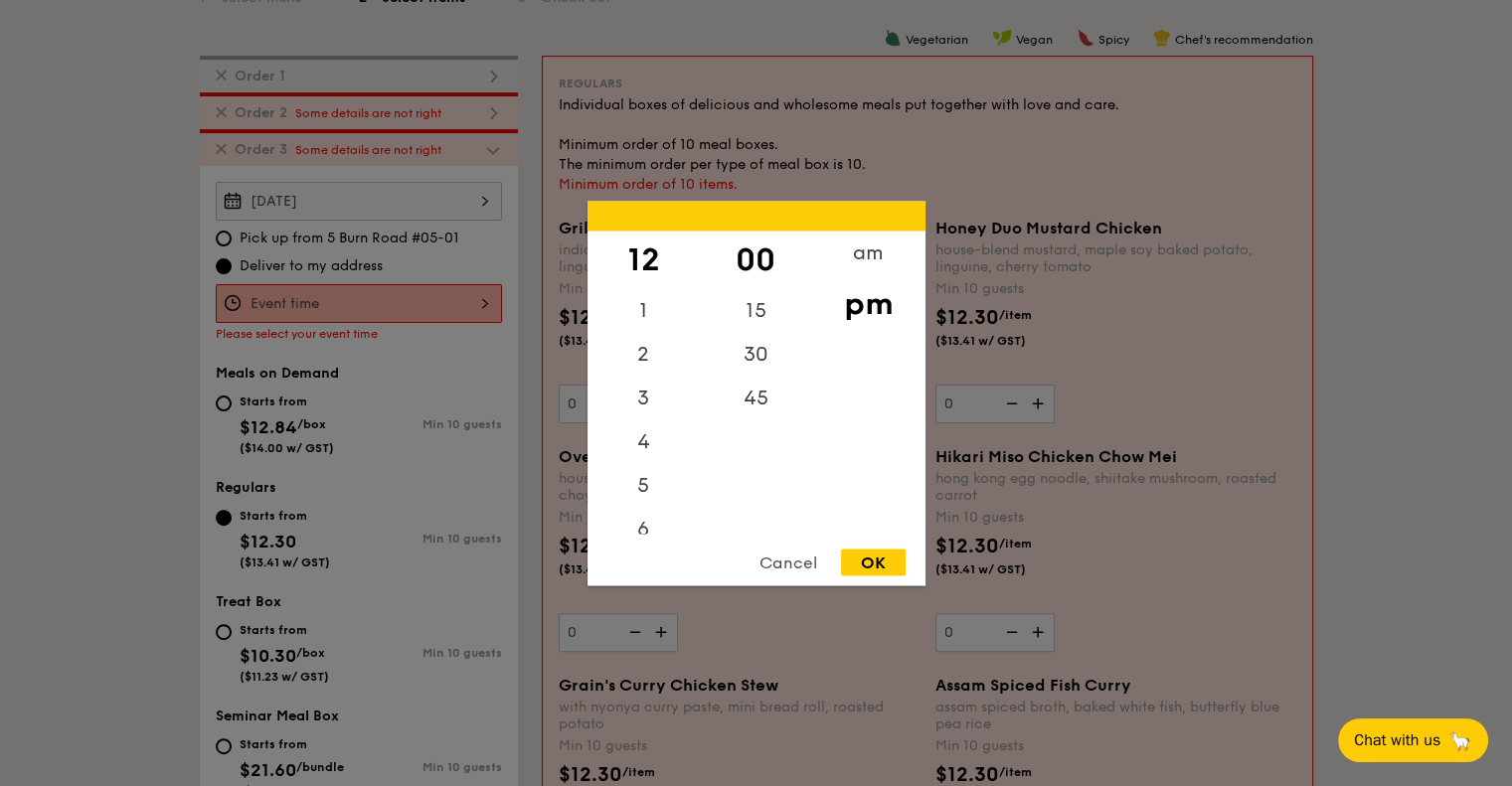 click on "pm" at bounding box center [868, 303] 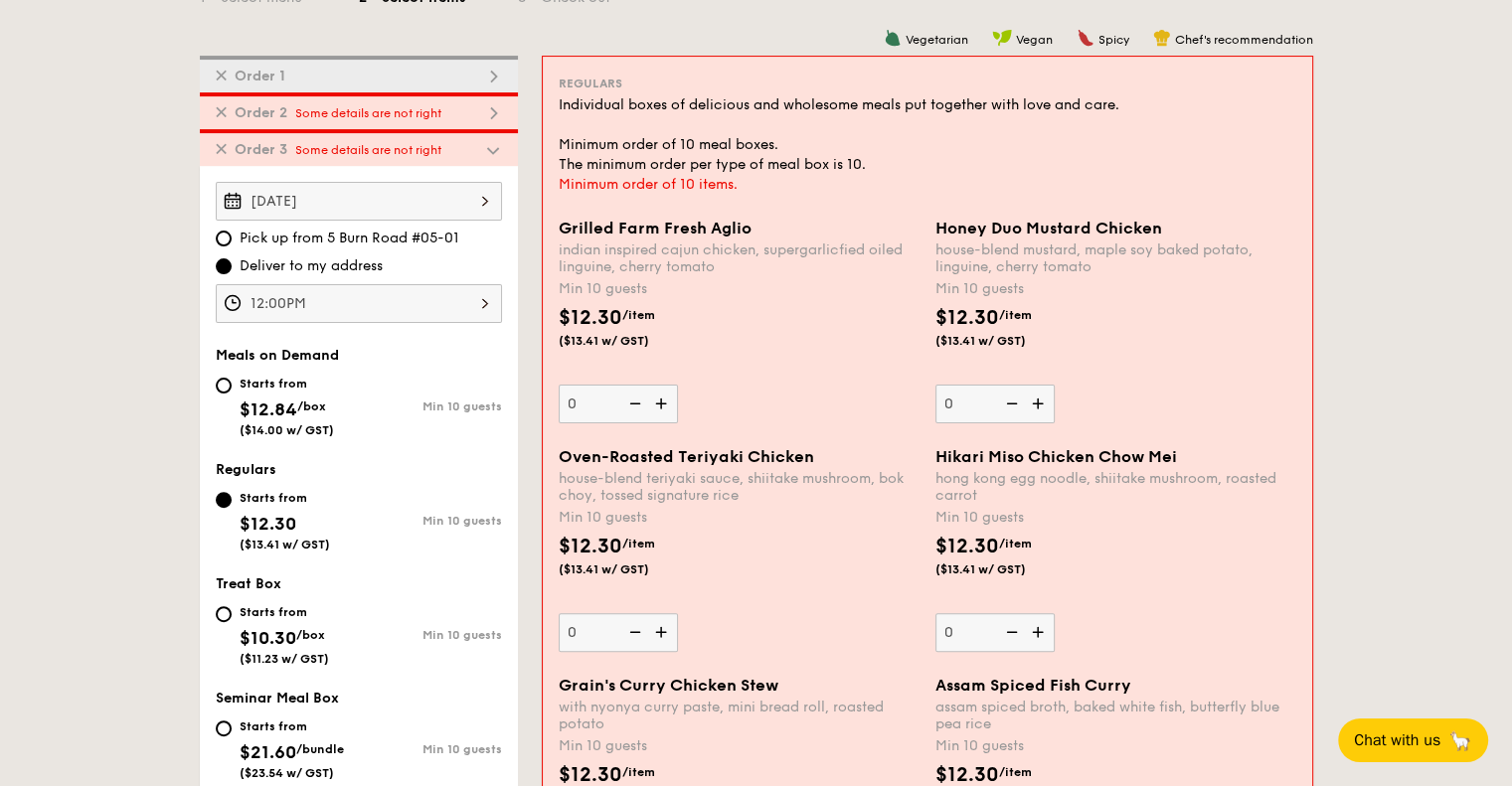 click on "Pick up from [NUMBER] [STREET] #[NUMBER]-[NUMBER]
Deliver to my address
[TIME]
Meals on Demand
Starts from
$12.84
/box
($14.00 w/ GST)
Min 10 guests
Regulars
Starts from
$12.30
($13.41 w/ GST)
Min 10 guests
Treat Box
Starts from
$10.30
/box
($11.23 w/ GST)
Min 10 guests
Seminar Meal Box
Starts from
$21.60
/bundle   ✕  ,  ." at bounding box center [756, 2605] 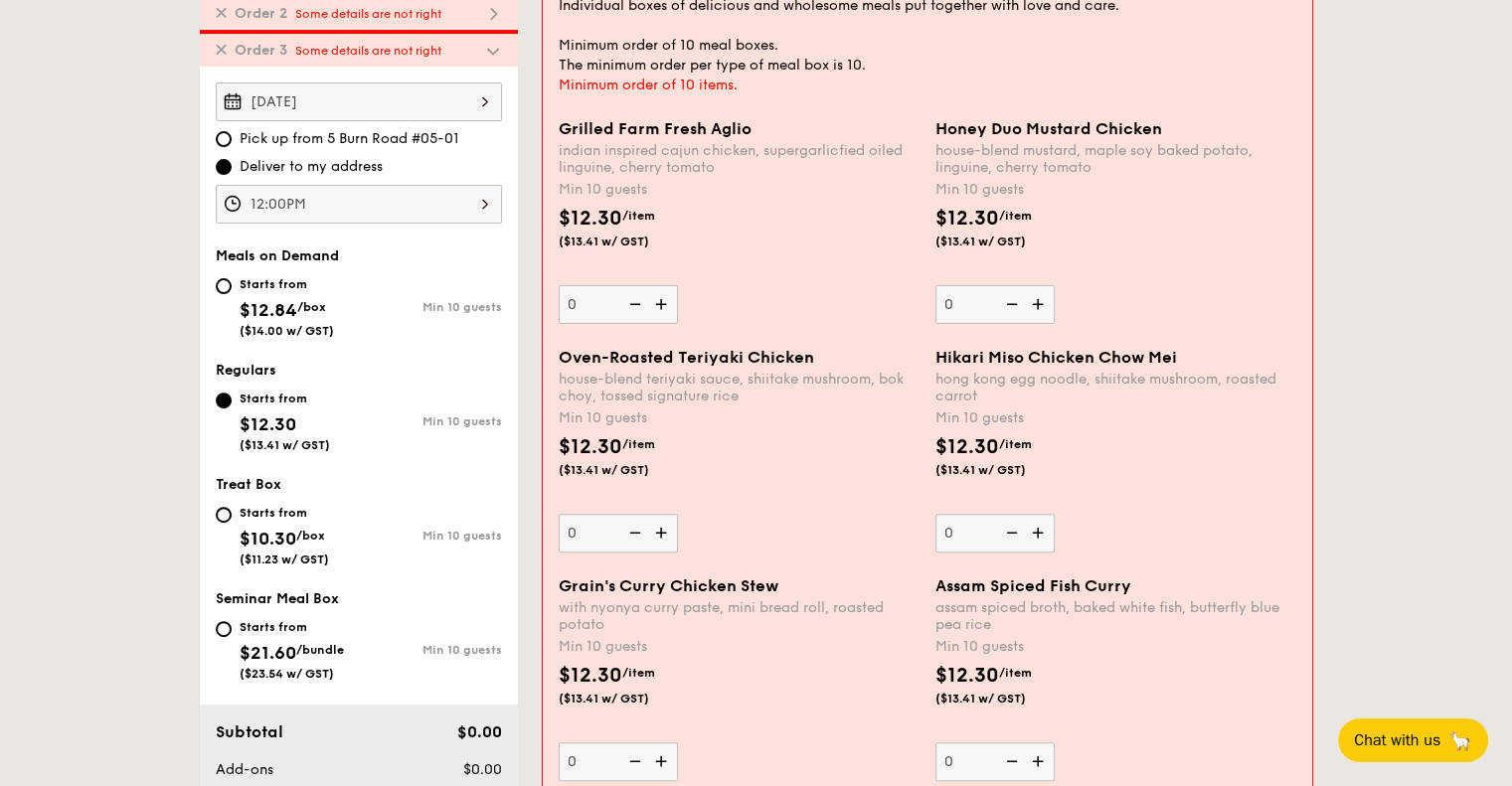 scroll, scrollTop: 505, scrollLeft: 0, axis: vertical 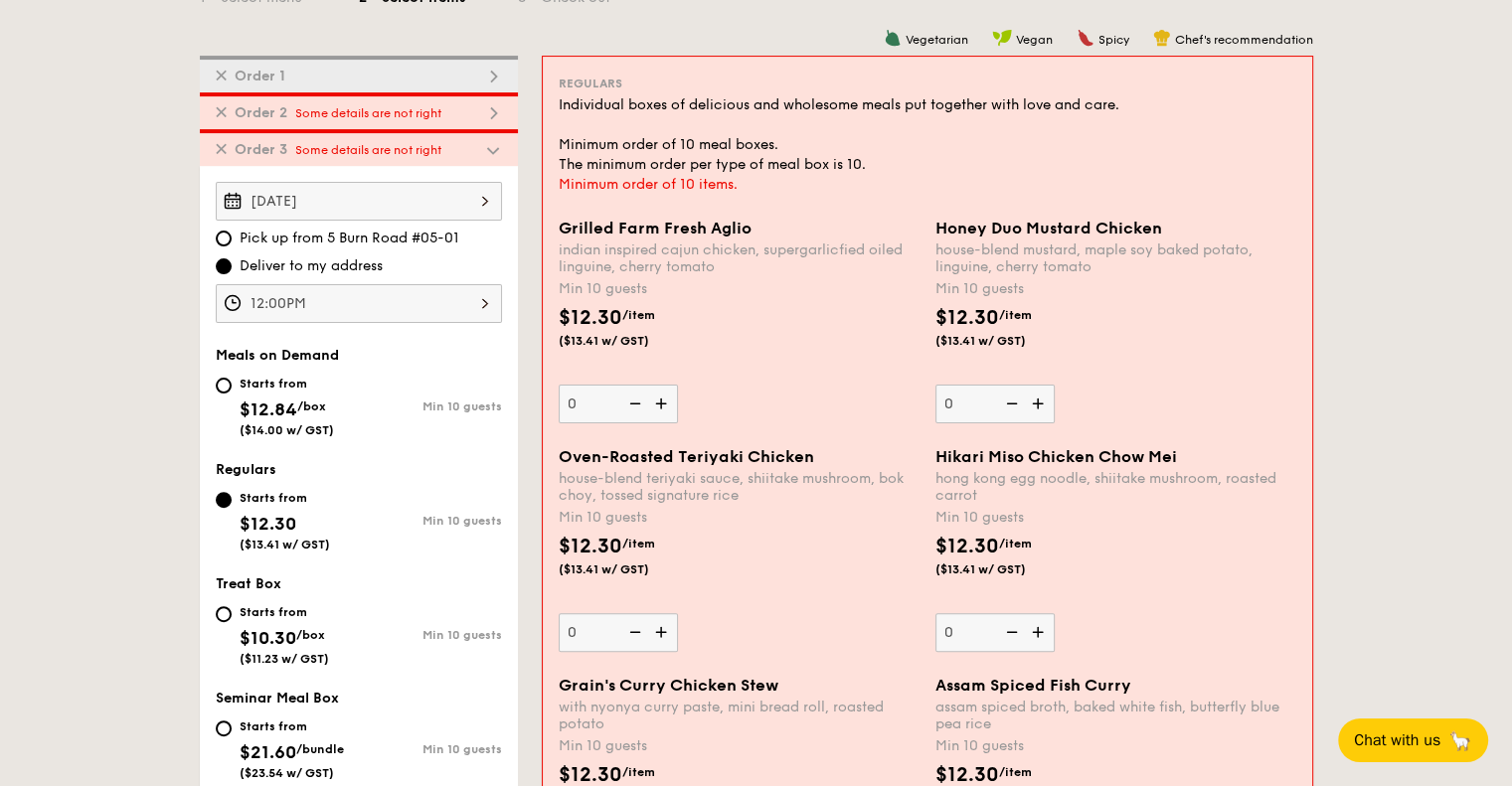 click at bounding box center [663, 403] 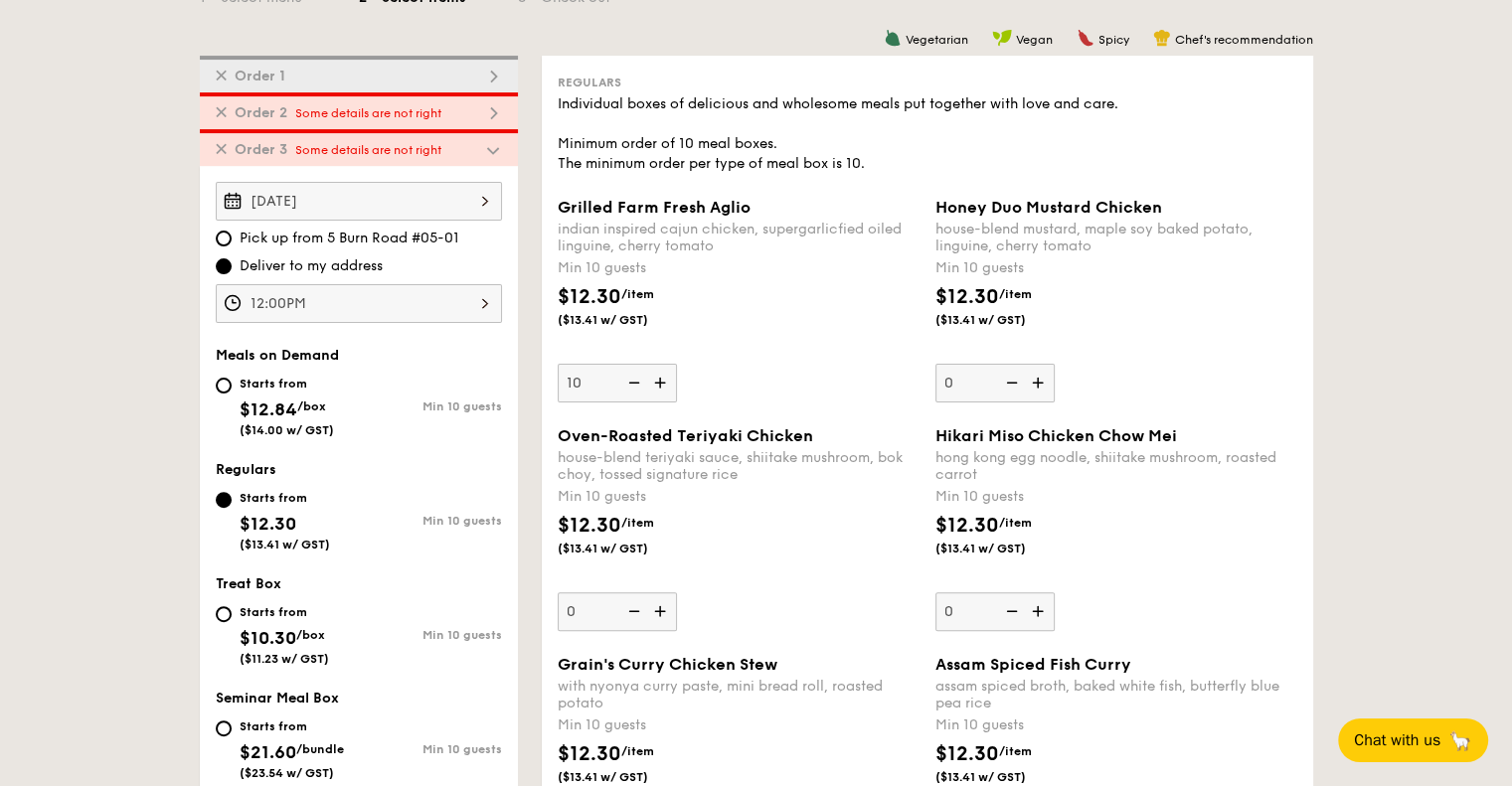 click on "$12.30
/item
($13.41 w/ GST)" at bounding box center (739, 317) 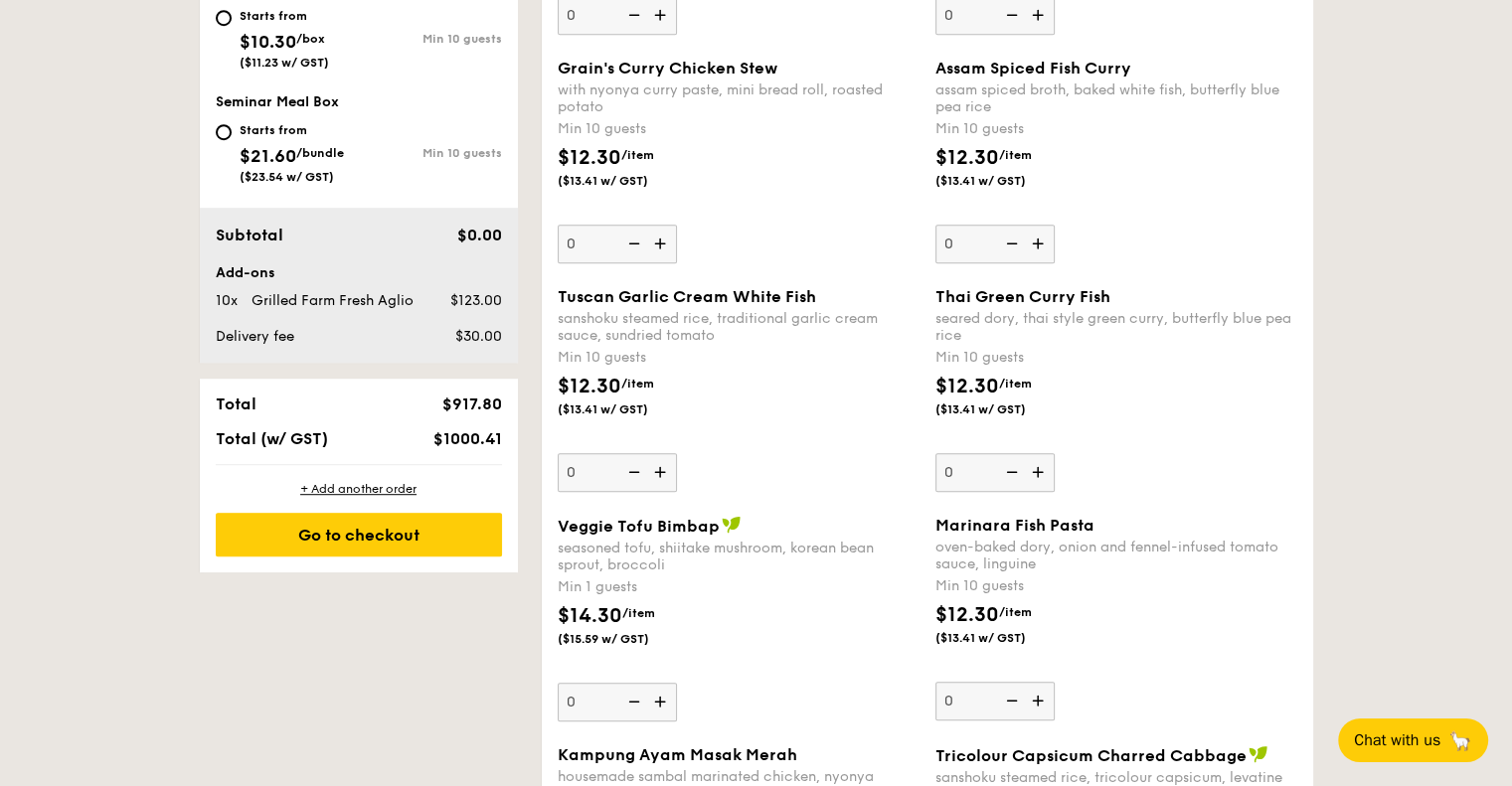 scroll, scrollTop: 1200, scrollLeft: 0, axis: vertical 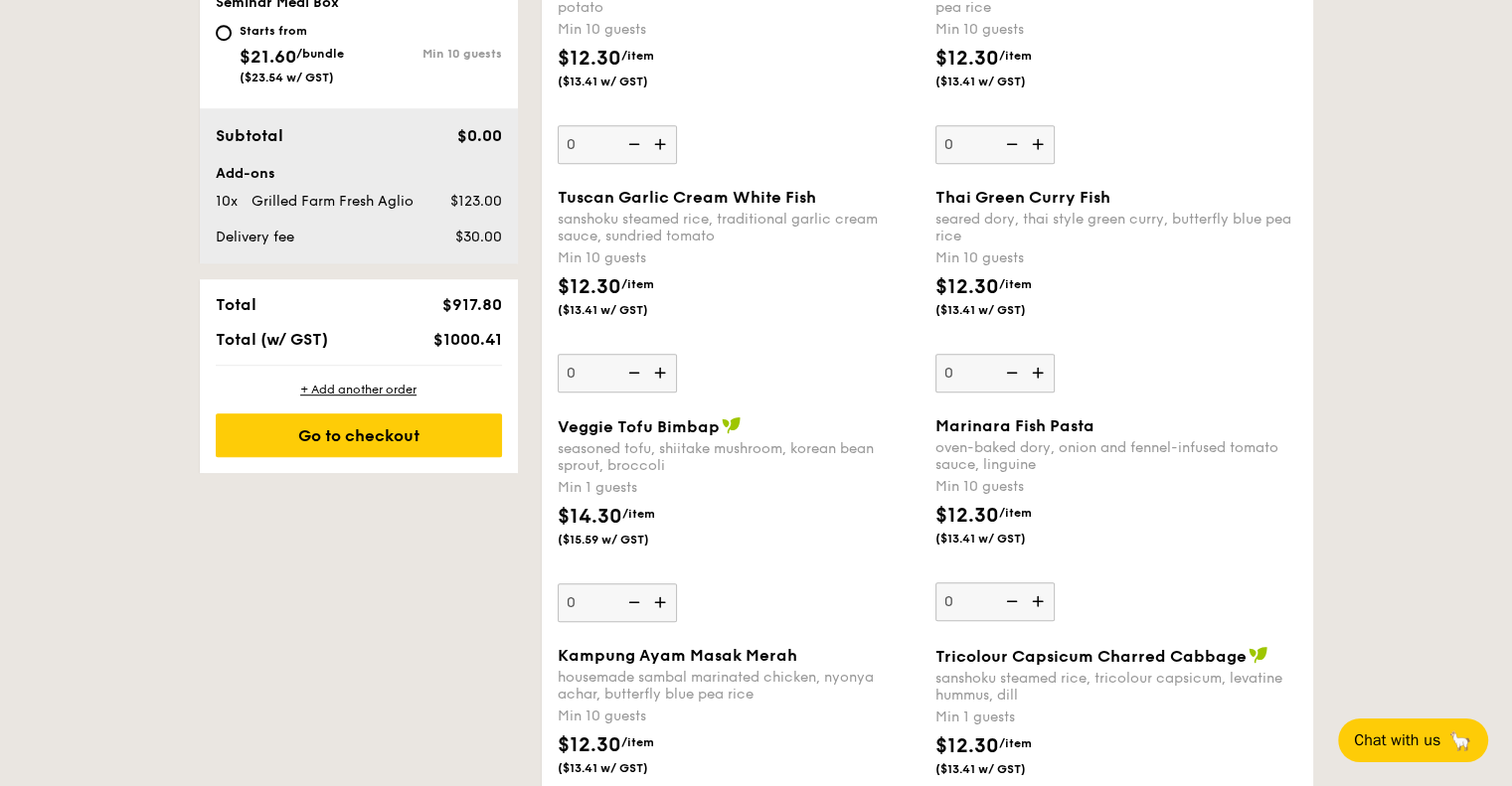 click at bounding box center (1040, 601) 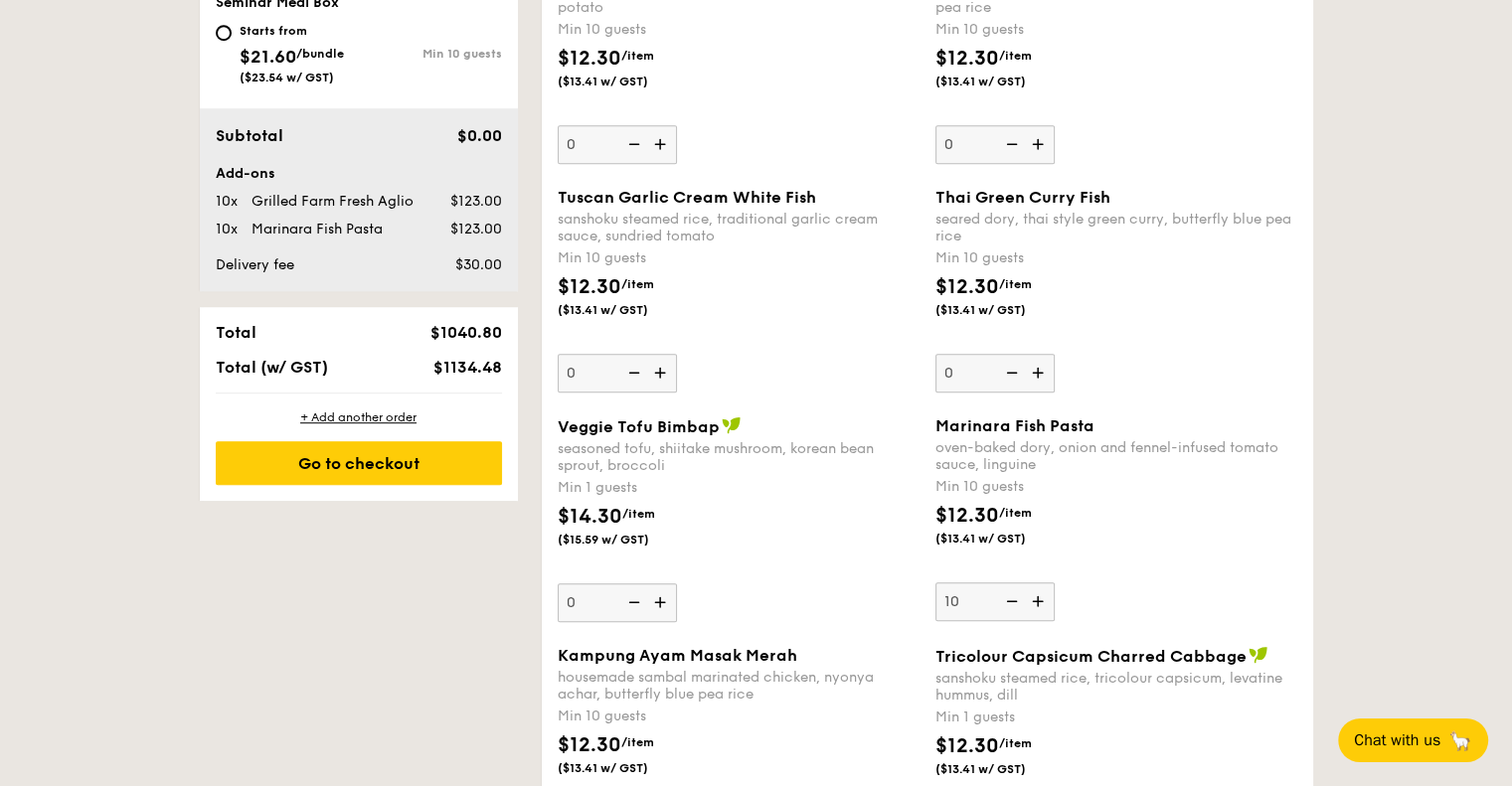 click on "Pick up from [NUMBER] [STREET] #[NUMBER]-[NUMBER]
Deliver to my address
[TIME]
Meals on Demand
Starts from
$12.84
/box
($14.00 w/ GST)
Min 10 guests
Regulars
Starts from
$12.30
($13.41 w/ GST)
Min 10 guests
Treat Box
Starts from
$10.30
/box
($11.23 w/ GST)
Min 10 guests
Seminar Meal Box
Starts from
$21.60
/bundle   ✕  ,  ." at bounding box center (756, 1899) 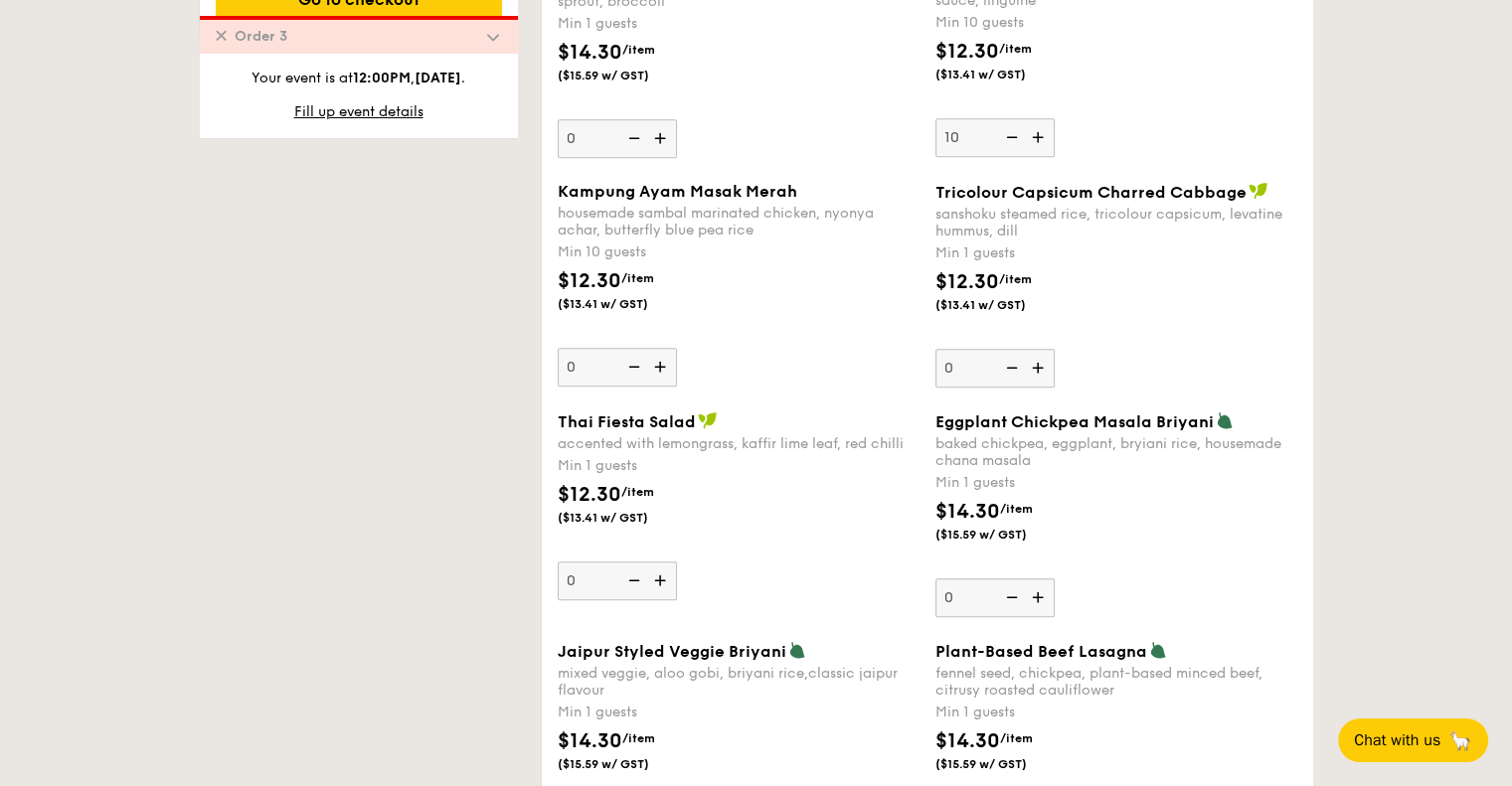 scroll, scrollTop: 1797, scrollLeft: 0, axis: vertical 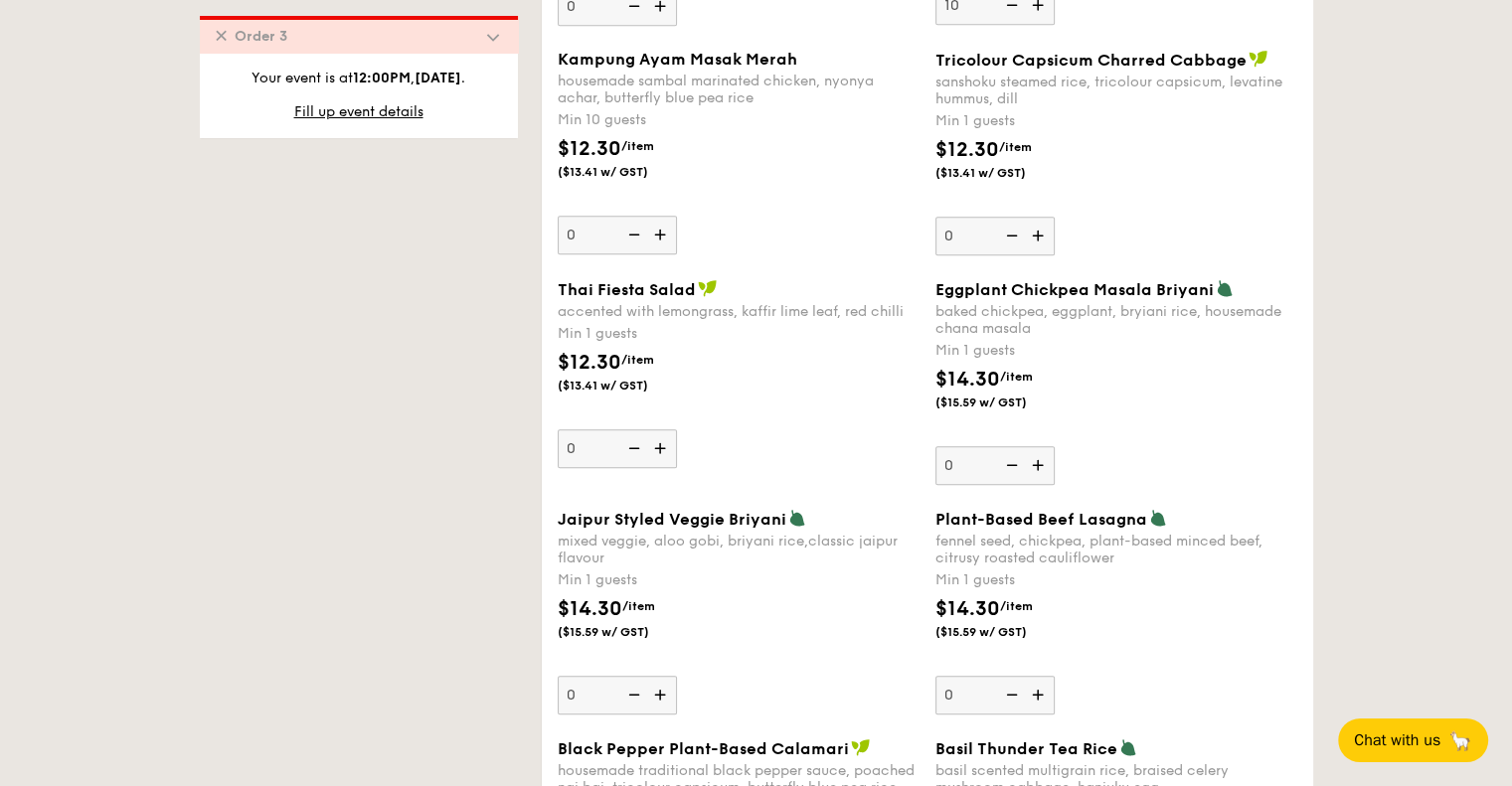 click at bounding box center (662, 695) 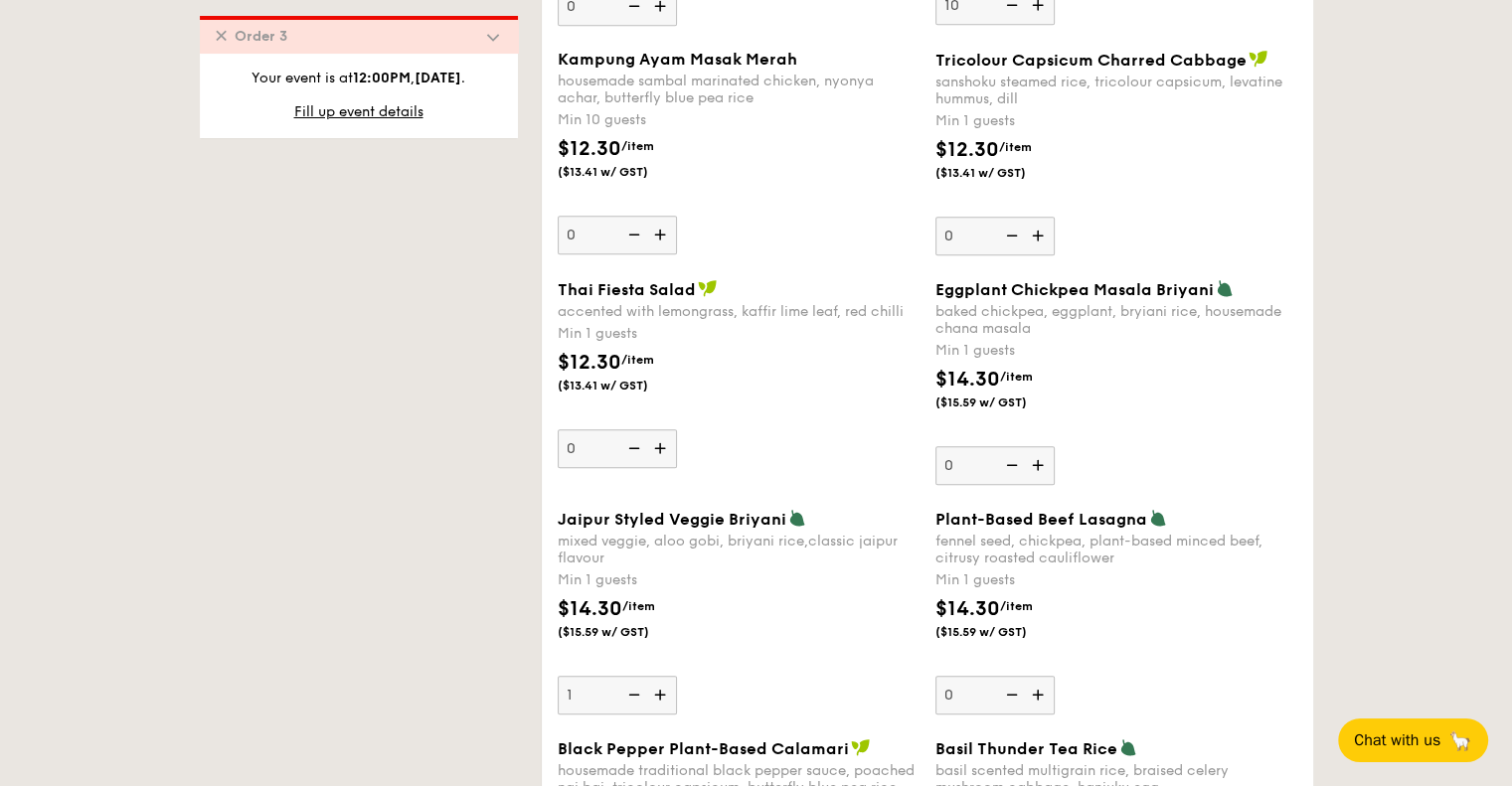 click at bounding box center (662, 695) 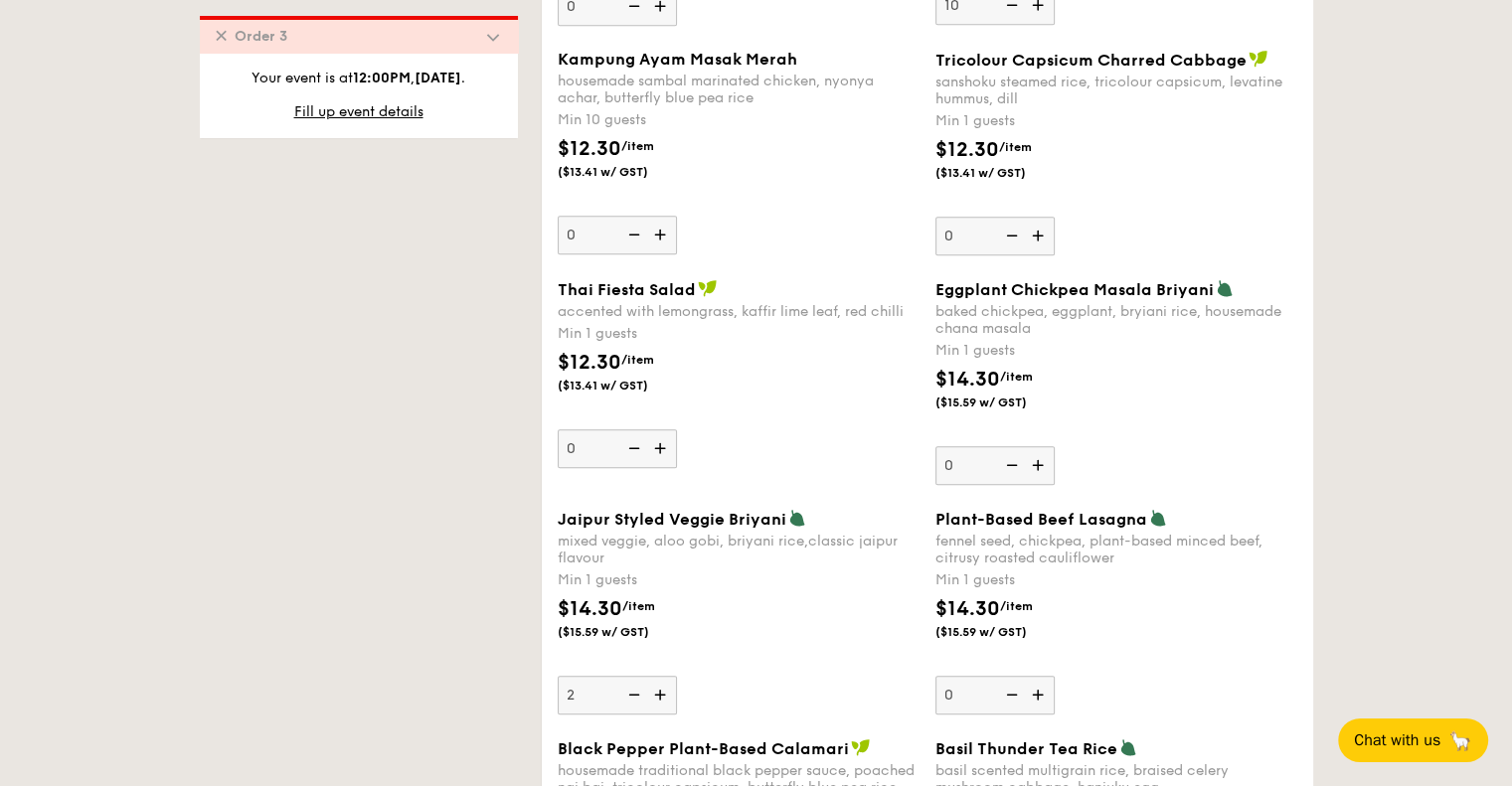click at bounding box center [662, 695] 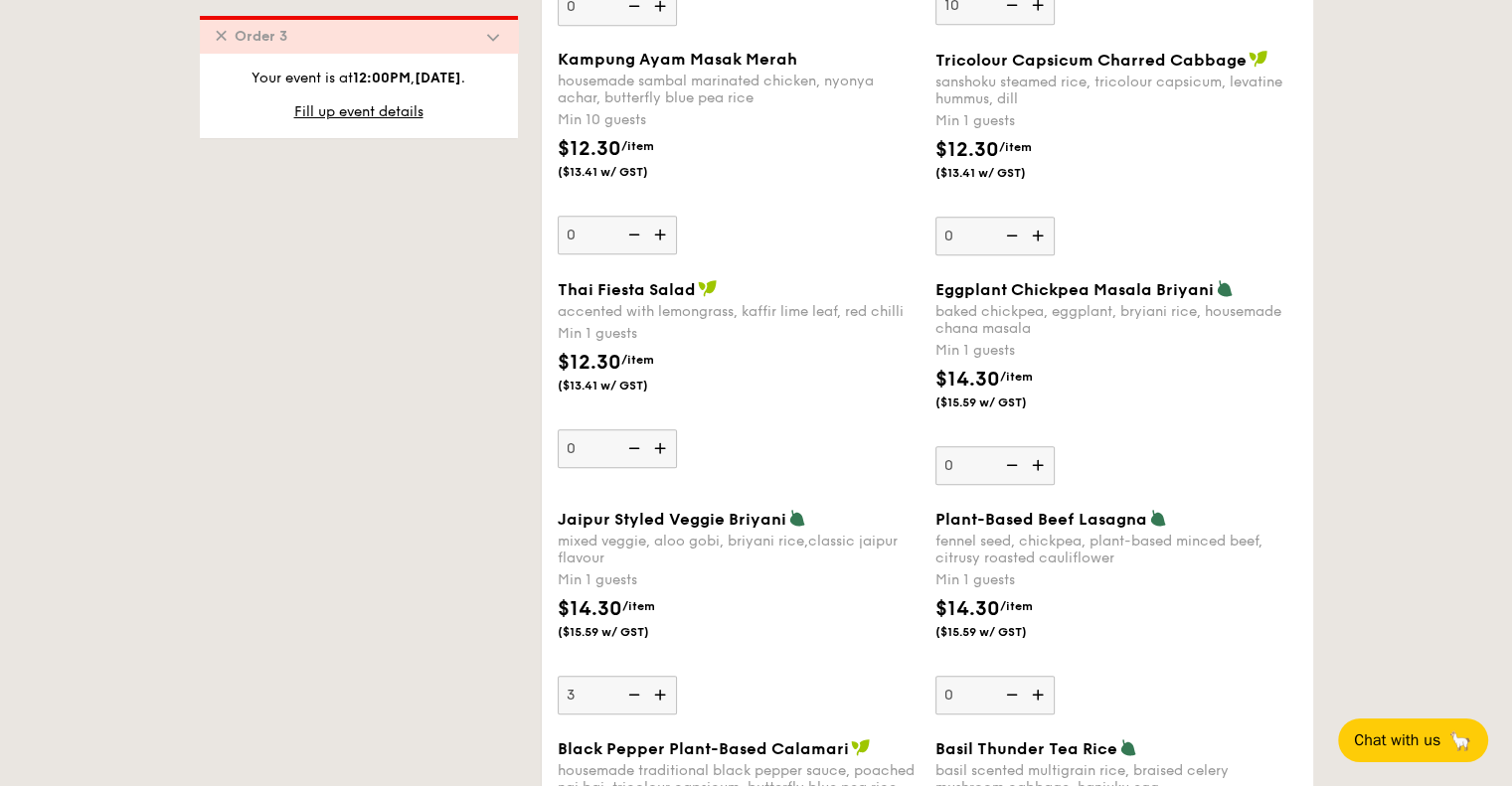 click at bounding box center [662, 695] 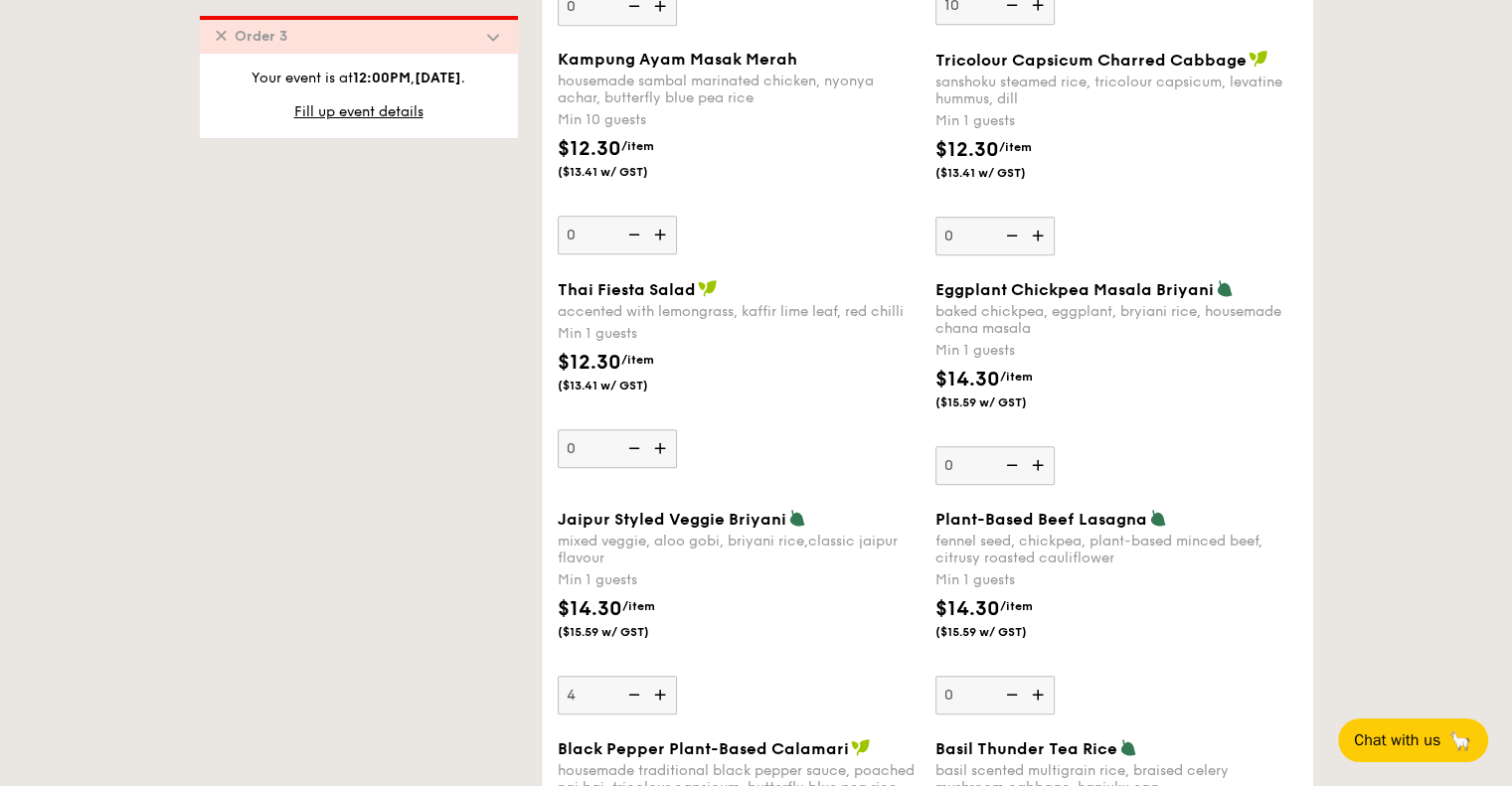 click on "Pick up from [NUMBER] [STREET] #[NUMBER]-[NUMBER]
Deliver to my address
[TIME]
Meals on Demand
Starts from
$12.84
/box
($14.00 w/ GST)
Min 10 guests
Regulars
Starts from
$12.30
($13.41 w/ GST)
Min 10 guests
Treat Box
Starts from
$10.30
/box
($11.23 w/ GST)
Min 10 guests
Seminar Meal Box
Starts from
$21.60
/bundle   ✕  ,  ." at bounding box center [756, 1303] 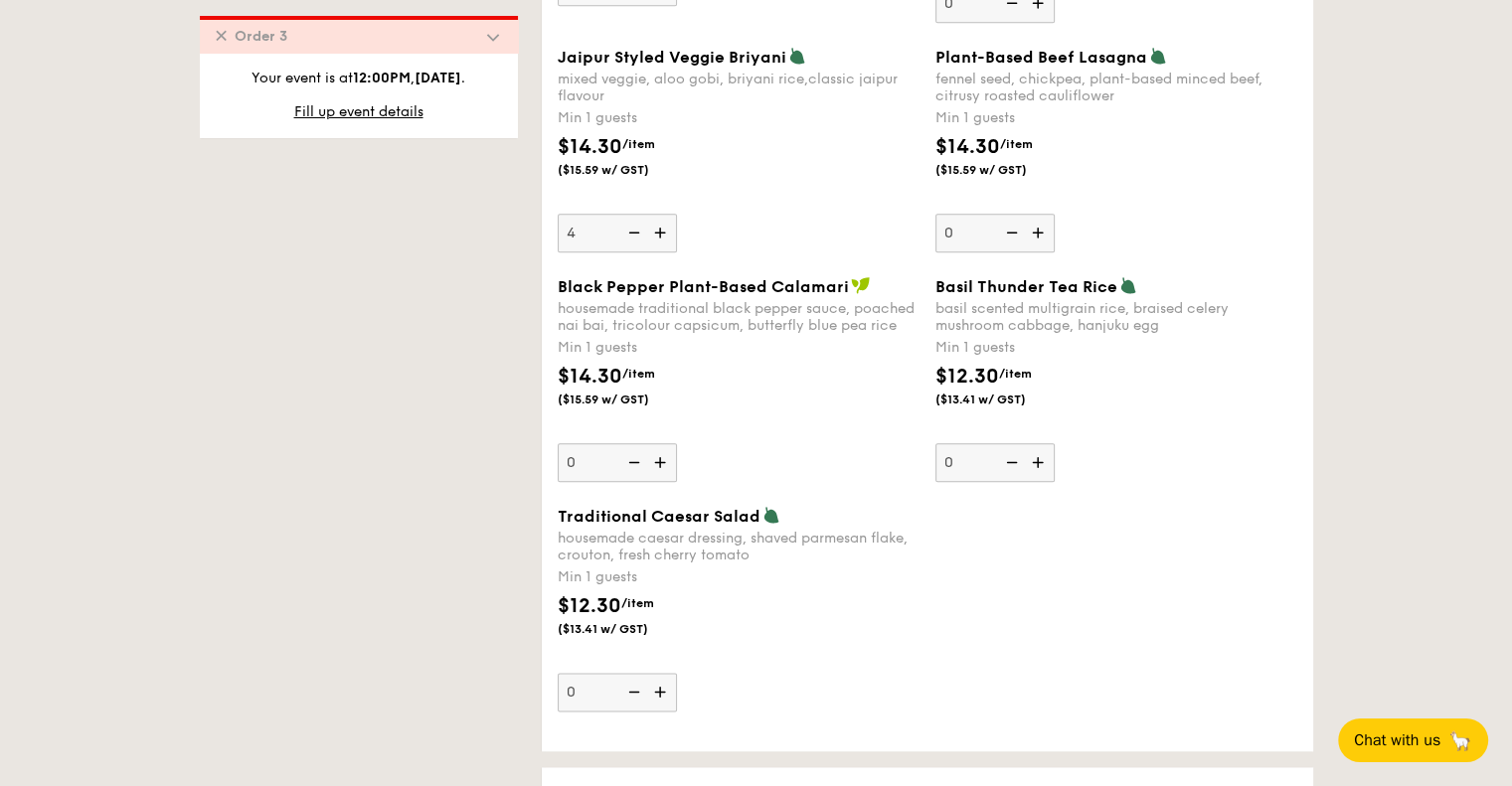 scroll, scrollTop: 2293, scrollLeft: 0, axis: vertical 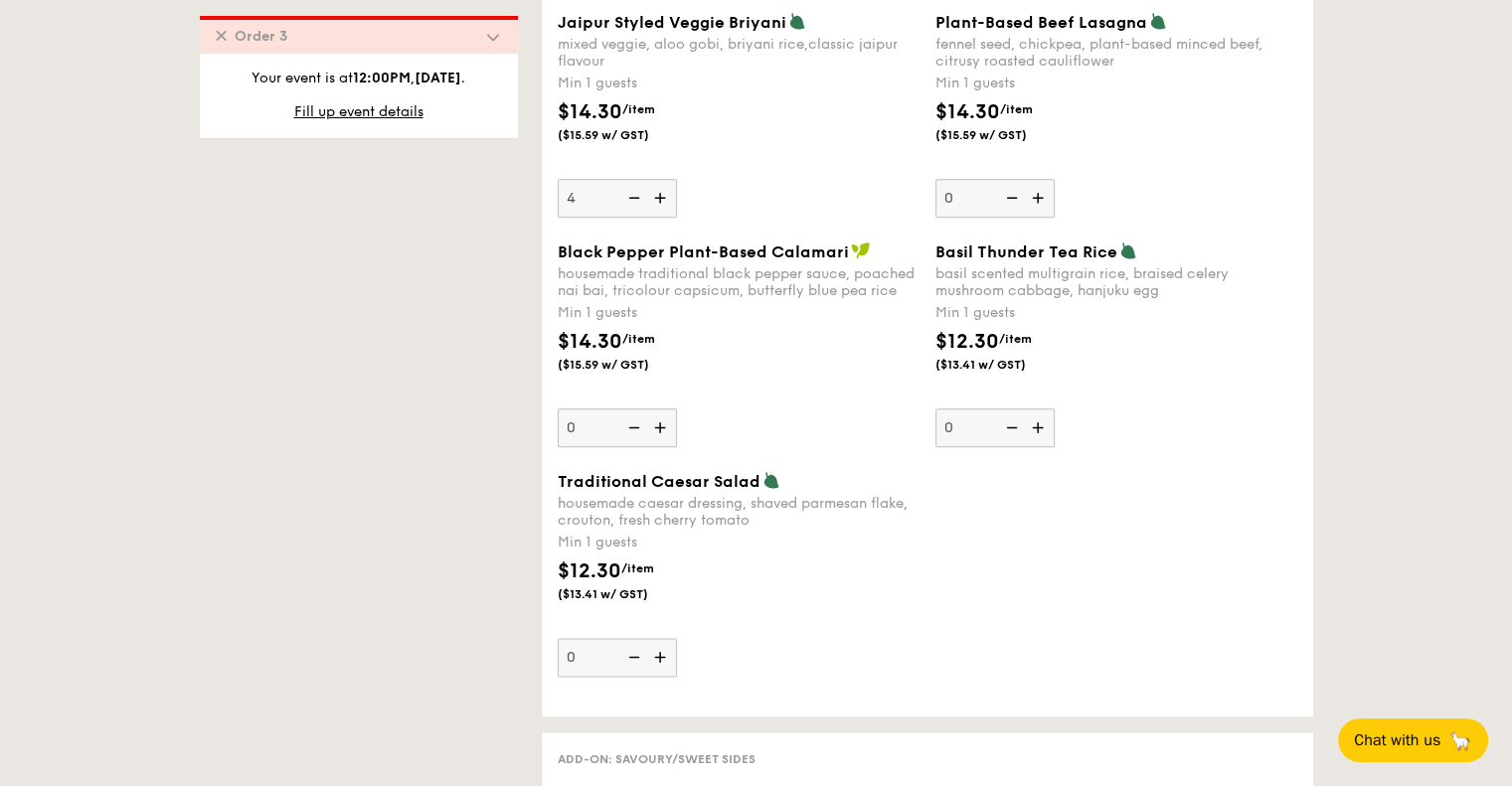 click at bounding box center [662, 657] 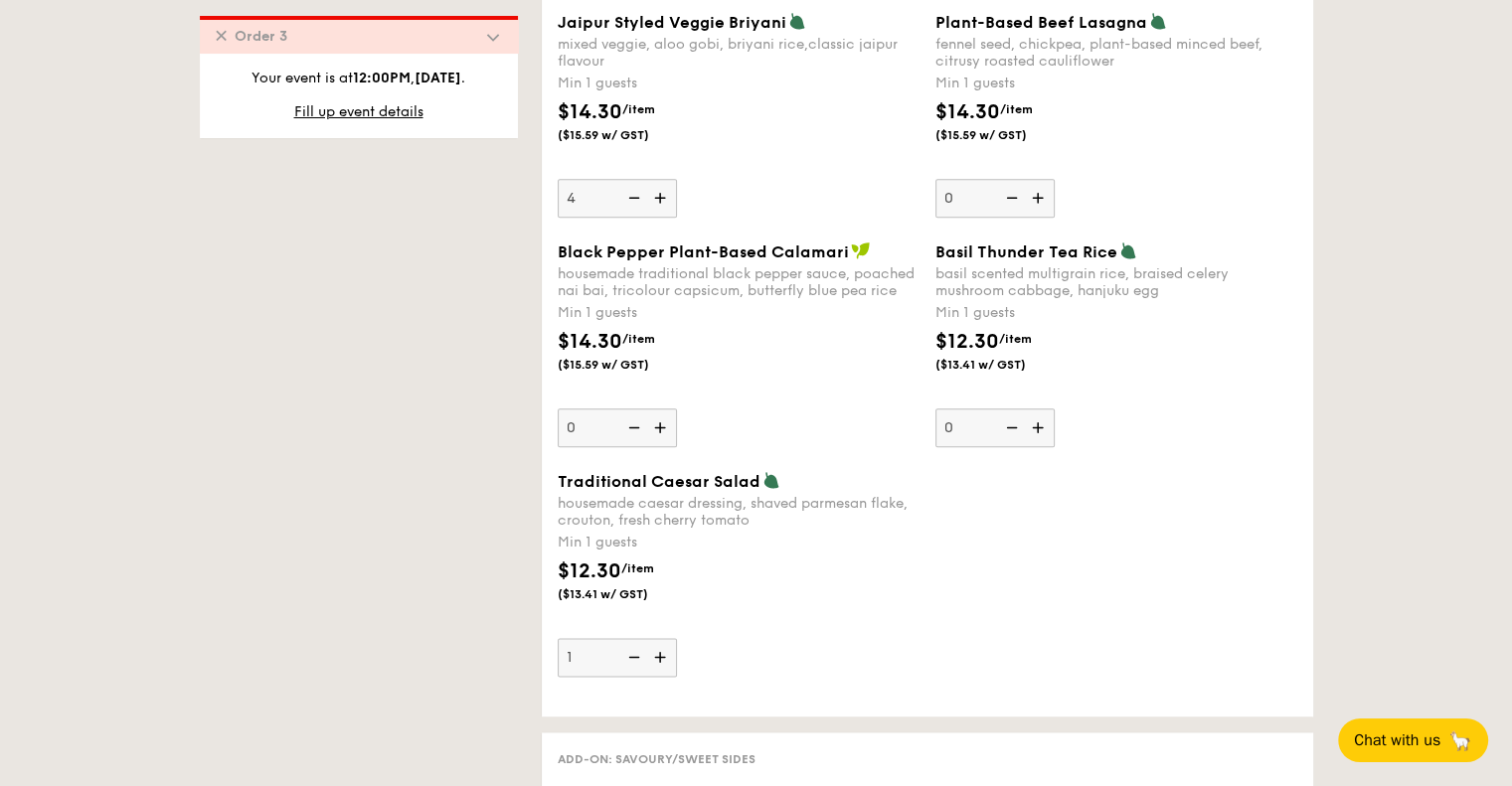 click at bounding box center [662, 657] 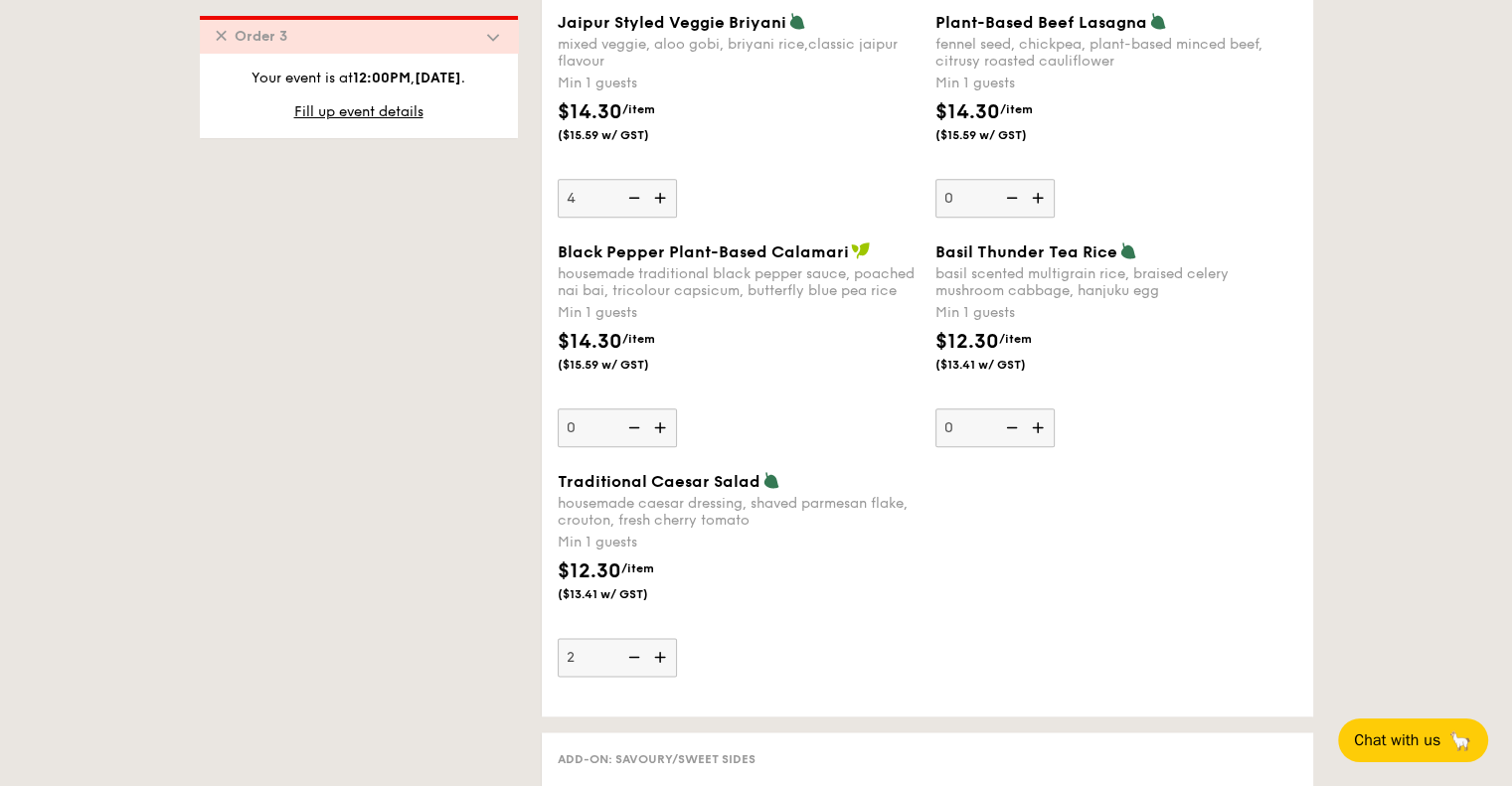 click at bounding box center (662, 657) 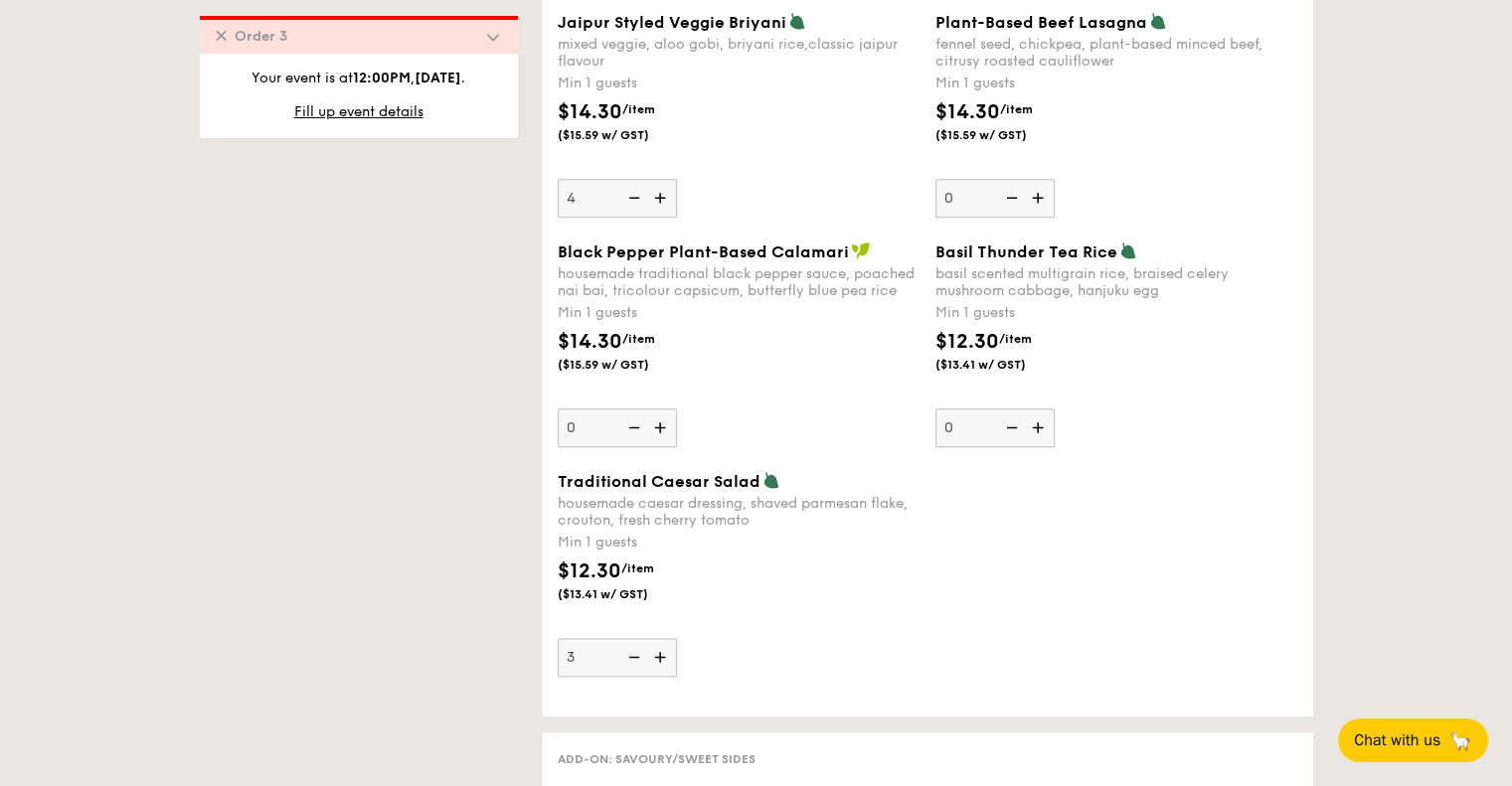 click at bounding box center (662, 657) 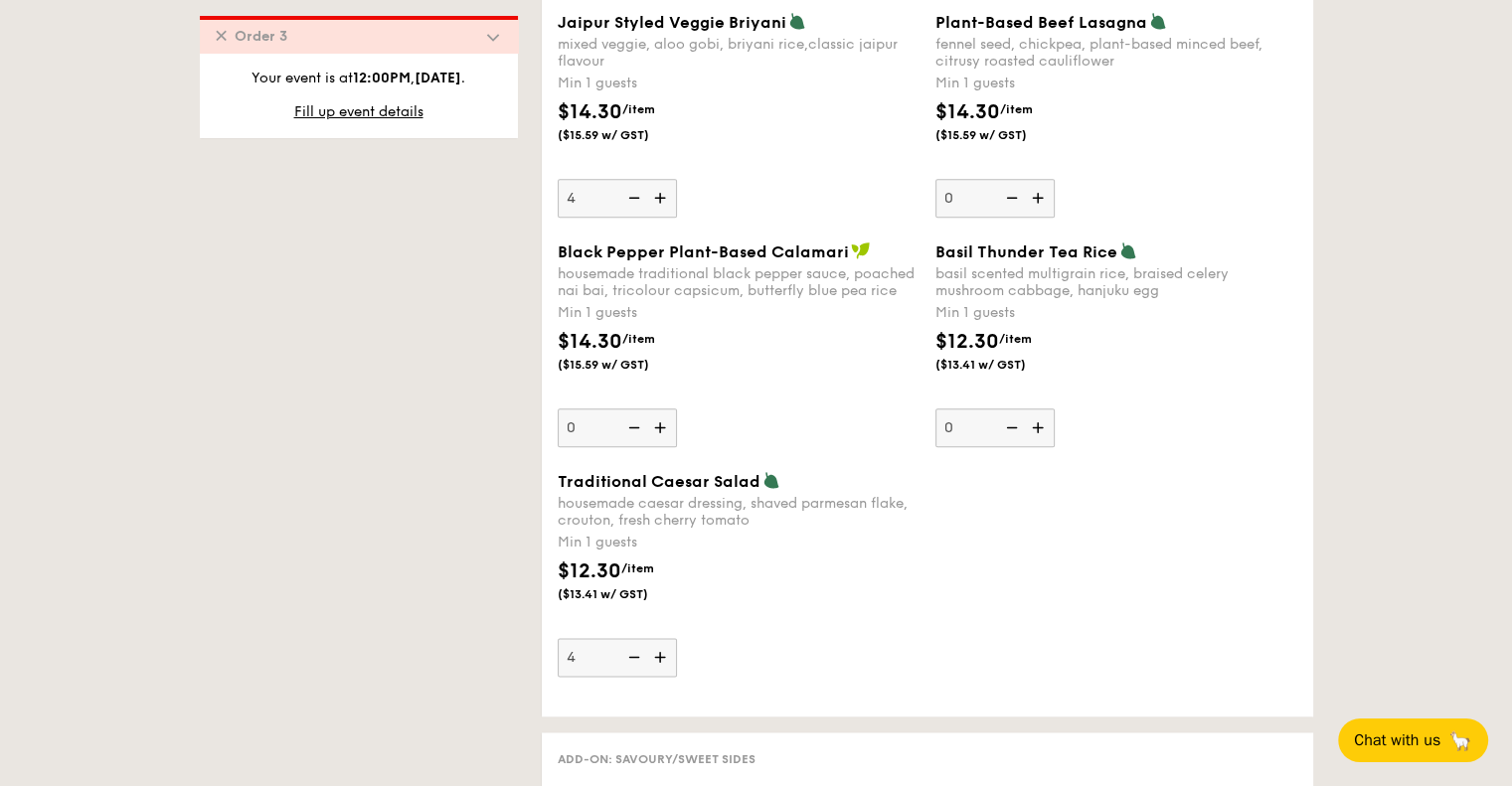 click on "Traditional Caesar Salad housemade caesar dressing, shaved parmesan flake, crouton, fresh cherry tomato
Min 1 guests
$12.30
/item
($13.41 w/ GST)
4" at bounding box center (739, 573) 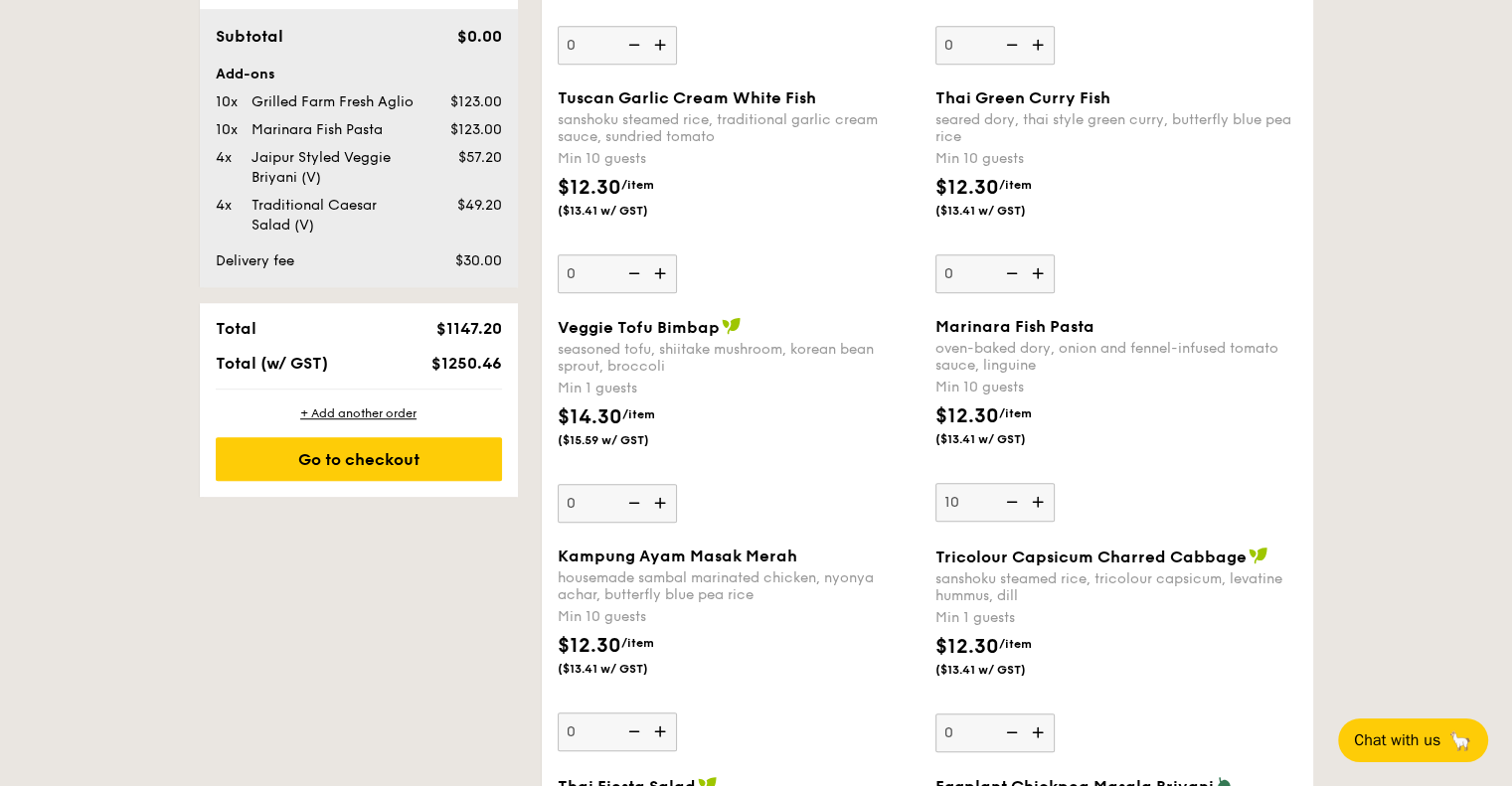 scroll, scrollTop: 1200, scrollLeft: 0, axis: vertical 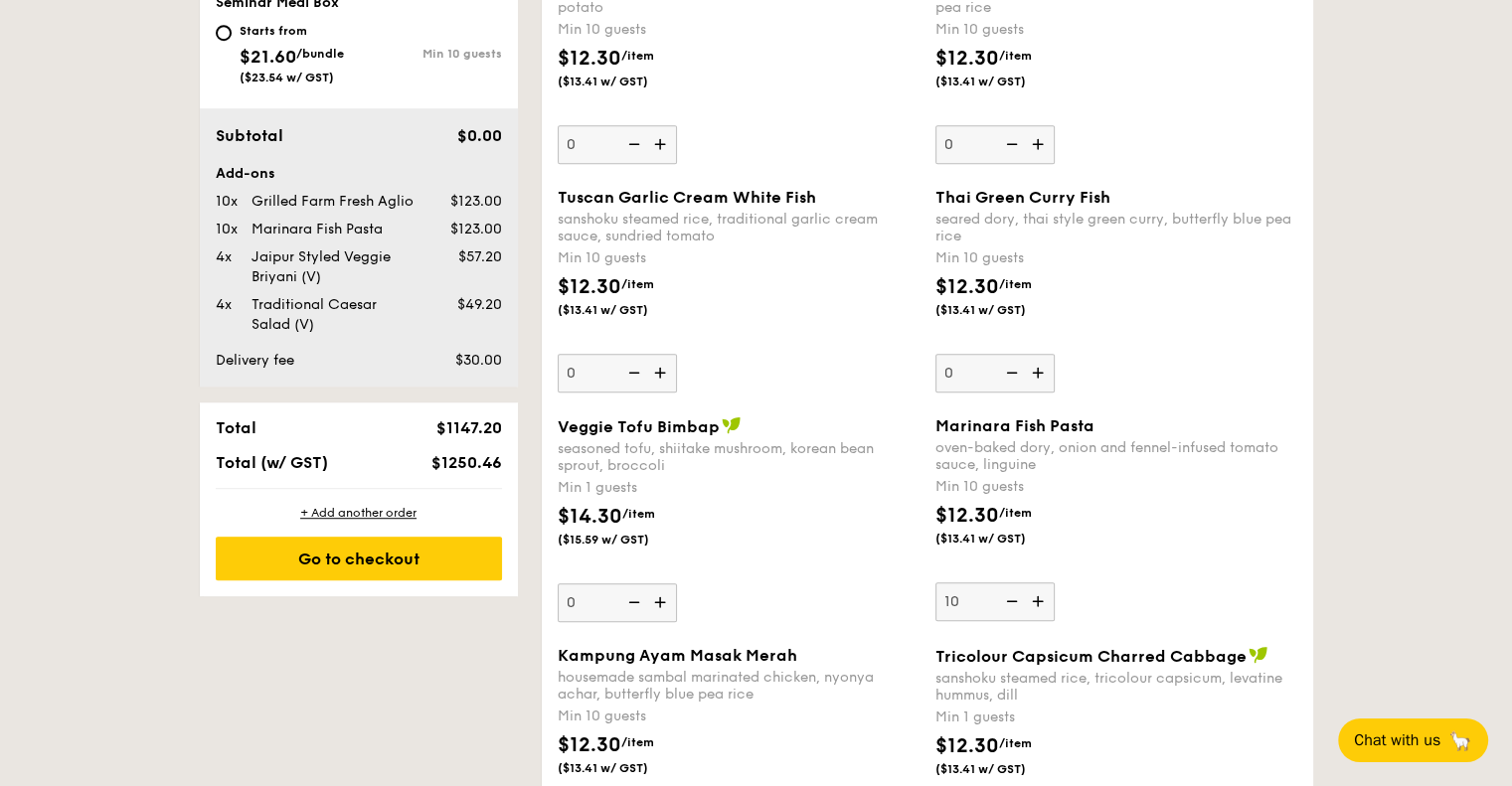 click on "Pick up from [NUMBER] [STREET] #[NUMBER]-[NUMBER]
Deliver to my address
[TIME]
Meals on Demand
Starts from
$12.84
/box
($14.00 w/ GST)
Min 10 guests
Regulars
Starts from
$12.30
($13.41 w/ GST)
Min 10 guests
Treat Box
Starts from
$10.30
/box
($11.23 w/ GST)
Min 10 guests
Seminar Meal Box
Starts from
$21.60
/bundle   ✕  ,  ." at bounding box center (756, 1899) 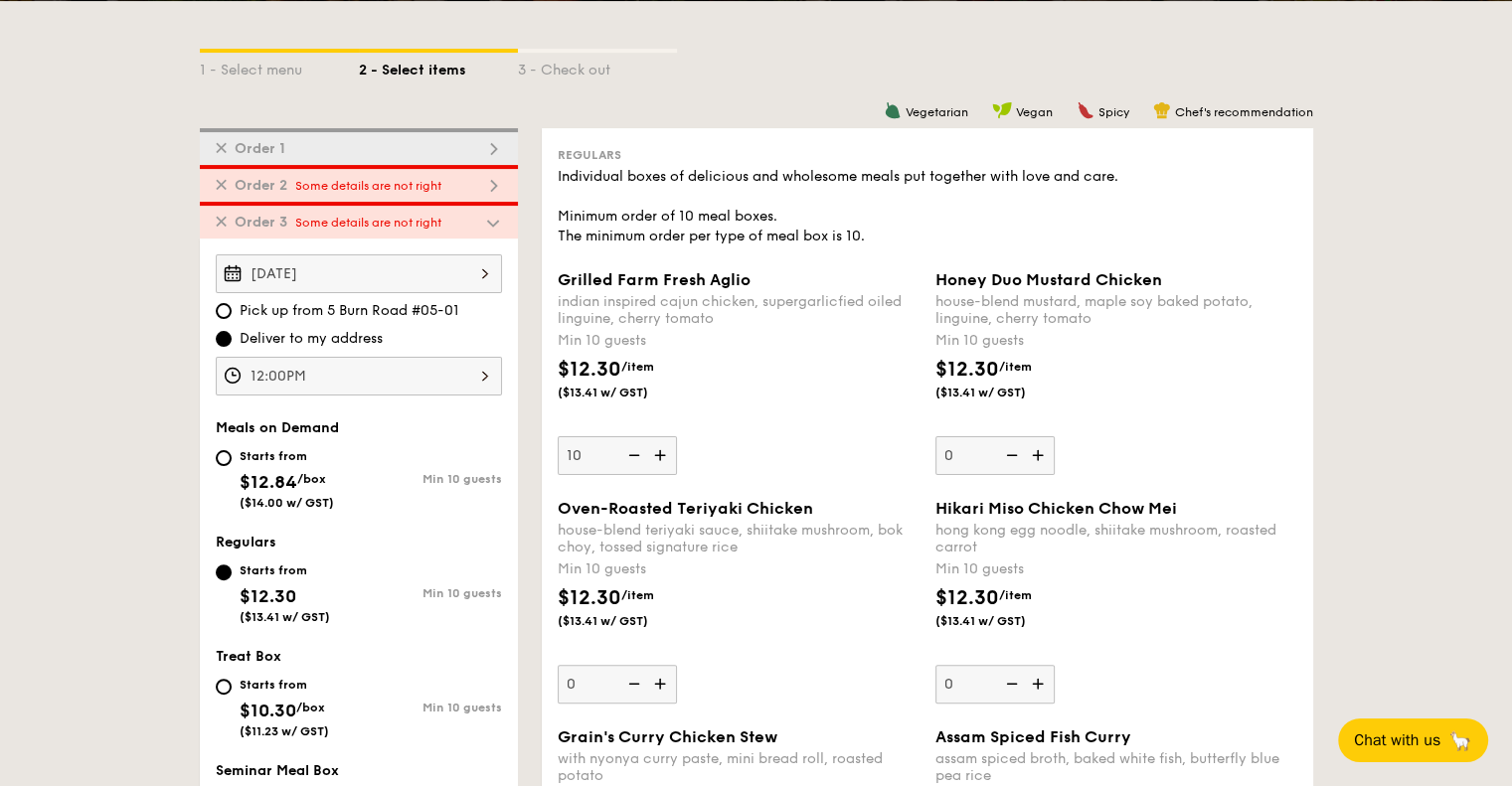 scroll, scrollTop: 405, scrollLeft: 0, axis: vertical 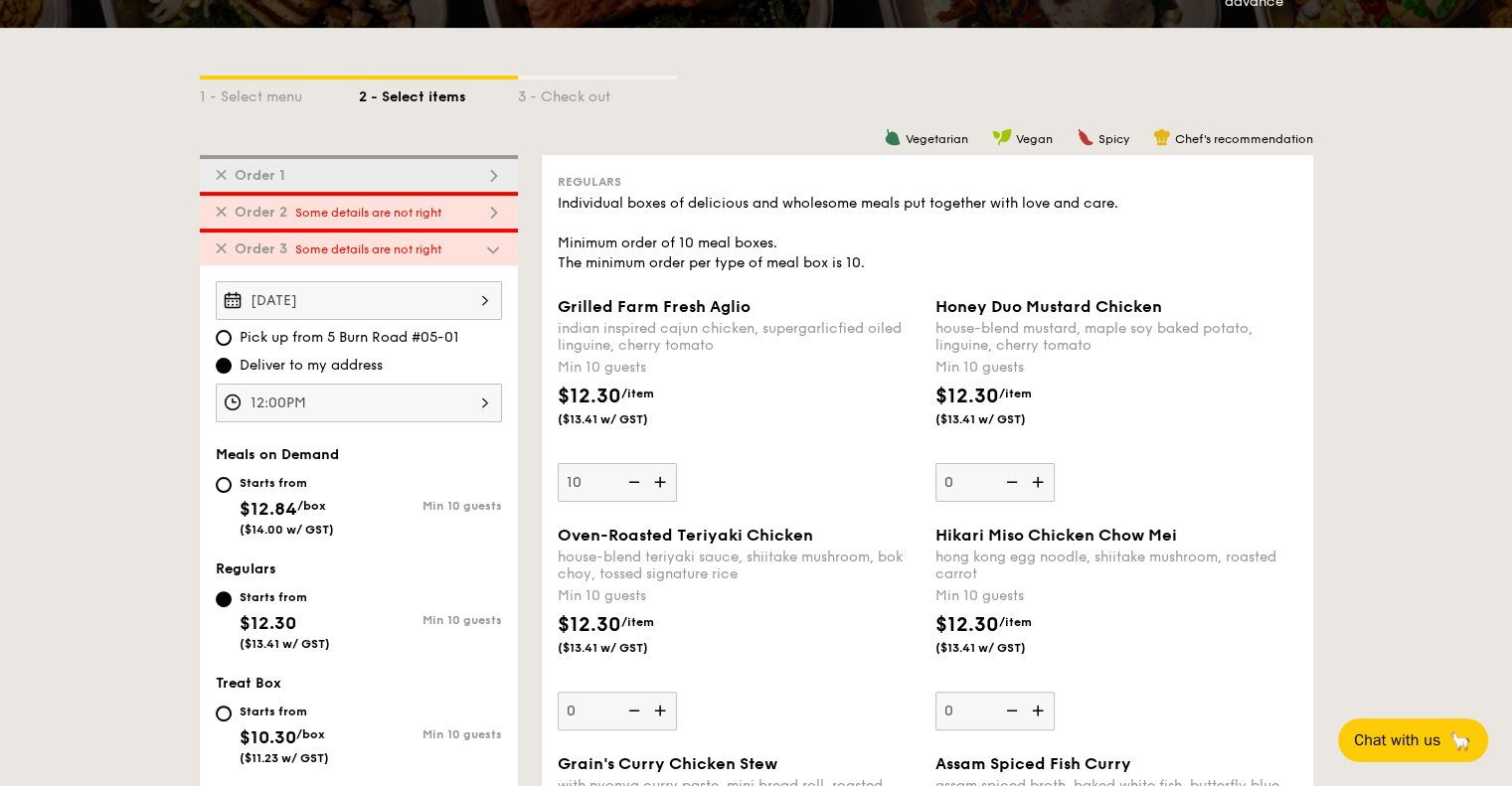 click on "Pick up from [NUMBER] [STREET] #[NUMBER]-[NUMBER]
Deliver to my address
[TIME]
Meals on Demand
Starts from
$12.84
/box
($14.00 w/ GST)
Min 10 guests
Regulars
Starts from
$12.30
($13.41 w/ GST)
Min 10 guests
Treat Box
Starts from
$10.30
/box
($11.23 w/ GST)
Min 10 guests
Seminar Meal Box
Starts from
$21.60
/bundle   ✕  ,  ." at bounding box center [756, 2694] 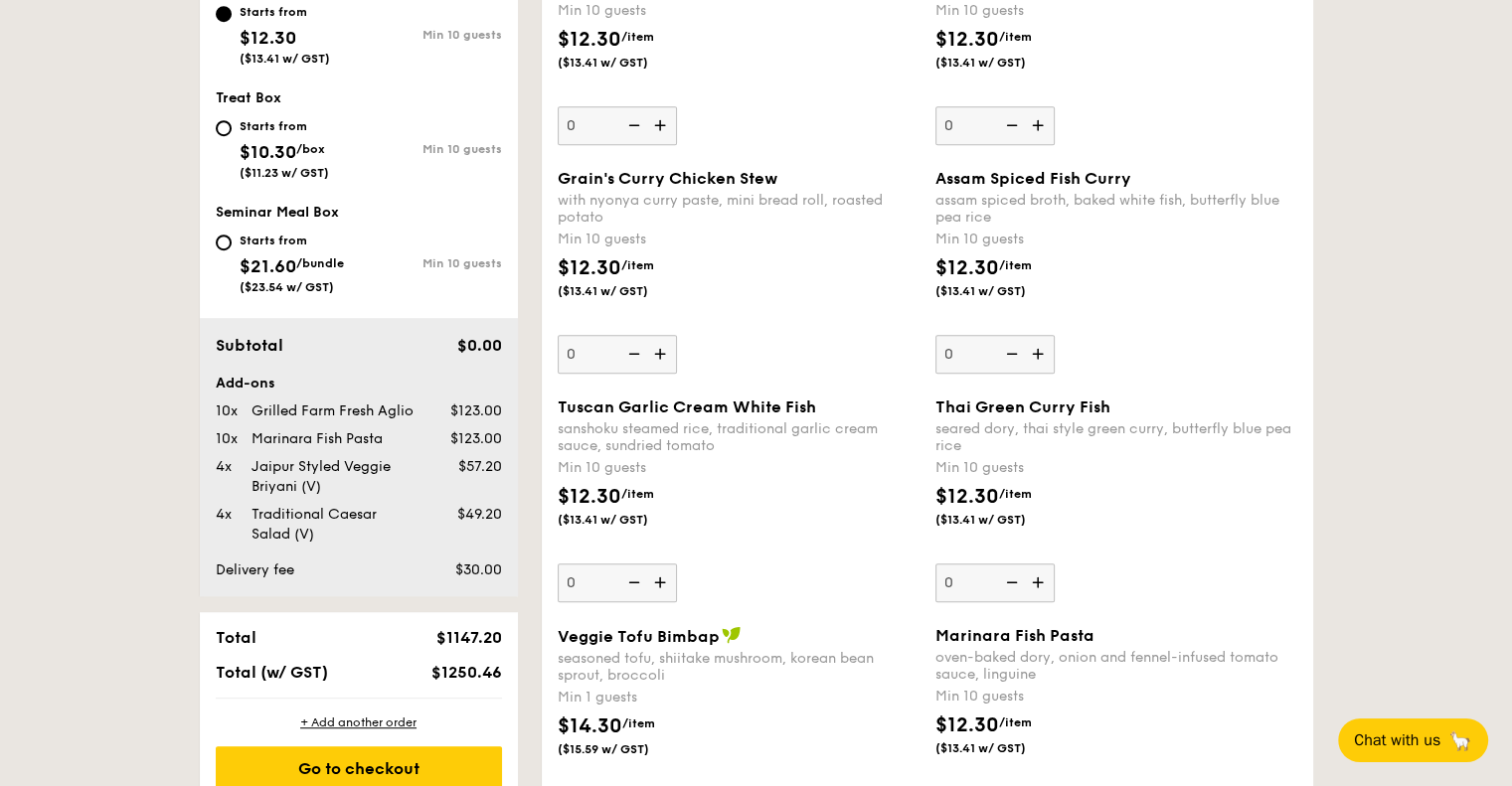 scroll, scrollTop: 1101, scrollLeft: 0, axis: vertical 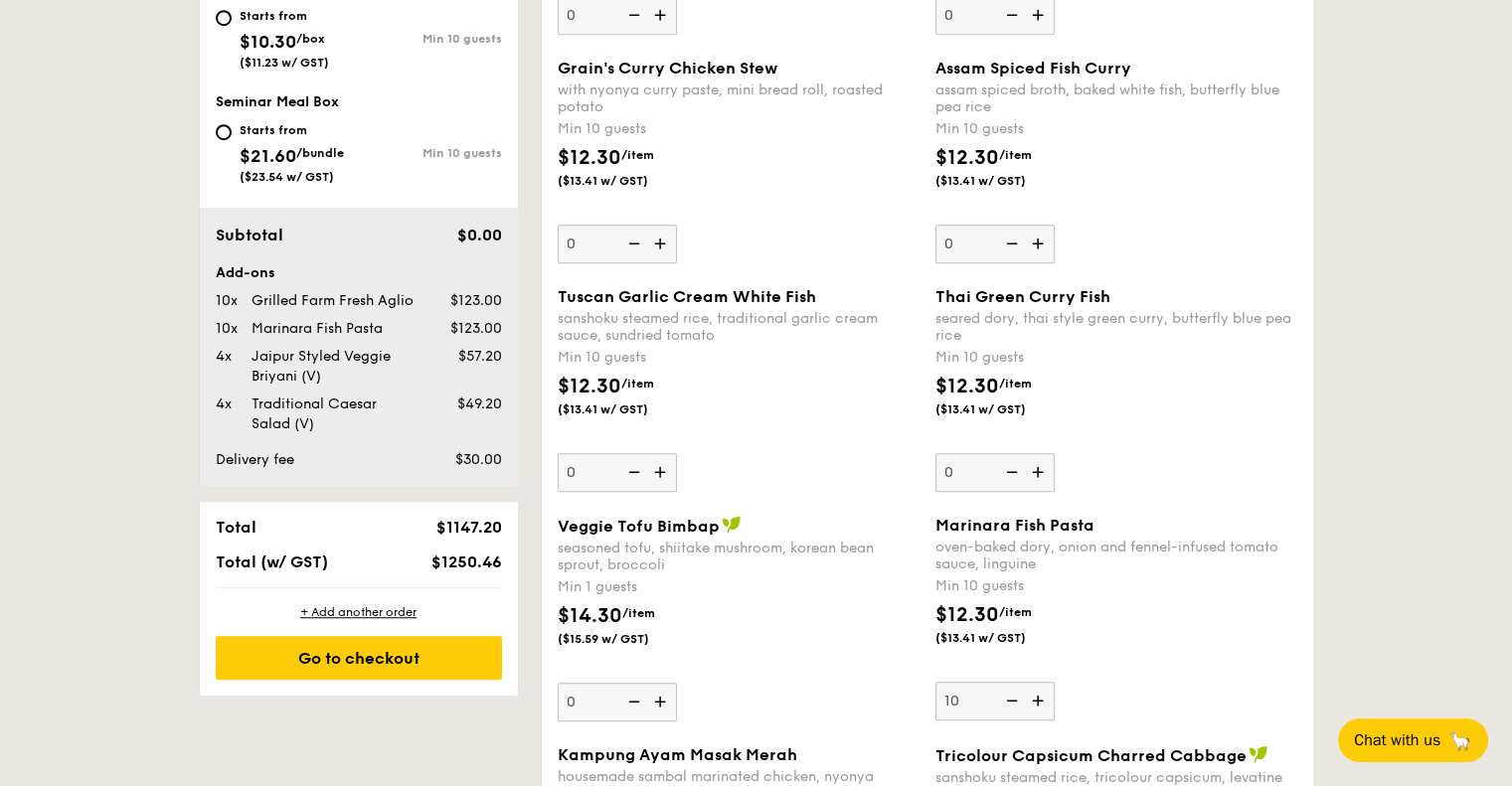 click on "Pick up from [NUMBER] [STREET] #[NUMBER]-[NUMBER]
Deliver to my address
[TIME]
Meals on Demand
Starts from
$12.84
/box
($14.00 w/ GST)
Min 10 guests
Regulars
Starts from
$12.30
($13.41 w/ GST)
Min 10 guests
Treat Box
Starts from
$10.30
/box
($11.23 w/ GST)
Min 10 guests
Seminar Meal Box
Starts from
$21.60
/bundle
($23.54 w/ GST)
Min 10 guests" at bounding box center [359, 78] 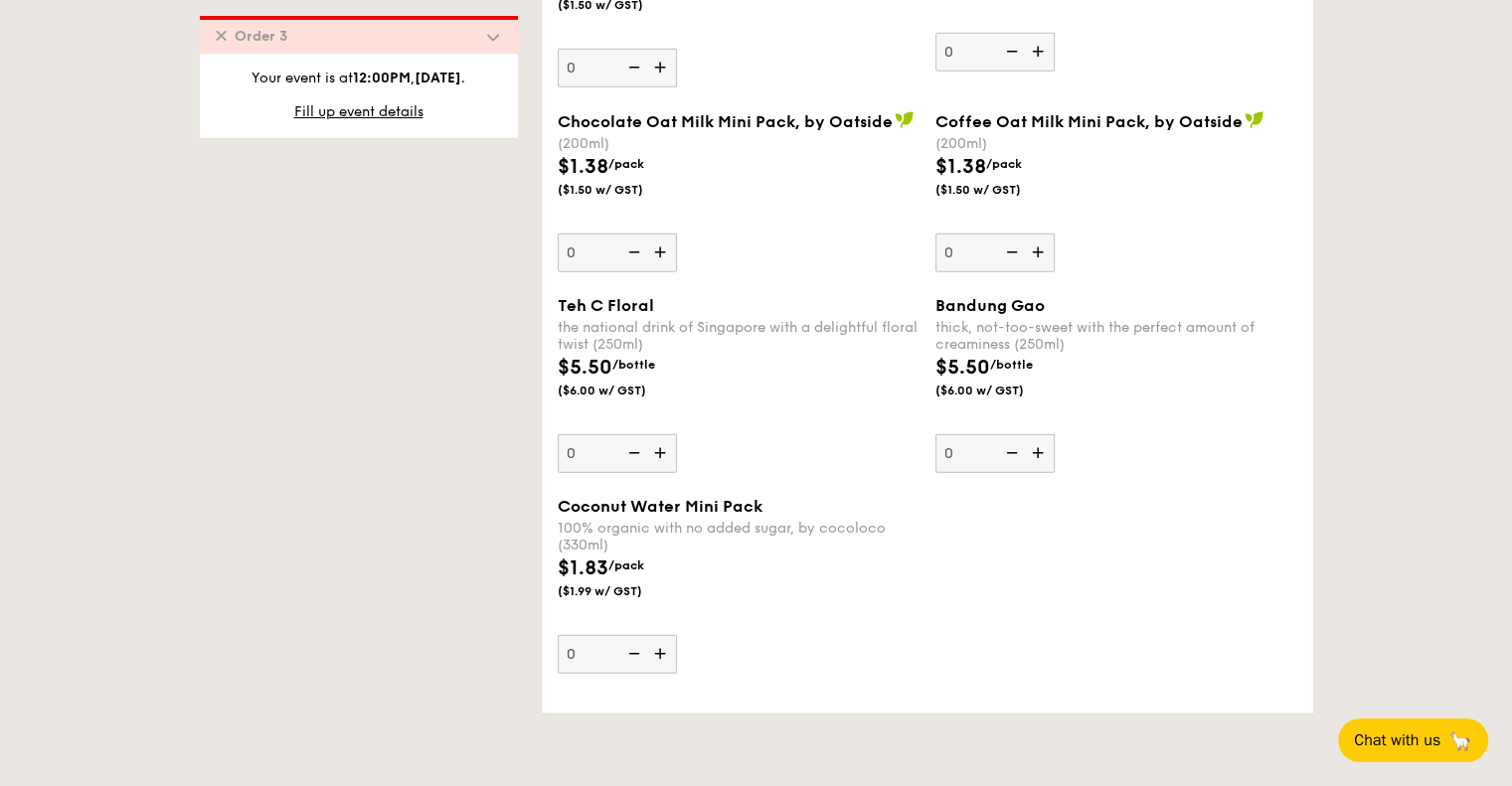 scroll, scrollTop: 5076, scrollLeft: 0, axis: vertical 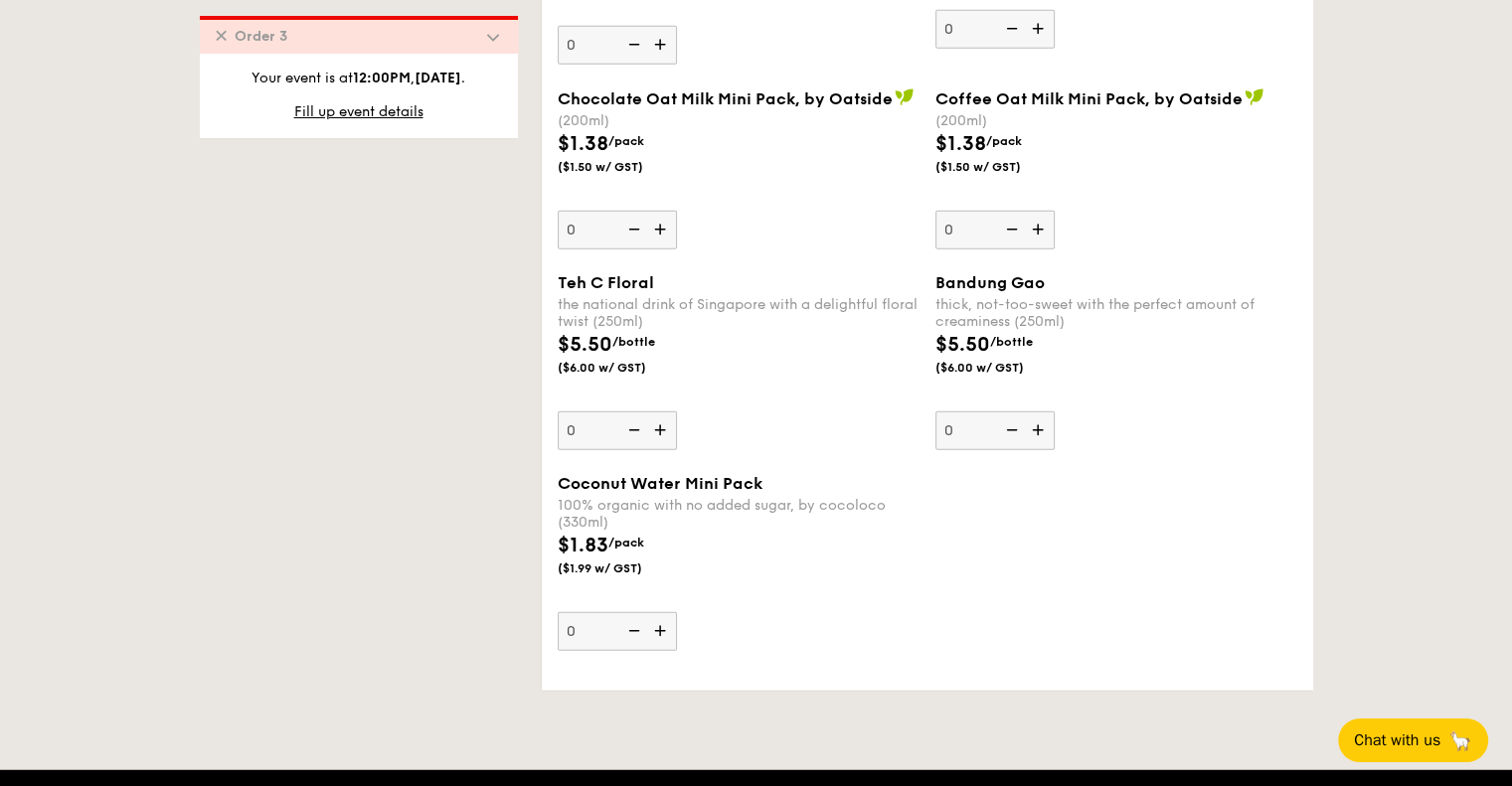 click on "$1.83
/pack
($1.99 w/ GST)" at bounding box center [739, 565] 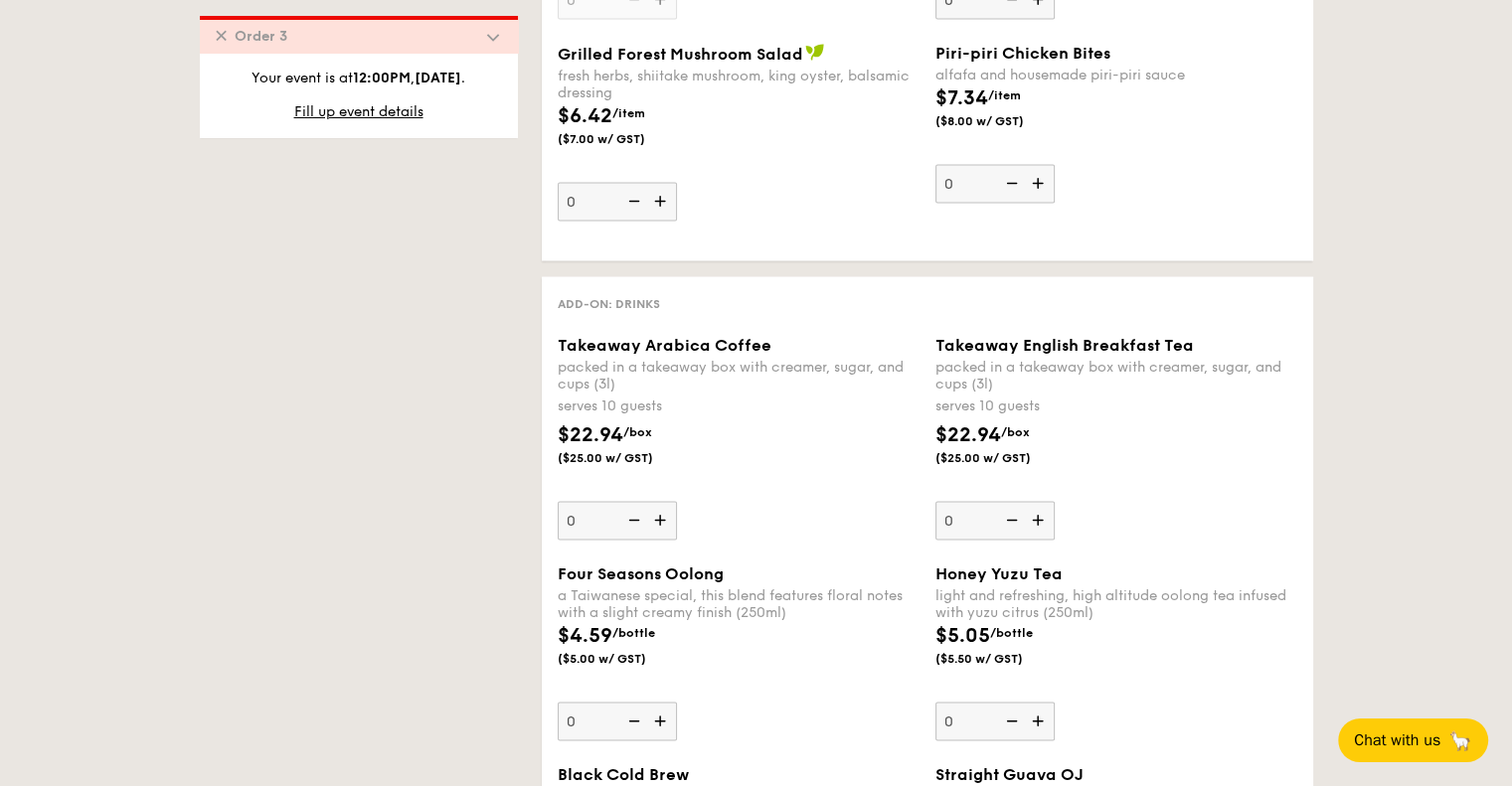 scroll, scrollTop: 3784, scrollLeft: 0, axis: vertical 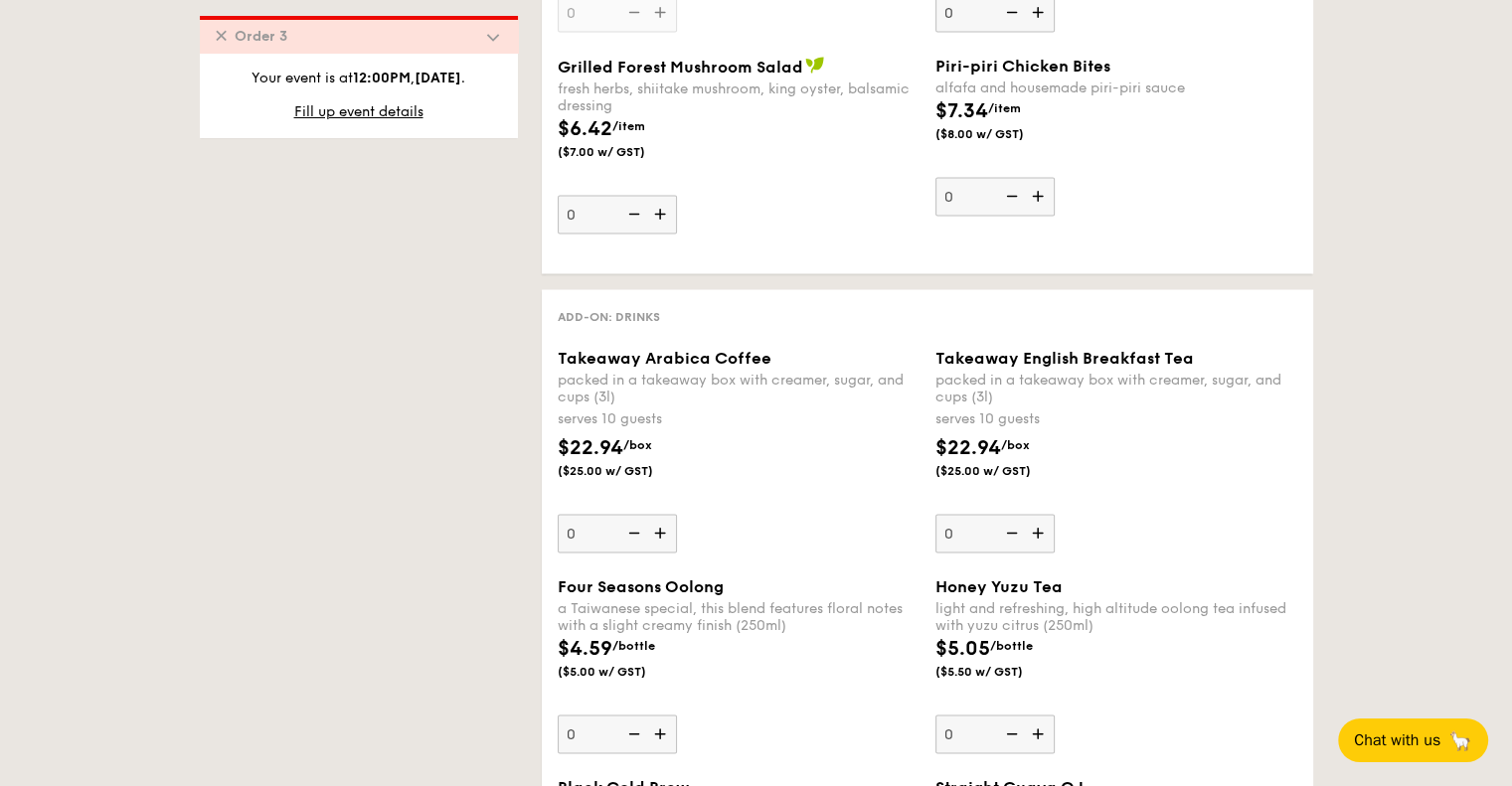 click on "Takeaway Arabica Coffee packed in a takeaway box with creamer, sugar, and cups (3l)
serves 10 guests
$22.94
/box
($25.00 w/ GST)
0" at bounding box center [739, 451] 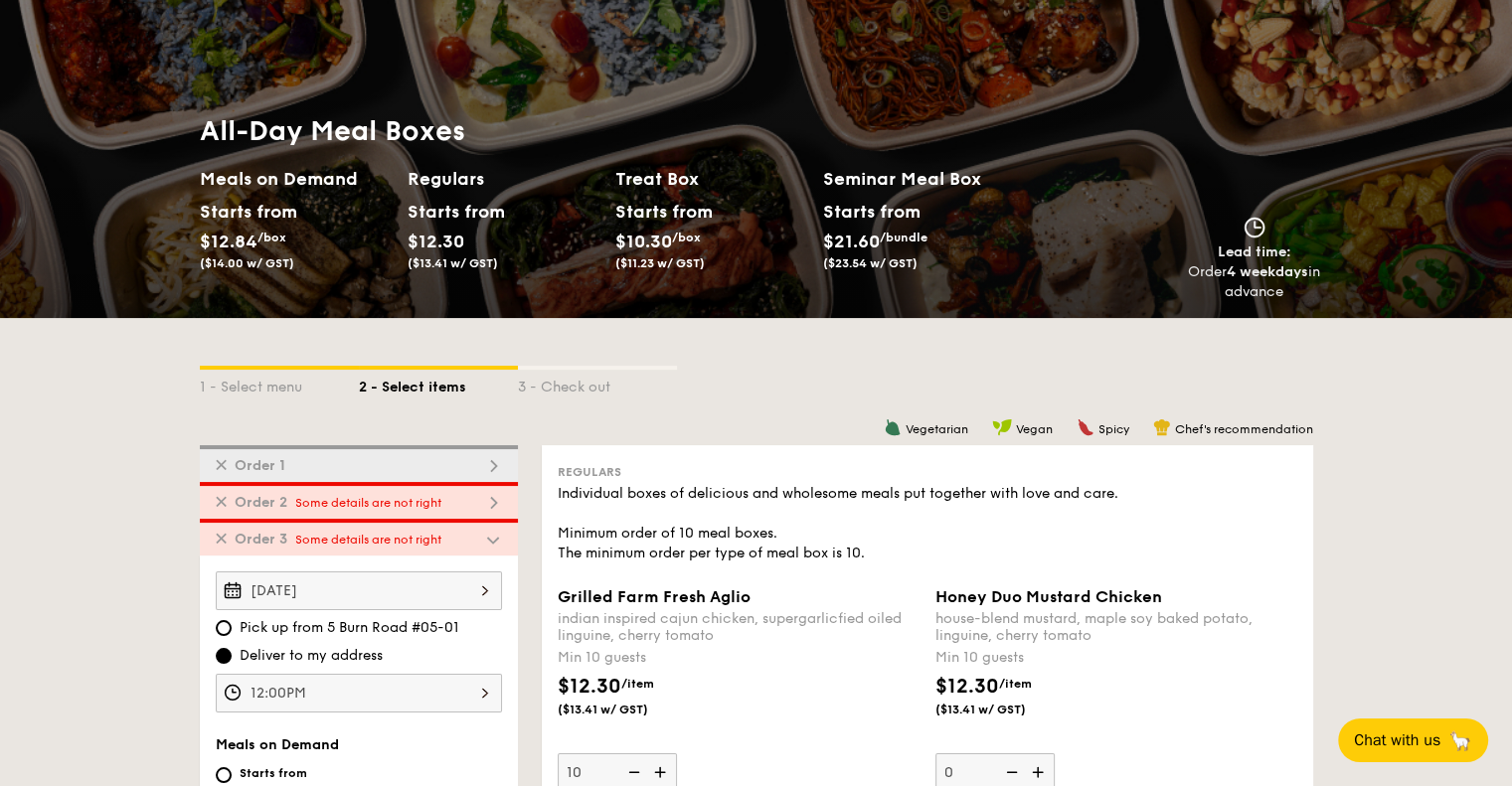 scroll, scrollTop: 199, scrollLeft: 0, axis: vertical 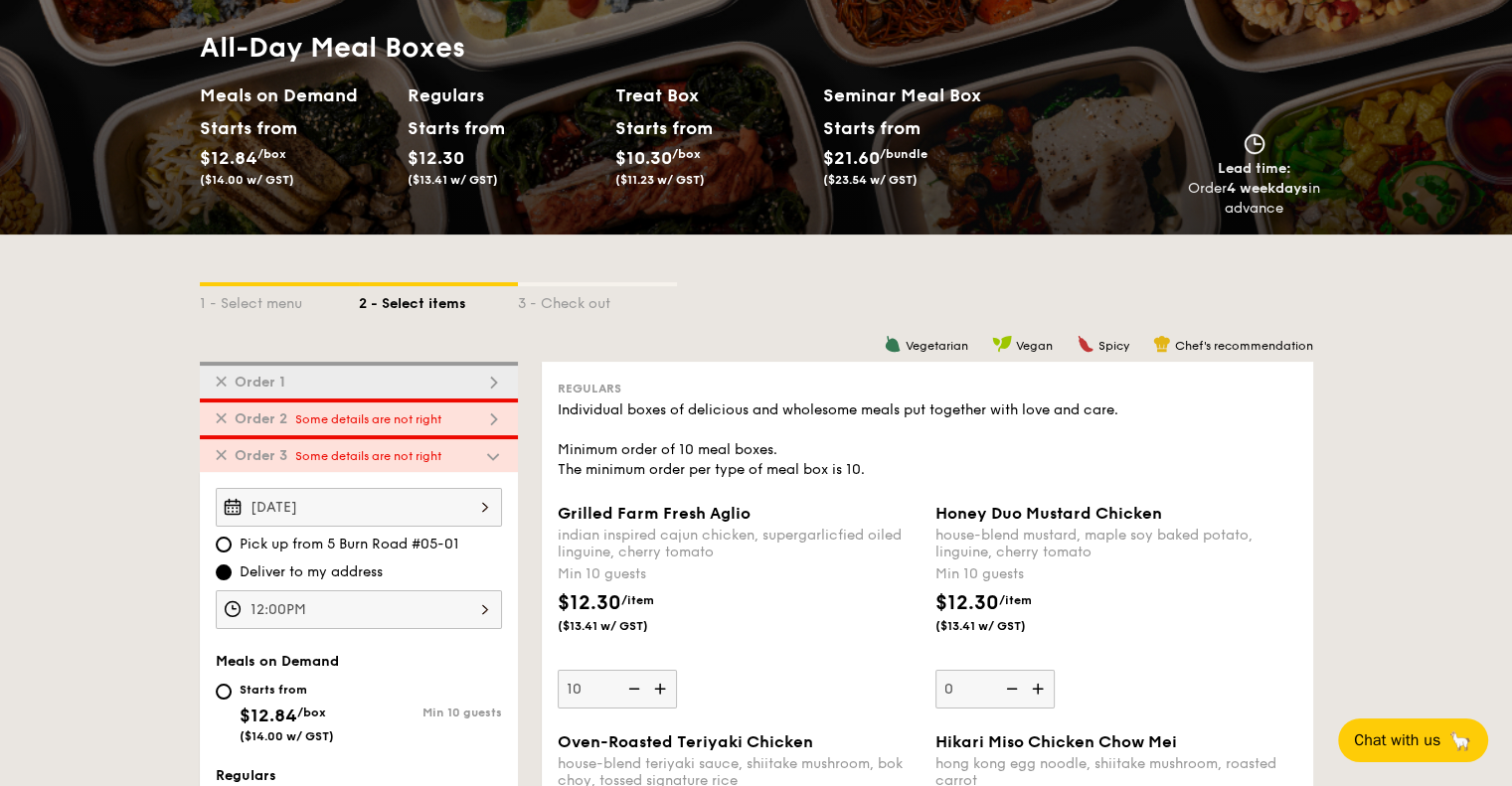 click on "Some details are not right" at bounding box center [368, 419] 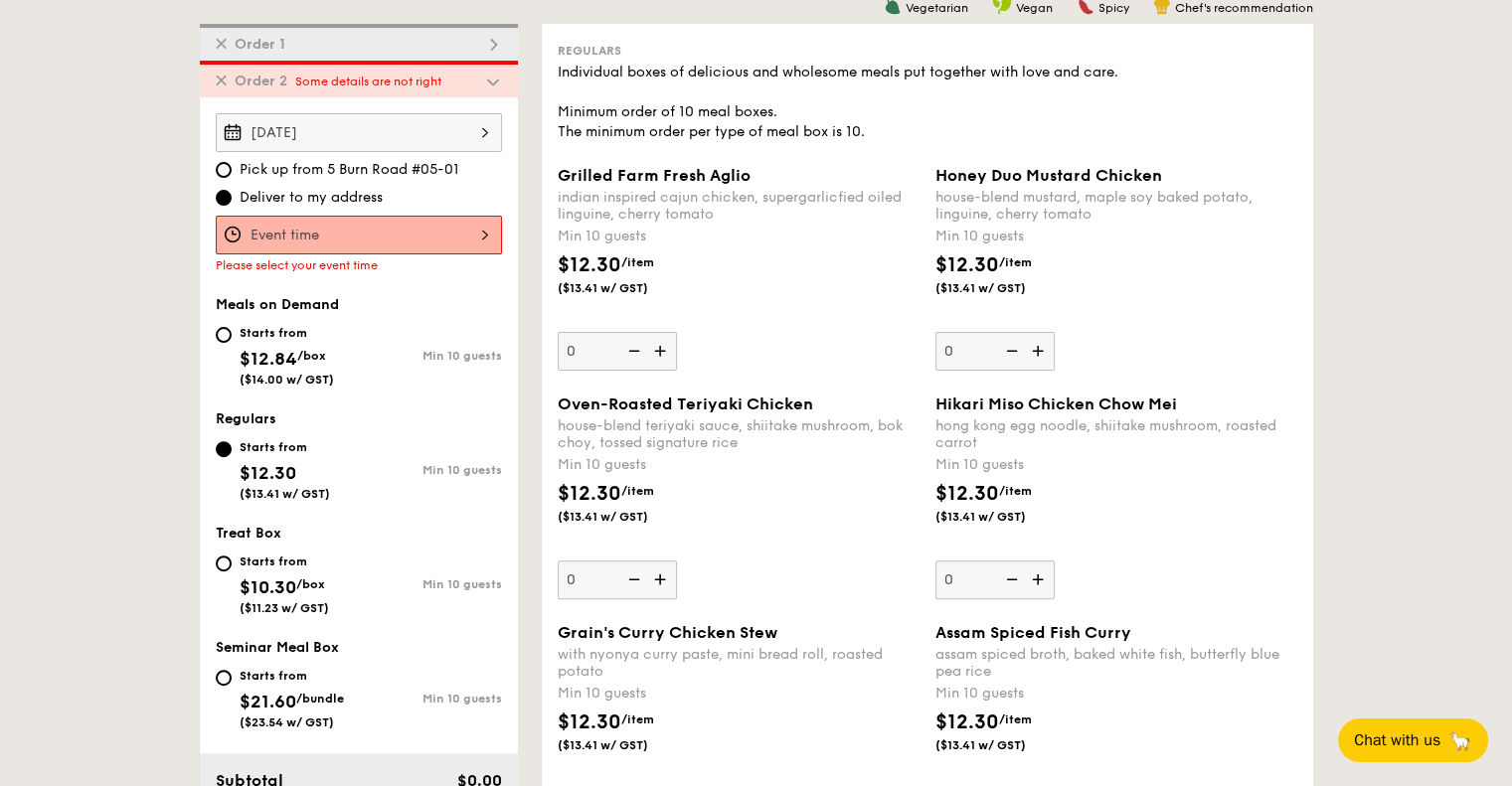 scroll, scrollTop: 567, scrollLeft: 0, axis: vertical 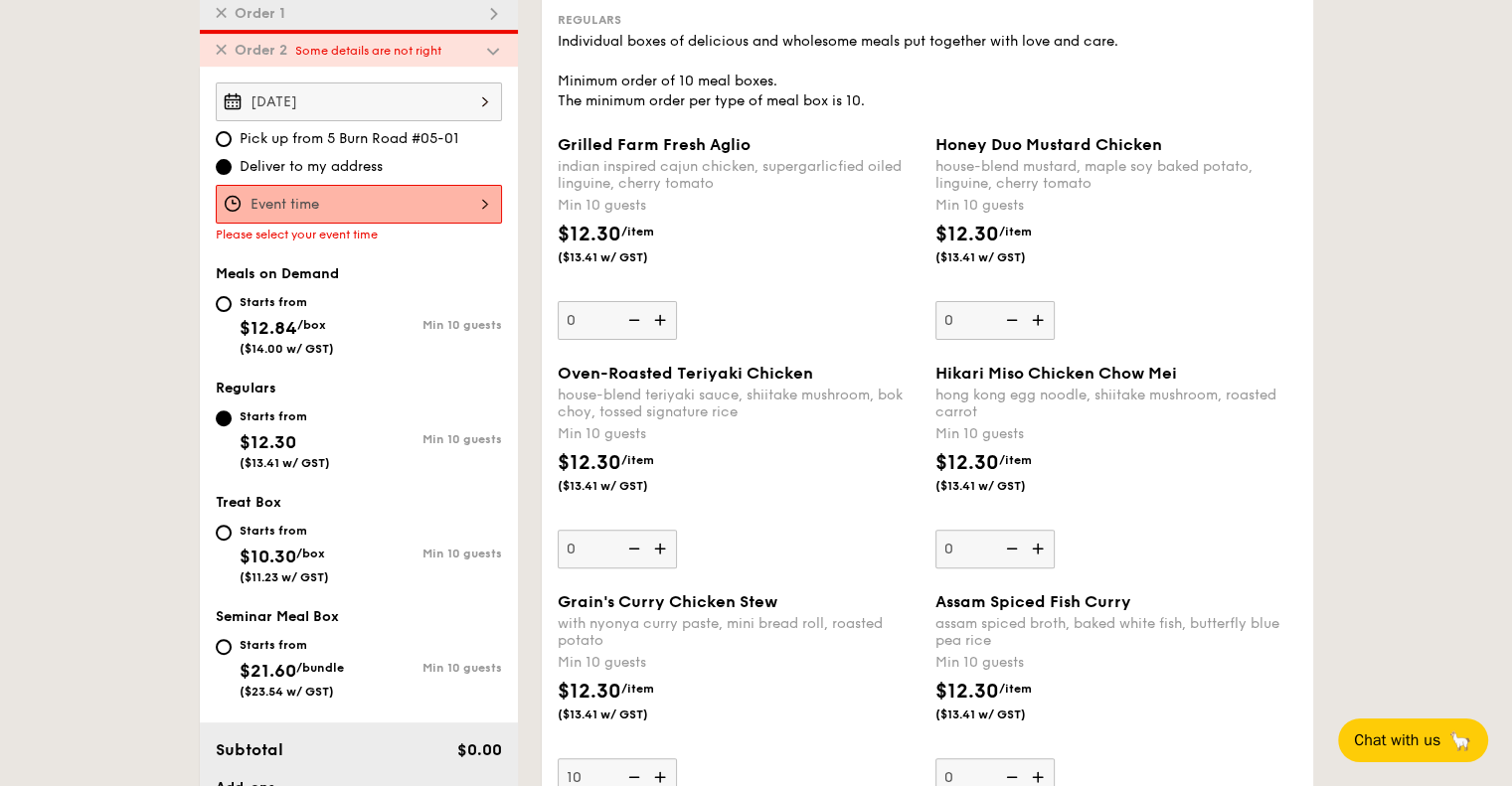 click on "[DATE]
Pick up from [NUMBER] [STREET] #[NUMBER]
Deliver to my address
Please select your event time
Meals on Demand
Starts from
$12.84
/box
($14.00 w/ GST)
Min 10 guests
Regulars
Starts from
$12.30
($13.41 w/ GST)
Min 10 guests
Treat Box
Starts from
$10.30
/box
($11.23 w/ GST)
Min 10 guests
Seminar Meal Box
Starts from
$21.60
/bundle
($23.54 w/ GST)
Min 10 guests
Subtotal
$0.00
Add-ons
10x
Grain's Curry Chicken Stew" at bounding box center [359, 534] 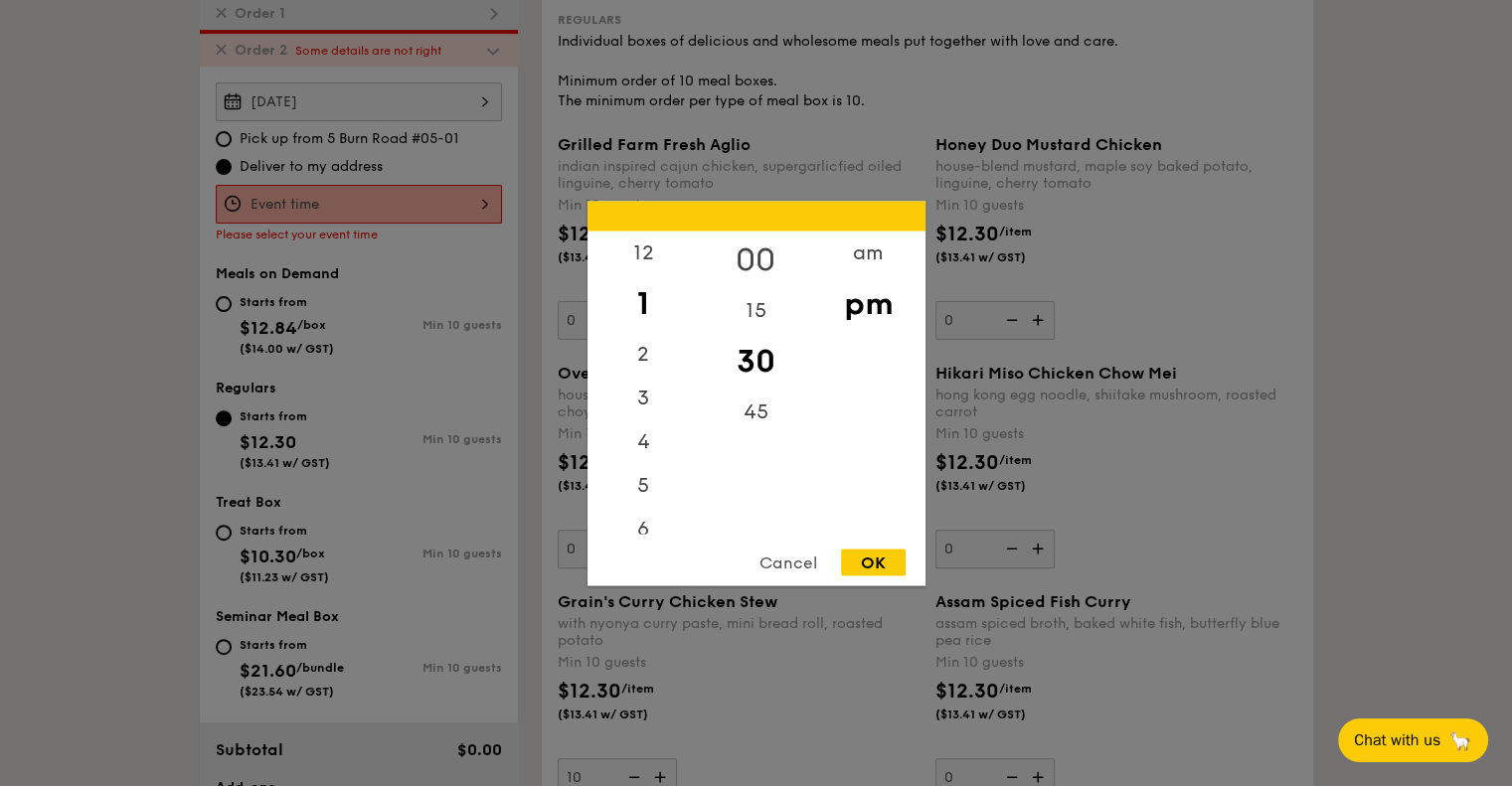 drag, startPoint x: 648, startPoint y: 249, endPoint x: 720, endPoint y: 250, distance: 72.00694 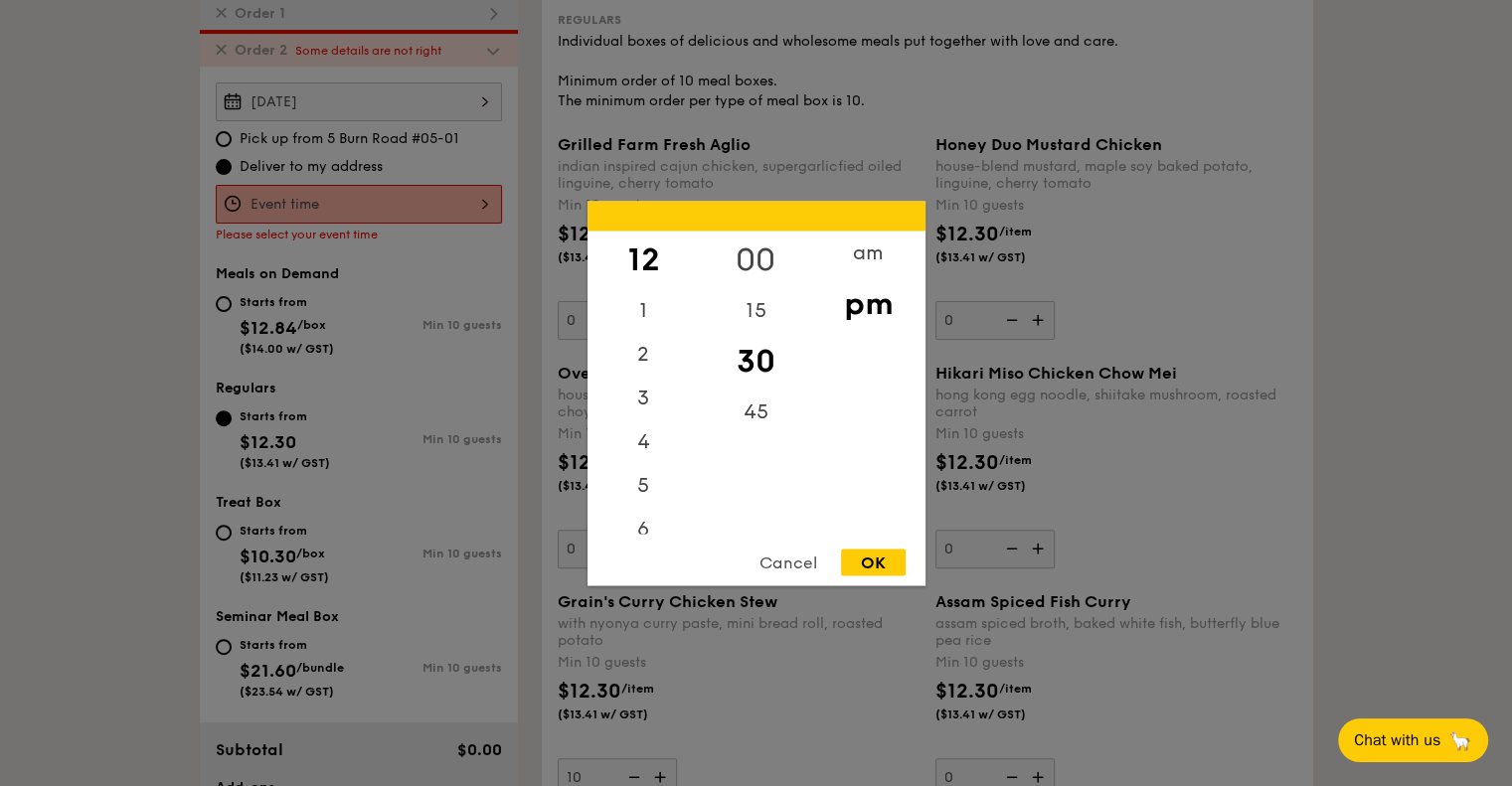 click on "00" at bounding box center [756, 259] 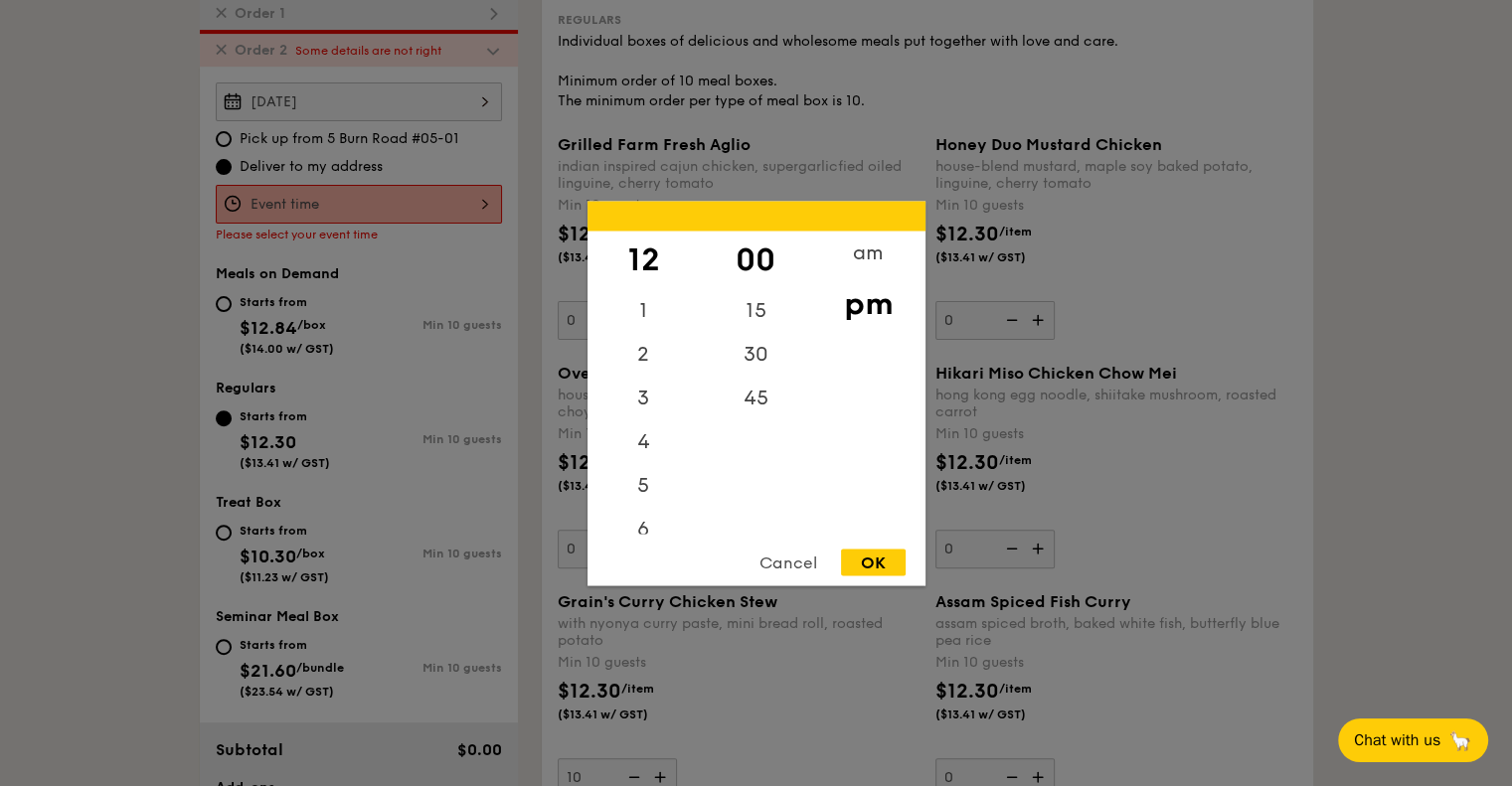 click on "pm" at bounding box center [868, 303] 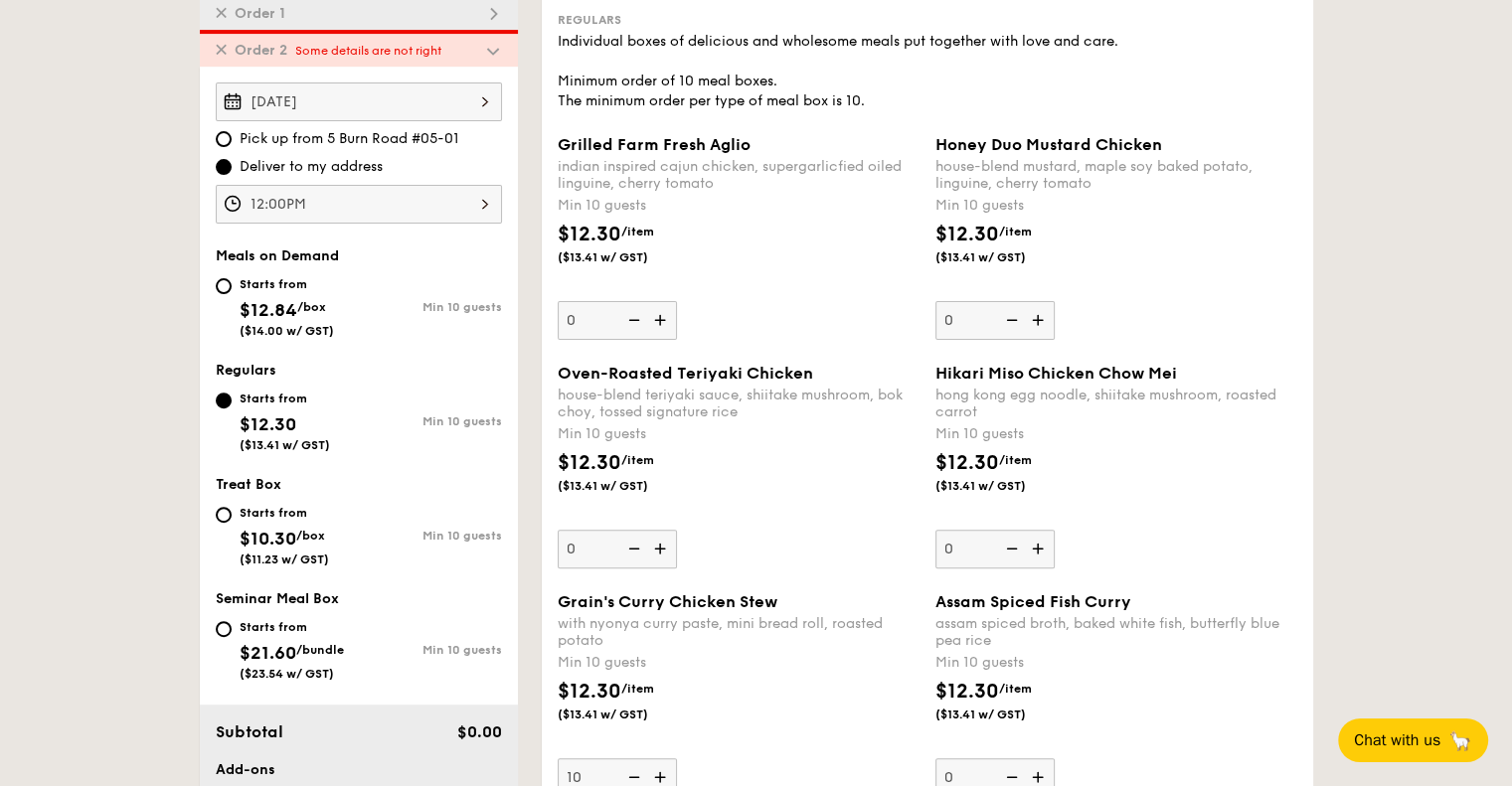 click on "1 - Select menu
2 - Select items
3 - Check out
✕
Order 1
✕
Order 2
Some details are not right
[DATE]
Pick up from [NUMBER] [STREET] #[NUMBER]
Deliver to my address
[TIME]
Meals on Demand
Starts from
$12.84
/box
($14.00 w/ GST)
Min 10 guests
Regulars
Starts from
$12.30
($13.41 w/ GST)
Min 10 guests
Treat Box
Starts from
$10.30
/box
($11.23 w/ GST)
Min 10 guests
Seminar Meal Box
Starts from
$21.60
/bundle
($23.54 w/ GST)
Add-ons
✕  ." at bounding box center (756, 2532) 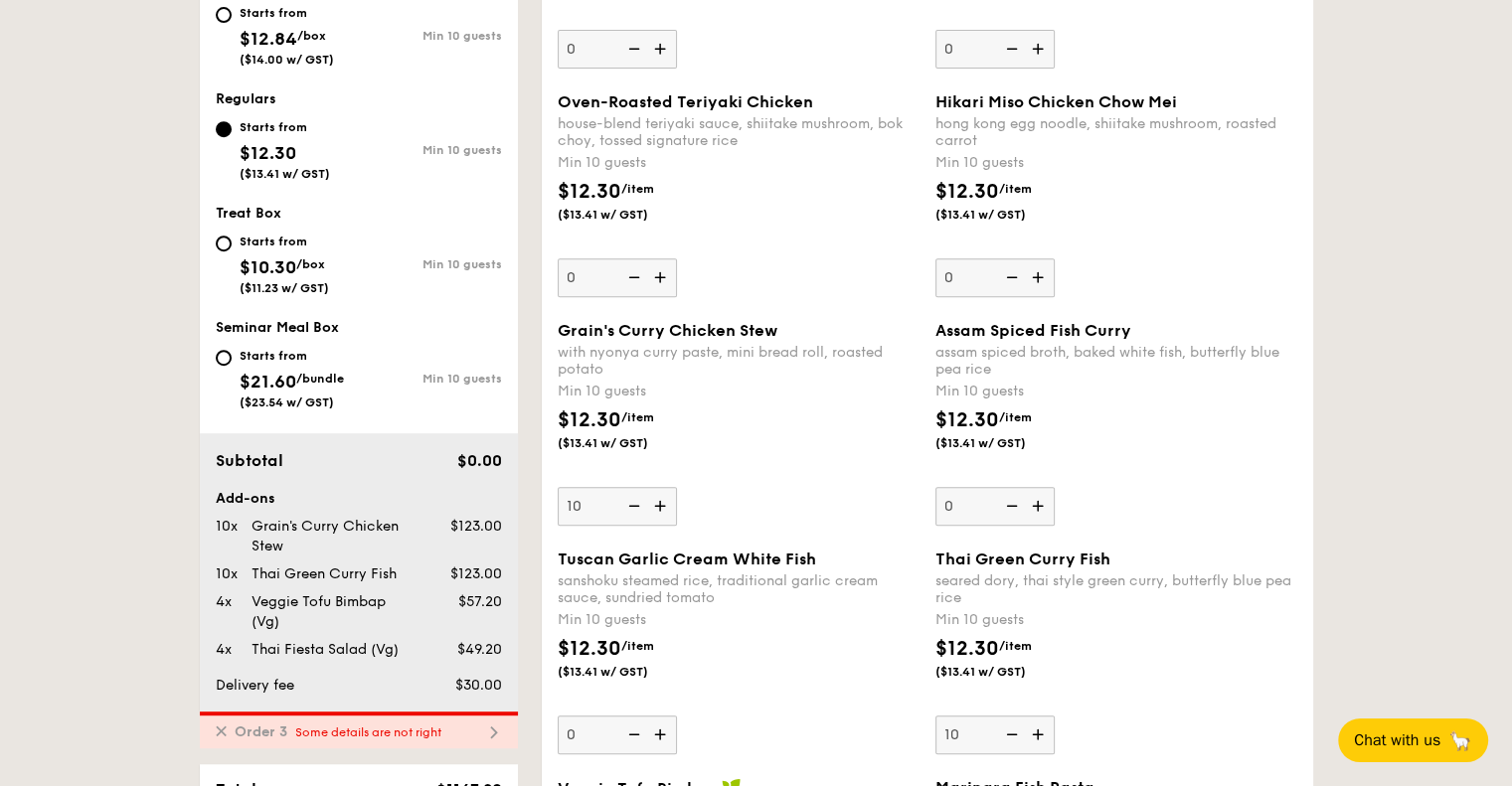 scroll, scrollTop: 932, scrollLeft: 0, axis: vertical 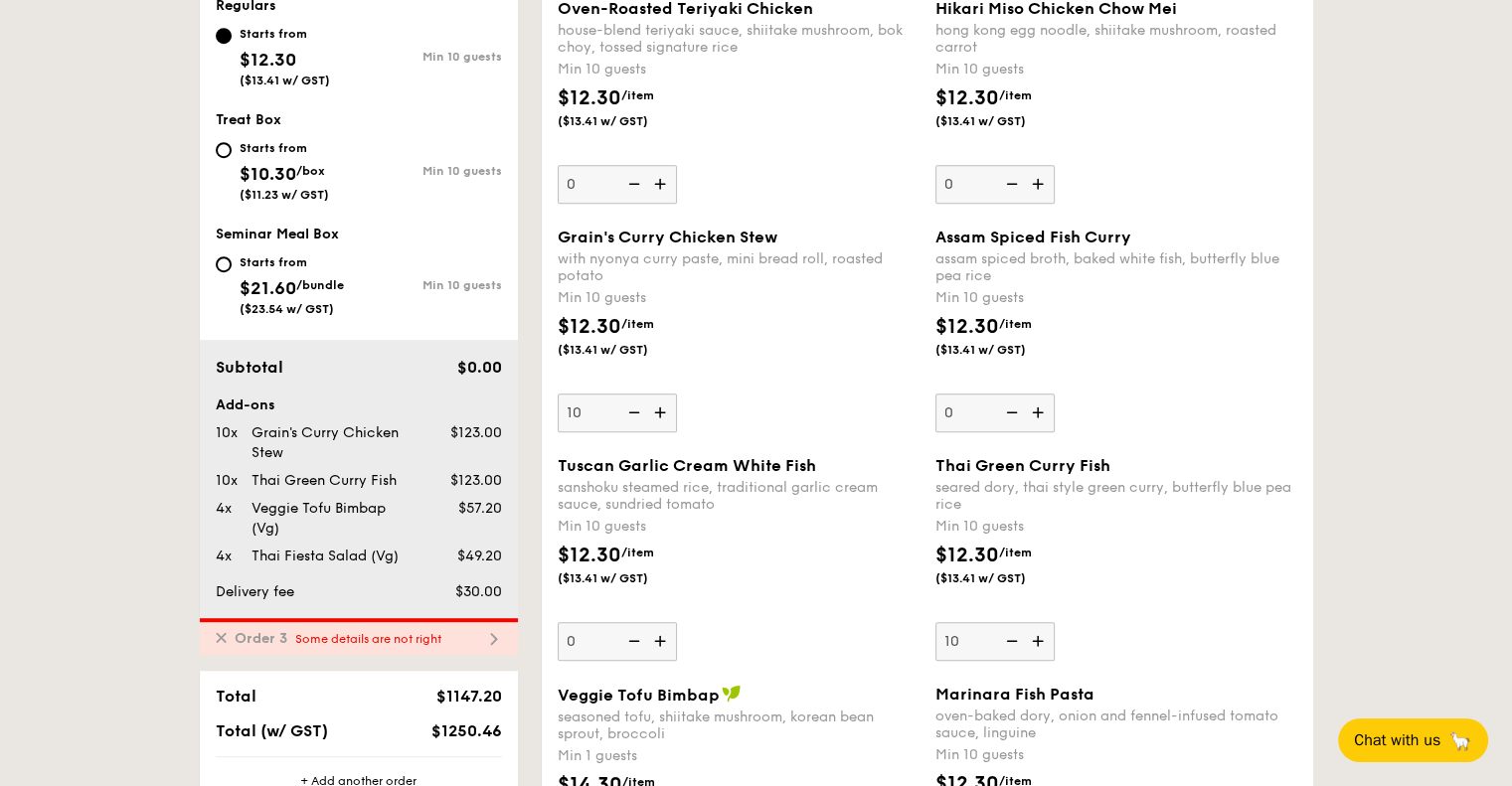 click on "Some details are not right" at bounding box center [368, 639] 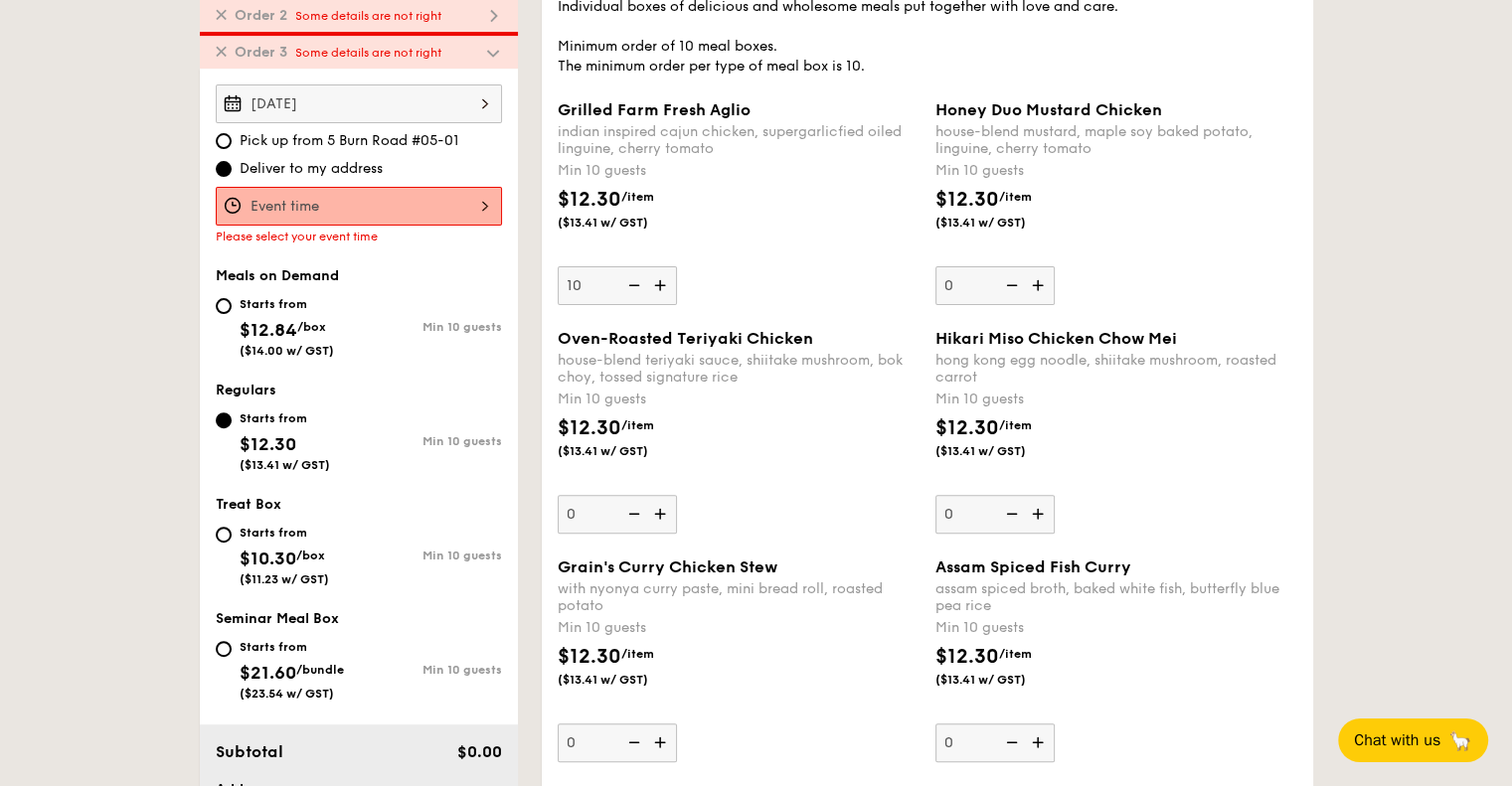 scroll, scrollTop: 505, scrollLeft: 0, axis: vertical 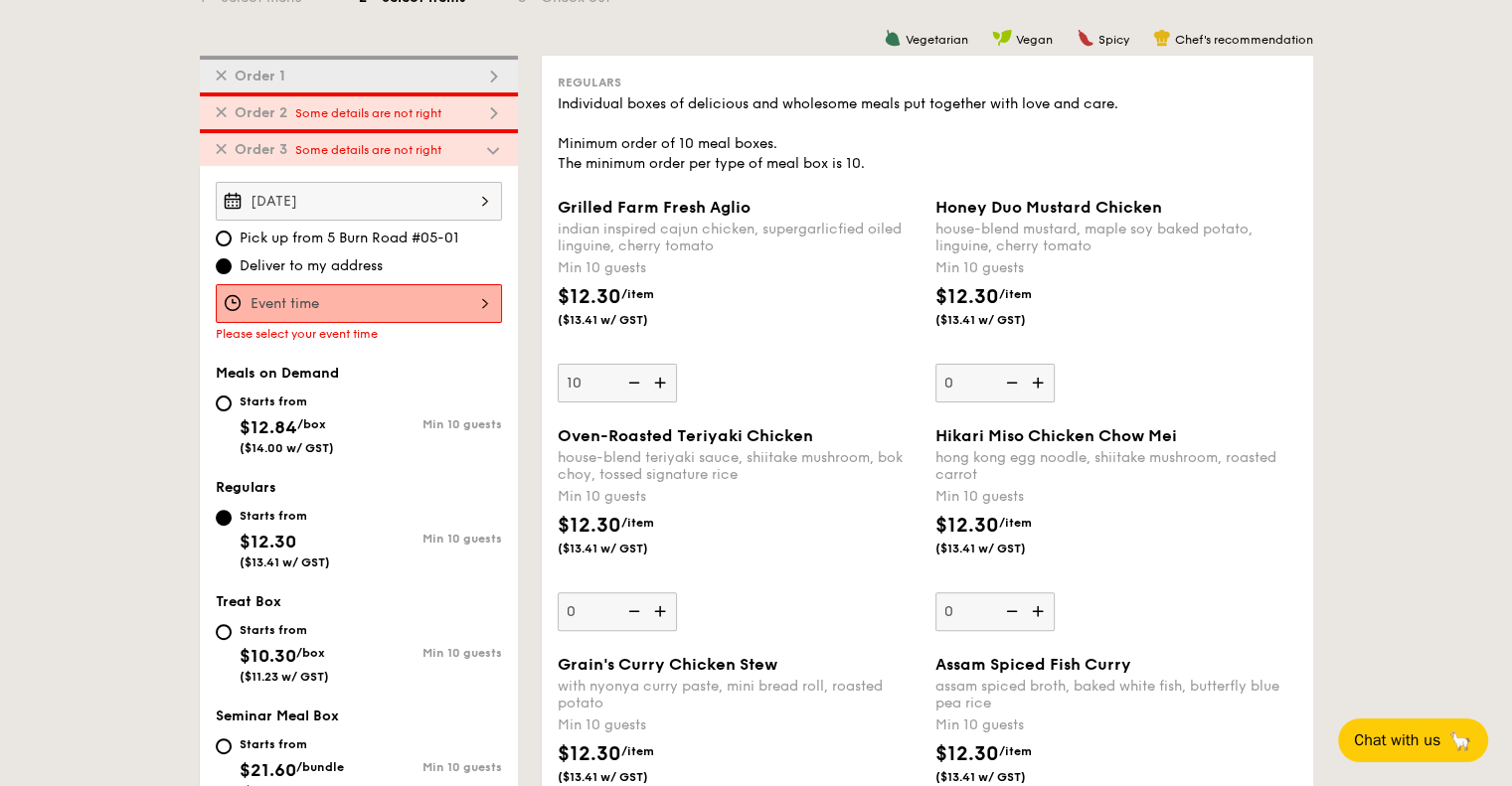 click on "Please select your event time" at bounding box center (296, 334) 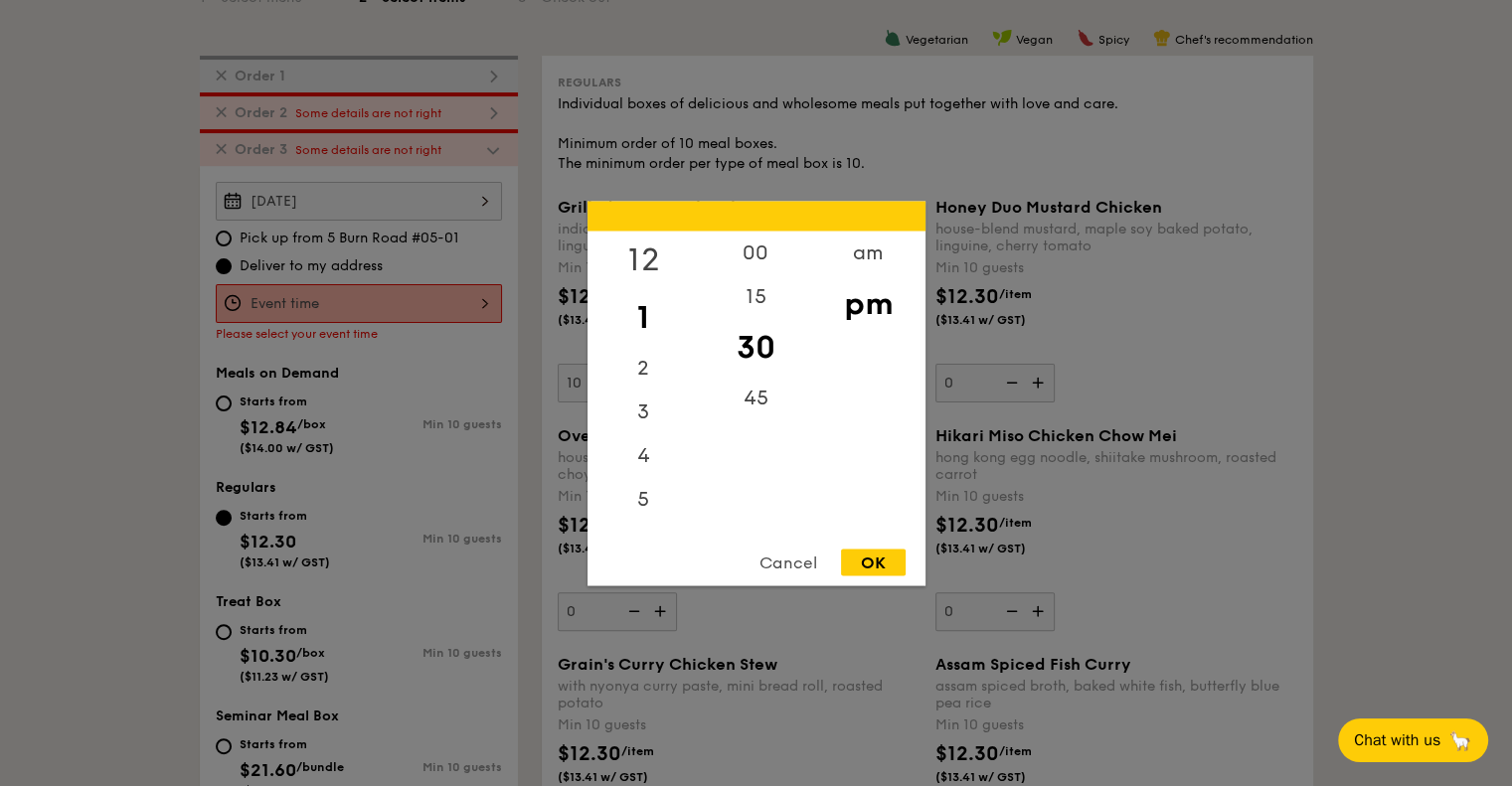 click on "12" at bounding box center [643, 259] 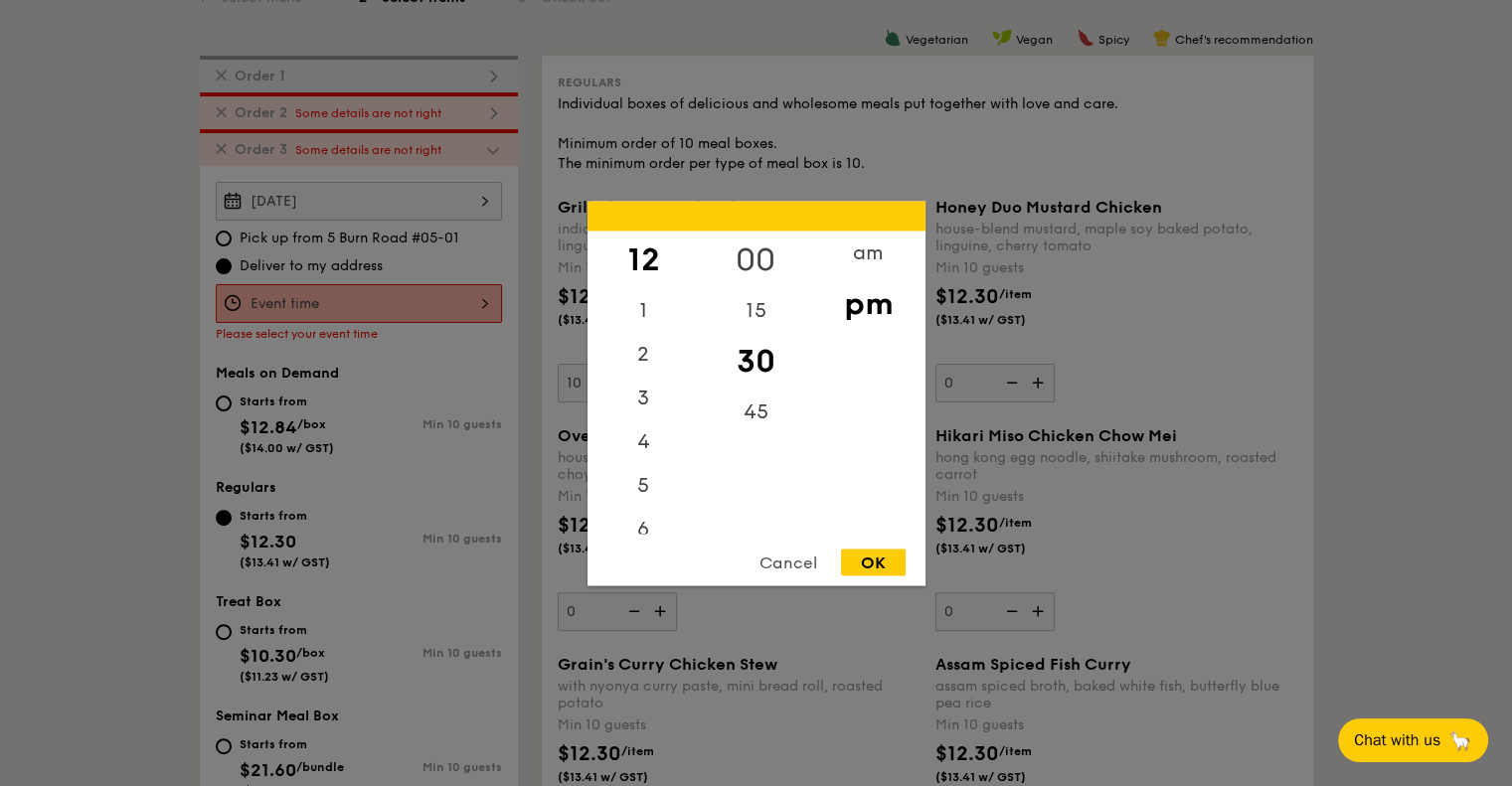 click on "00" at bounding box center [756, 259] 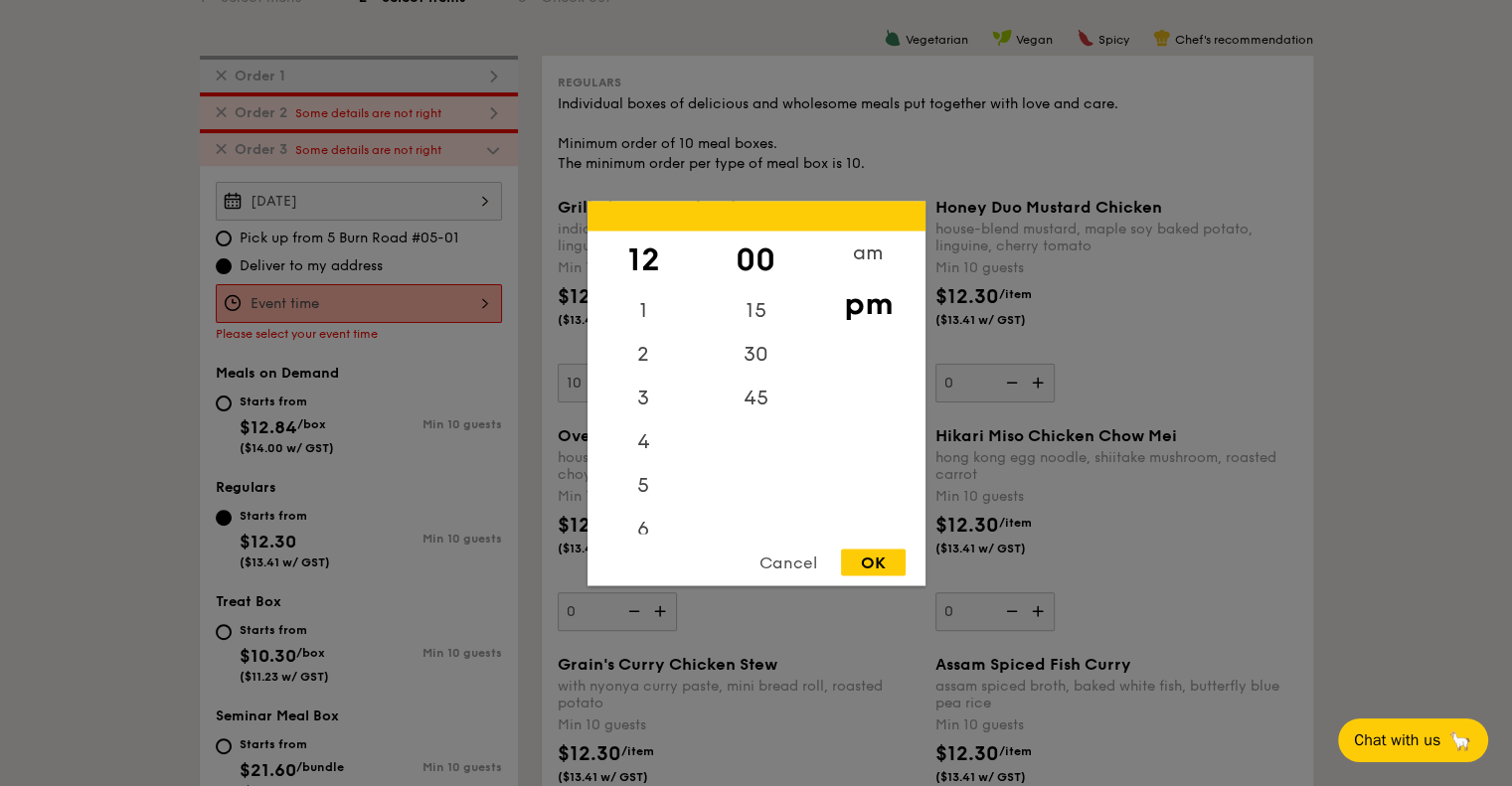 drag, startPoint x: 862, startPoint y: 297, endPoint x: 877, endPoint y: 397, distance: 101.11874 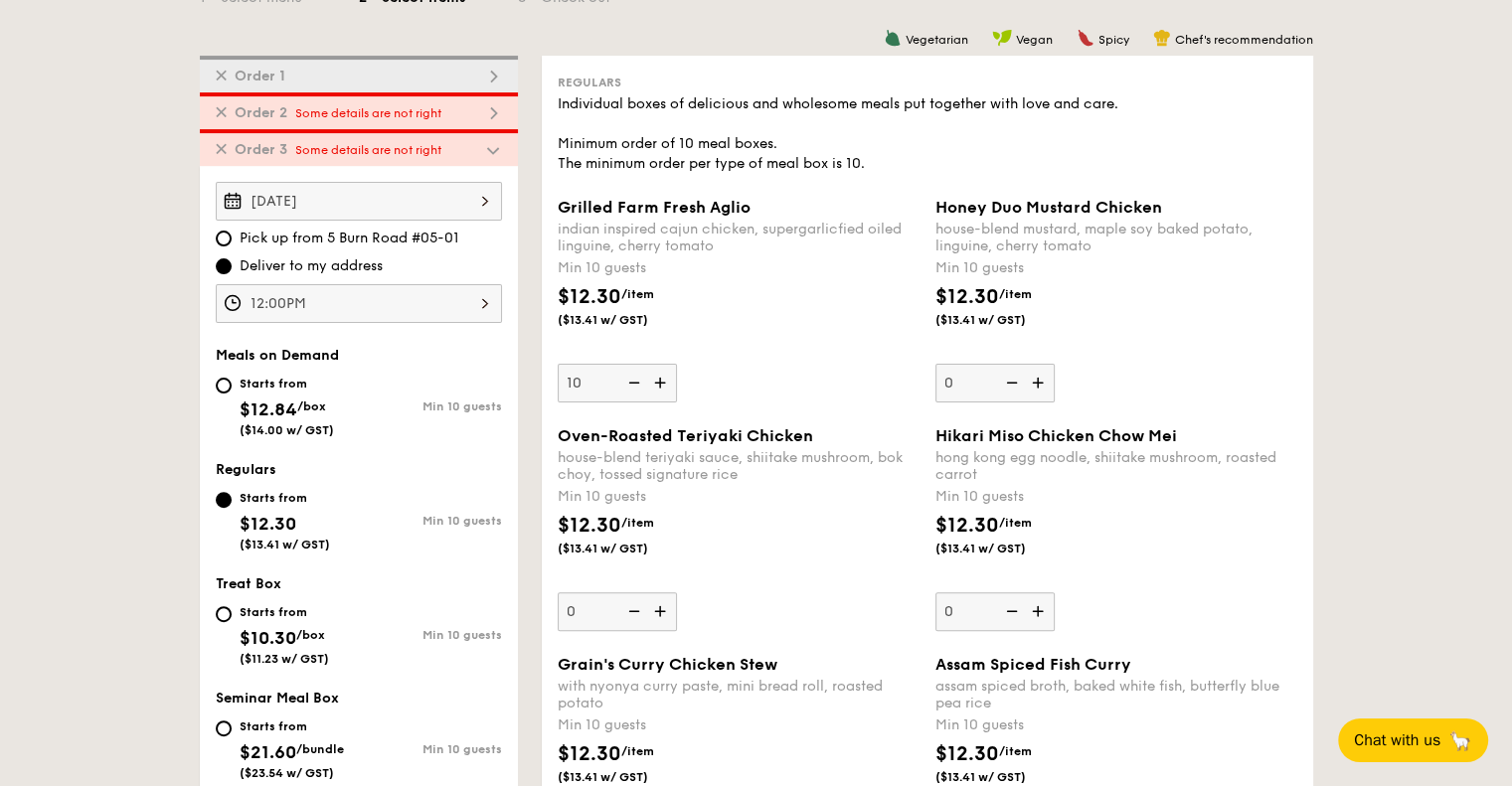 drag, startPoint x: 68, startPoint y: 422, endPoint x: 84, endPoint y: 411, distance: 19.416488 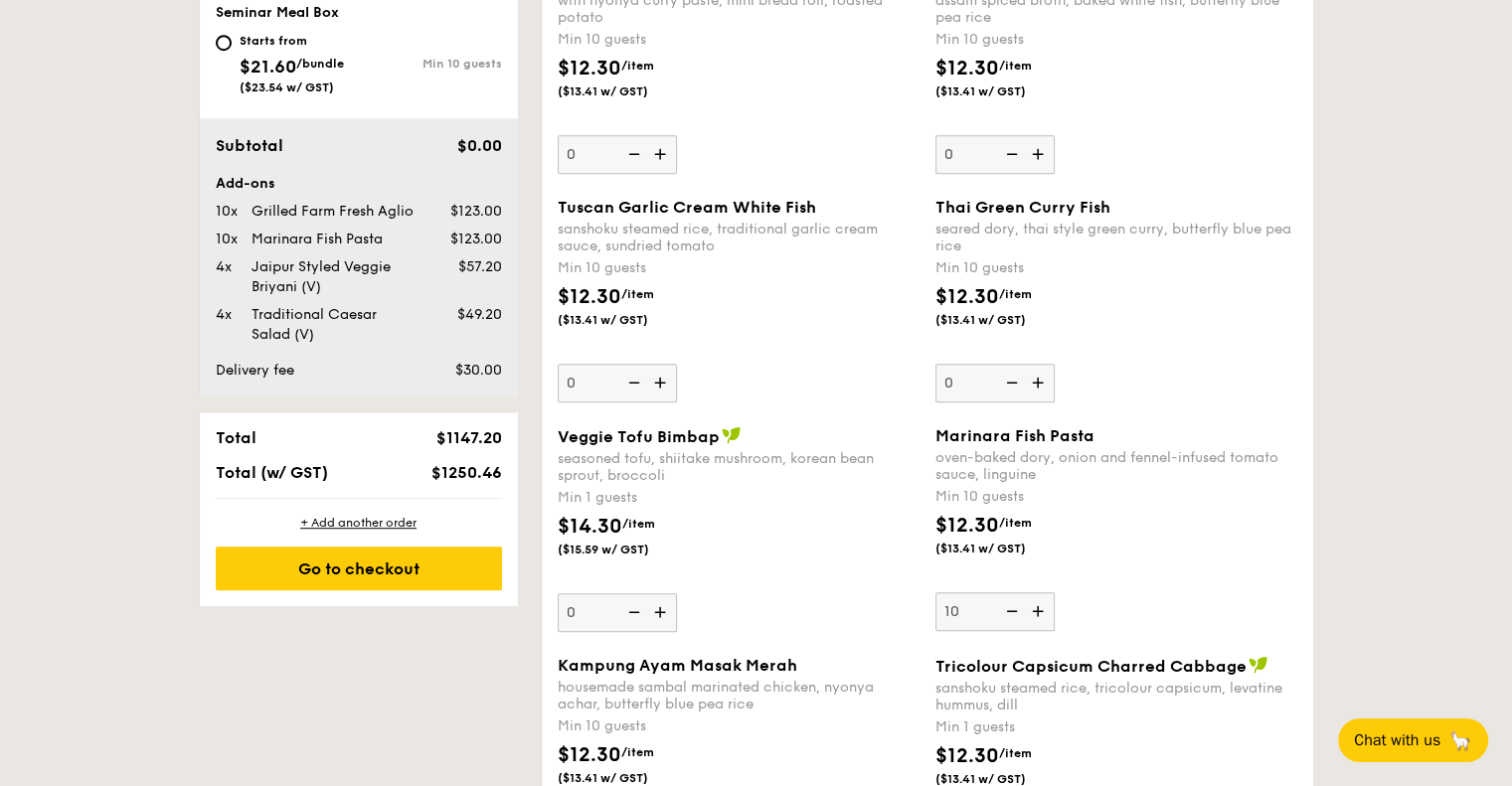 scroll, scrollTop: 1200, scrollLeft: 0, axis: vertical 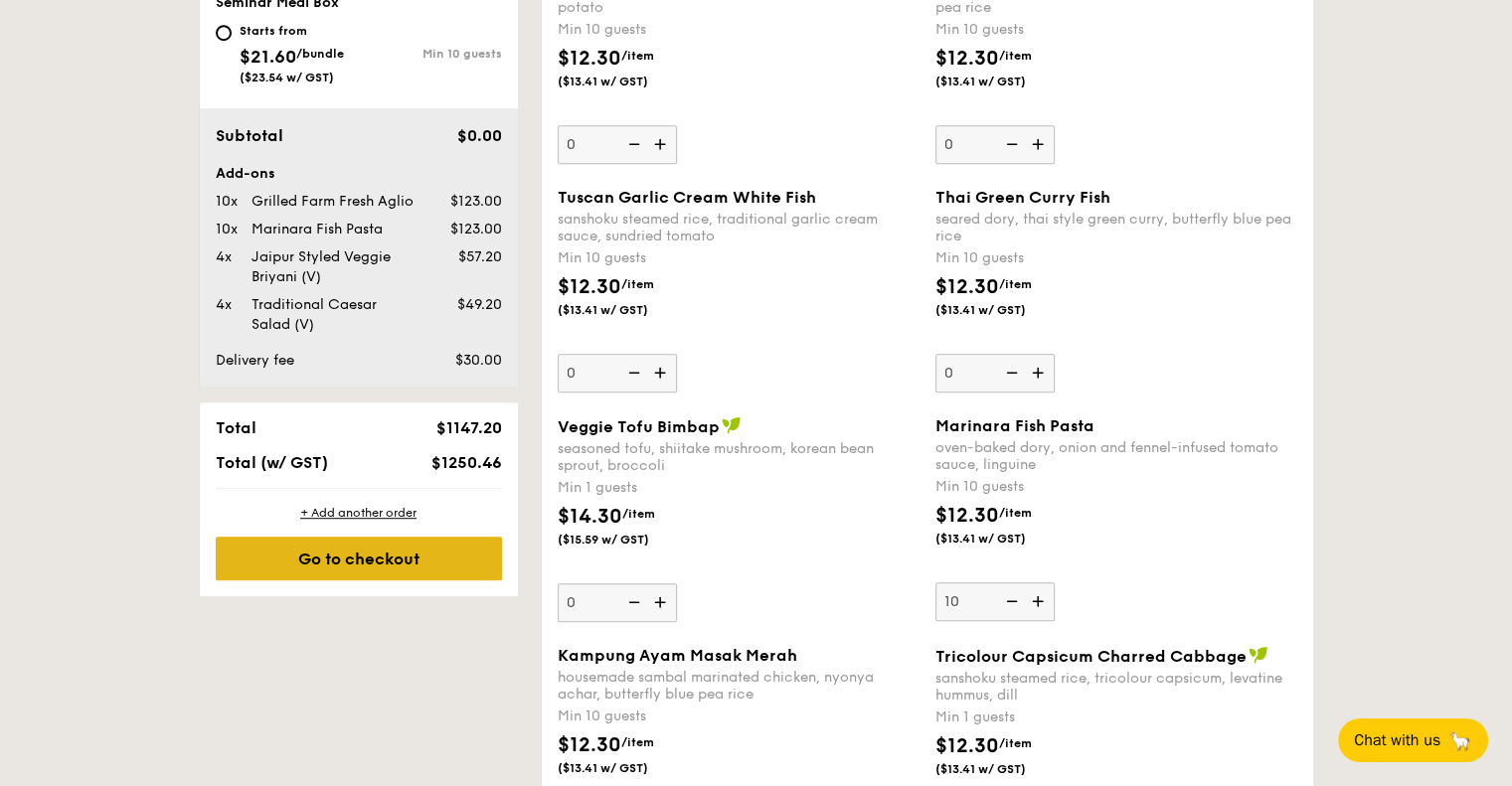 click on "Go to checkout" at bounding box center (359, 558) 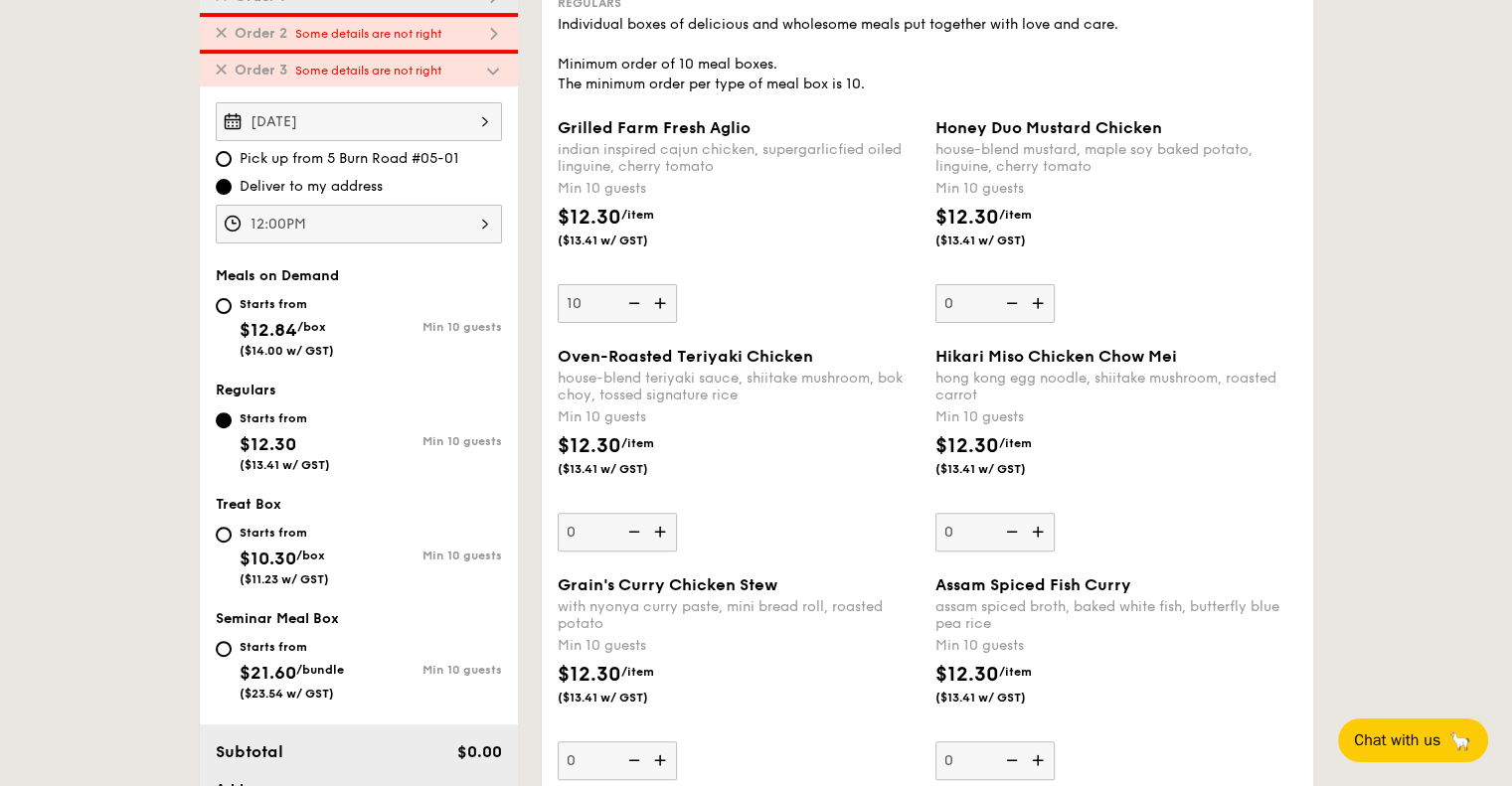 scroll, scrollTop: 531, scrollLeft: 0, axis: vertical 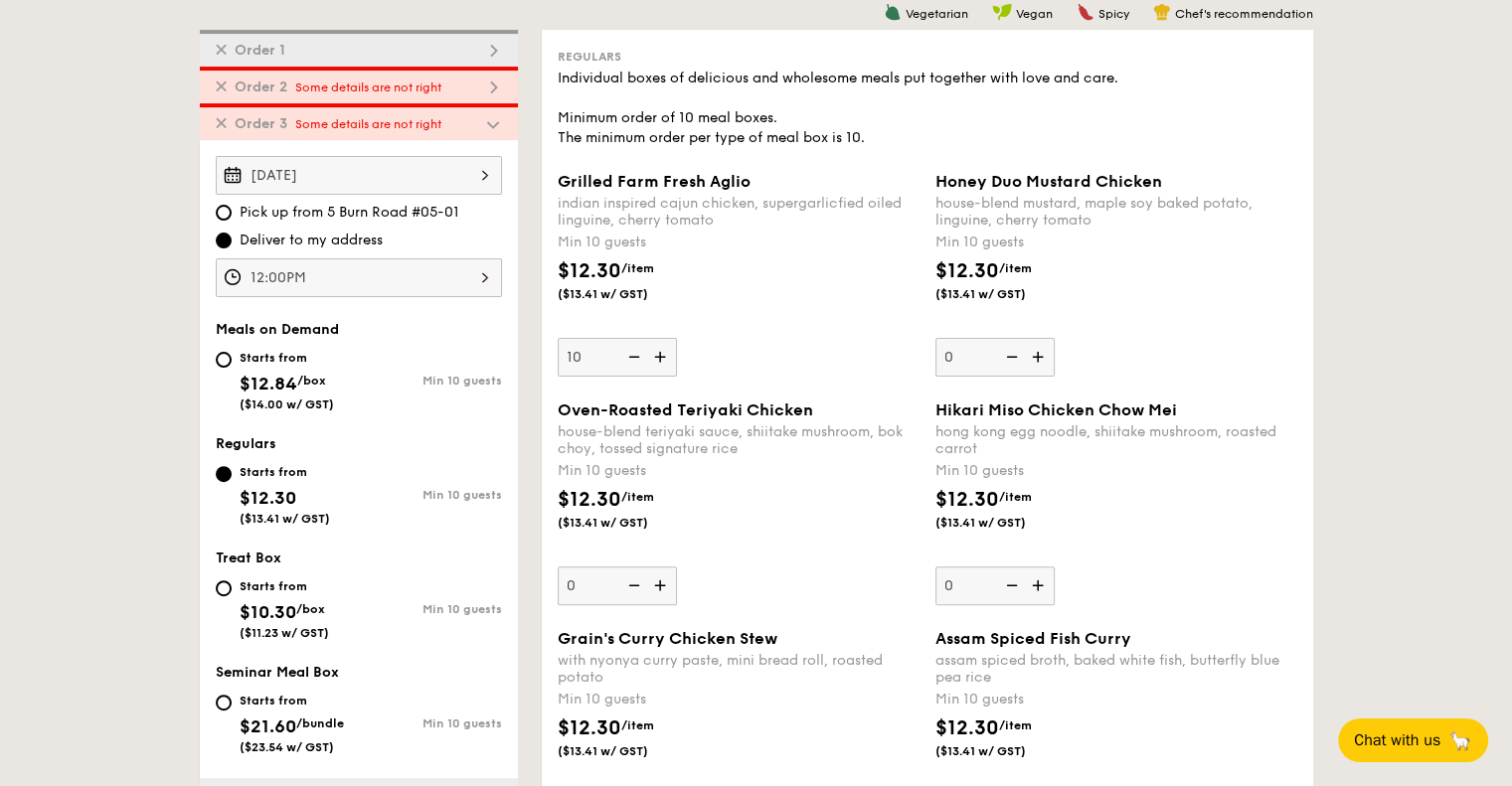 click on "[DATE]" at bounding box center [359, 175] 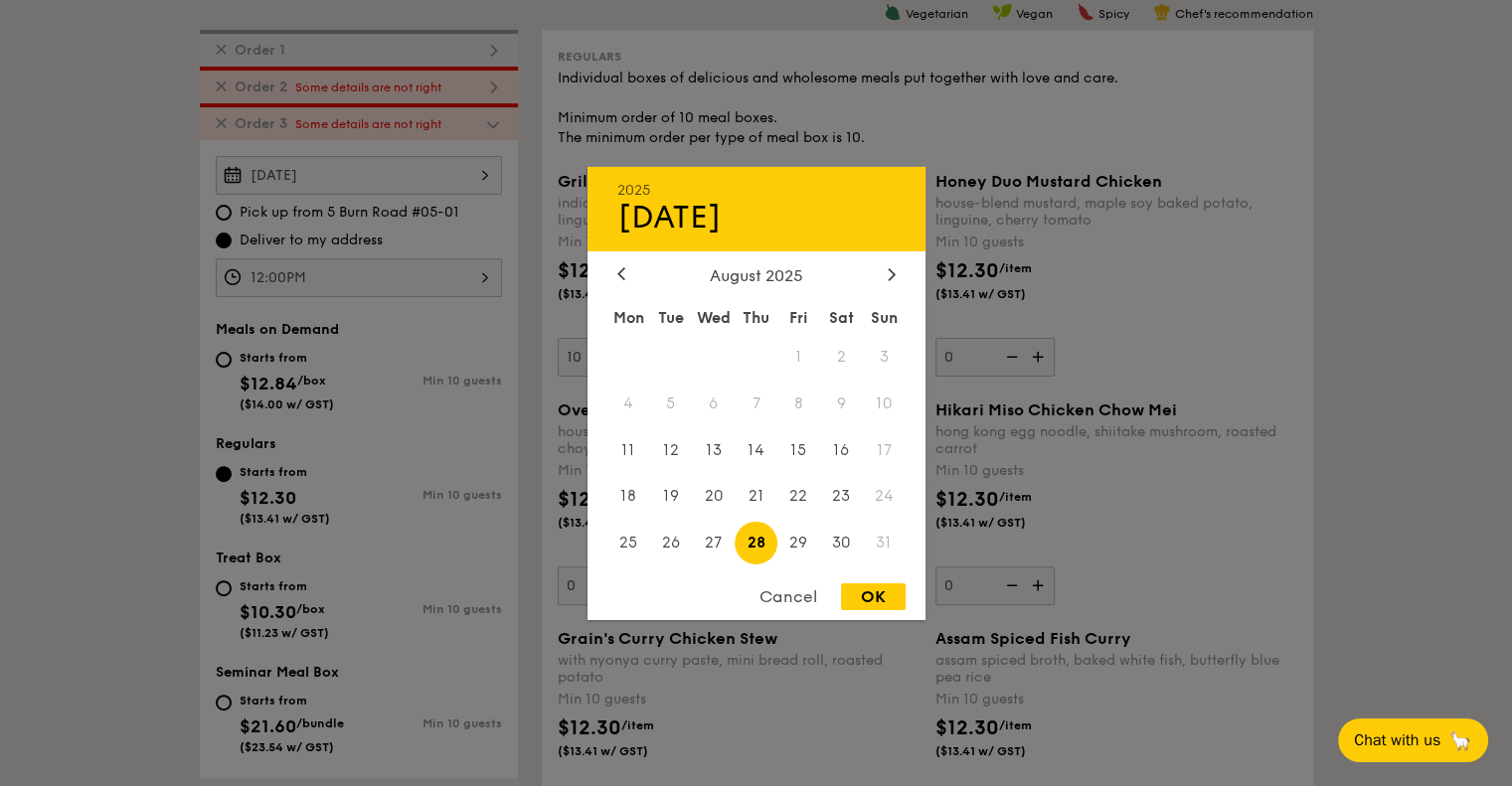 click on "28" at bounding box center (756, 543) 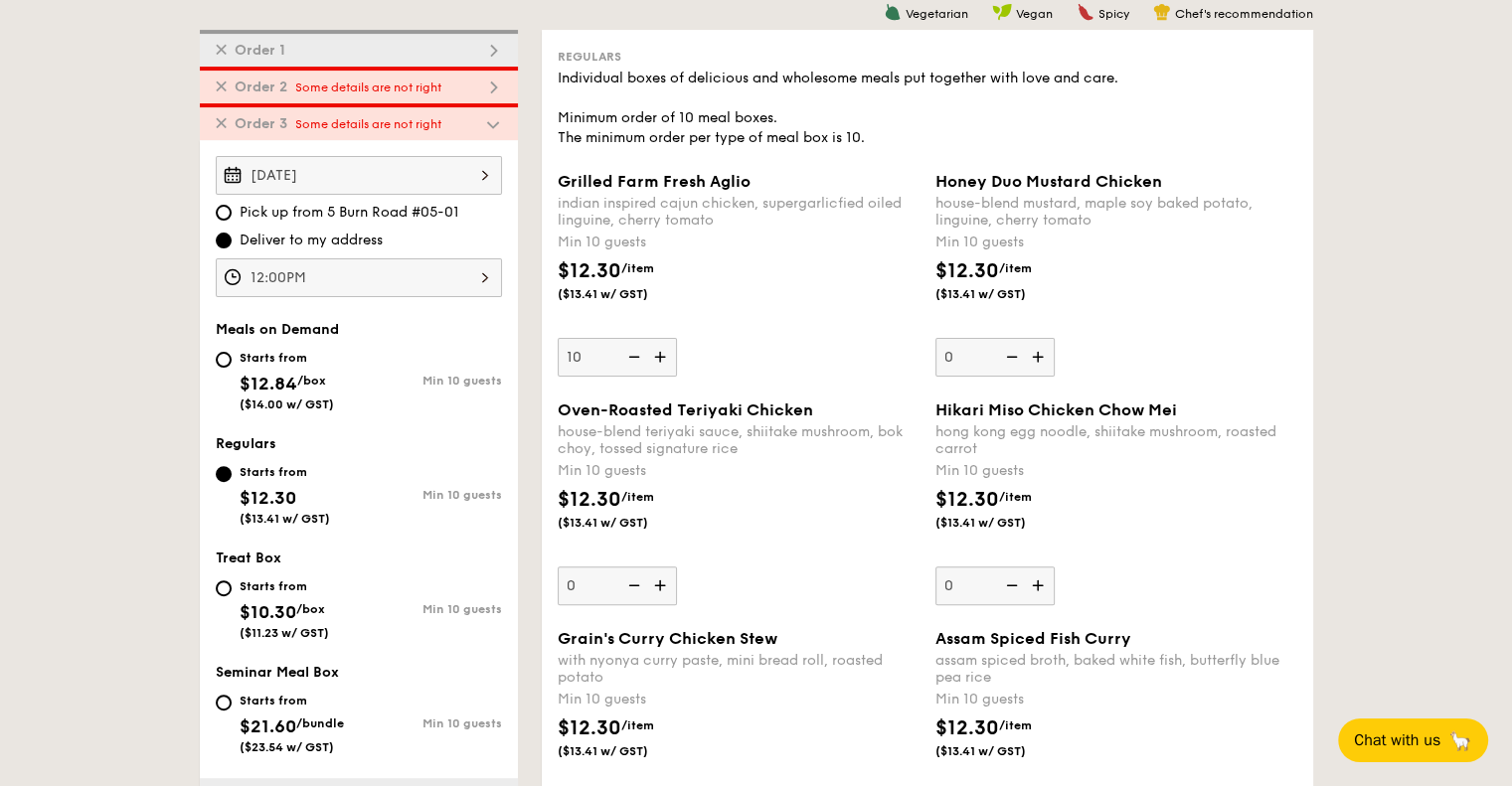 click on "Pick up from [NUMBER] [STREET] #[NUMBER]-[NUMBER]
Deliver to my address
[TIME]
Meals on Demand
Starts from
$12.84
/box
($14.00 w/ GST)
Min 10 guests
Regulars
Starts from
$12.30
($13.41 w/ GST)
Min 10 guests
Treat Box
Starts from
$10.30
/box
($11.23 w/ GST)
Min 10 guests
Seminar Meal Box
Starts from
$21.60
/bundle   ✕  ,  ." at bounding box center (756, 2569) 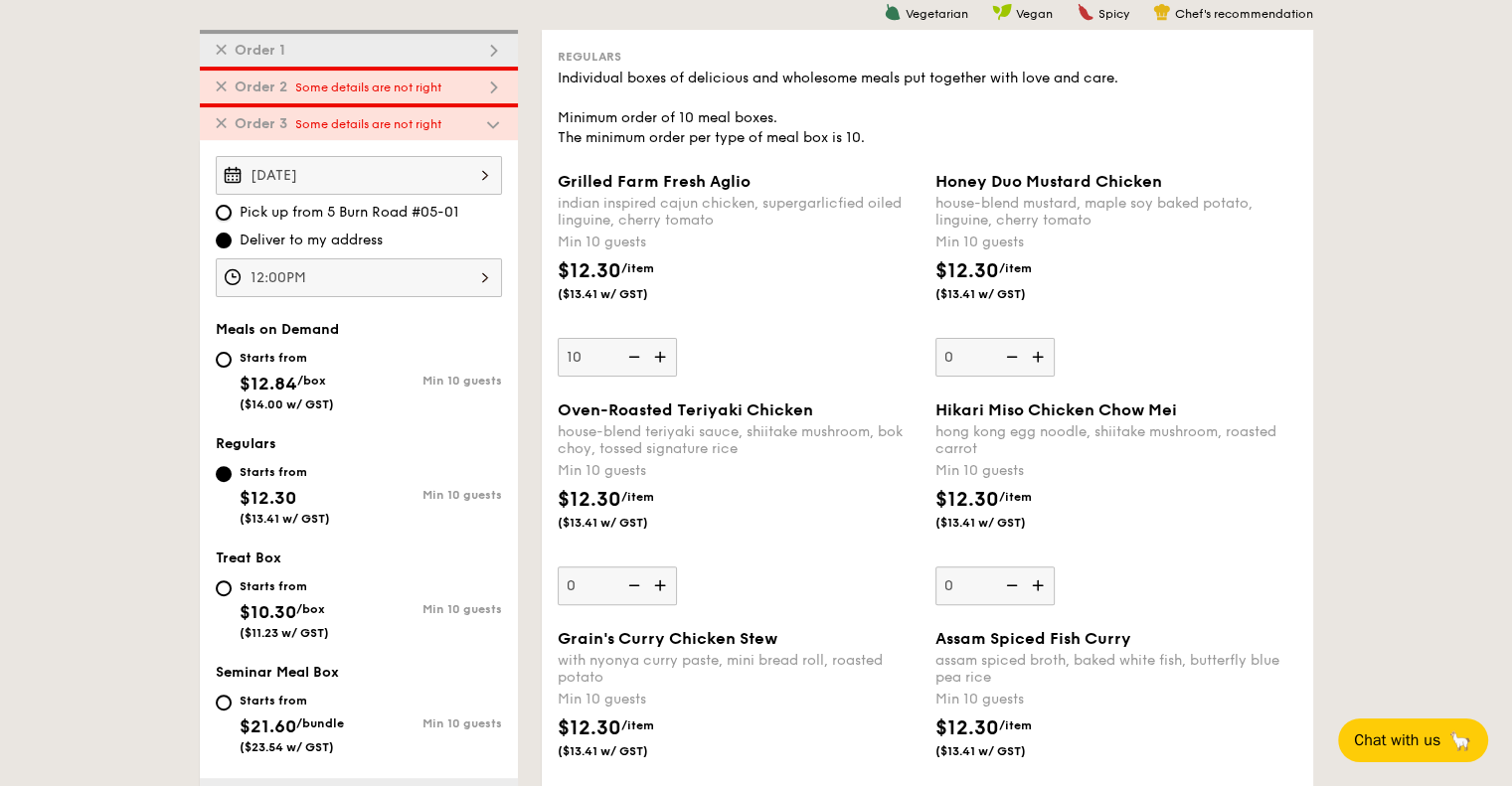 click on "Pick up from 5 Burn Road #05-01" at bounding box center (224, 213) 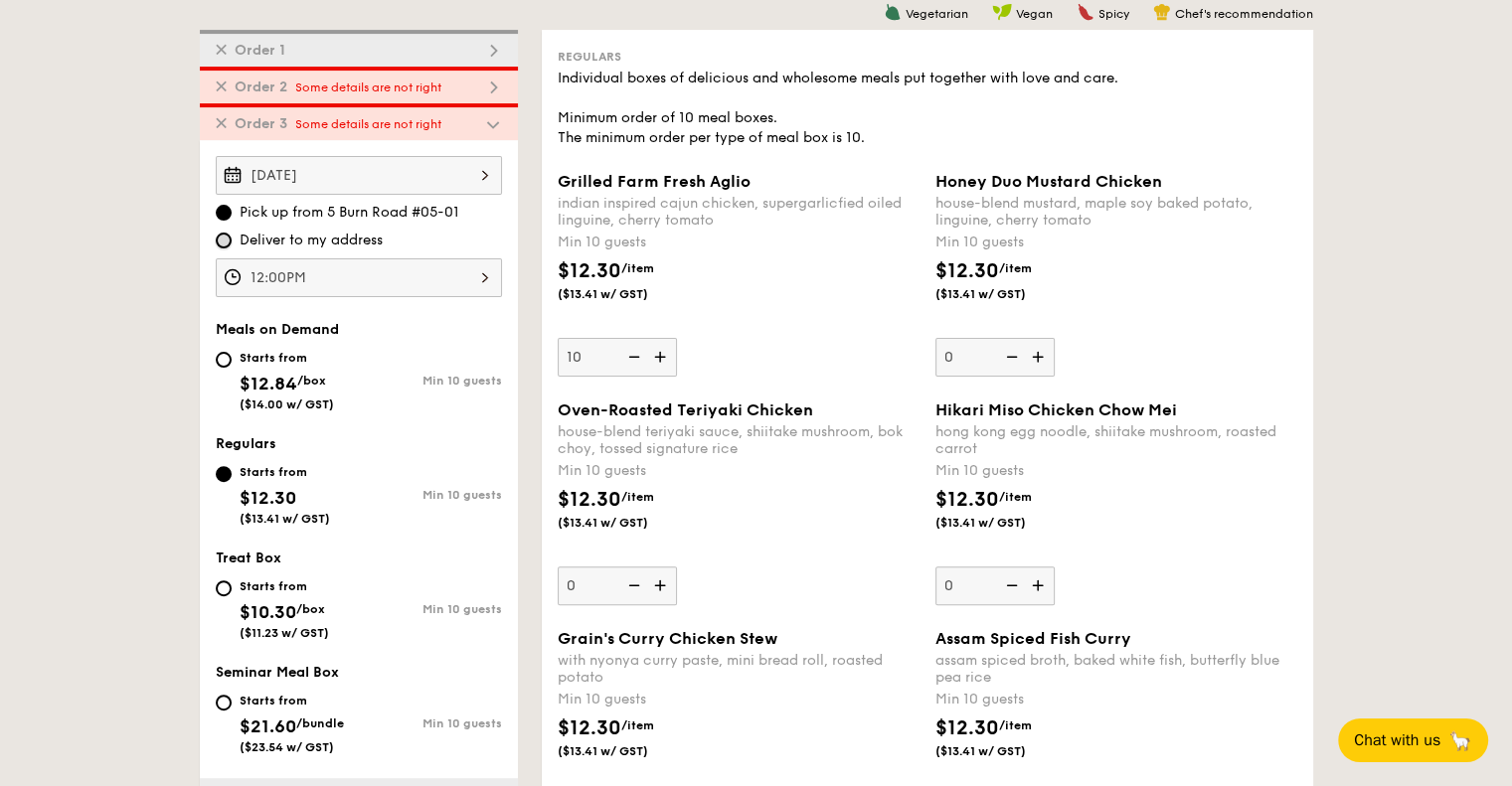 click on "Deliver to my address" at bounding box center (224, 240) 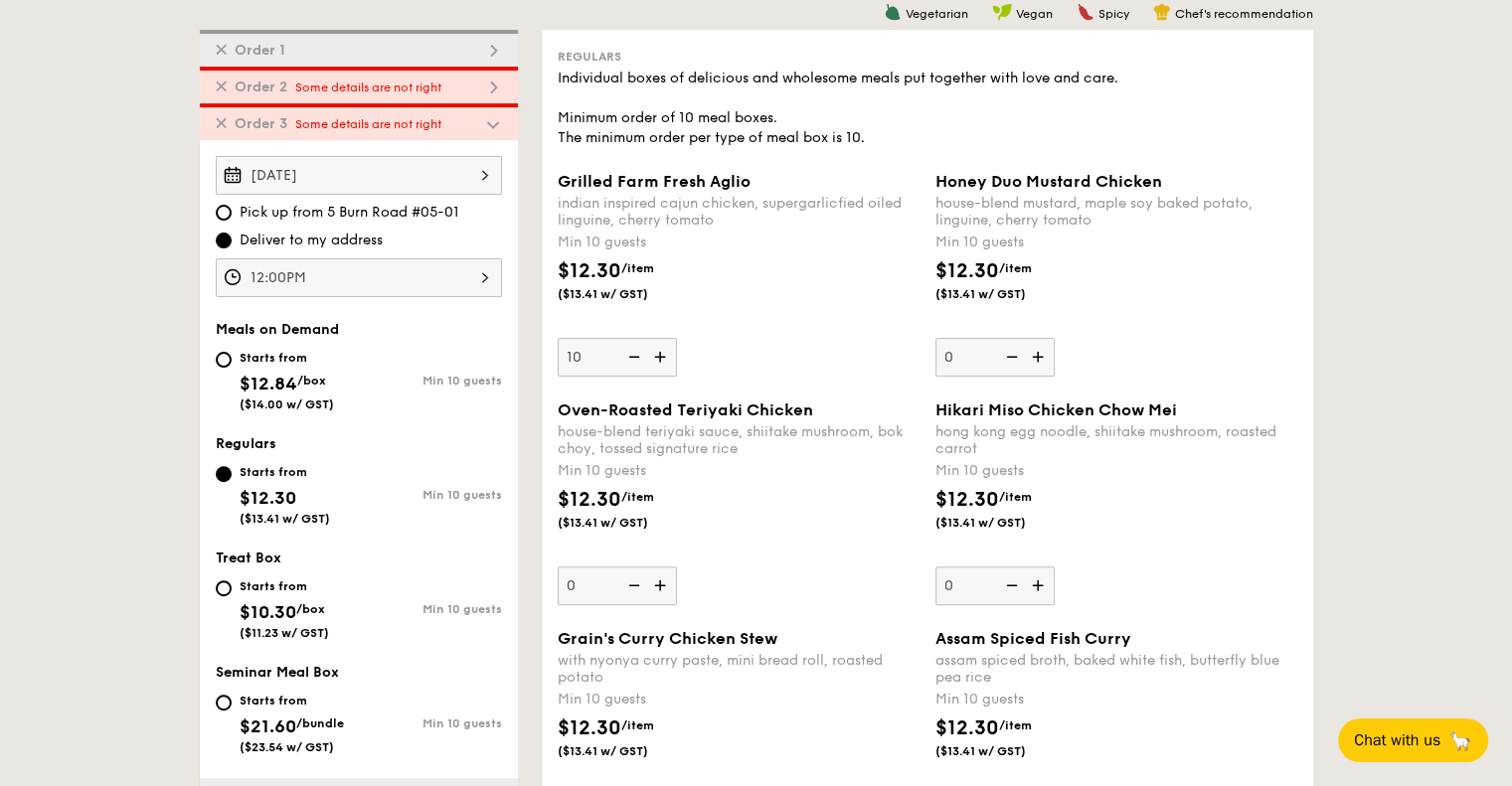click on "12:00PM" at bounding box center (359, 277) 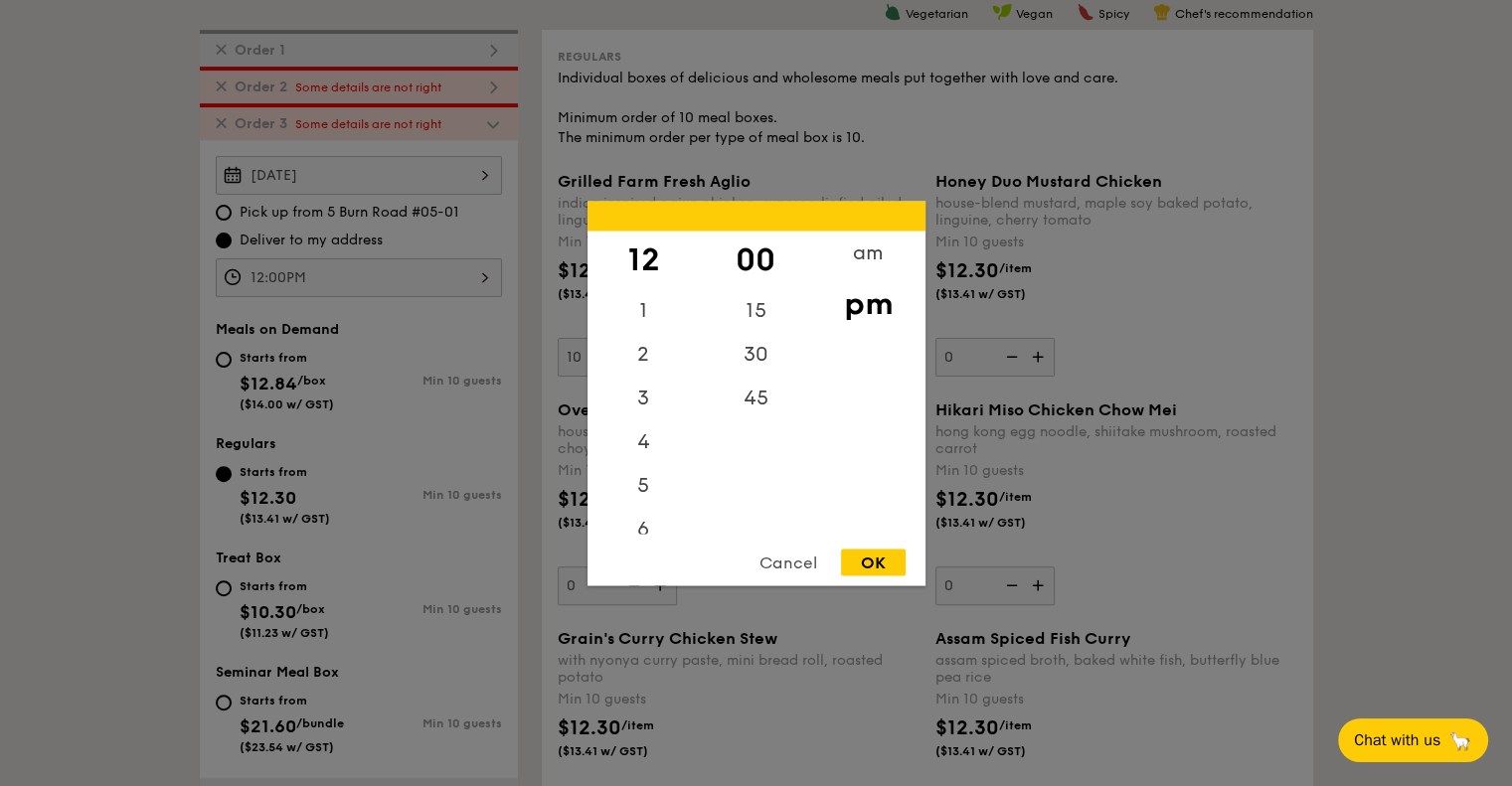 click on "12" at bounding box center [643, 259] 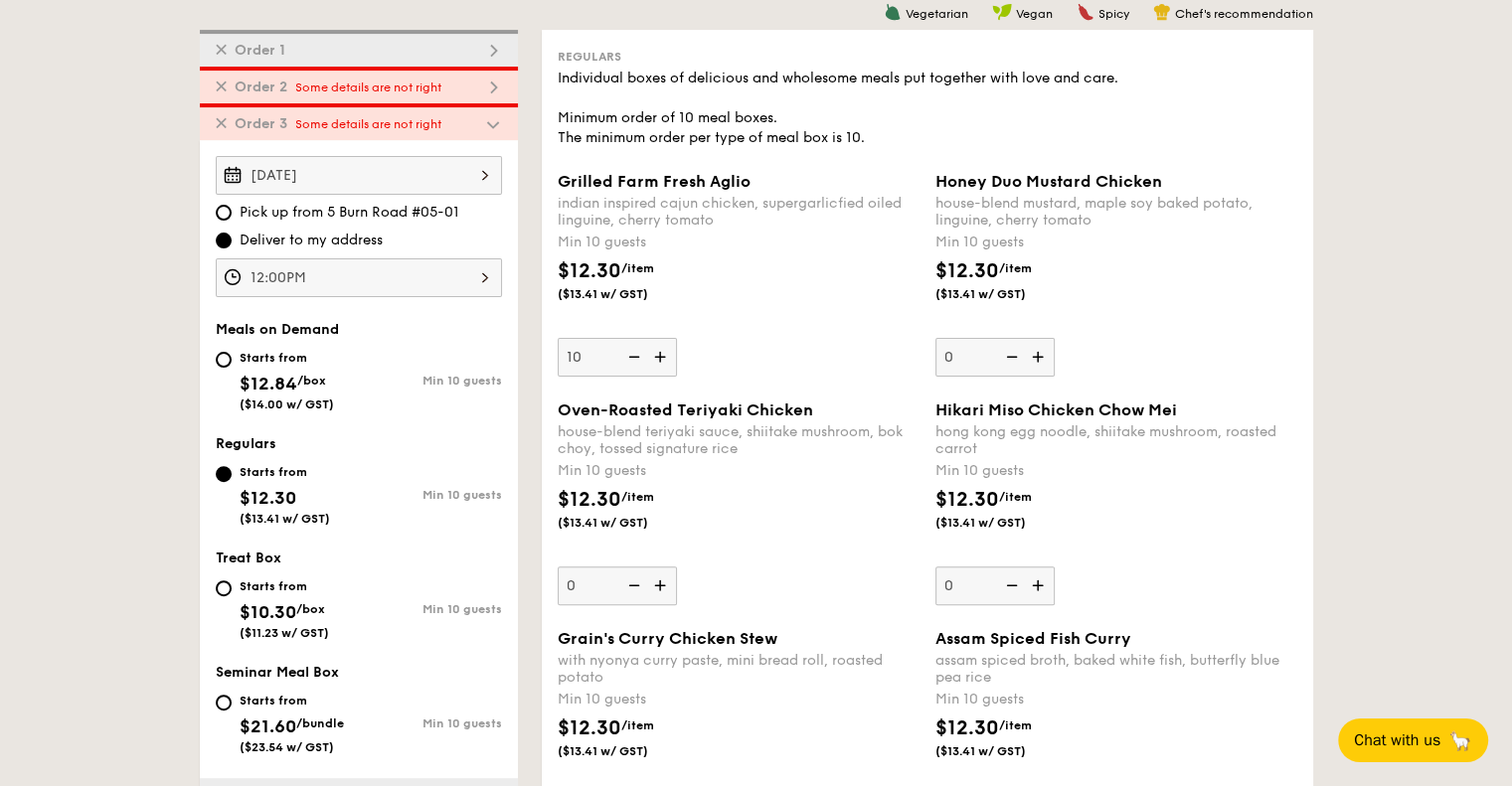 click on "12:00PM              12 1 2 3 4 5 6 7 8 9 10 11   00 15 30 45   am   pm   Cancel   OK" at bounding box center [359, 277] 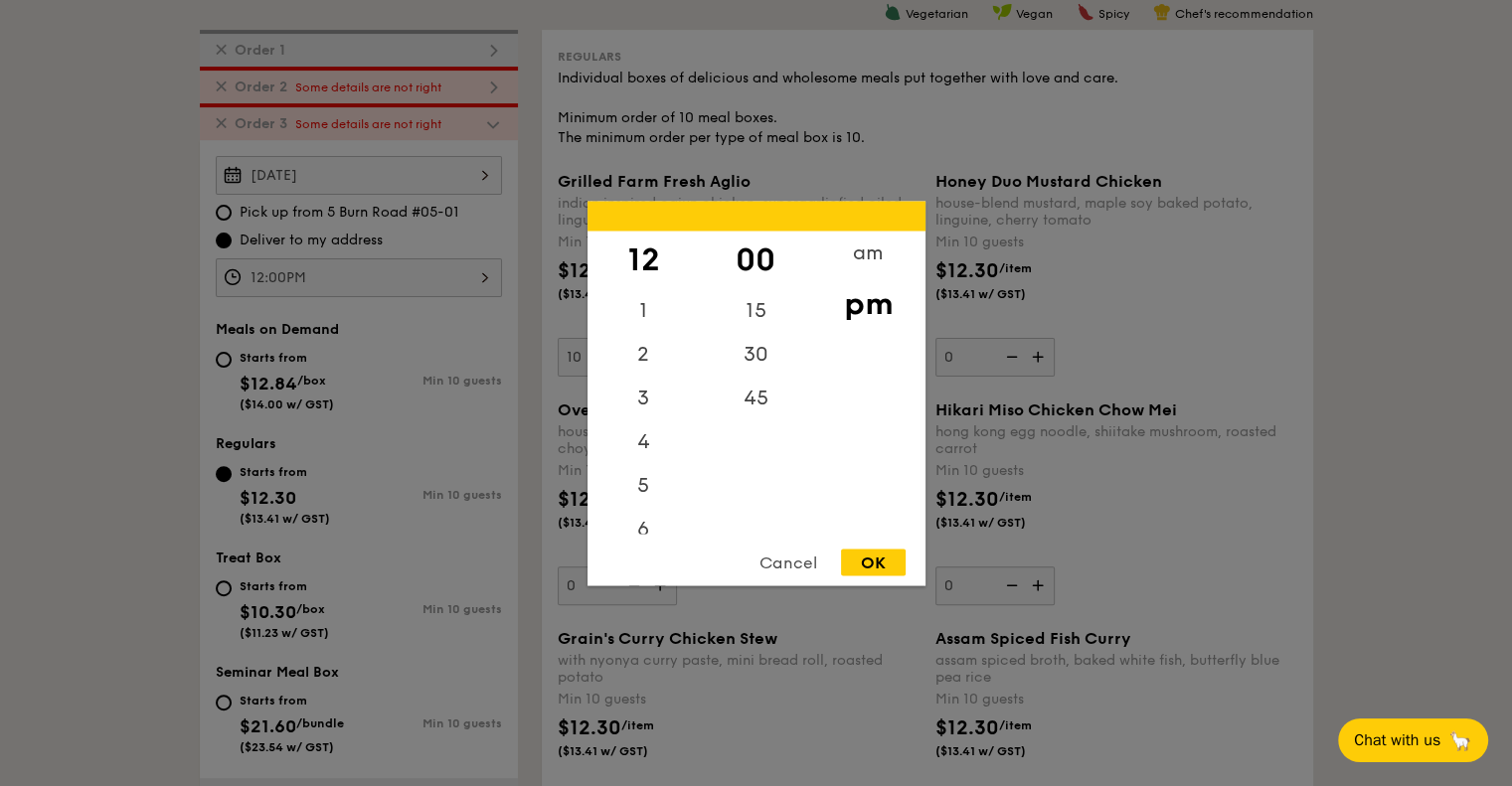 click on "OK" at bounding box center [873, 561] 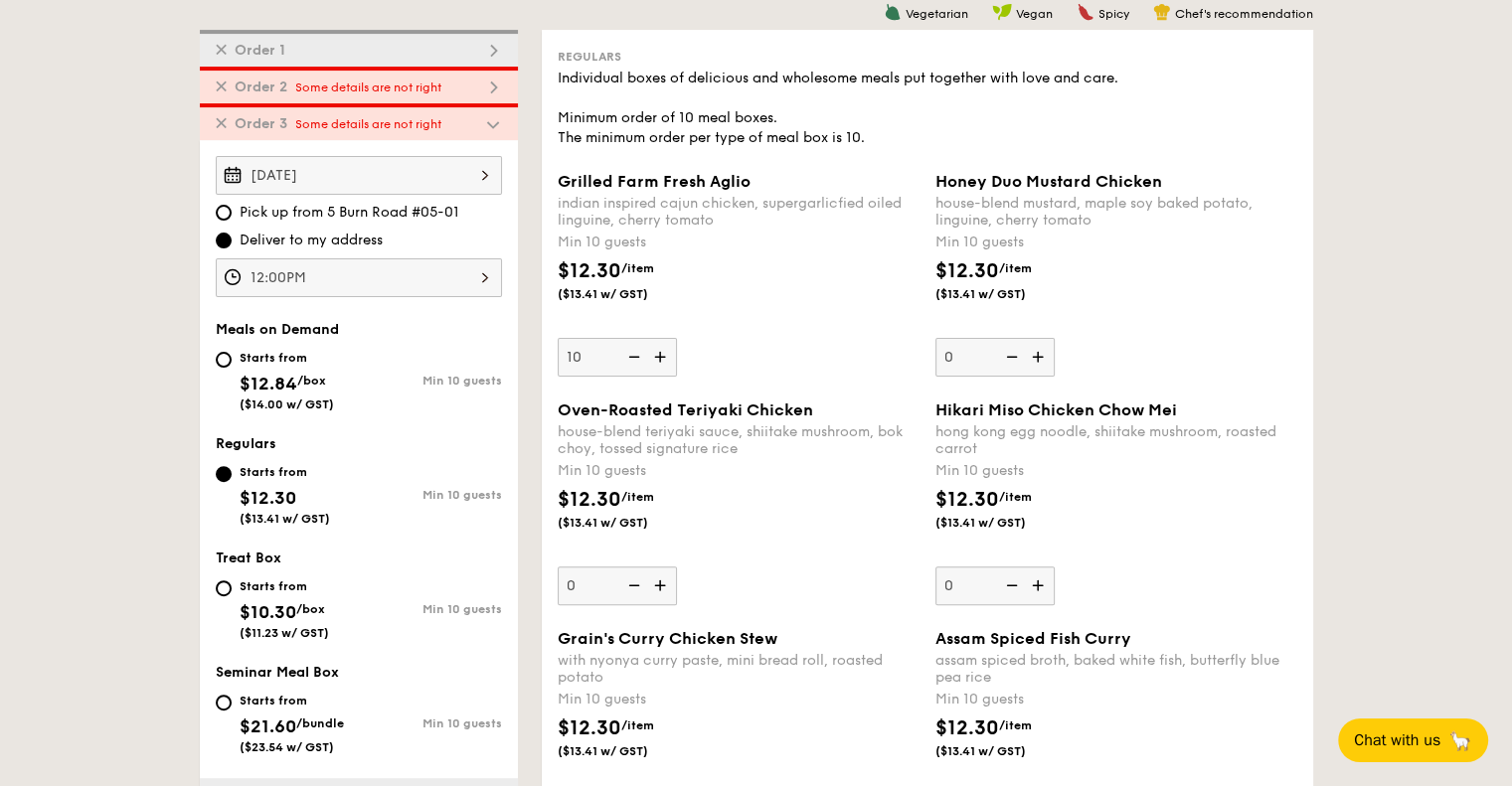 click on "Pick up from [NUMBER] [STREET] #[NUMBER]-[NUMBER]
Deliver to my address
[TIME]
Meals on Demand
Starts from
$12.84
/box
($14.00 w/ GST)
Min 10 guests
Regulars
Starts from
$12.30
($13.41 w/ GST)
Min 10 guests
Treat Box
Starts from
$10.30
/box
($11.23 w/ GST)
Min 10 guests
Seminar Meal Box
Starts from
$21.60
/bundle   ✕  ,  ." at bounding box center (756, 2569) 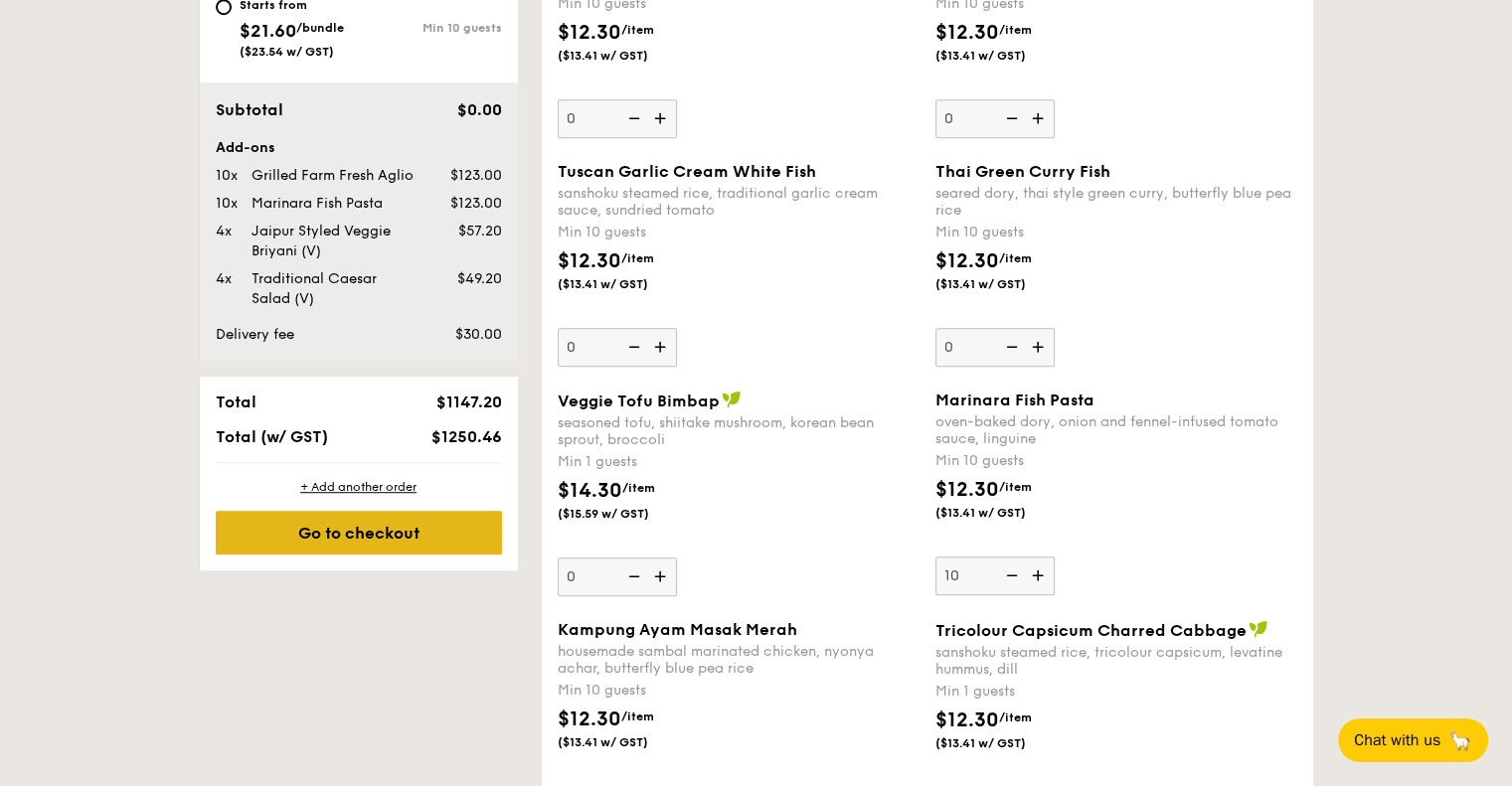 drag, startPoint x: 339, startPoint y: 538, endPoint x: 350, endPoint y: 541, distance: 11.401754 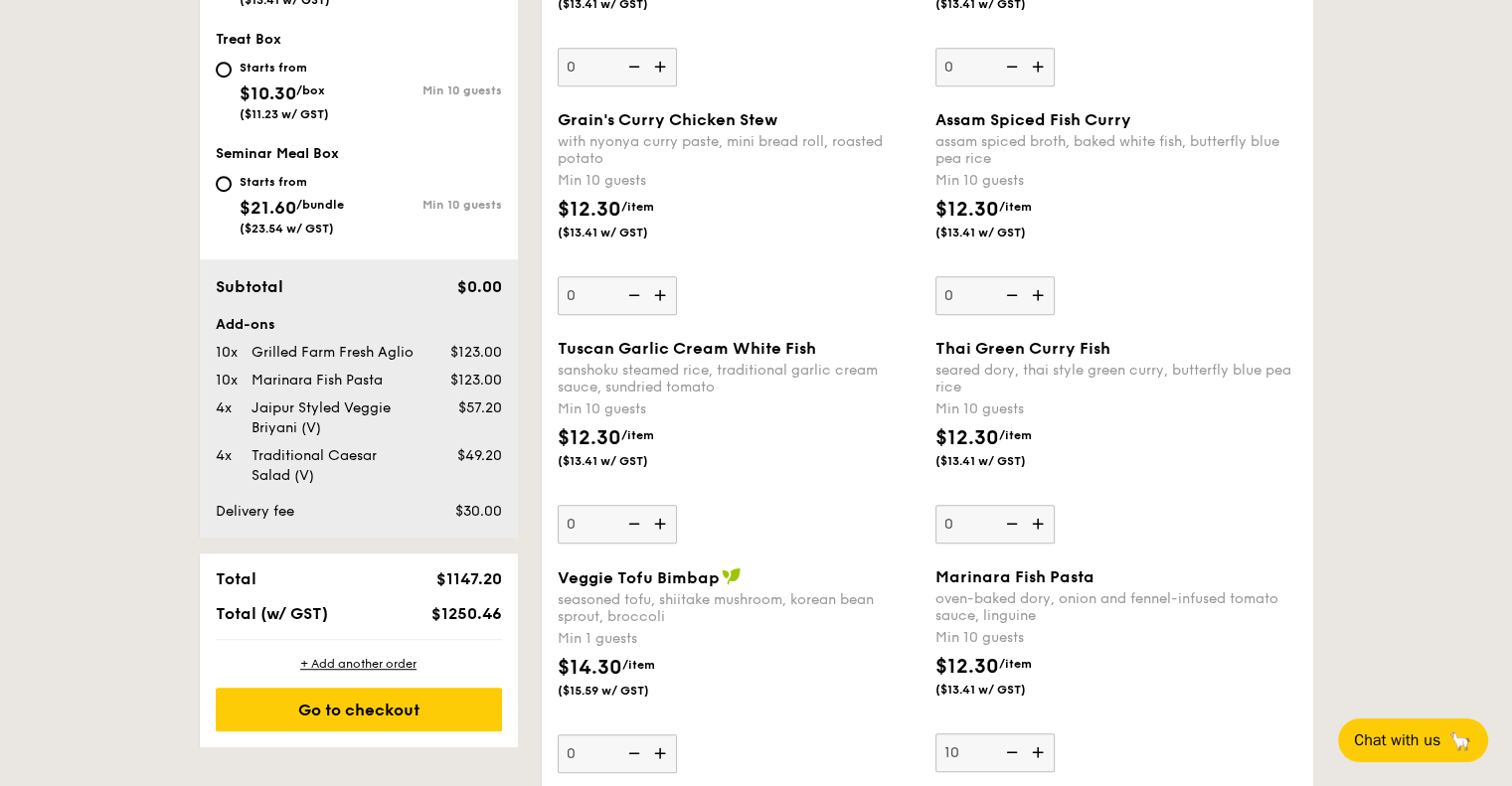 scroll, scrollTop: 1027, scrollLeft: 0, axis: vertical 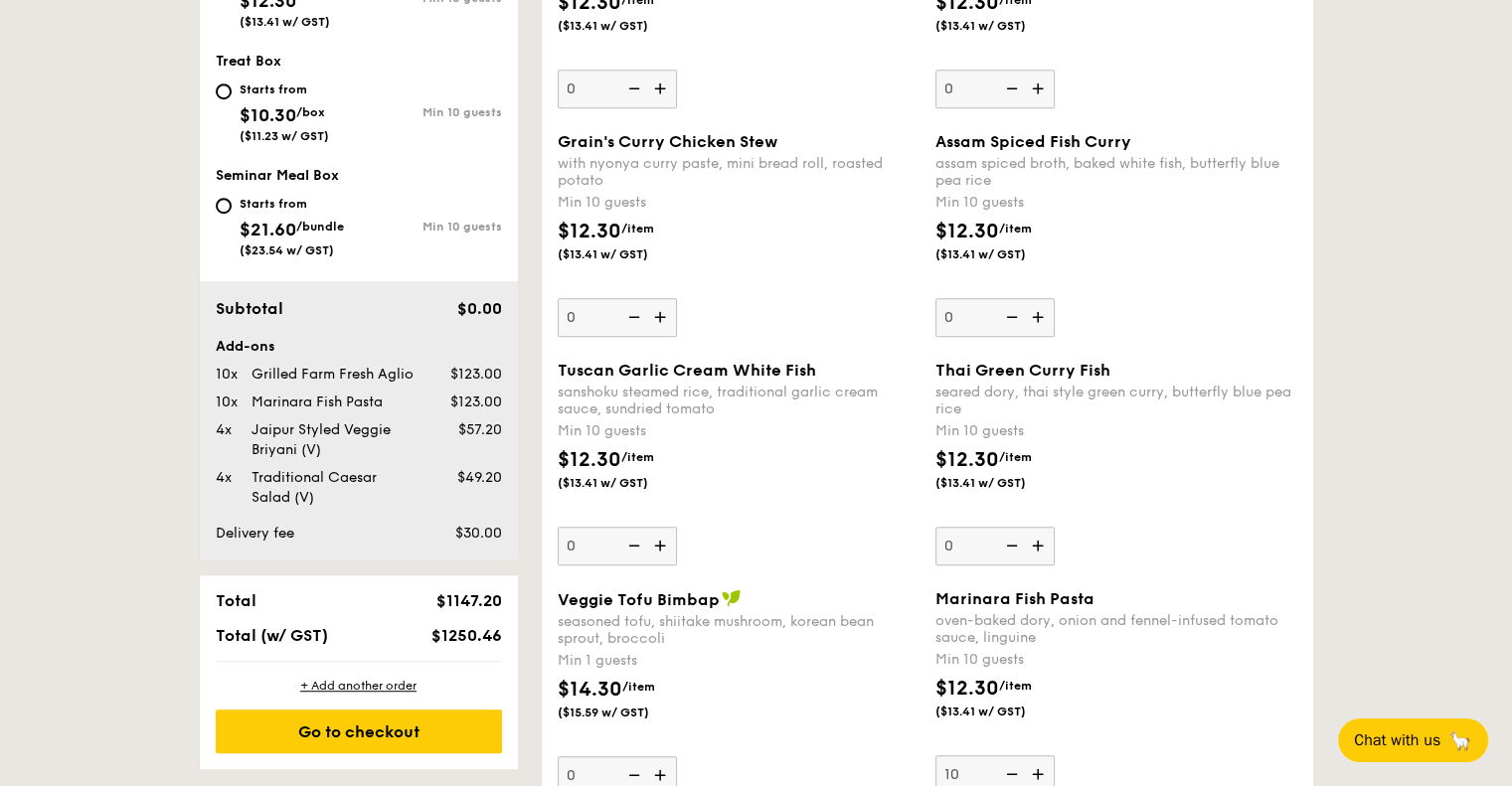 drag, startPoint x: 479, startPoint y: 643, endPoint x: 423, endPoint y: 635, distance: 56.568542 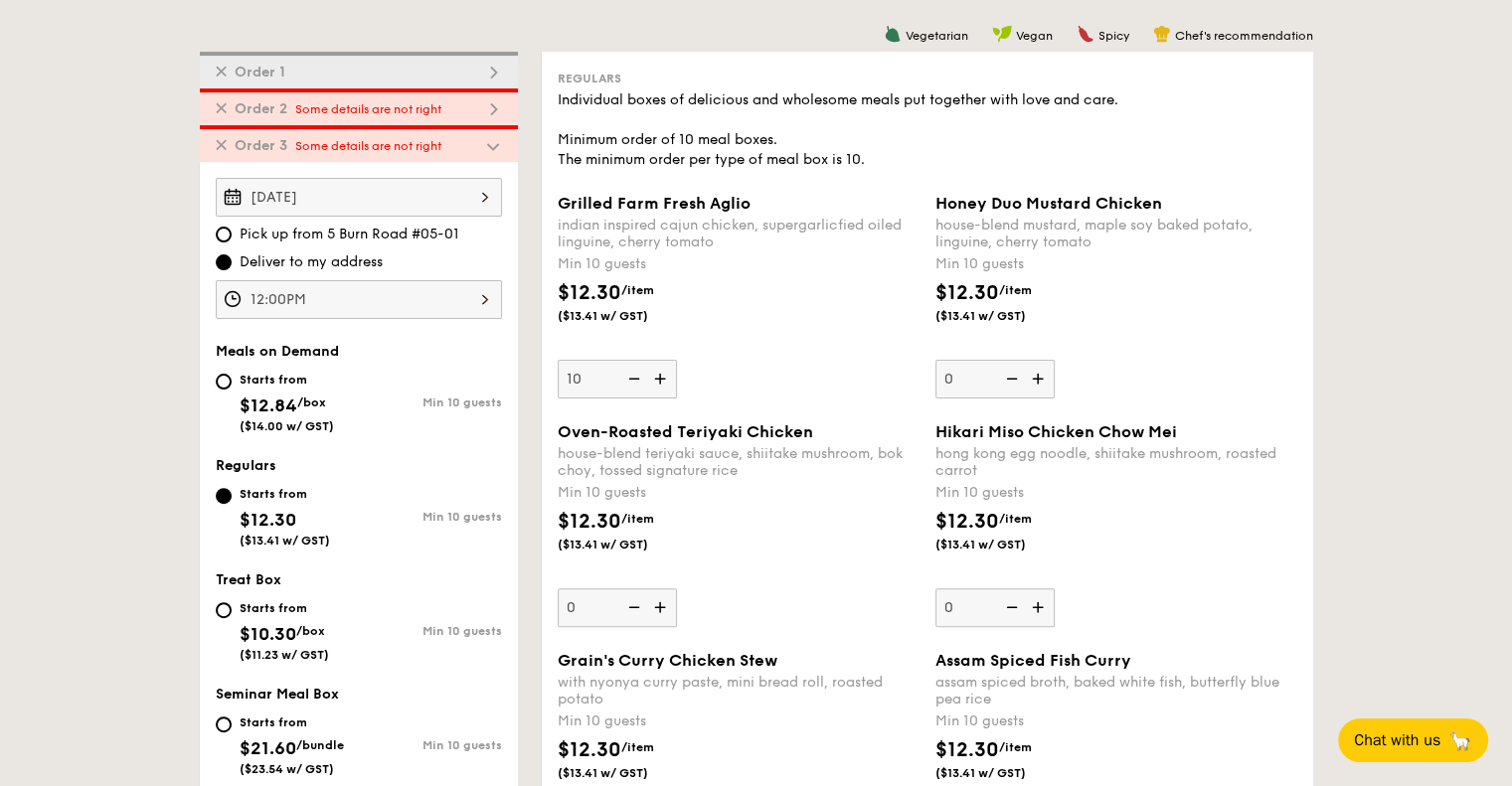 scroll, scrollTop: 431, scrollLeft: 0, axis: vertical 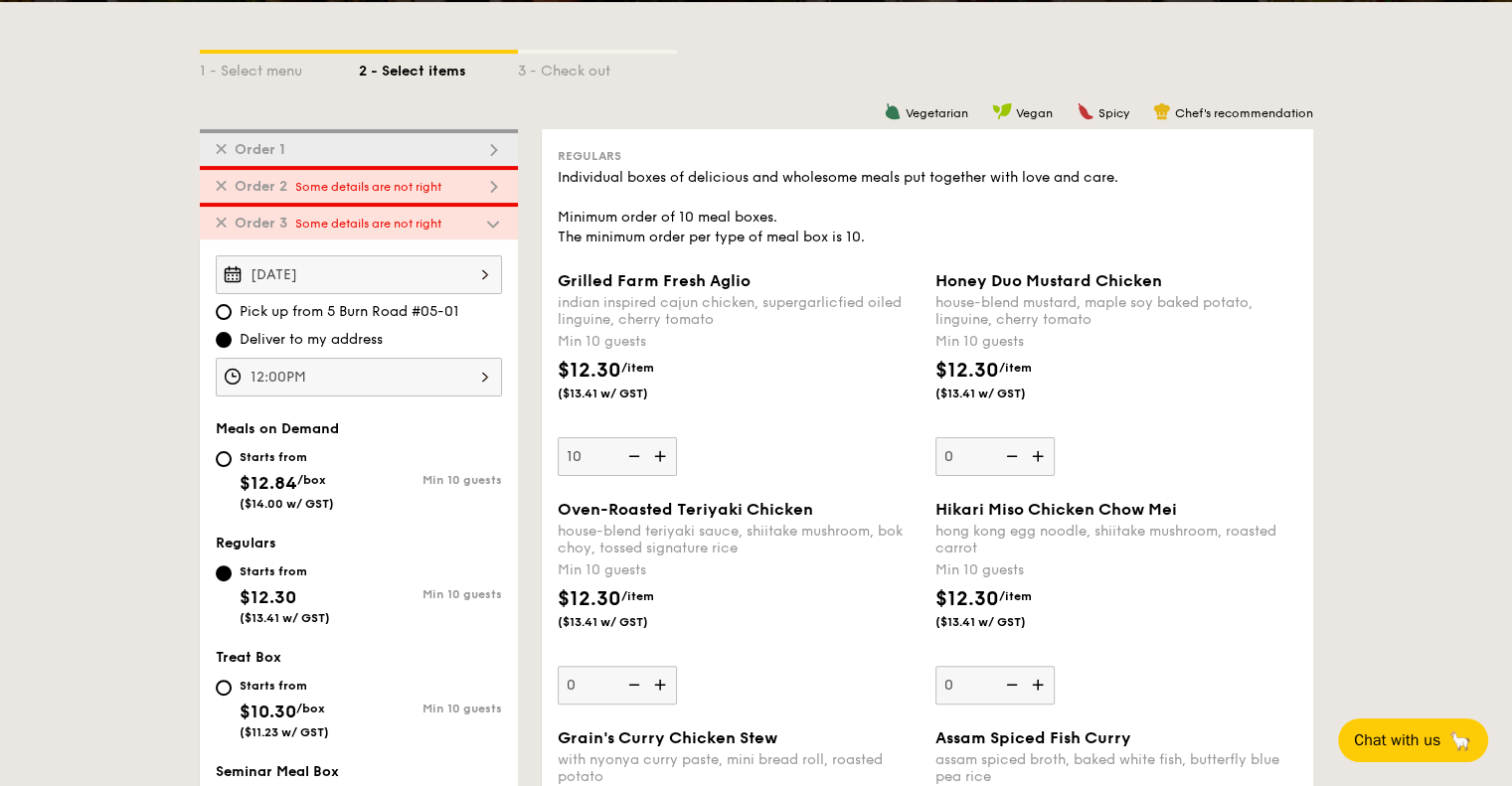 click on "Some details are not right" at bounding box center (368, 224) 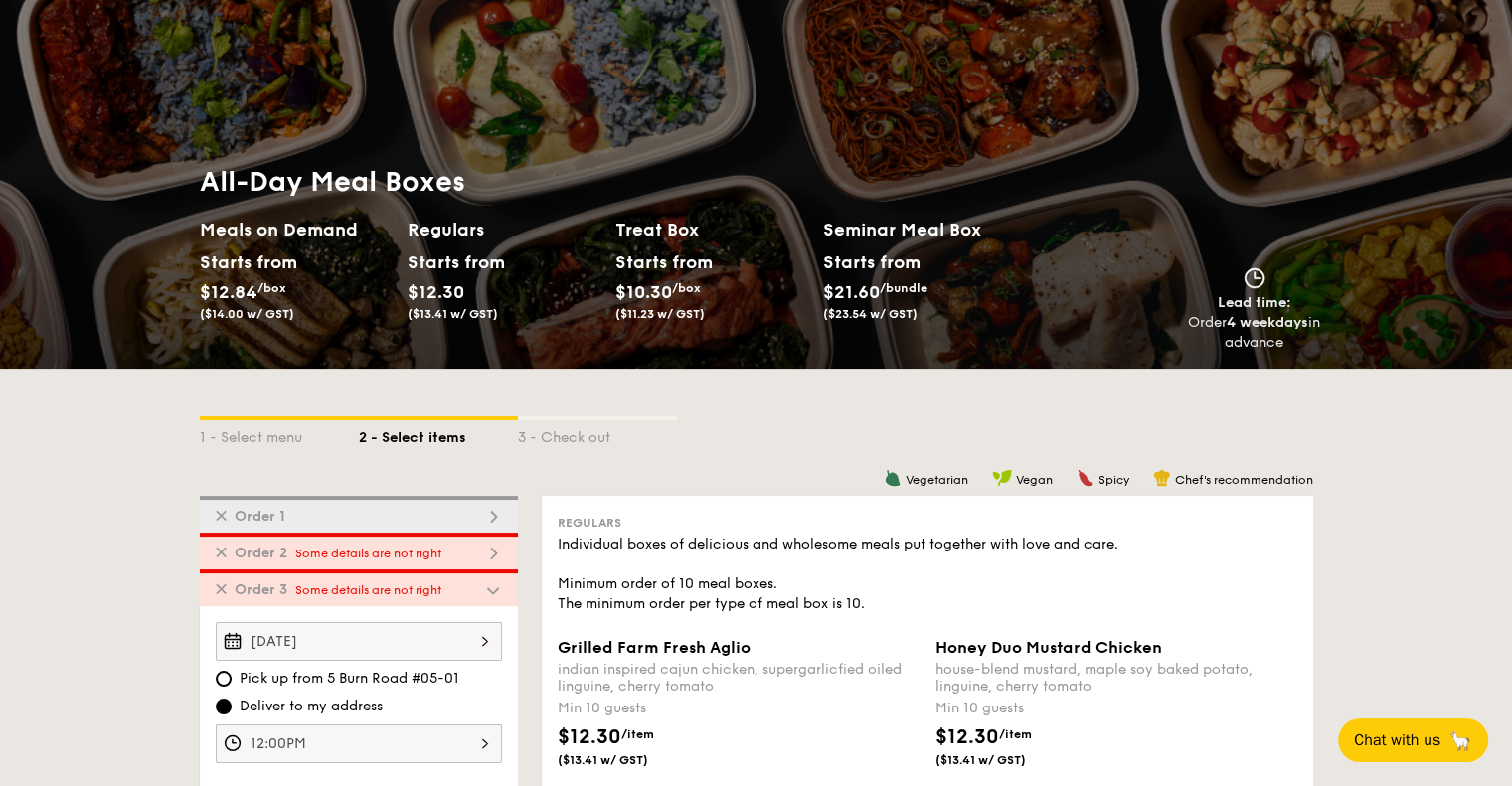 scroll, scrollTop: 233, scrollLeft: 0, axis: vertical 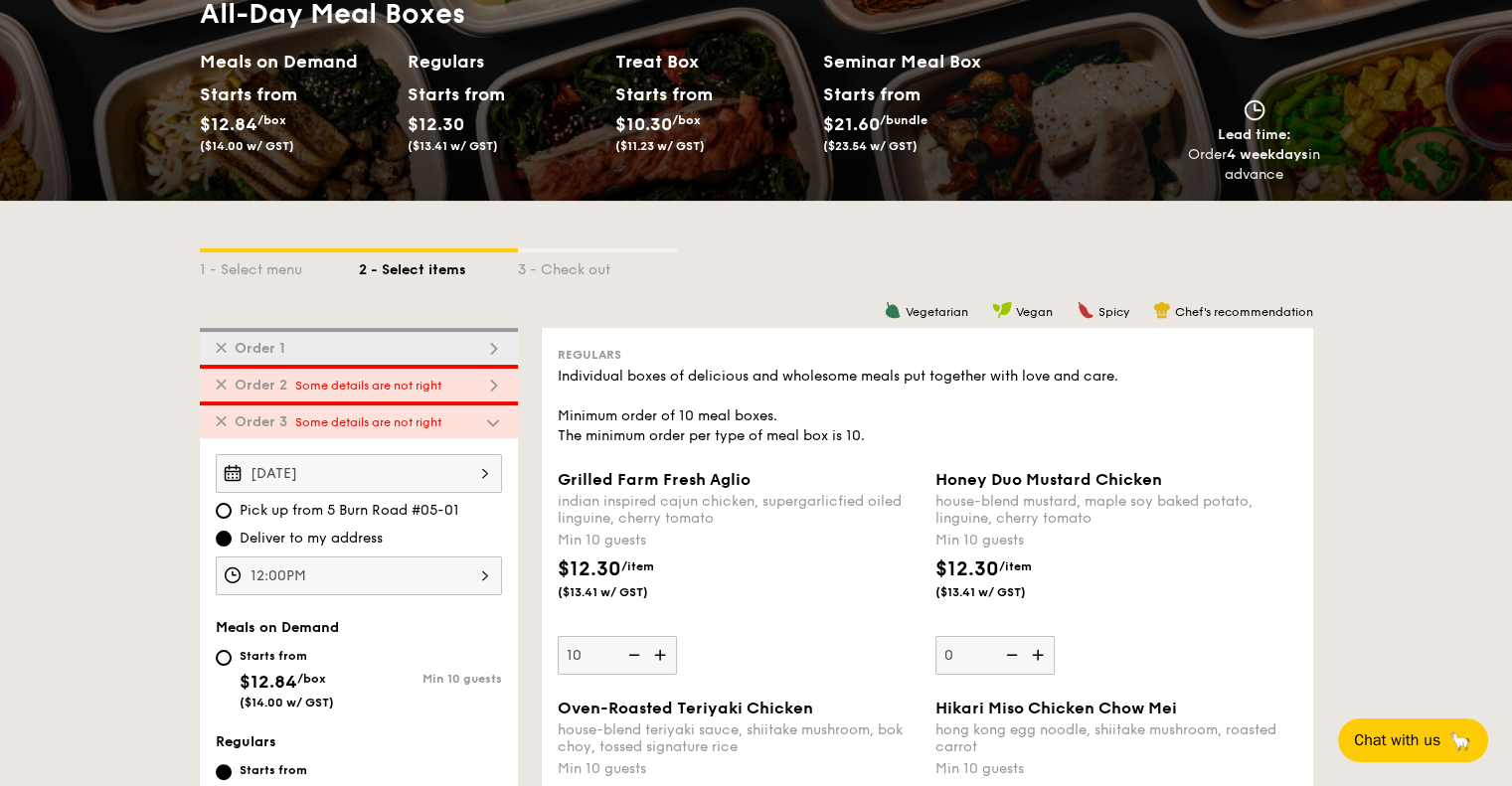 click on "✕
Order 1" at bounding box center [359, 346] 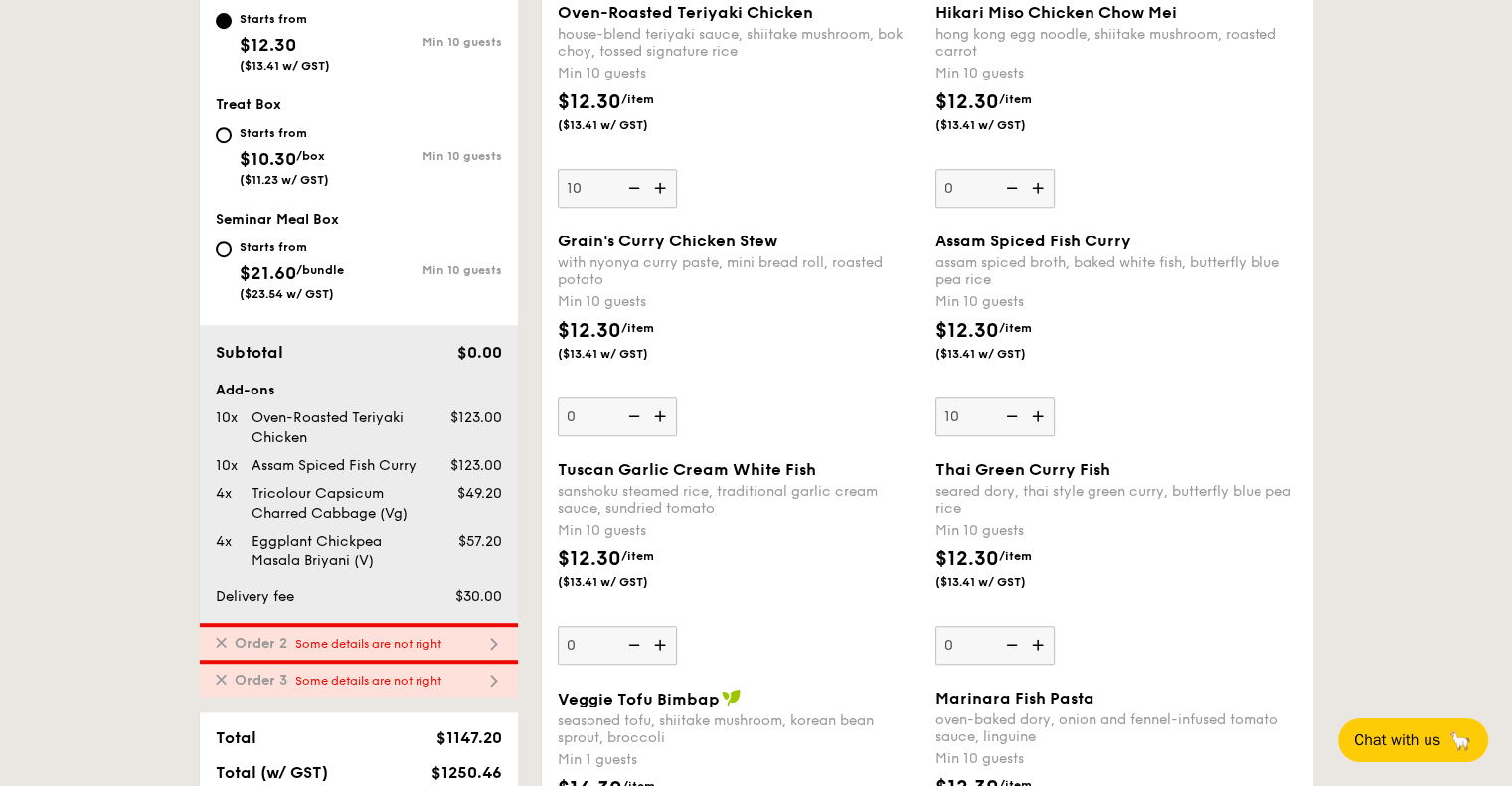 click on "Pick up from [NUMBER] [STREET] #[NUMBER]-[NUMBER]
Deliver to my address
Please select your event time
Meals on Demand
Starts from
$12.84
/box
($14.00 w/ GST)
Min 10 guests
Regulars
Starts from
$12.30
($13.41 w/ GST)
Min 10 guests
Treat Box
Starts from
$10.30
/box
($11.23 w/ GST)
Min 10 guests
Seminar Meal Box
Starts from
$21.60
/bundle
($23.54 w/ GST)
Min 10 guests
Subtotal
." at bounding box center [756, 2171] 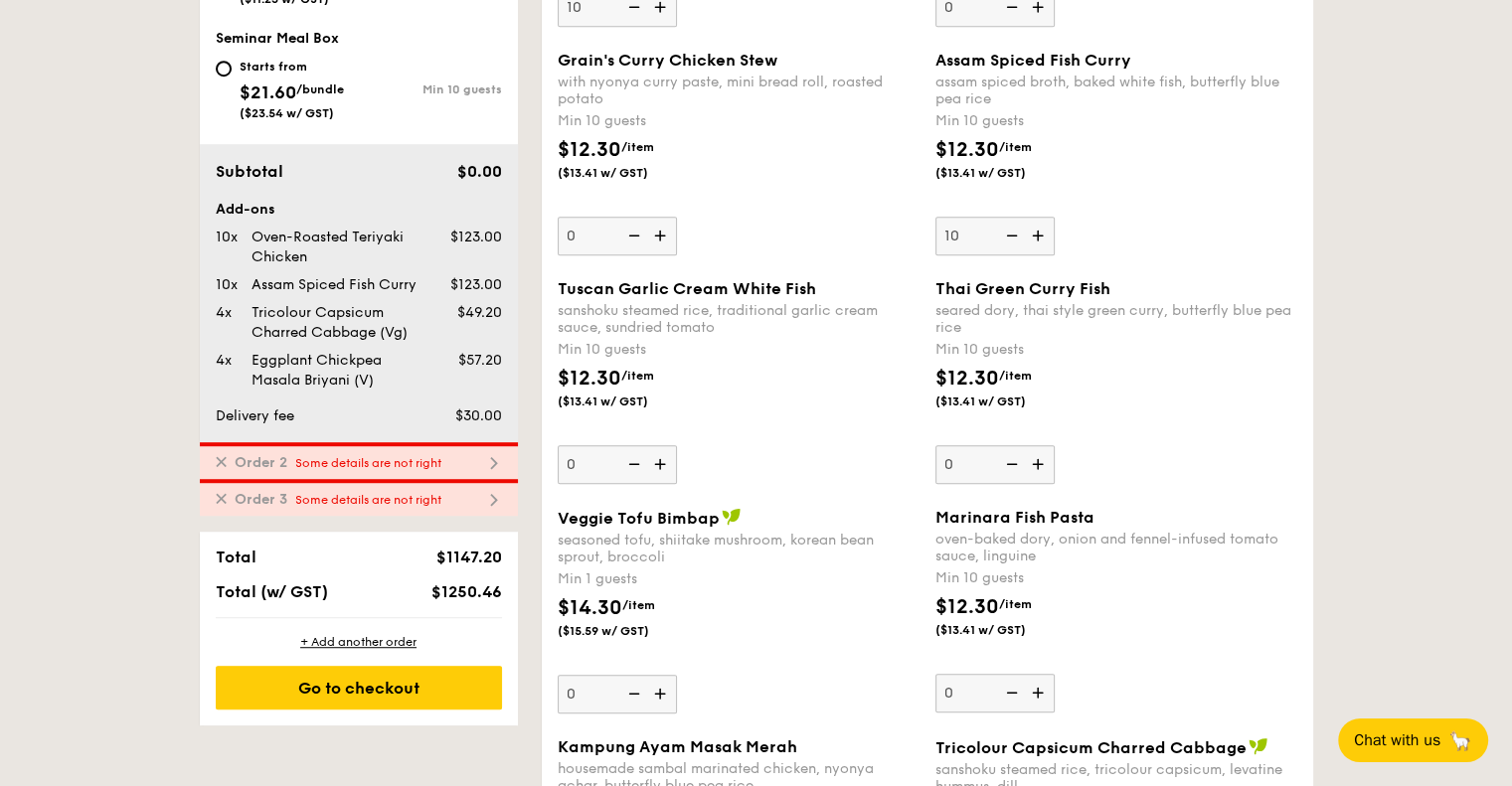 scroll, scrollTop: 1127, scrollLeft: 0, axis: vertical 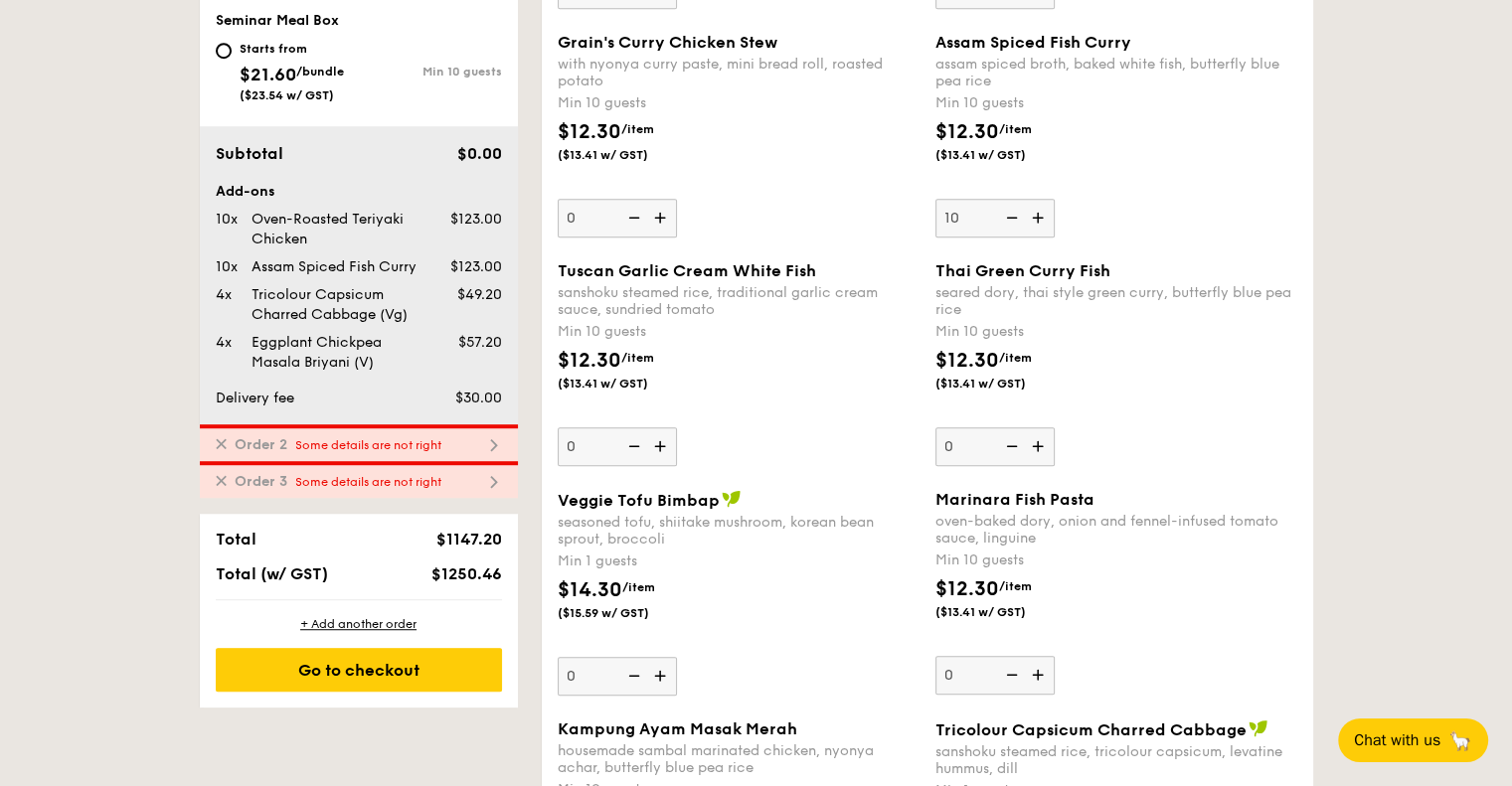 click on "Pick up from [NUMBER] [STREET] #[NUMBER]-[NUMBER]
Deliver to my address
Please select your event time
Meals on Demand
Starts from
$12.84
/box
($14.00 w/ GST)
Min 10 guests
Regulars
Starts from
$12.30
($13.41 w/ GST)
Min 10 guests
Treat Box
Starts from
$10.30
/box
($11.23 w/ GST)
Min 10 guests
Seminar Meal Box
Starts from
$21.60
/bundle
($23.54 w/ GST)
Min 10 guests
Subtotal
." at bounding box center [756, 1972] 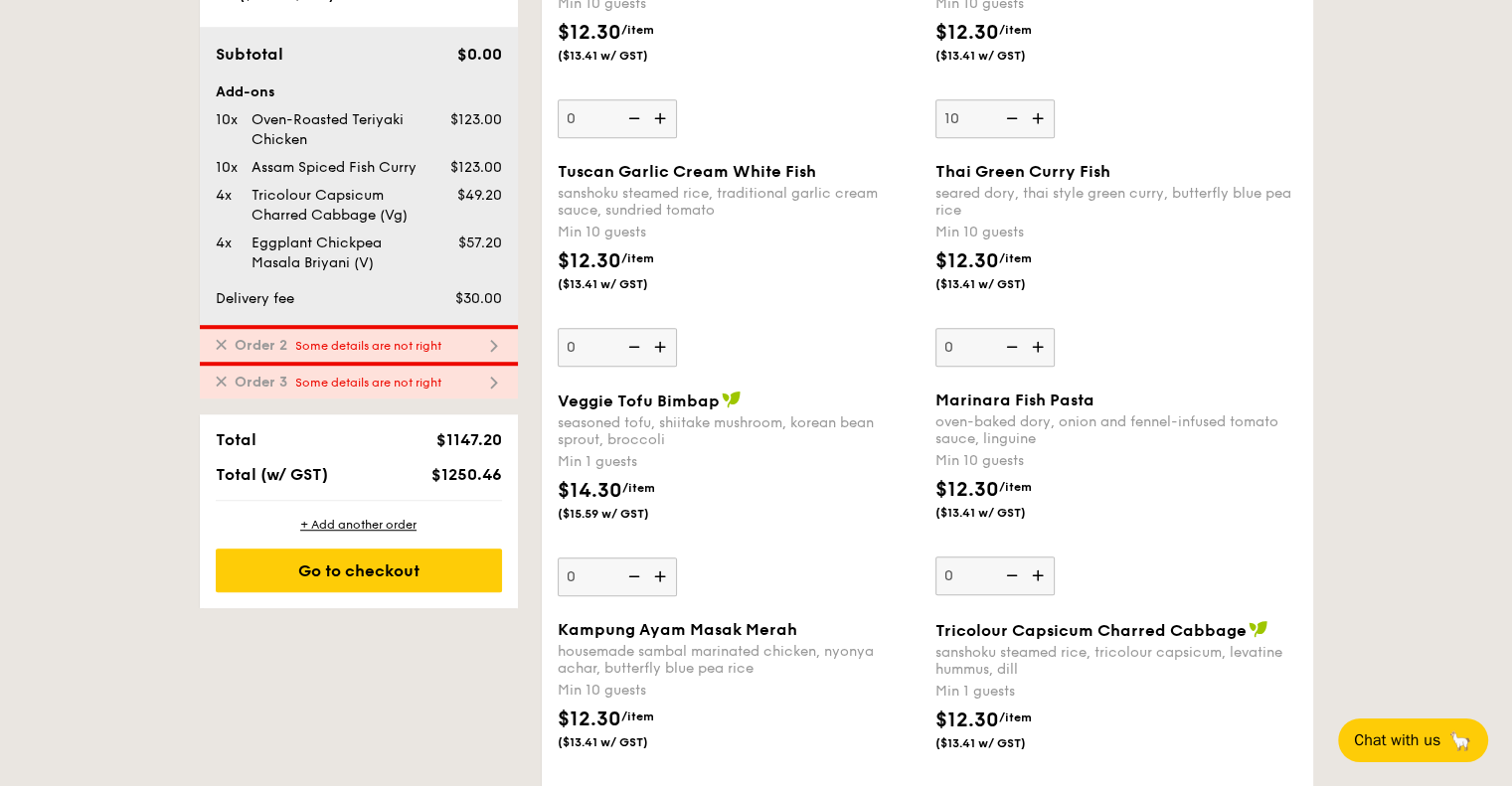 click on "Order 2" at bounding box center [260, 345] 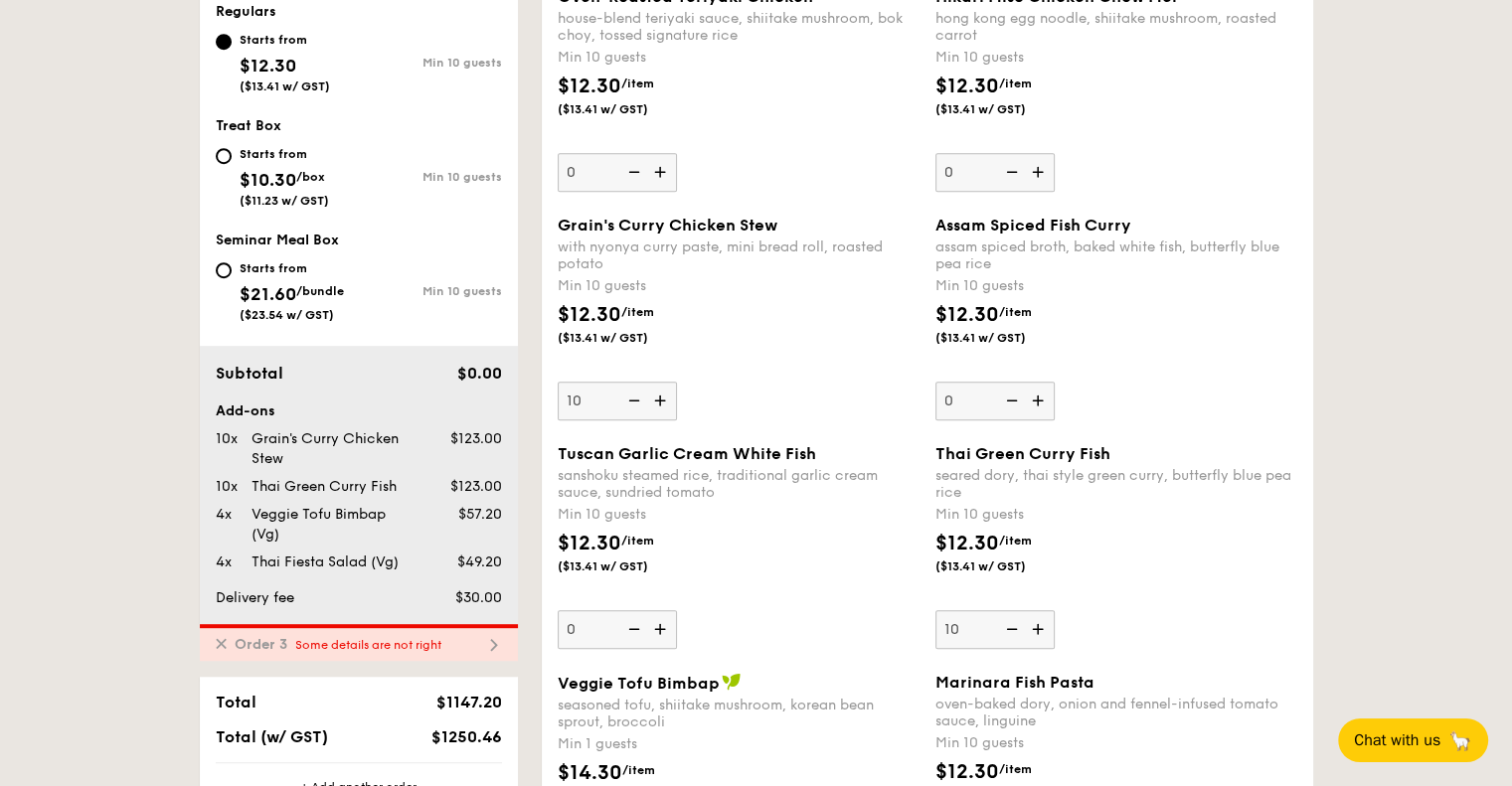 scroll, scrollTop: 965, scrollLeft: 0, axis: vertical 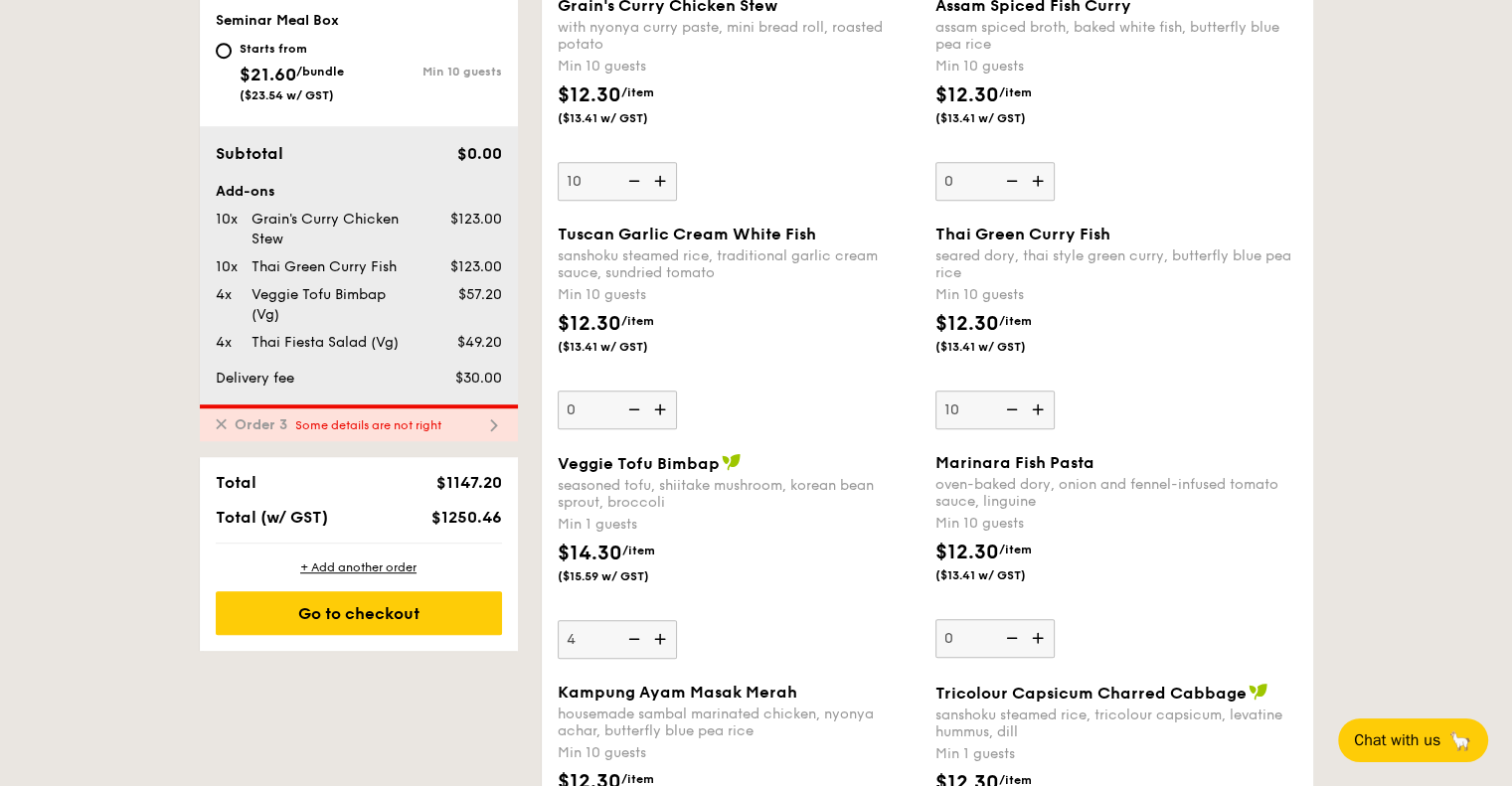 click on "Some details are not right" at bounding box center [368, 425] 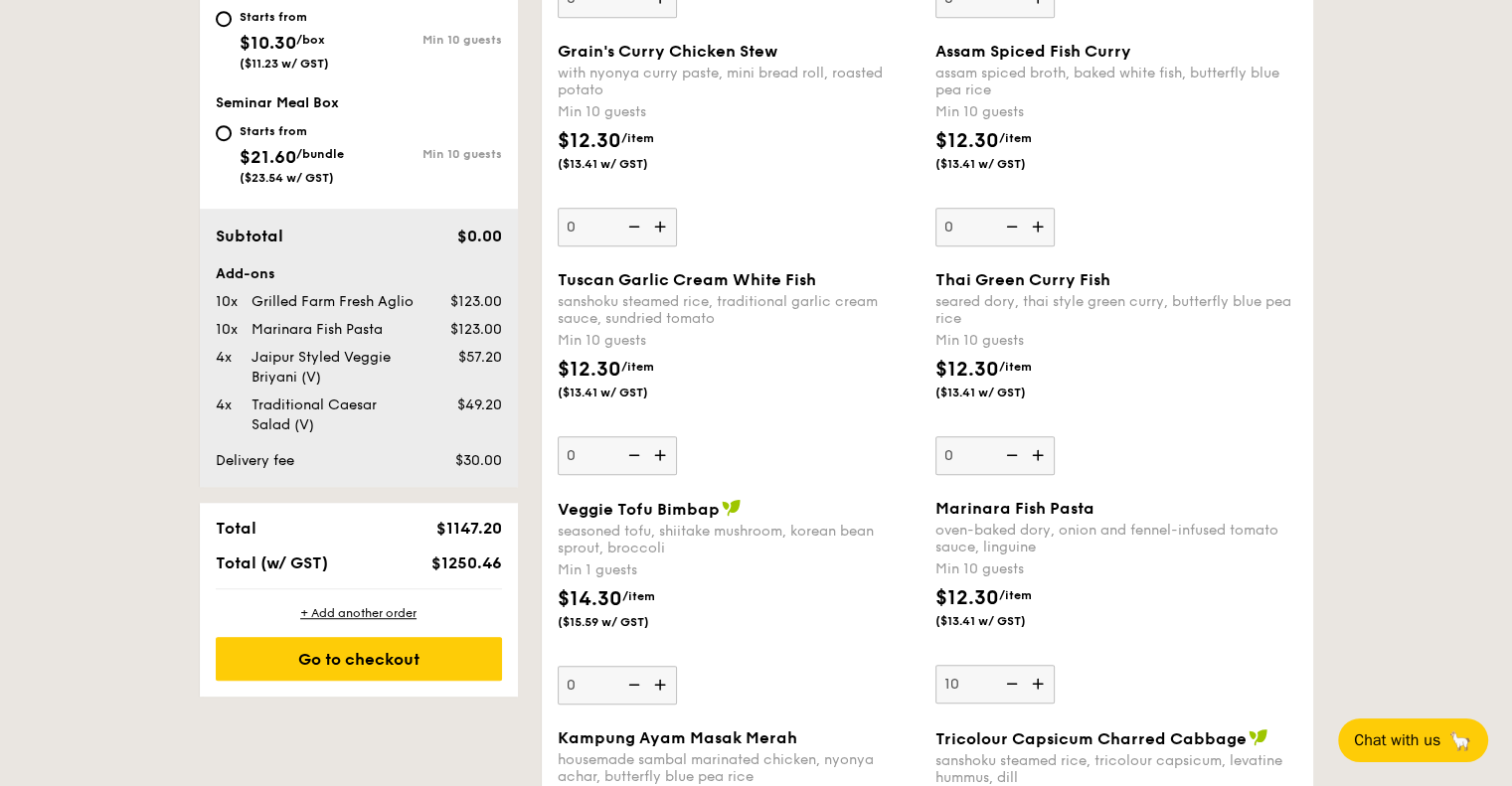 scroll, scrollTop: 1299, scrollLeft: 0, axis: vertical 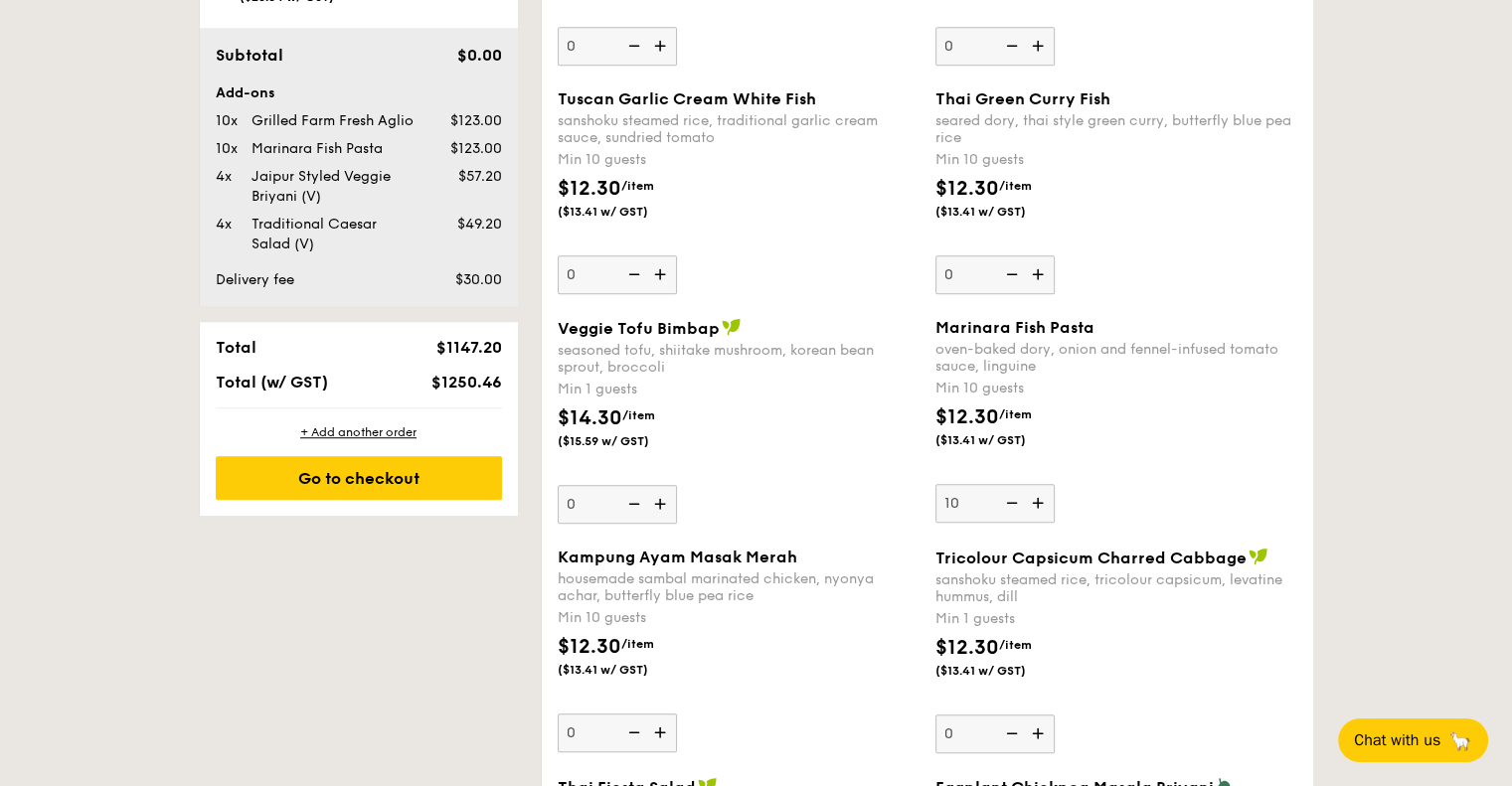 click on "1 - Select menu
2 - Select items
3 - Check out
✕
Order 1
Some details are not right
✕
Order 2
Some details are not right
✕
Order 3
Some details are not right
[DATE]
Pick up from [NUMBER] [STREET] #[NUMBER]
Deliver to my address
Please select your event time
Meals on Demand
Starts from
$12.84
/box
($14.00 w/ GST)
Min 10 guests
Regulars
Starts from
$12.30
($13.41 w/ GST)
Min 10 guests
Treat Box
Starts from
$10.30
/box
($11.23 w/ GST)
Min 10 guests
Seminar Meal Box
/bundle   ✕  . 0" at bounding box center [756, 1801] 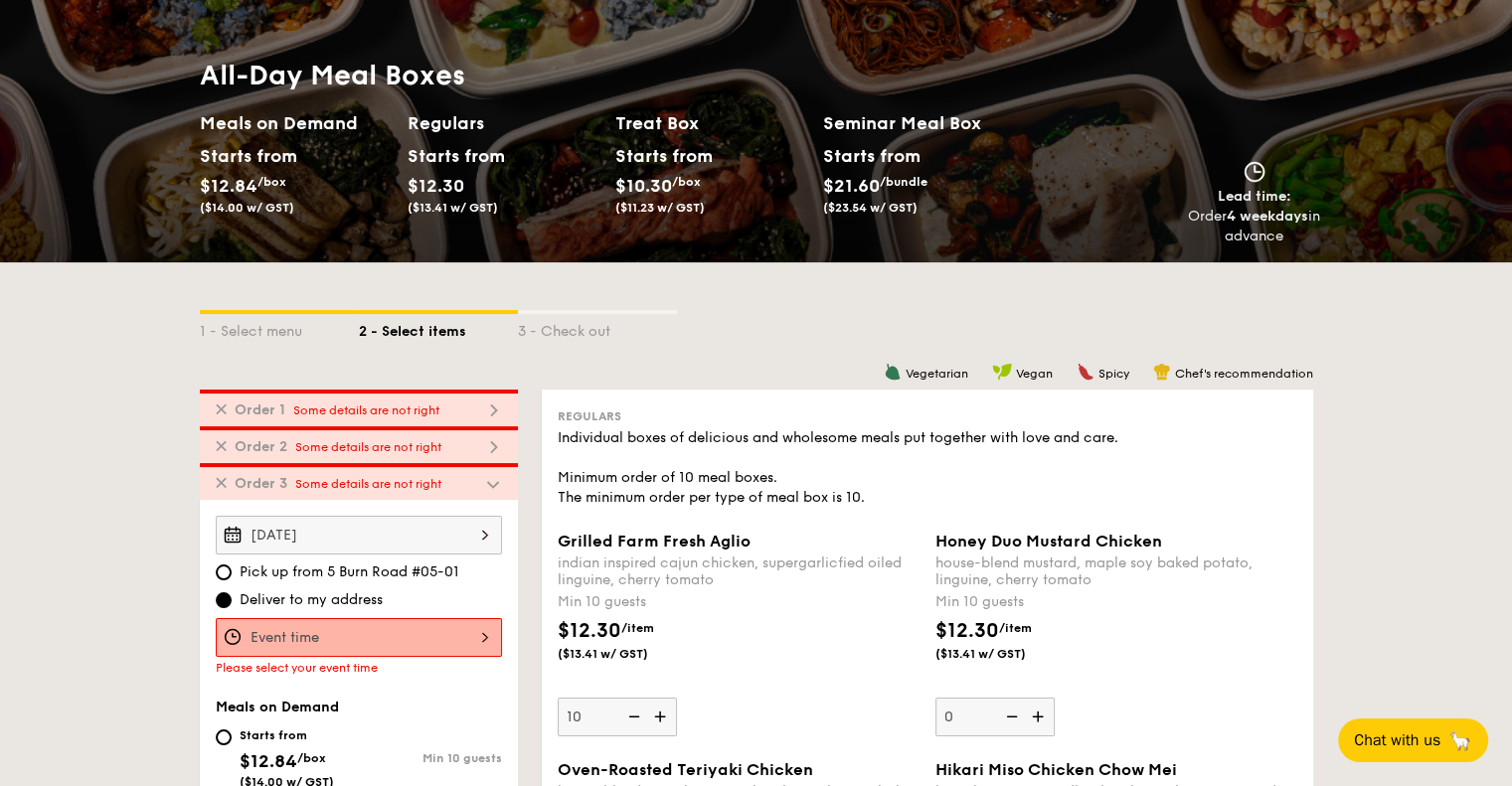 scroll, scrollTop: 0, scrollLeft: 0, axis: both 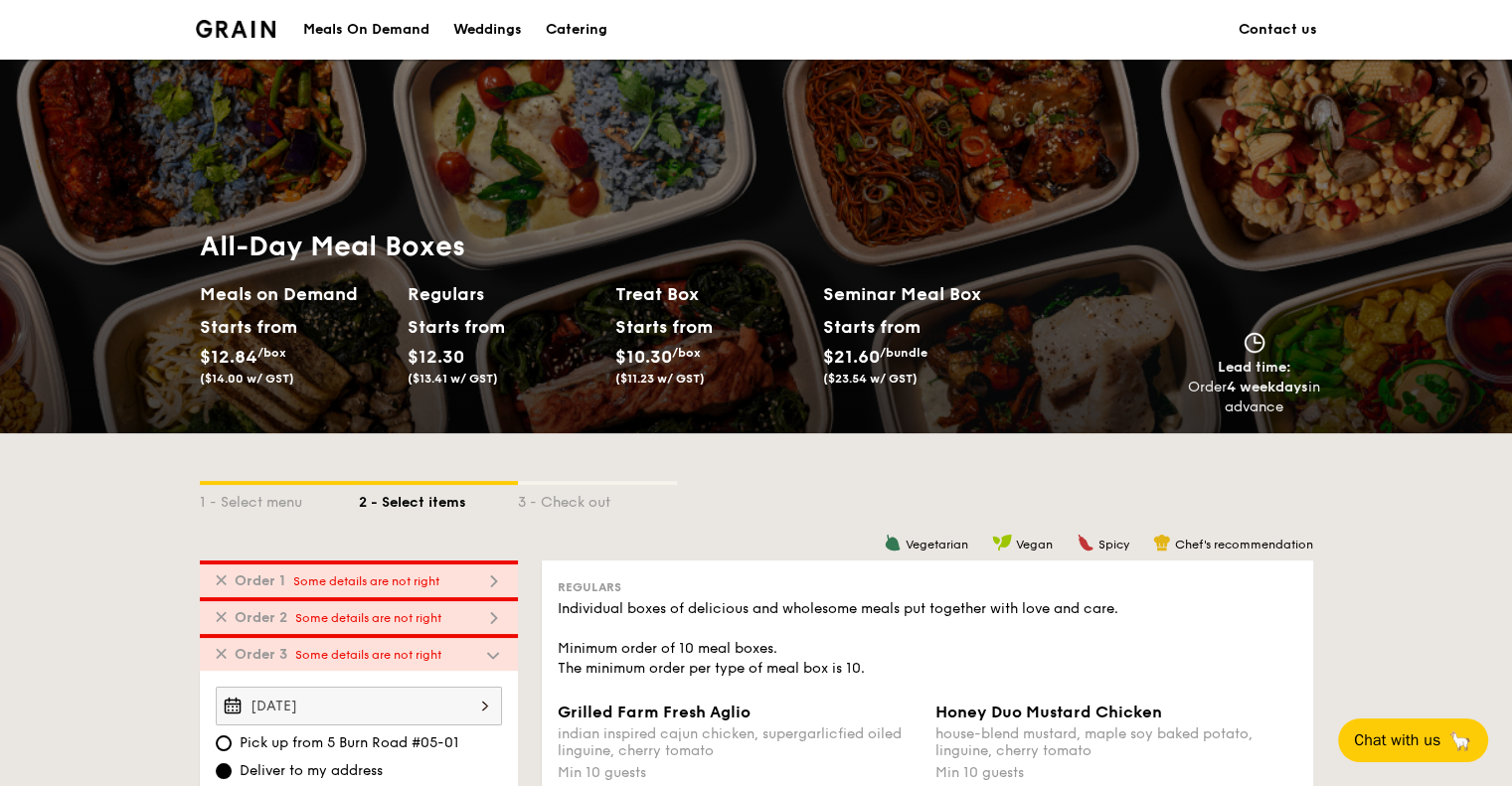 click on "Meals On Demand
Weddings
Catering
Contact us" at bounding box center (756, 30) 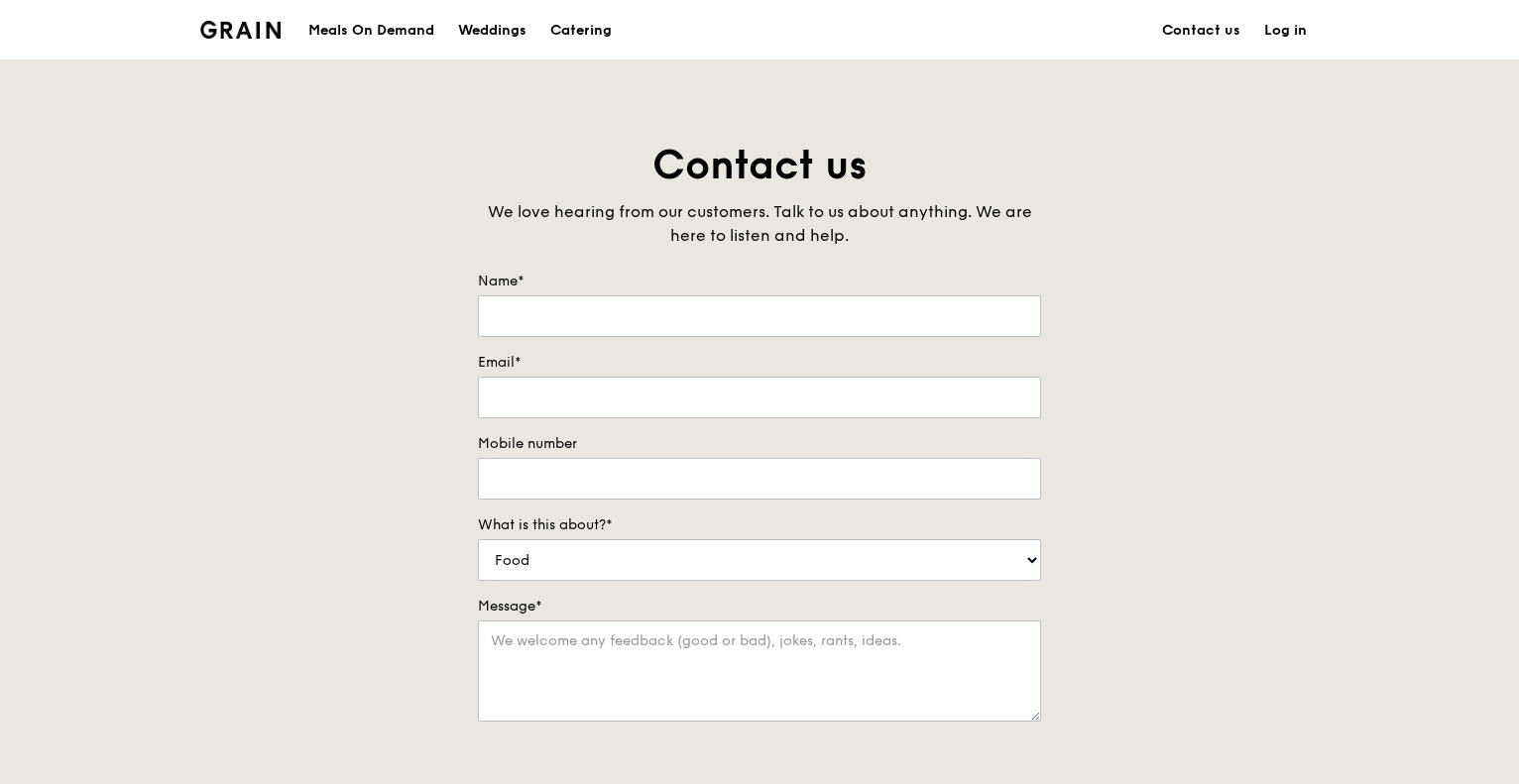 scroll, scrollTop: 0, scrollLeft: 0, axis: both 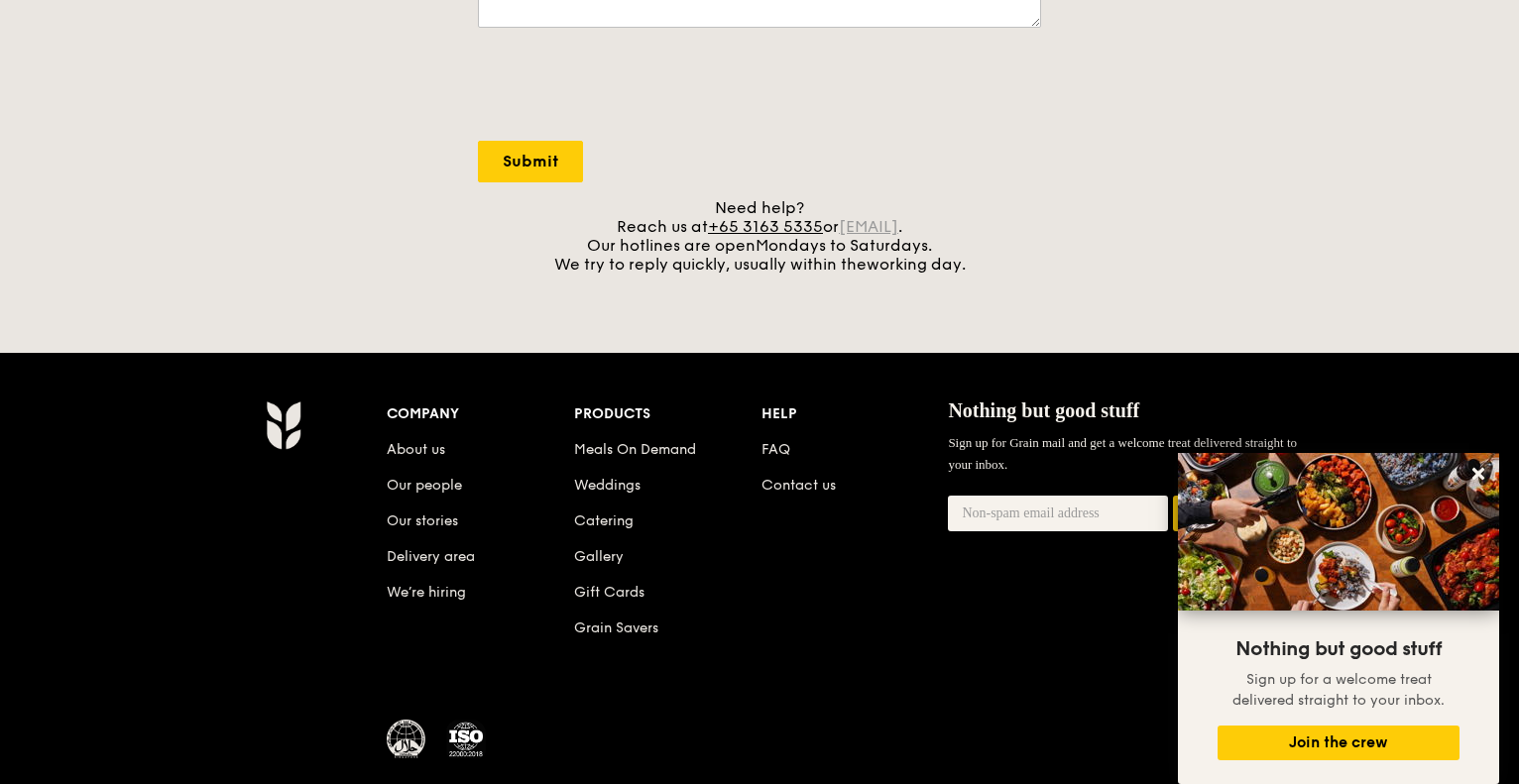 drag, startPoint x: 972, startPoint y: 225, endPoint x: 780, endPoint y: 230, distance: 192.06509 